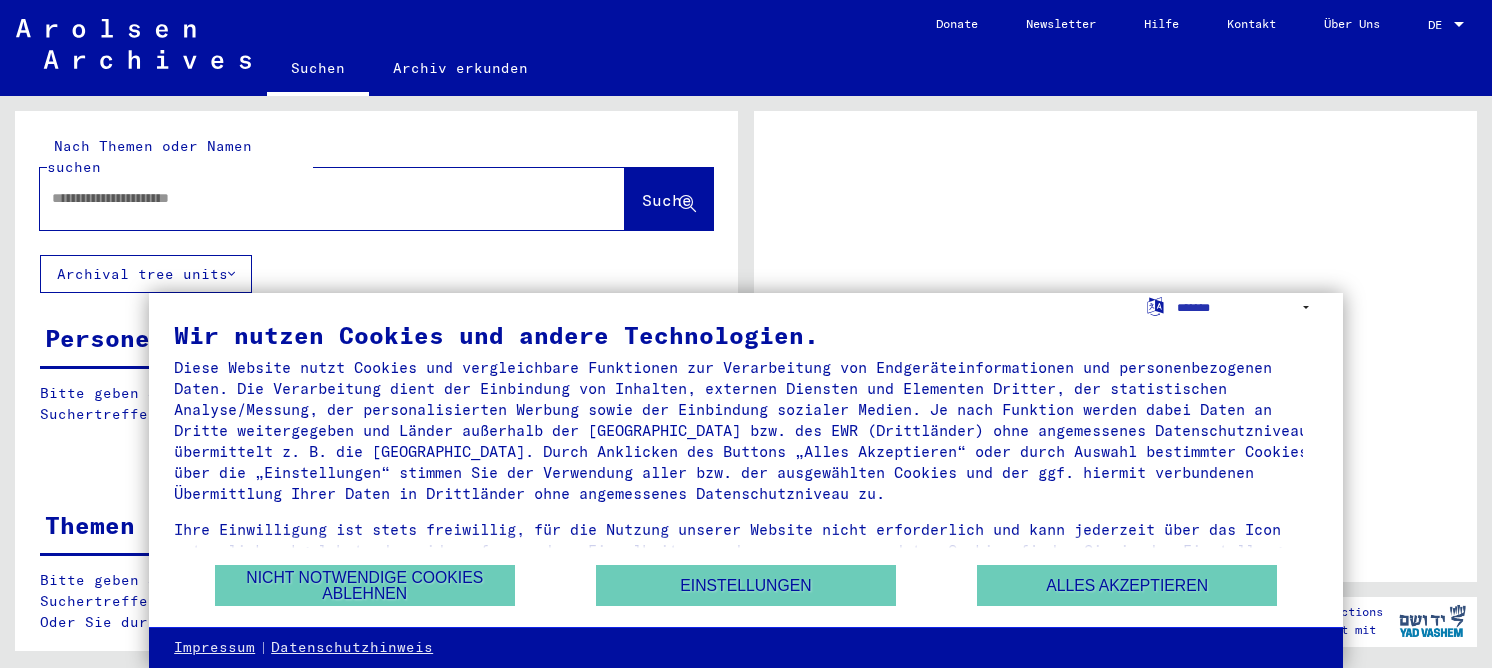 scroll, scrollTop: 0, scrollLeft: 0, axis: both 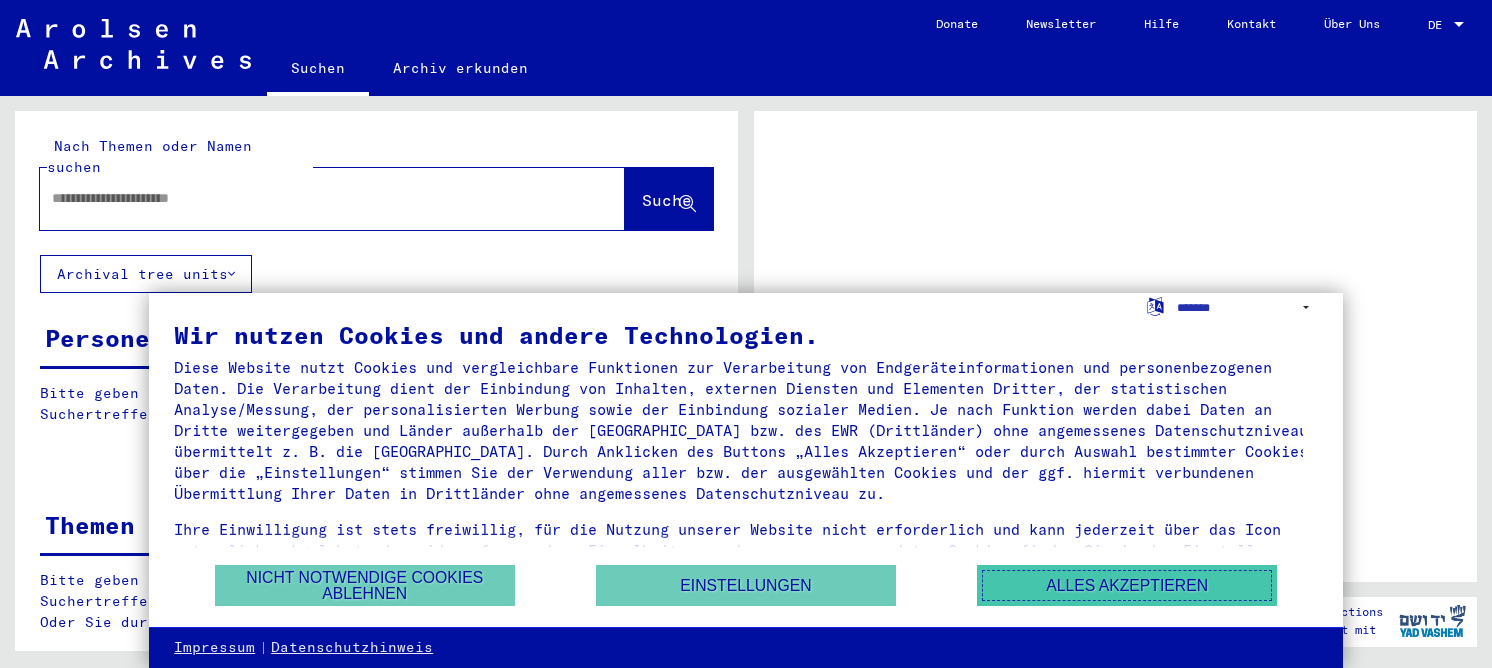 click on "Alles akzeptieren" at bounding box center (1127, 585) 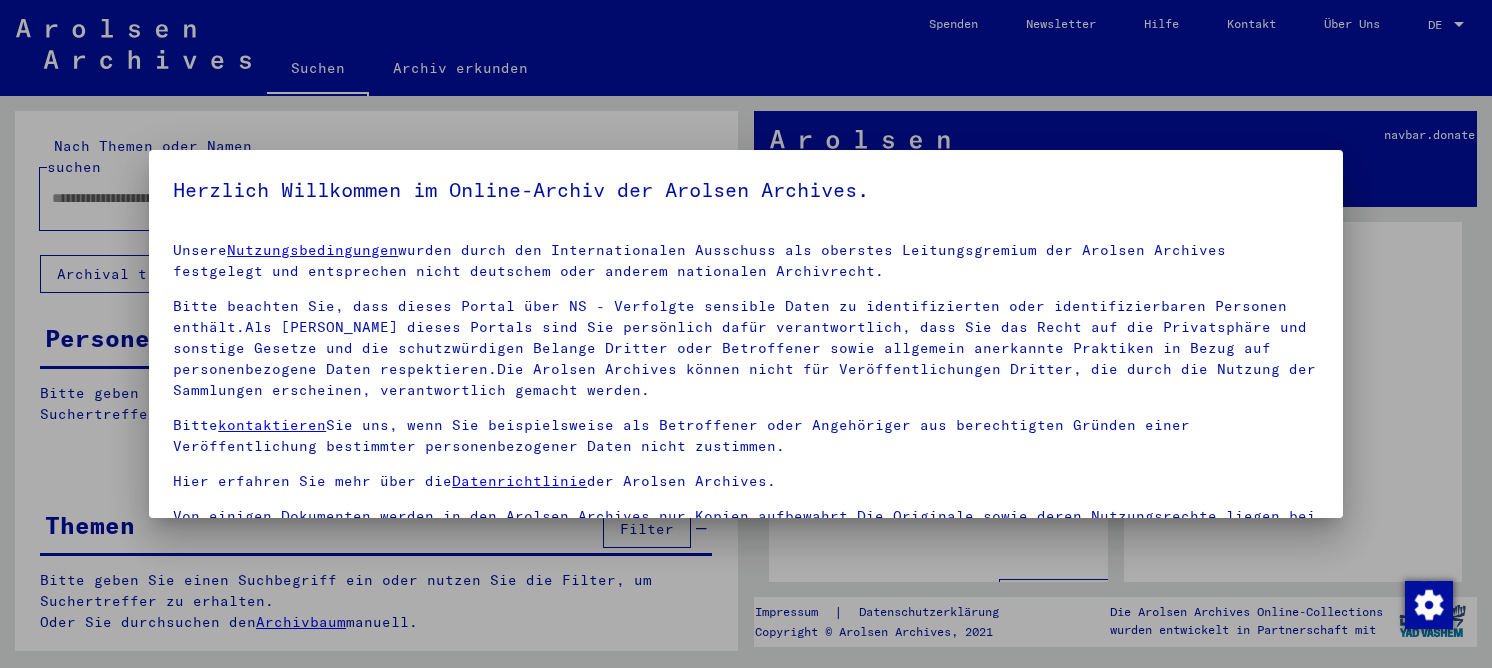 scroll, scrollTop: 46, scrollLeft: 0, axis: vertical 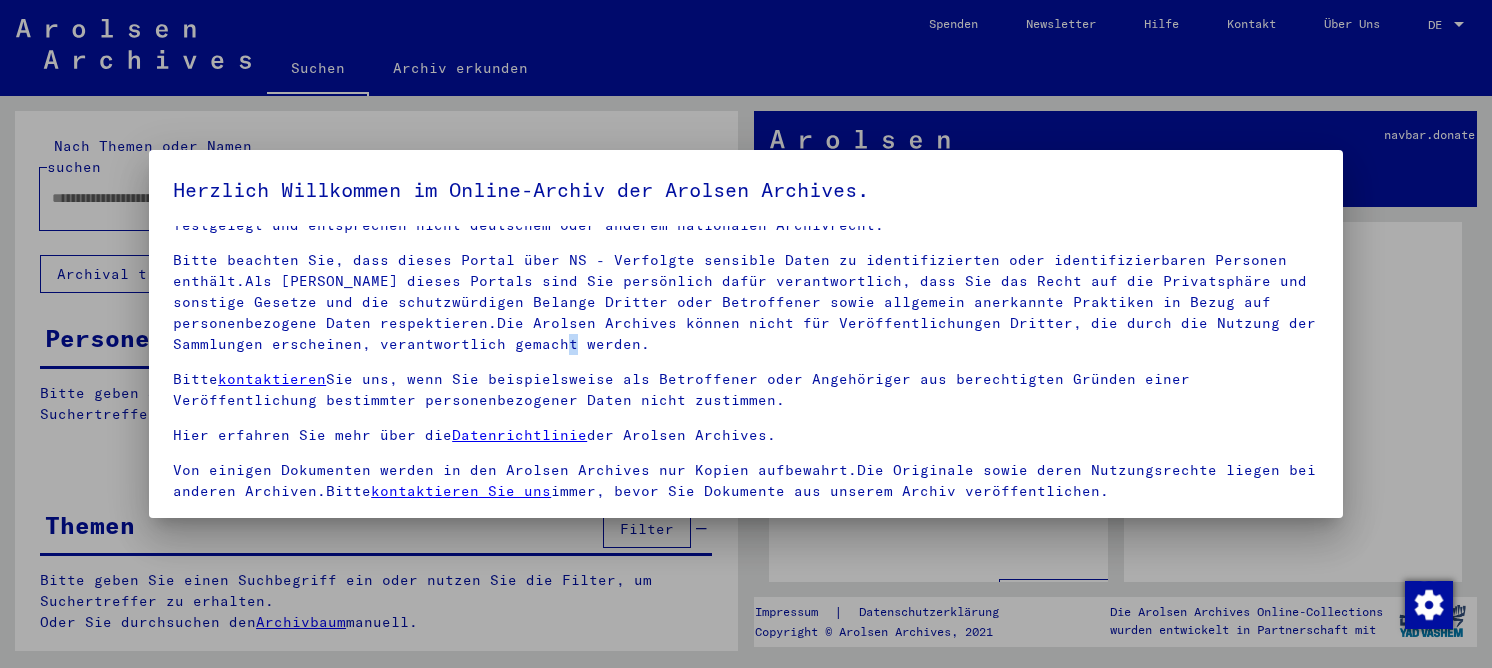 click on "Bitte beachten Sie, dass dieses Portal über NS - Verfolgte sensible Daten zu identifizierten oder identifizierbaren Personen enthält.Als [PERSON_NAME] dieses Portals sind Sie persönlich dafür verantwortlich, dass Sie das Recht auf die Privatsphäre und sonstige Gesetze und die schutzwürdigen Belange Dritter oder Betroffener sowie allgemein anerkannte Praktiken in Bezug auf personenbezogene Daten respektieren.Die Arolsen Archives können nicht für Veröffentlichungen Dritter, die durch die Nutzung der Sammlungen erscheinen, verantwortlich gemacht werden." at bounding box center [746, 302] 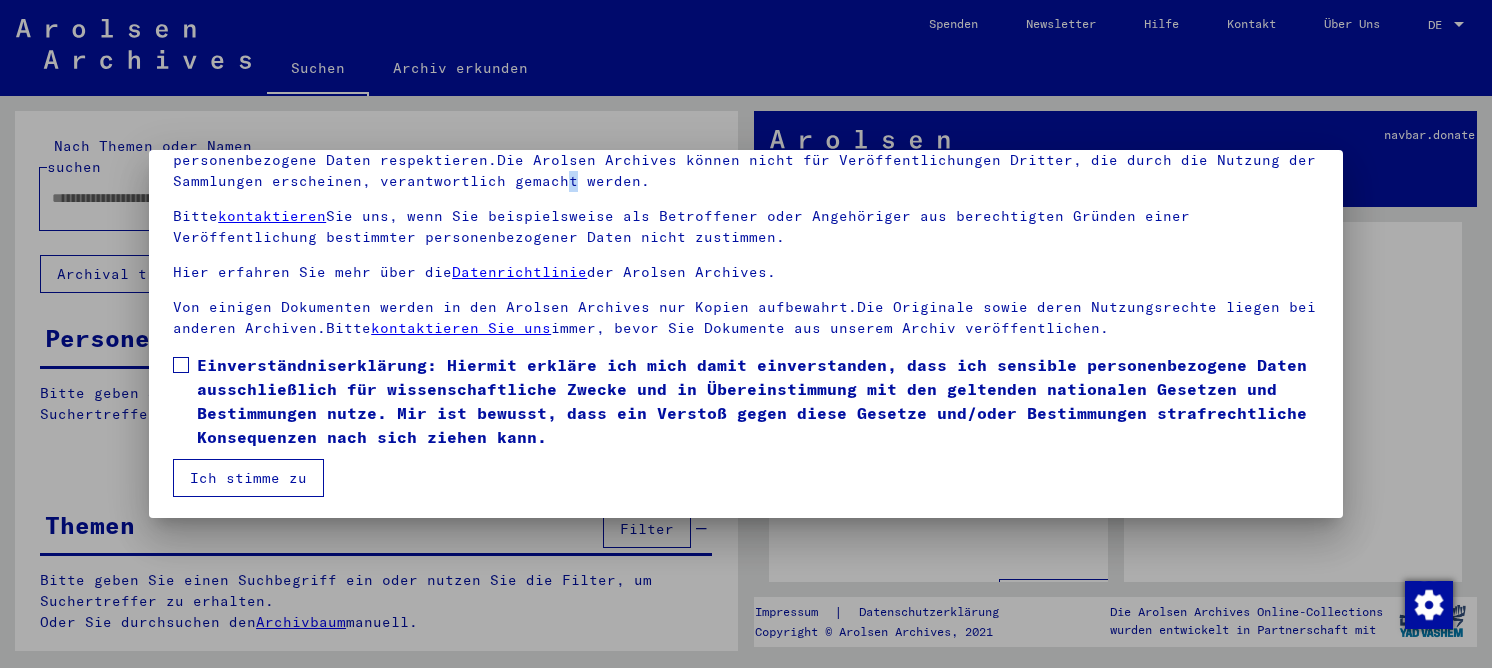 scroll, scrollTop: 166, scrollLeft: 0, axis: vertical 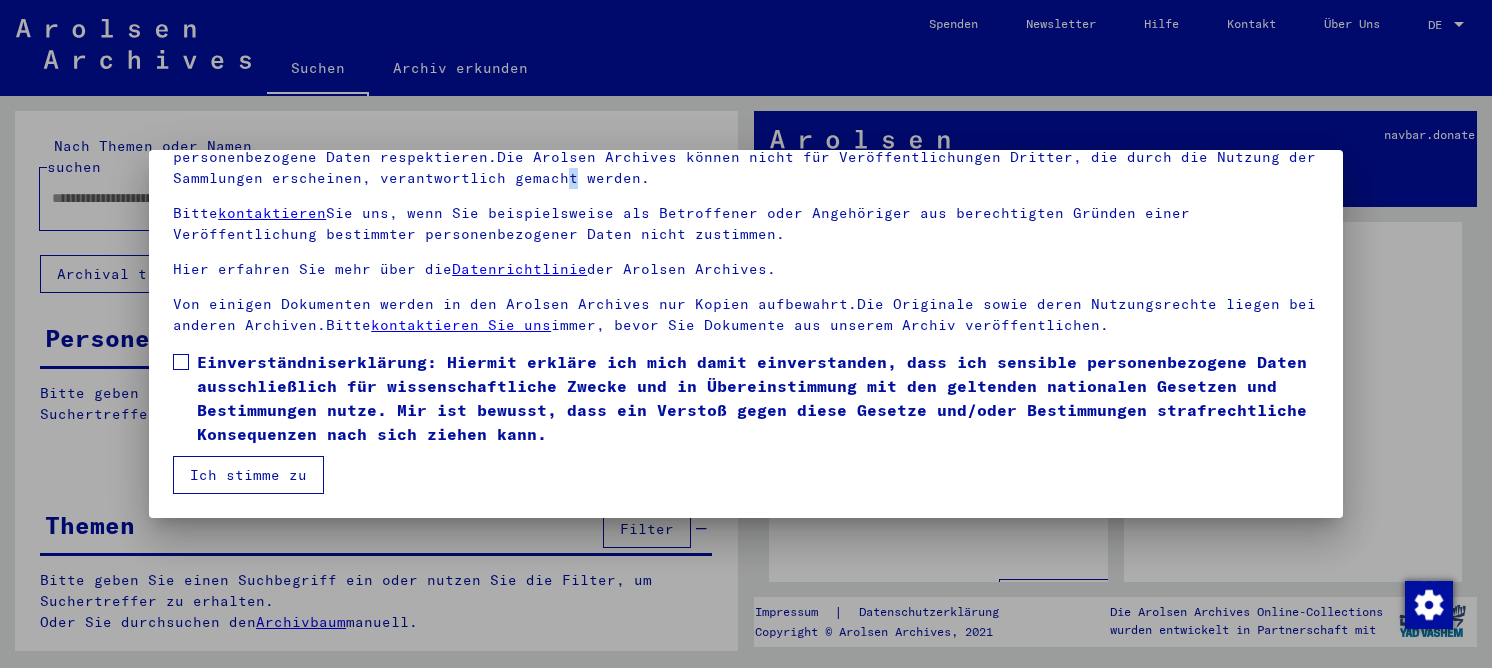 click on "Einverständniserklärung: Hiermit erkläre ich mich damit einverstanden, dass ich sensible personenbezogene Daten ausschließlich für wissenschaftliche Zwecke und in Übereinstimmung mit den geltenden nationalen Gesetzen und Bestimmungen nutze. Mir ist bewusst, dass ein Verstoß gegen diese Gesetze und/oder Bestimmungen strafrechtliche Konsequenzen nach sich ziehen kann." at bounding box center (758, 398) 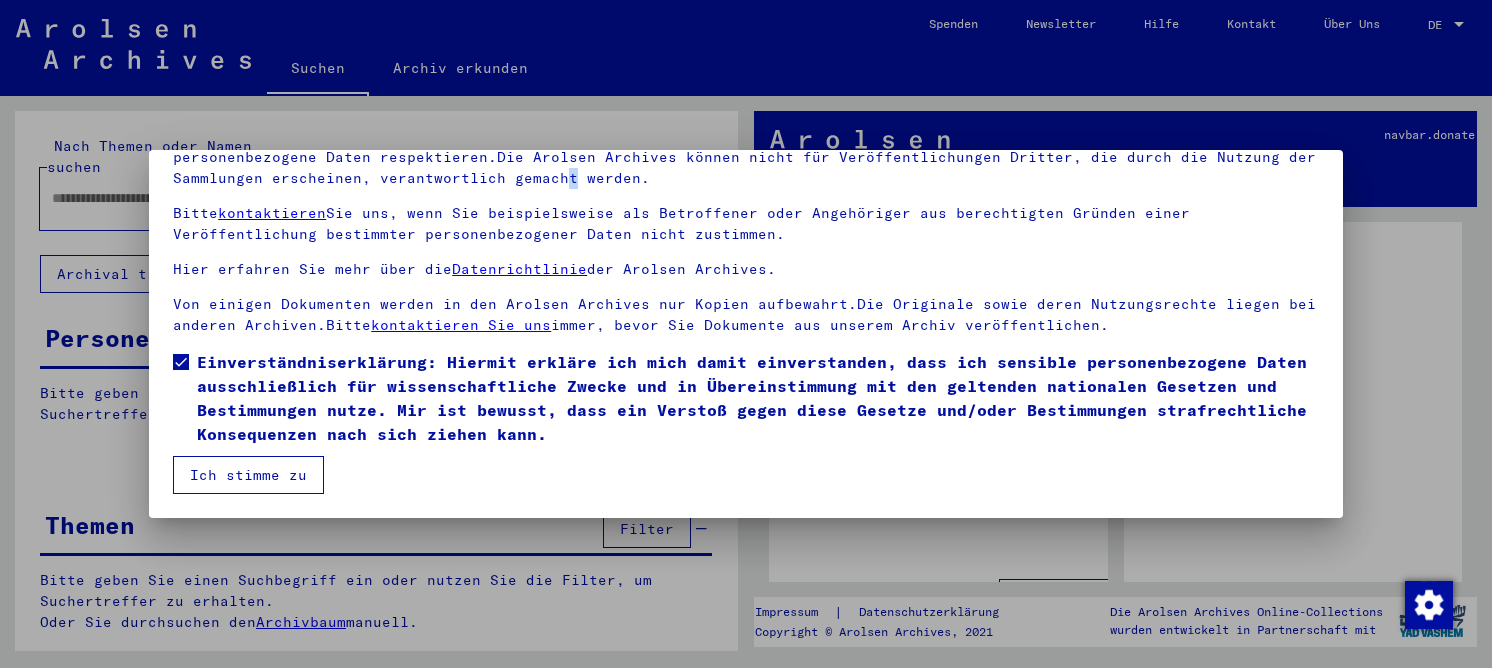 click on "Ich stimme zu" at bounding box center (248, 475) 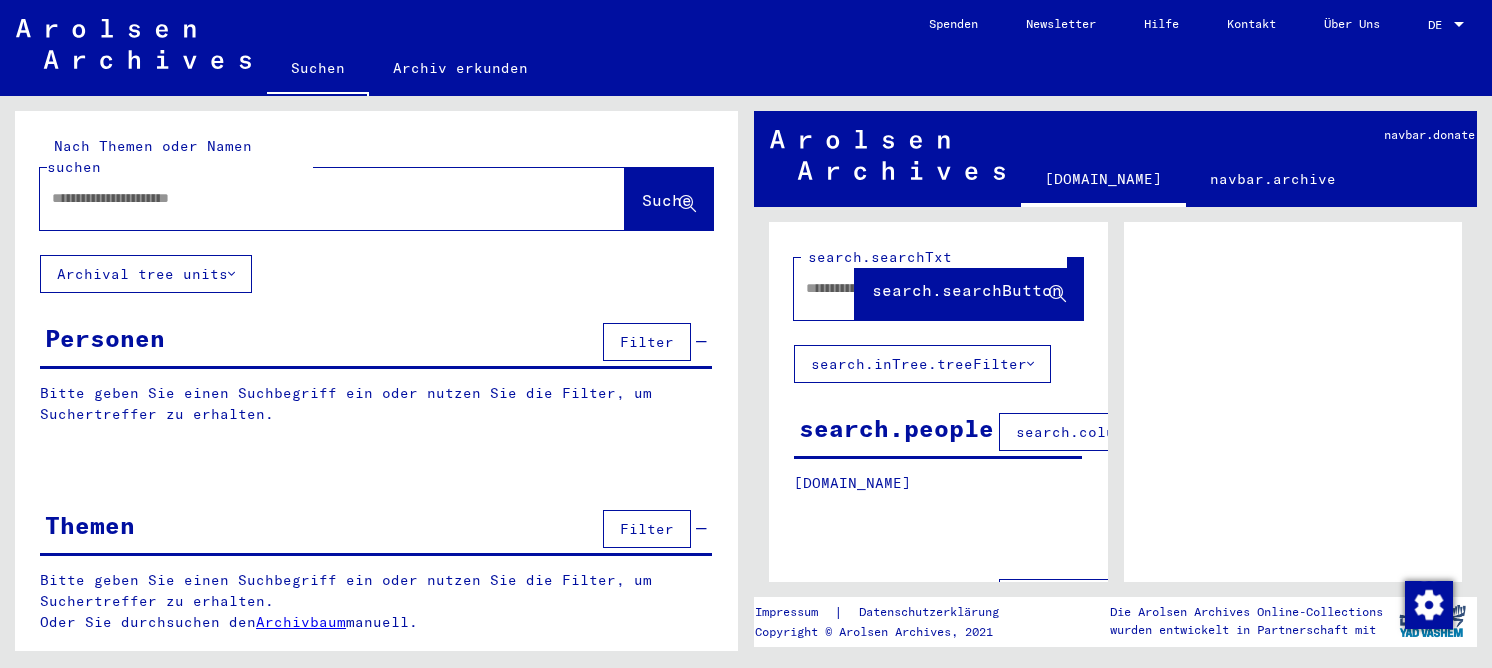 click at bounding box center (314, 198) 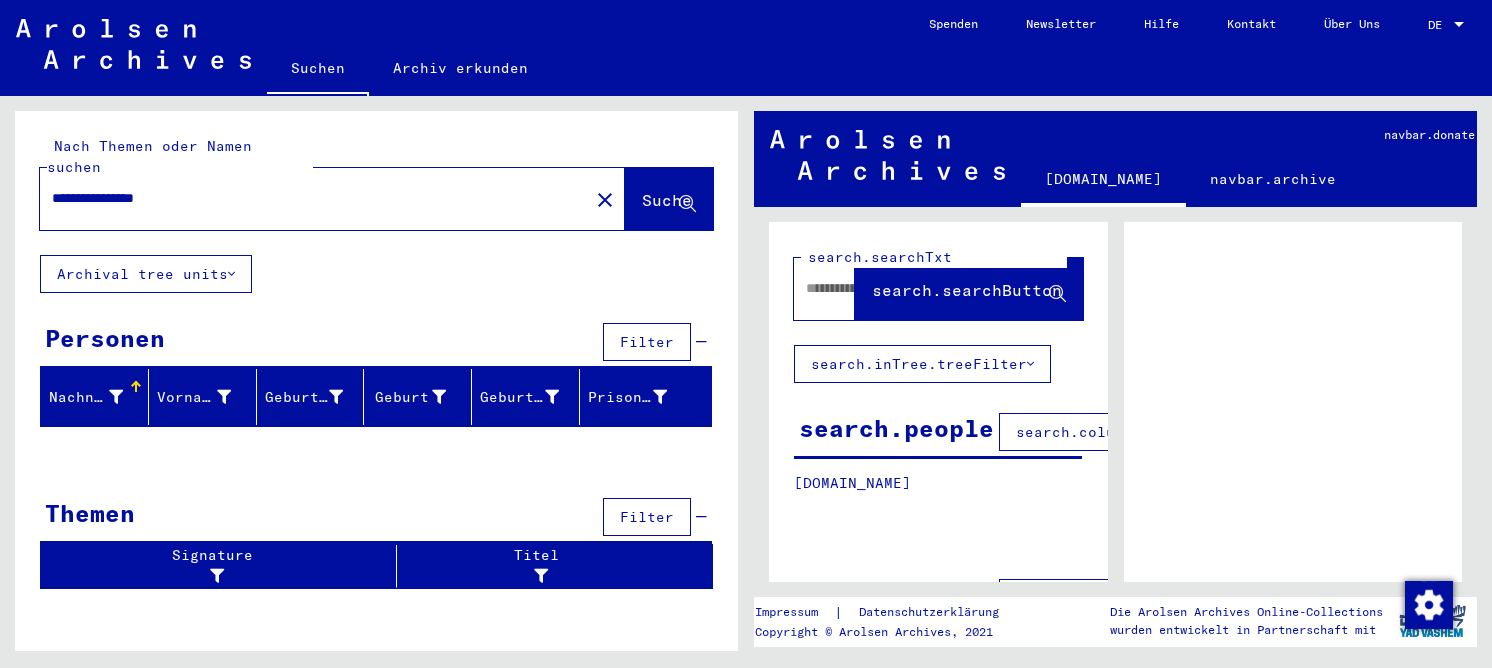 click on "**********" at bounding box center [314, 198] 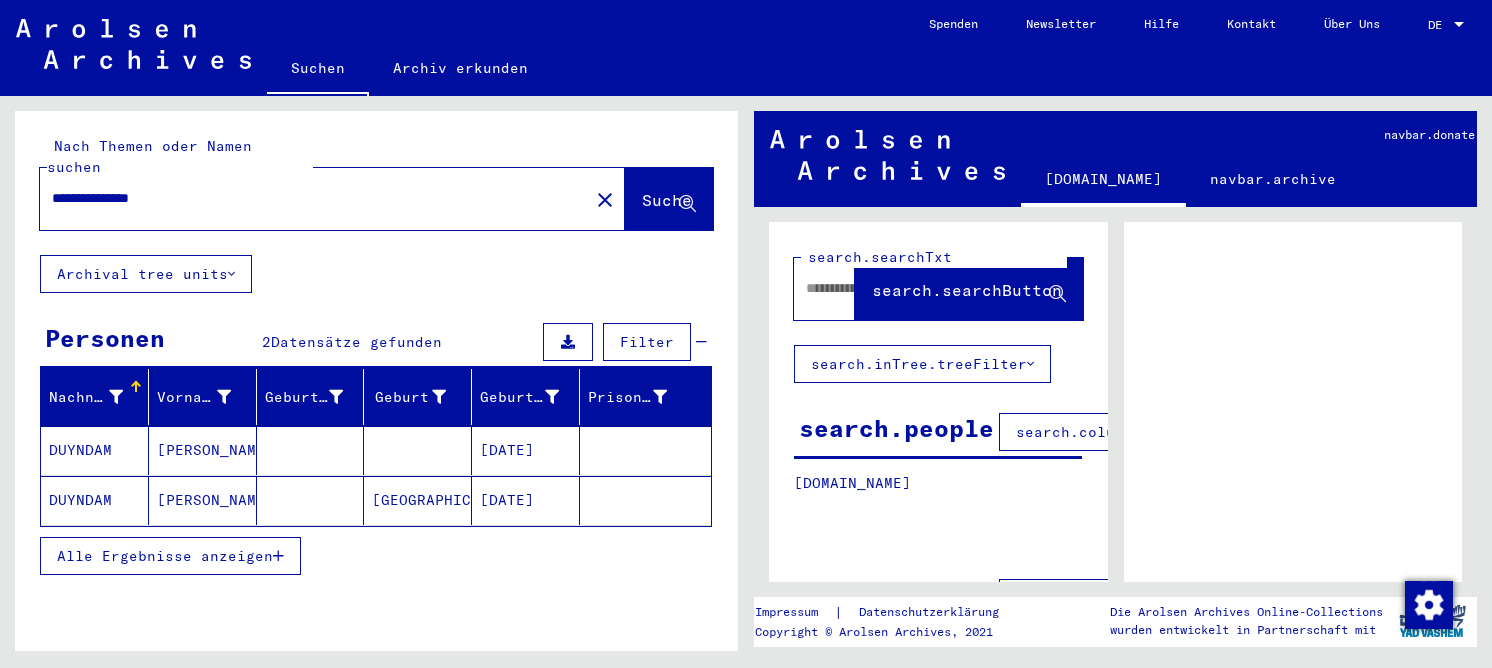 click on "[PERSON_NAME]" at bounding box center (203, 500) 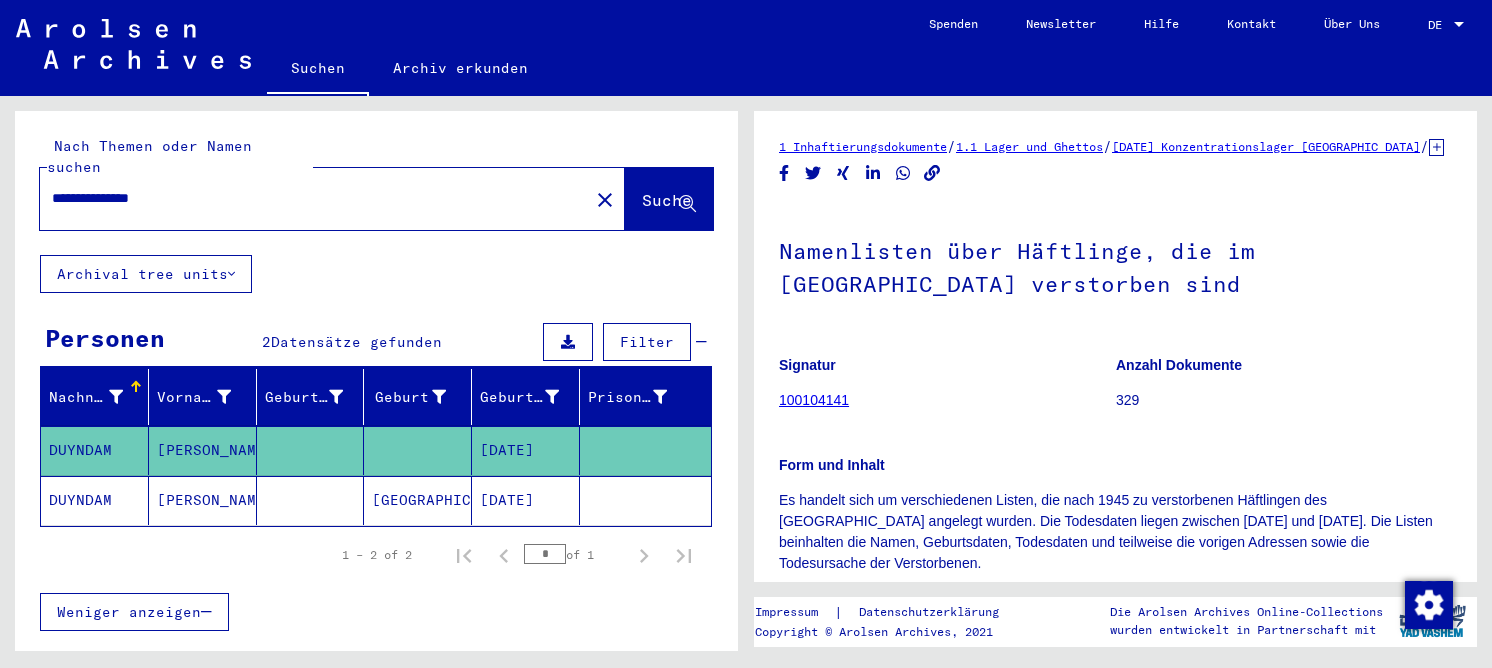 scroll, scrollTop: 0, scrollLeft: 0, axis: both 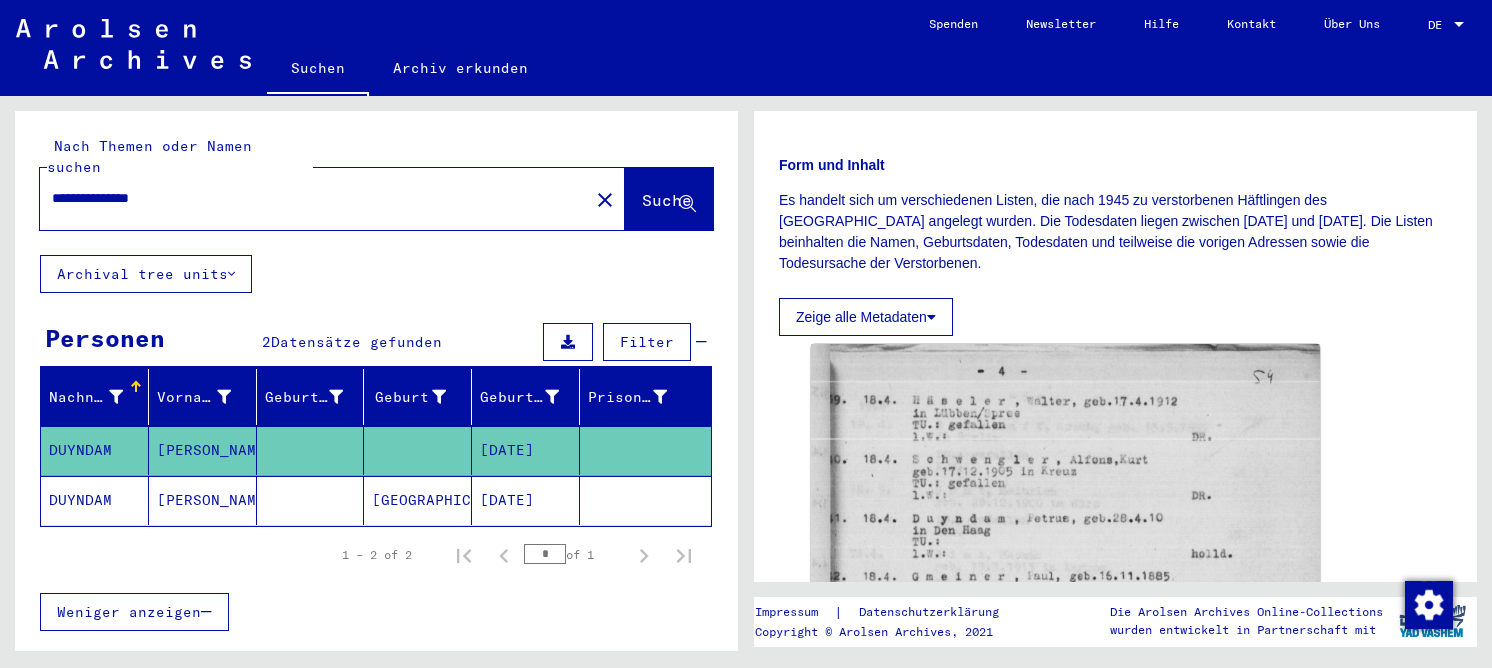 click 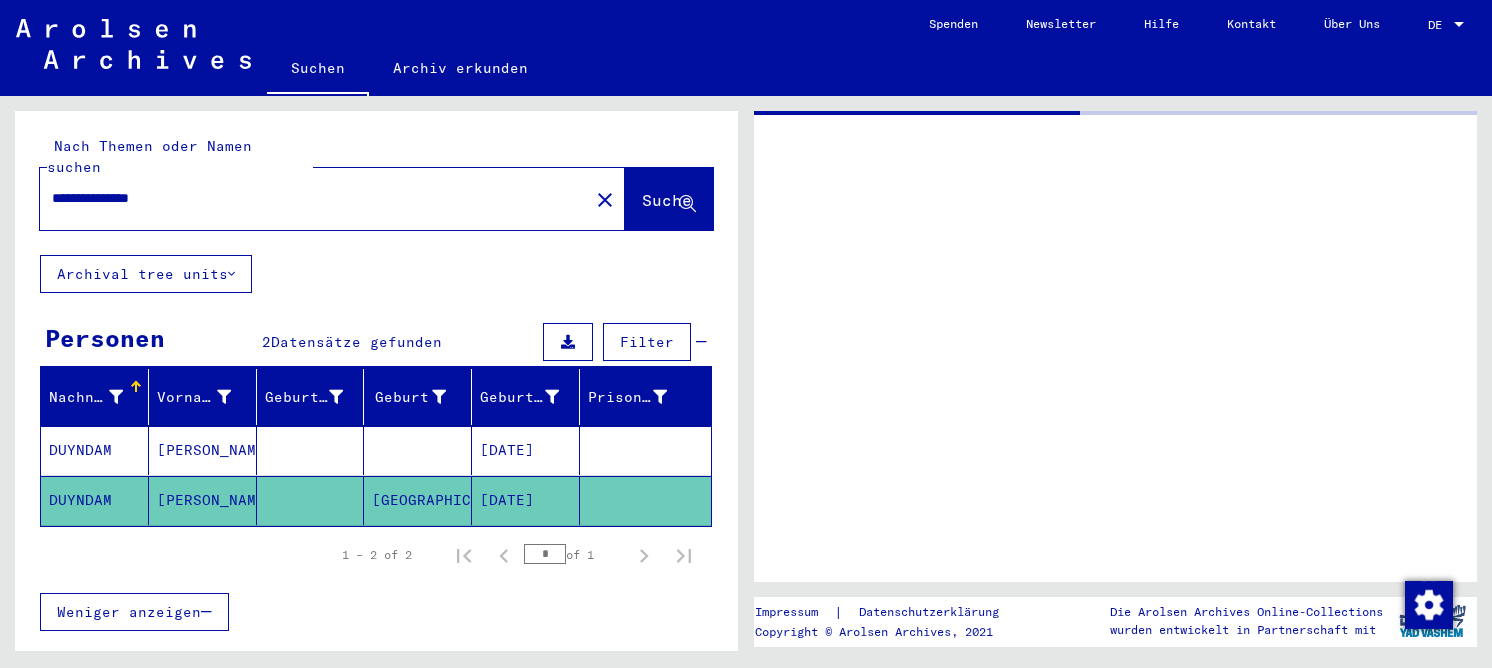 scroll, scrollTop: 0, scrollLeft: 0, axis: both 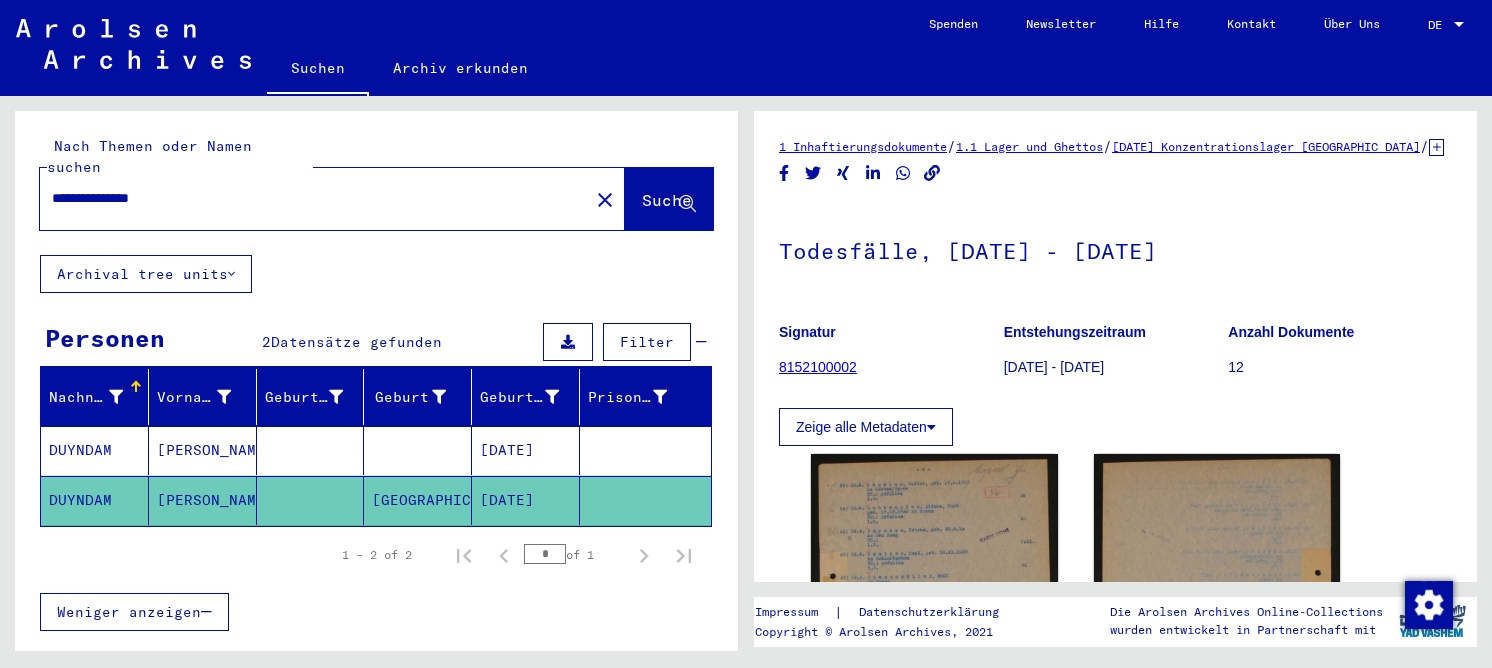 drag, startPoint x: 217, startPoint y: 178, endPoint x: 3, endPoint y: 195, distance: 214.67418 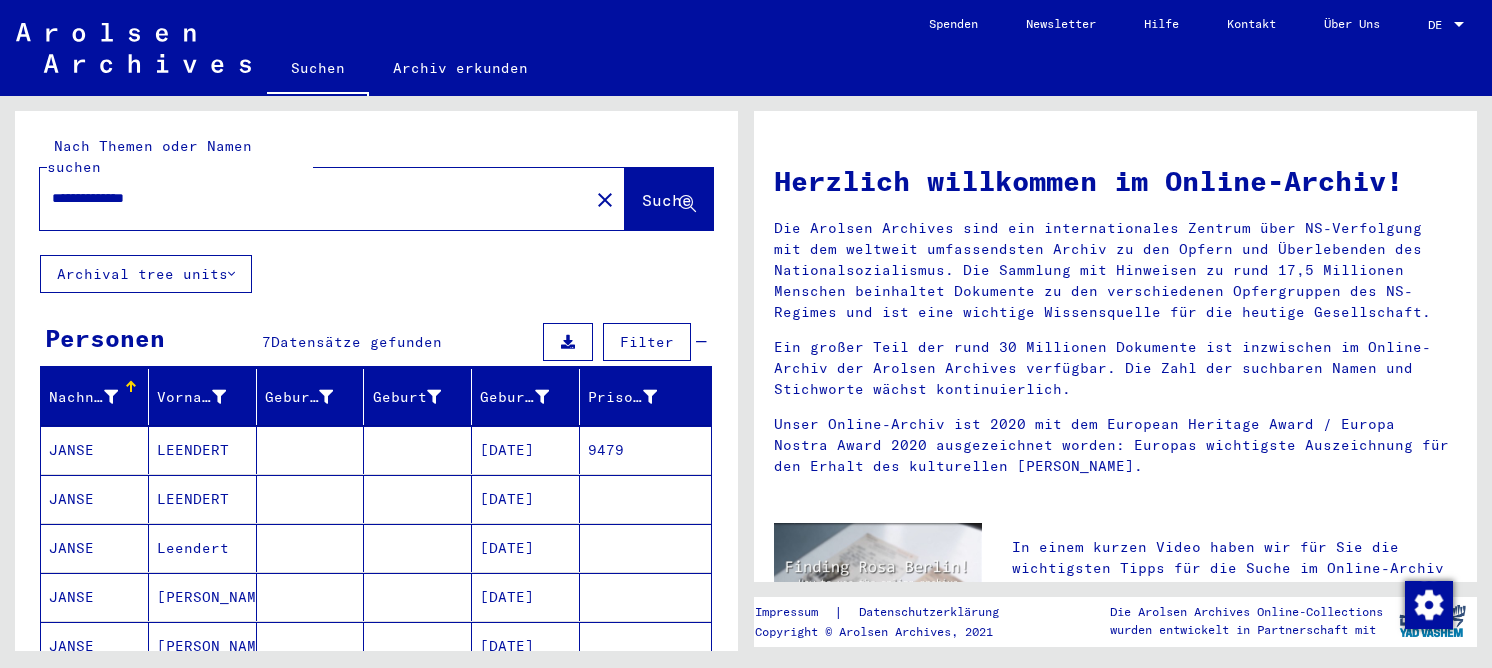 click on "LEENDERT" at bounding box center (203, 548) 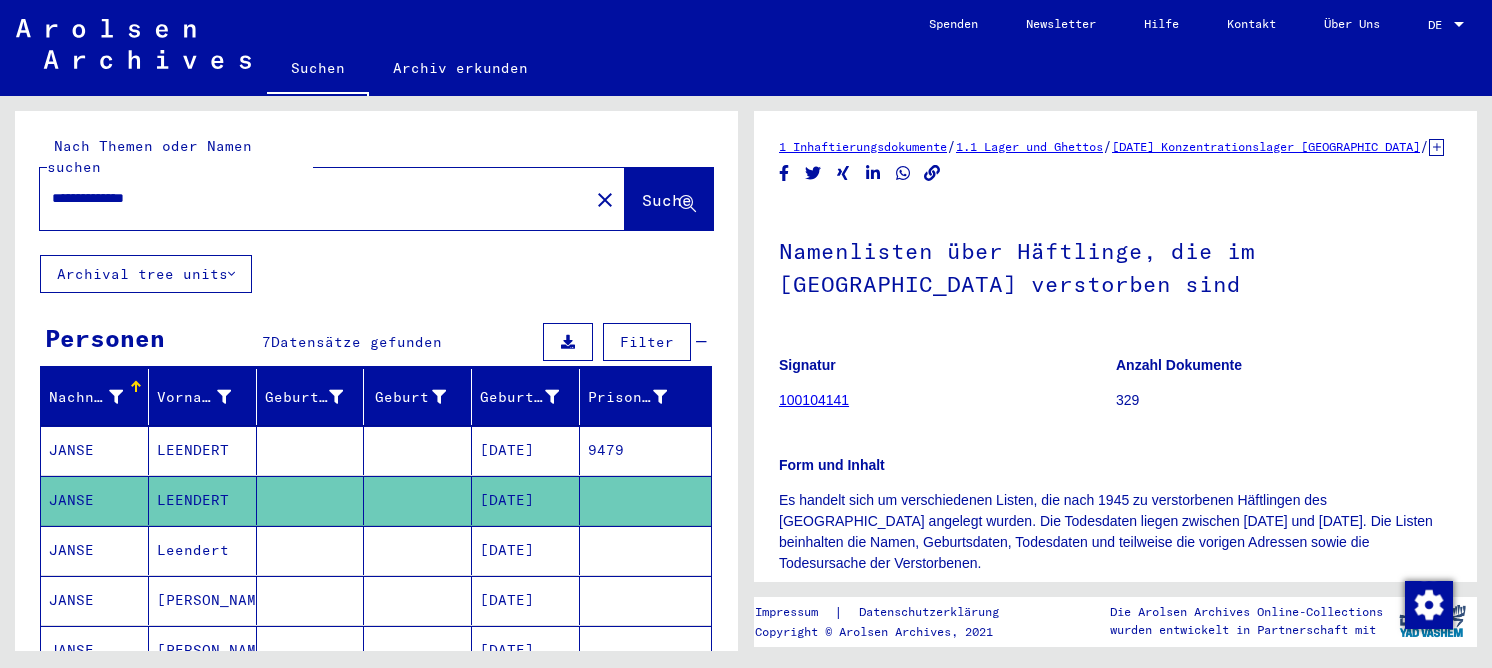 scroll, scrollTop: 0, scrollLeft: 0, axis: both 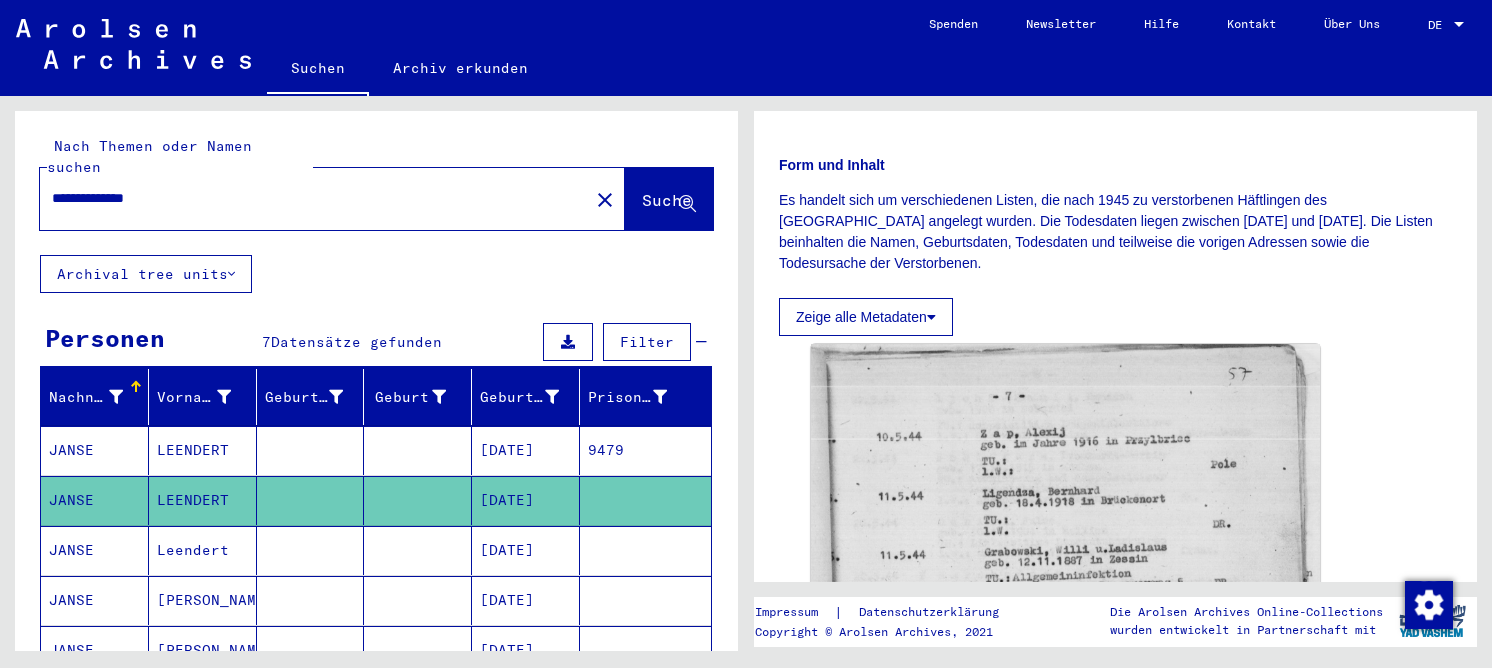 click at bounding box center [418, 650] 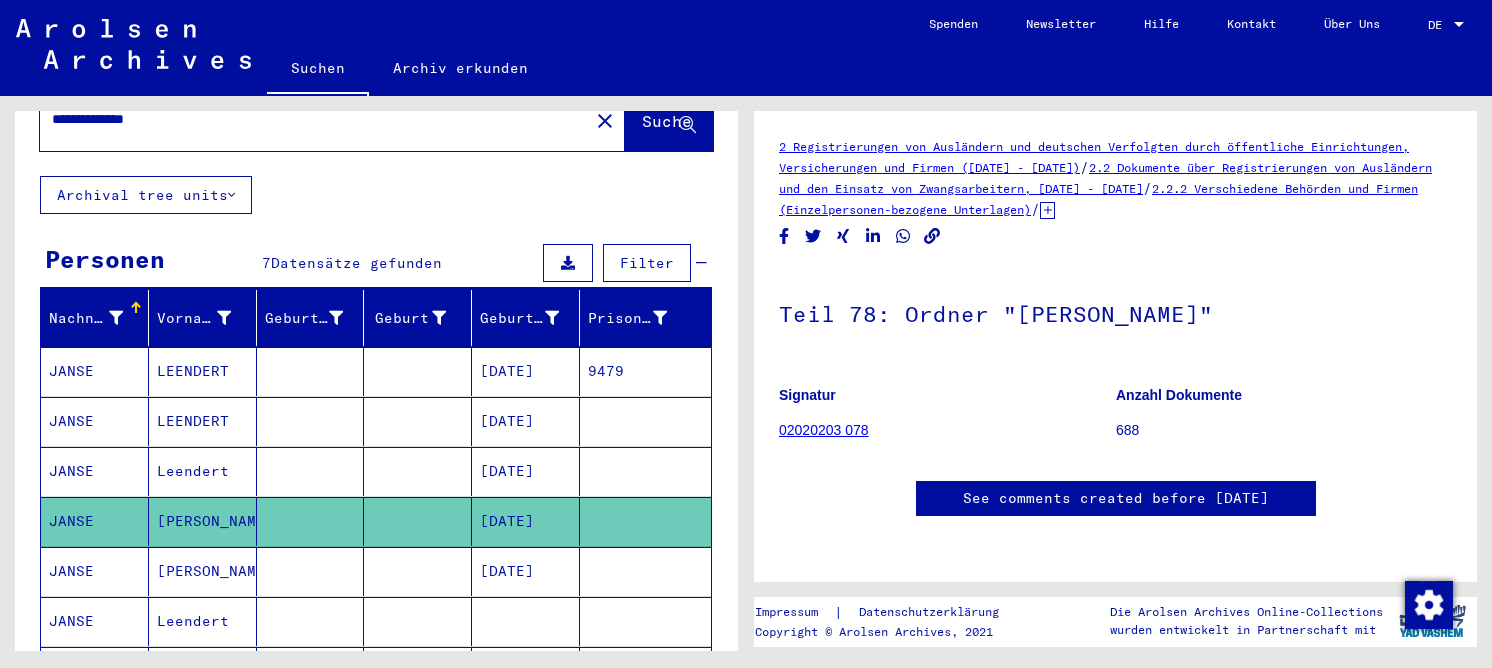 scroll, scrollTop: 400, scrollLeft: 0, axis: vertical 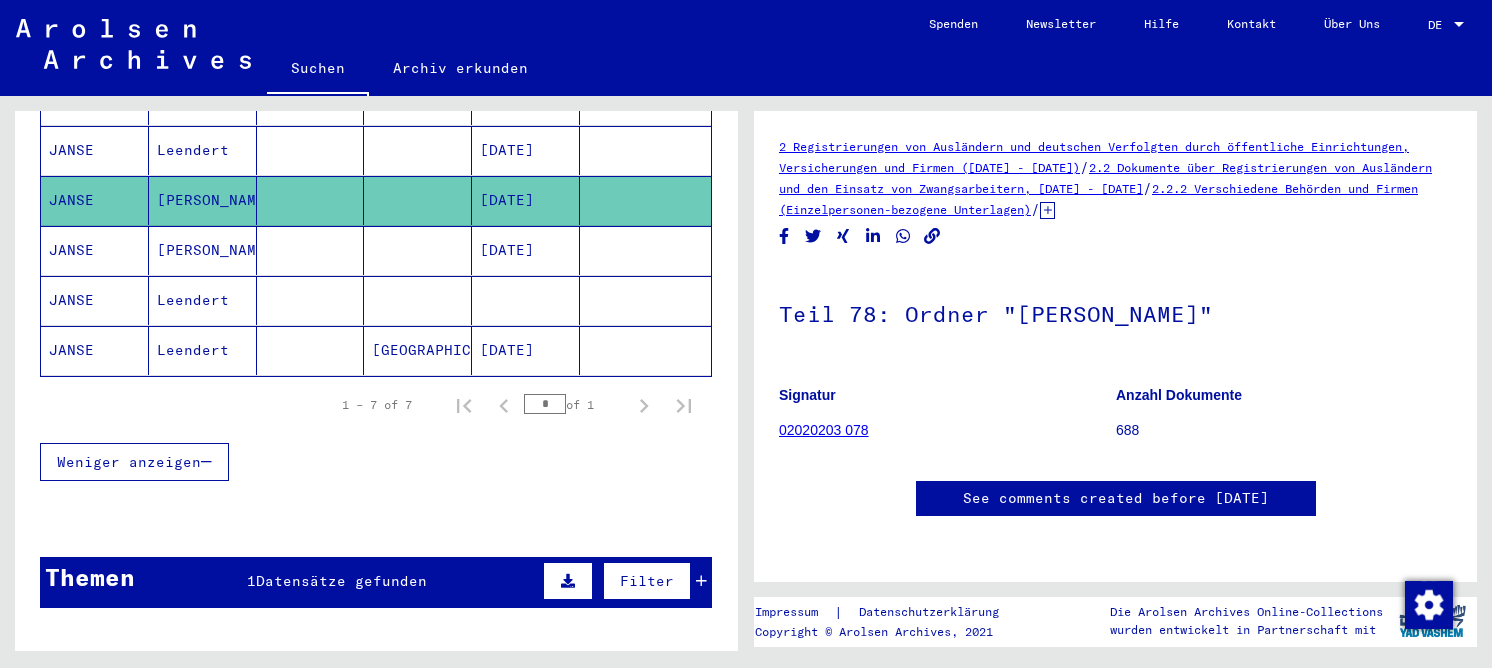 click at bounding box center [311, 350] 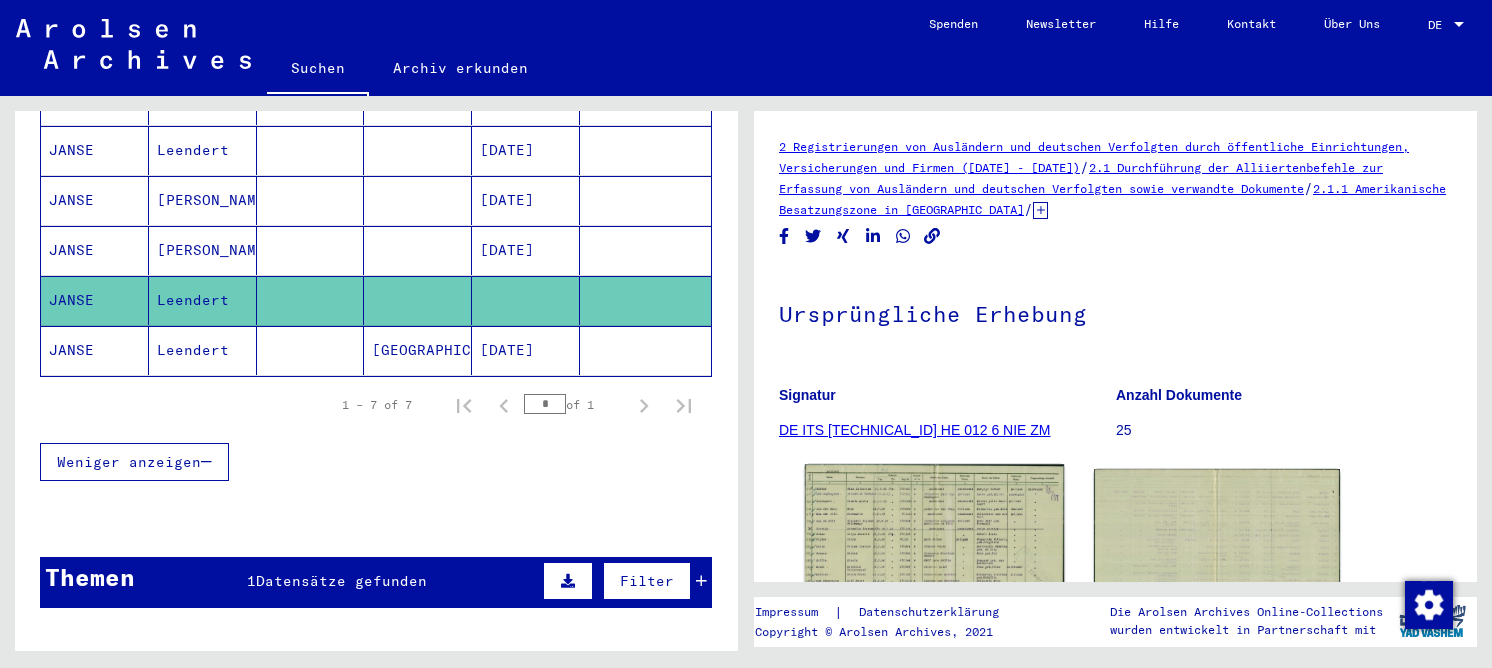 click 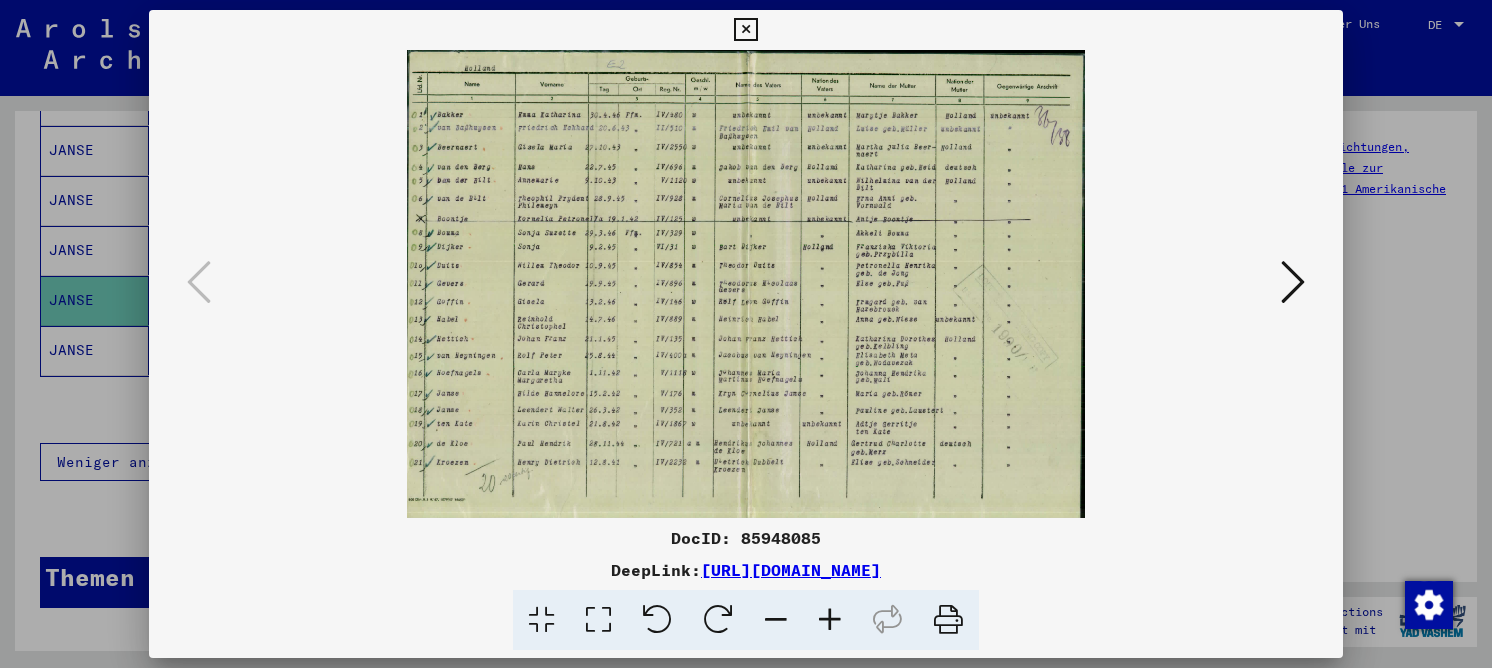 click at bounding box center [598, 620] 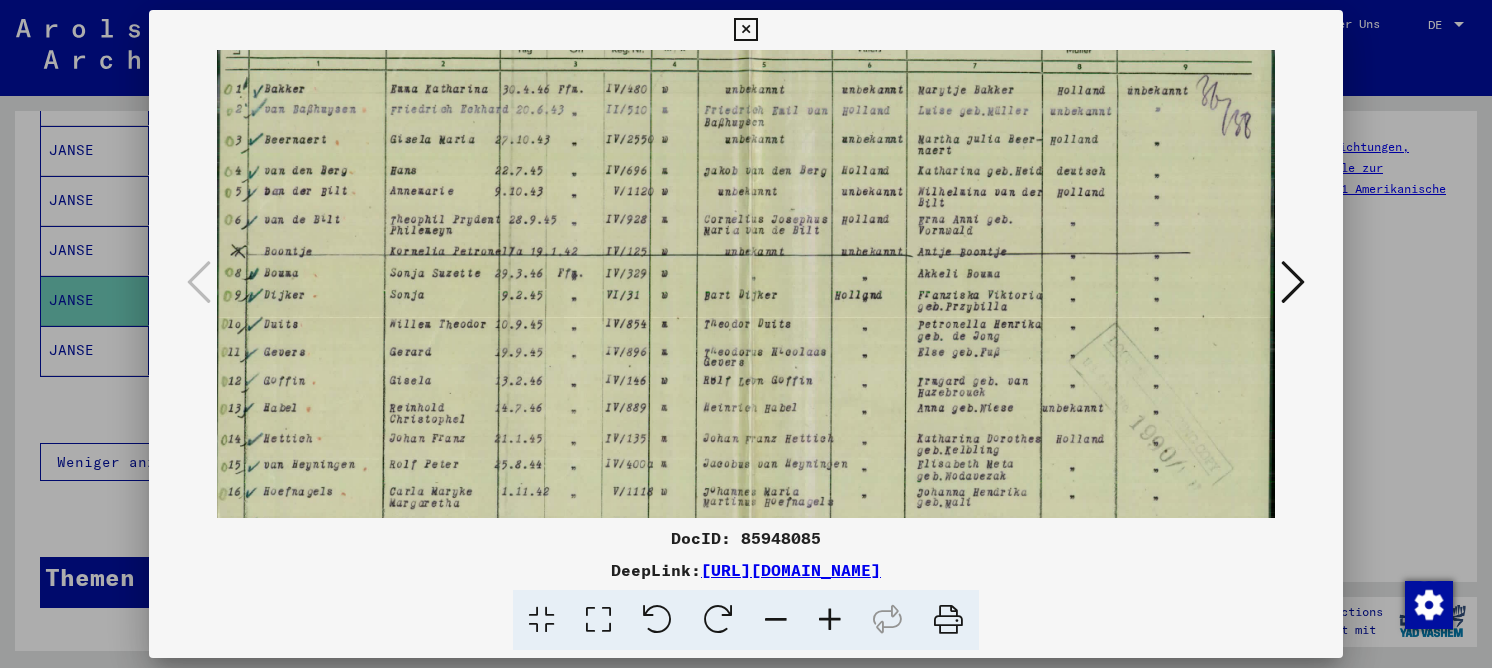 scroll, scrollTop: 263, scrollLeft: 0, axis: vertical 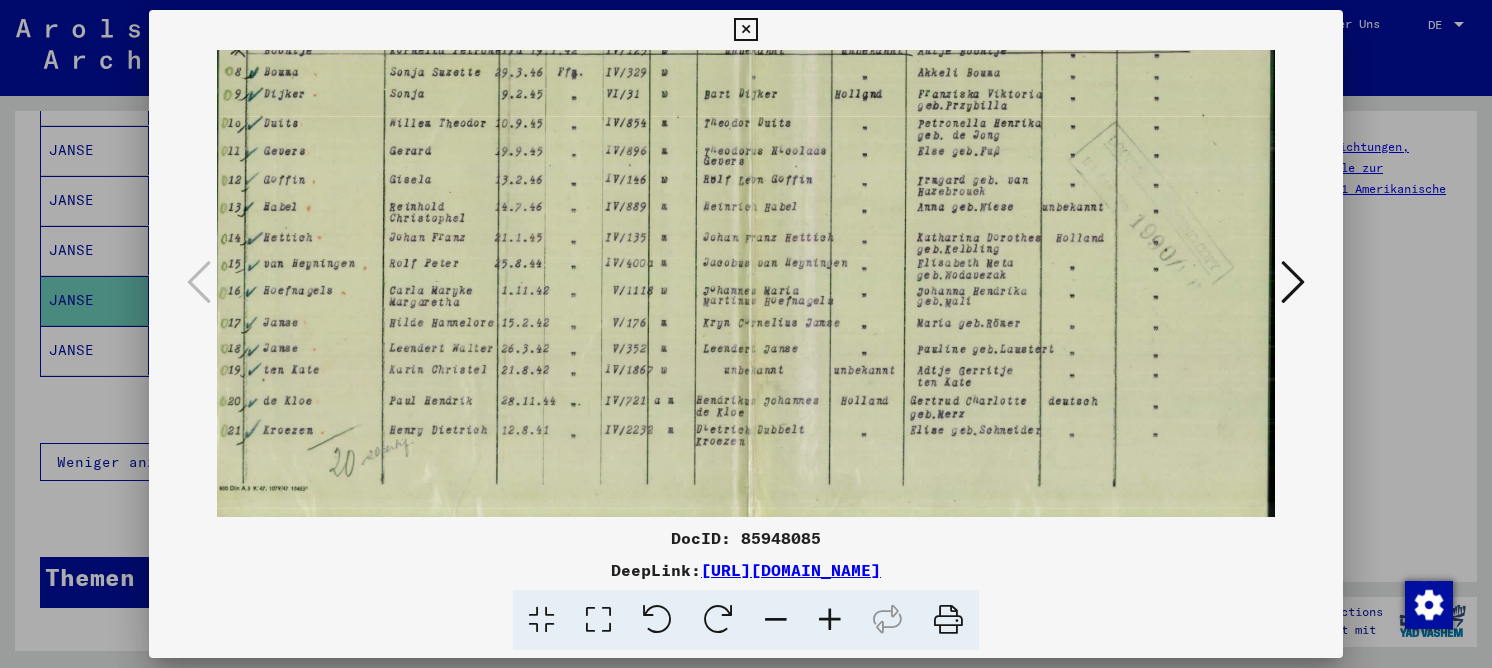 drag, startPoint x: 645, startPoint y: 403, endPoint x: 646, endPoint y: 103, distance: 300.00168 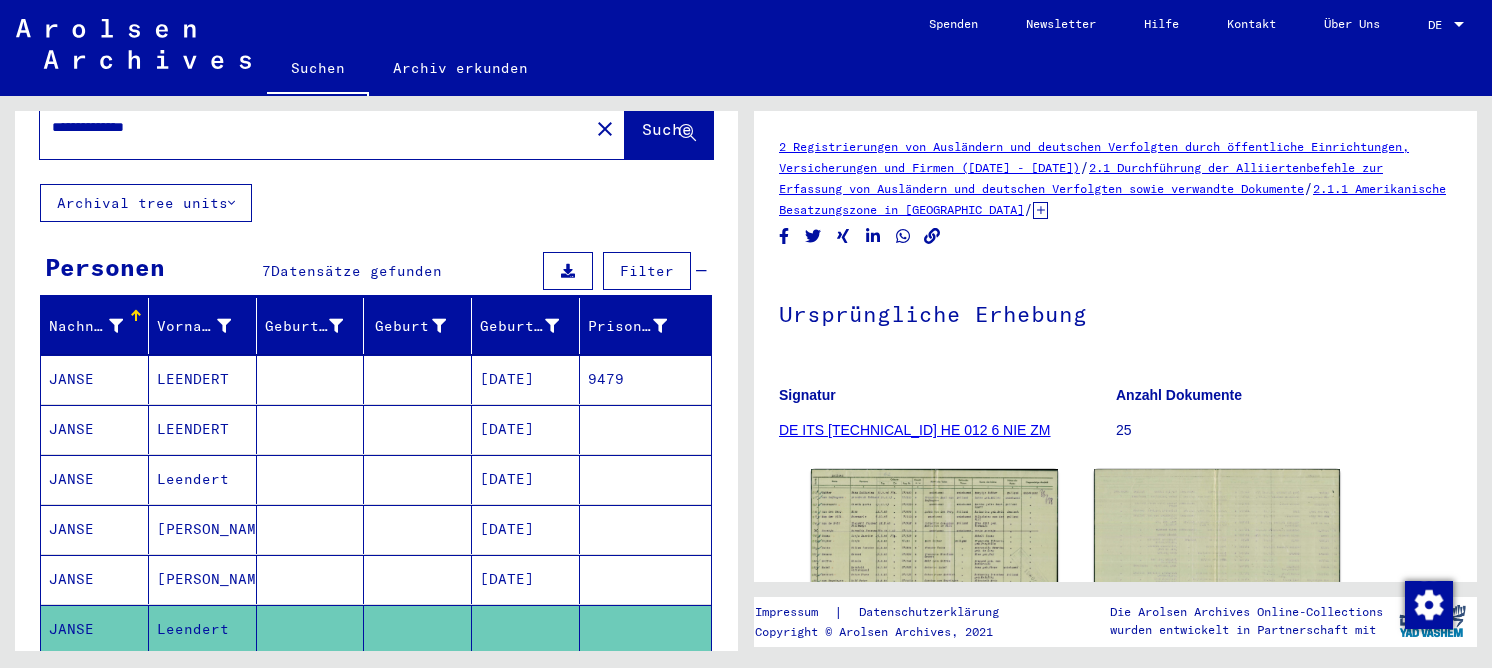 scroll, scrollTop: 0, scrollLeft: 0, axis: both 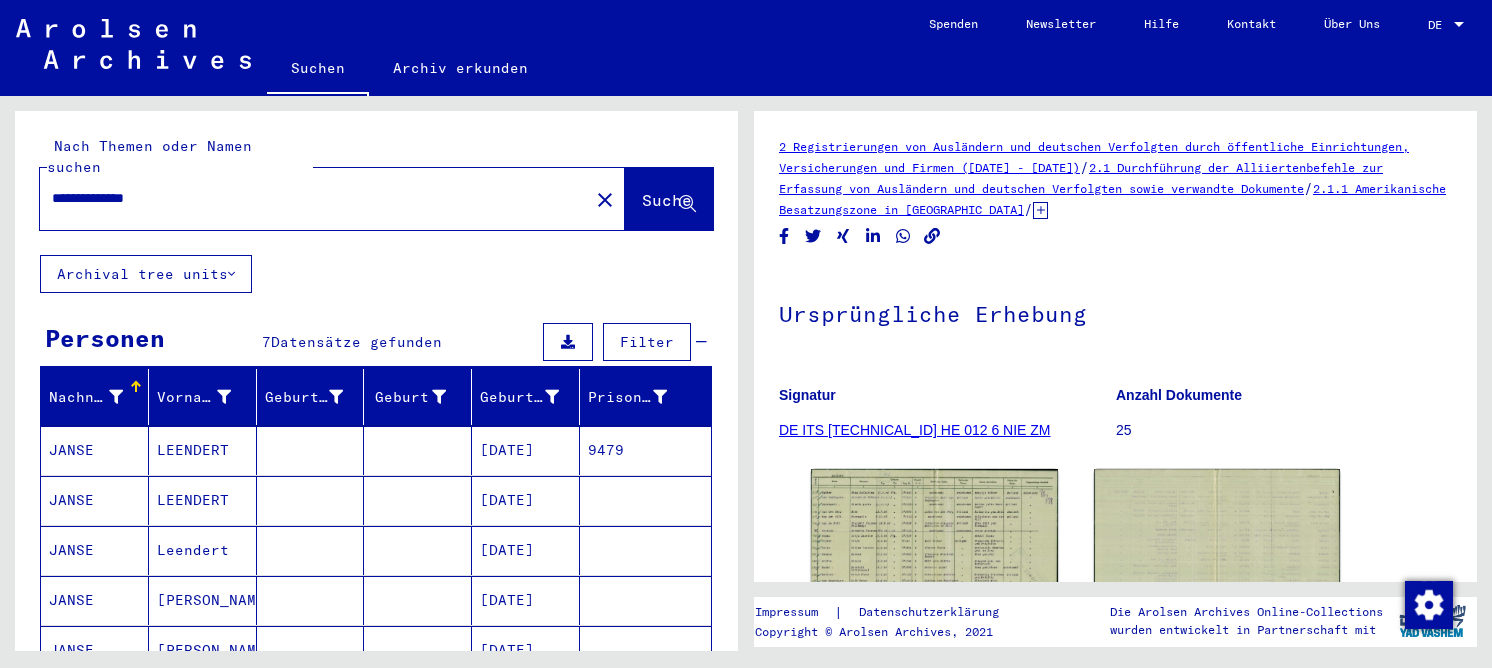 drag, startPoint x: 176, startPoint y: 178, endPoint x: 27, endPoint y: 177, distance: 149.00336 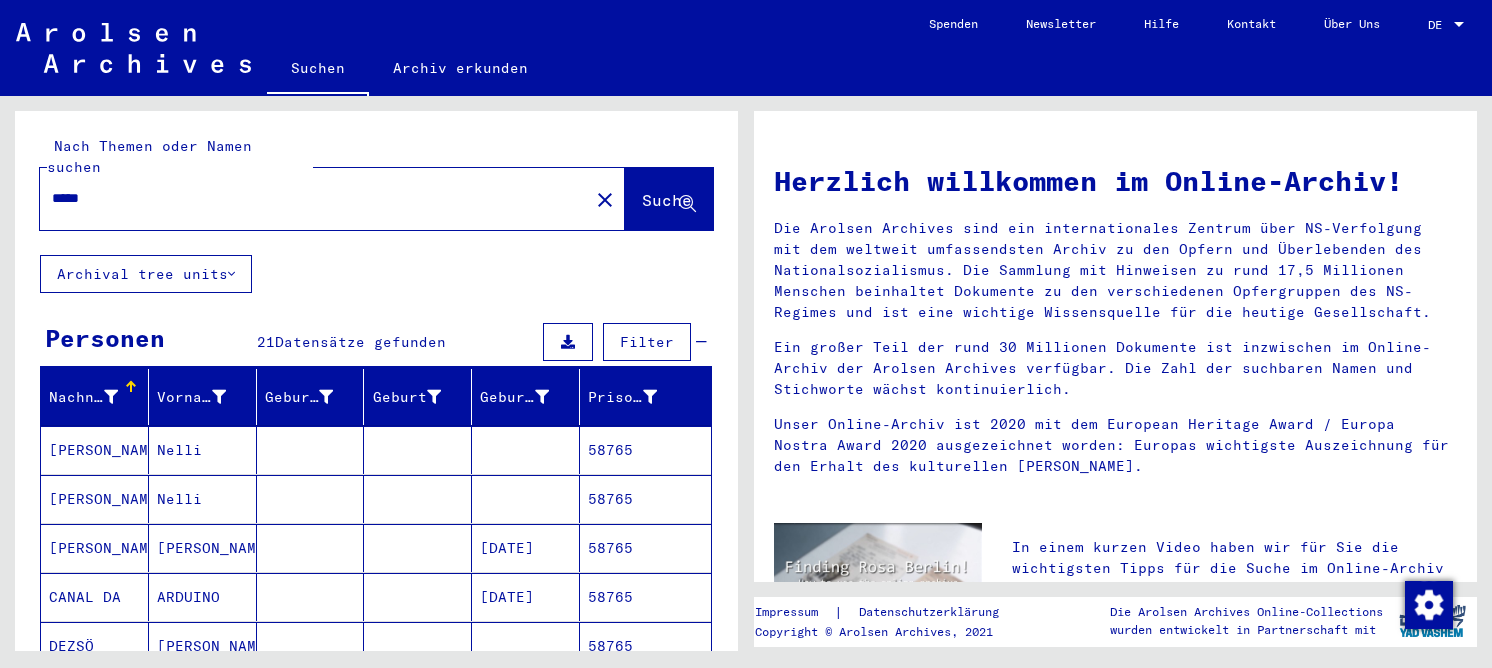 paste on "********" 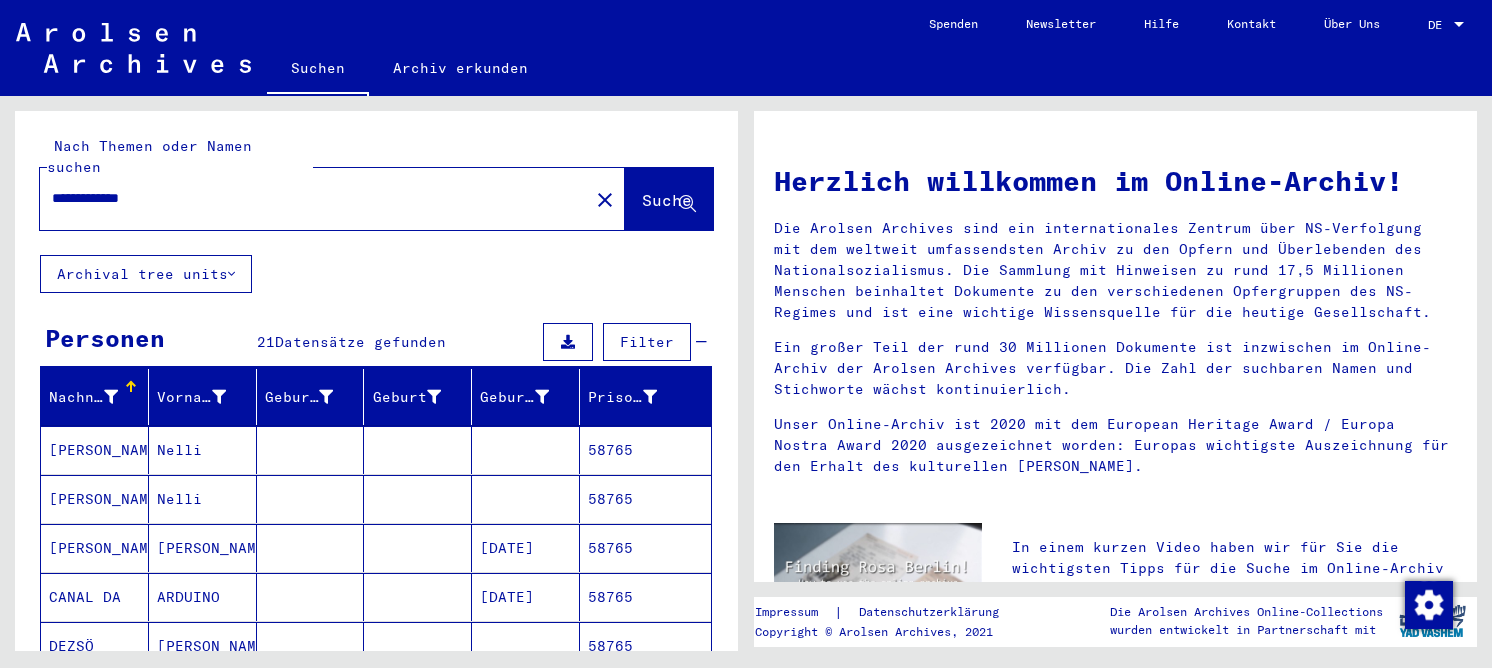 type on "**********" 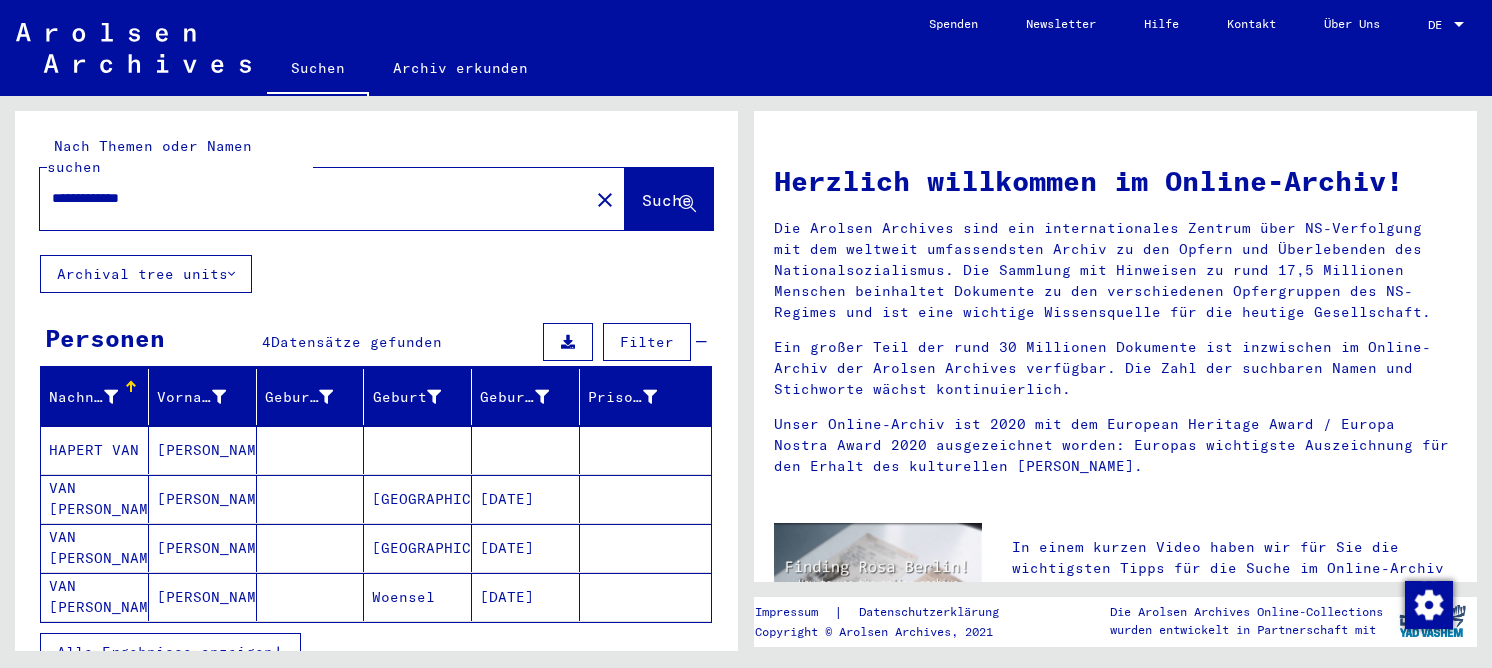 click on "HAPERT VAN" at bounding box center (95, 499) 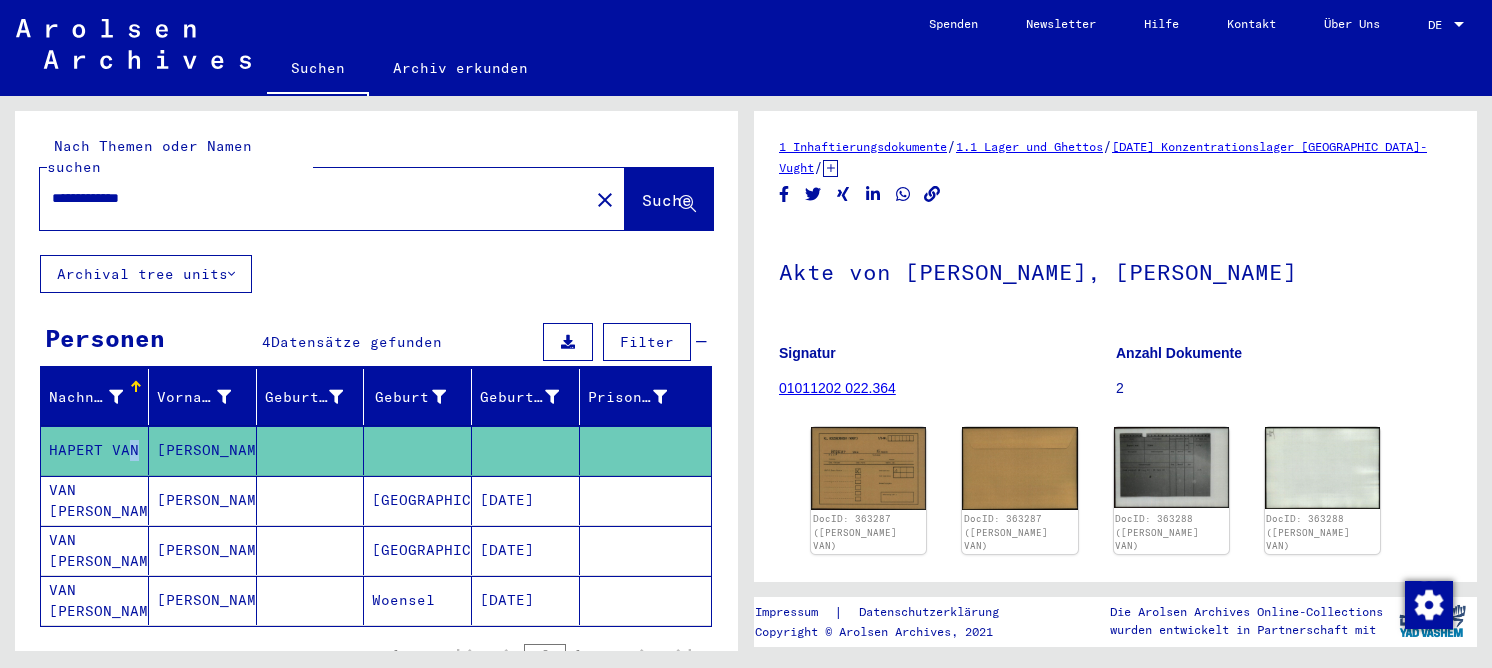 scroll, scrollTop: 0, scrollLeft: 0, axis: both 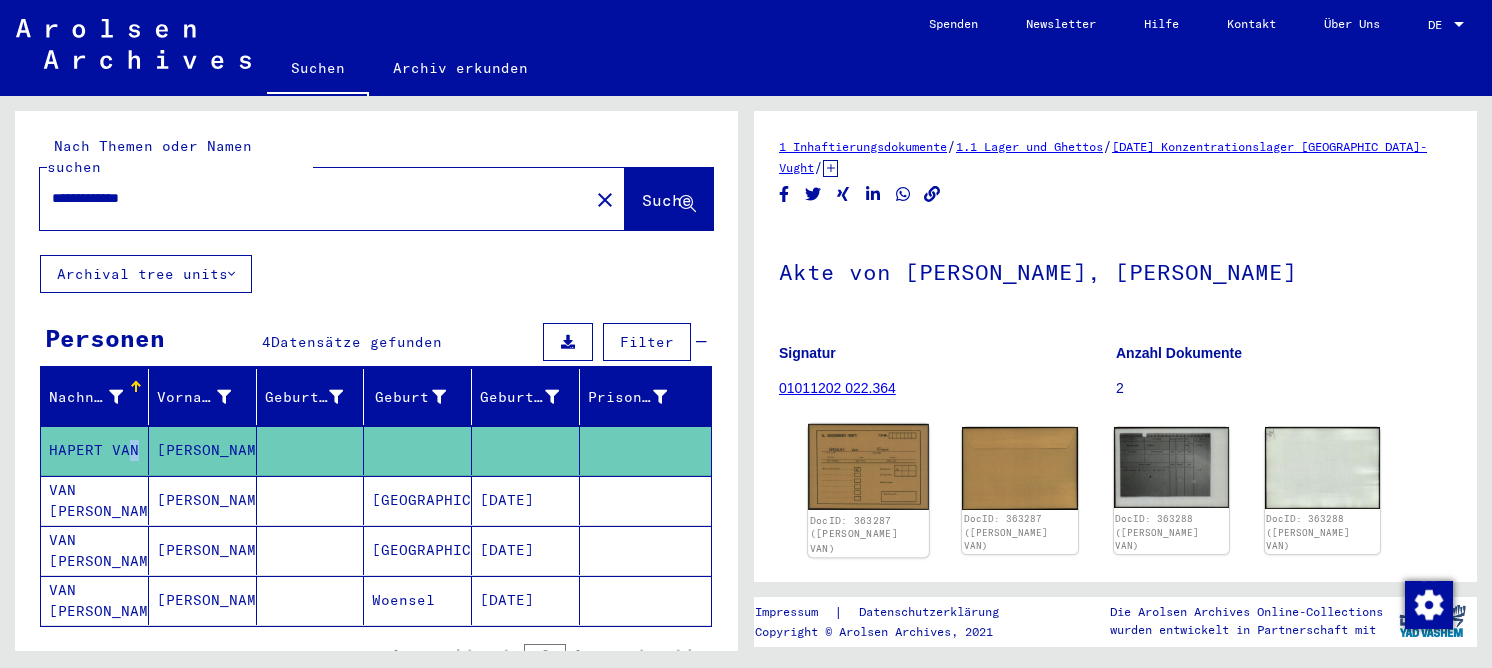 click 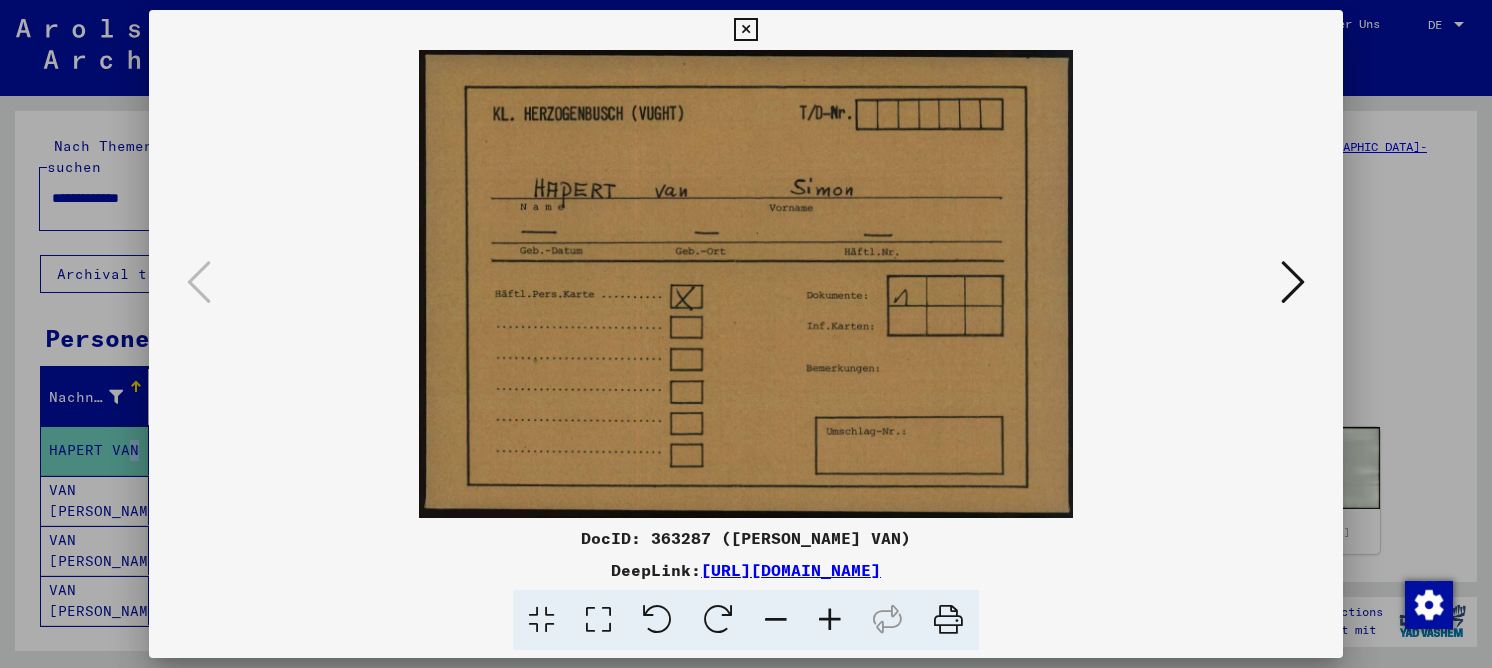 click at bounding box center [1293, 282] 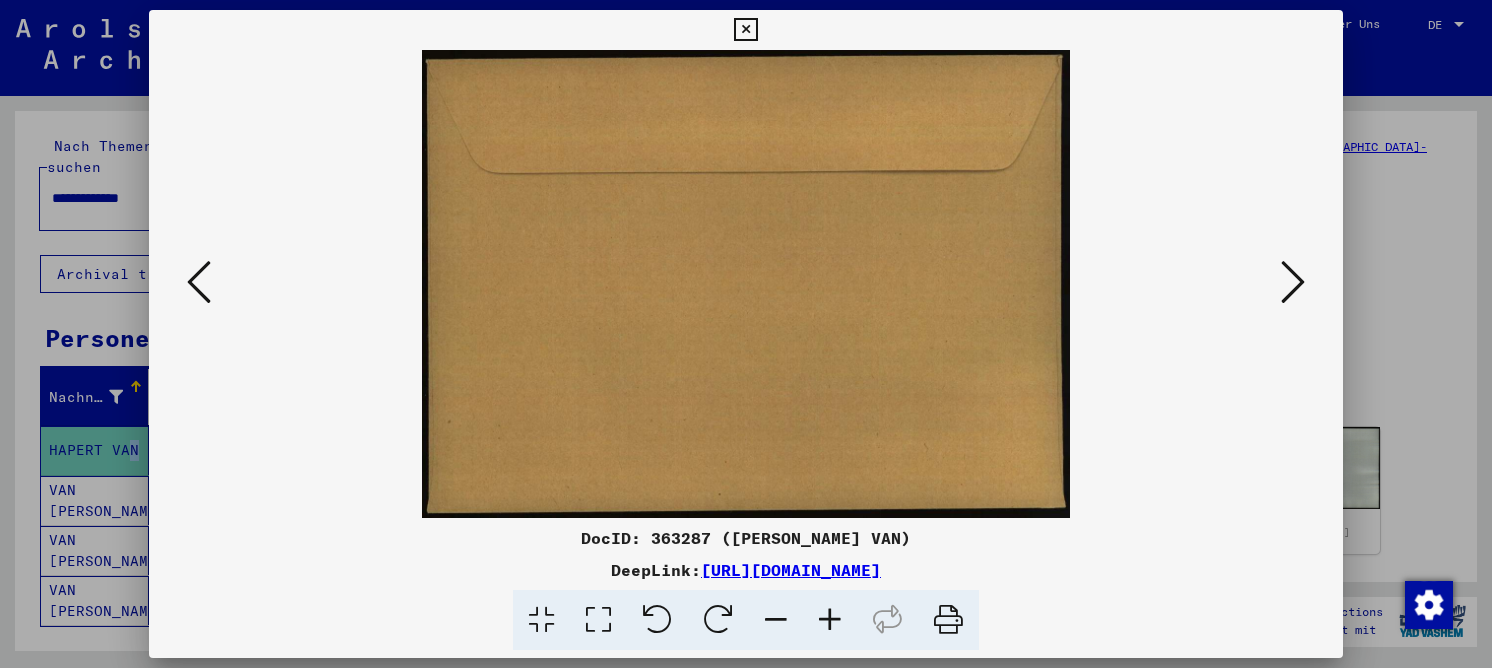 click at bounding box center [1293, 282] 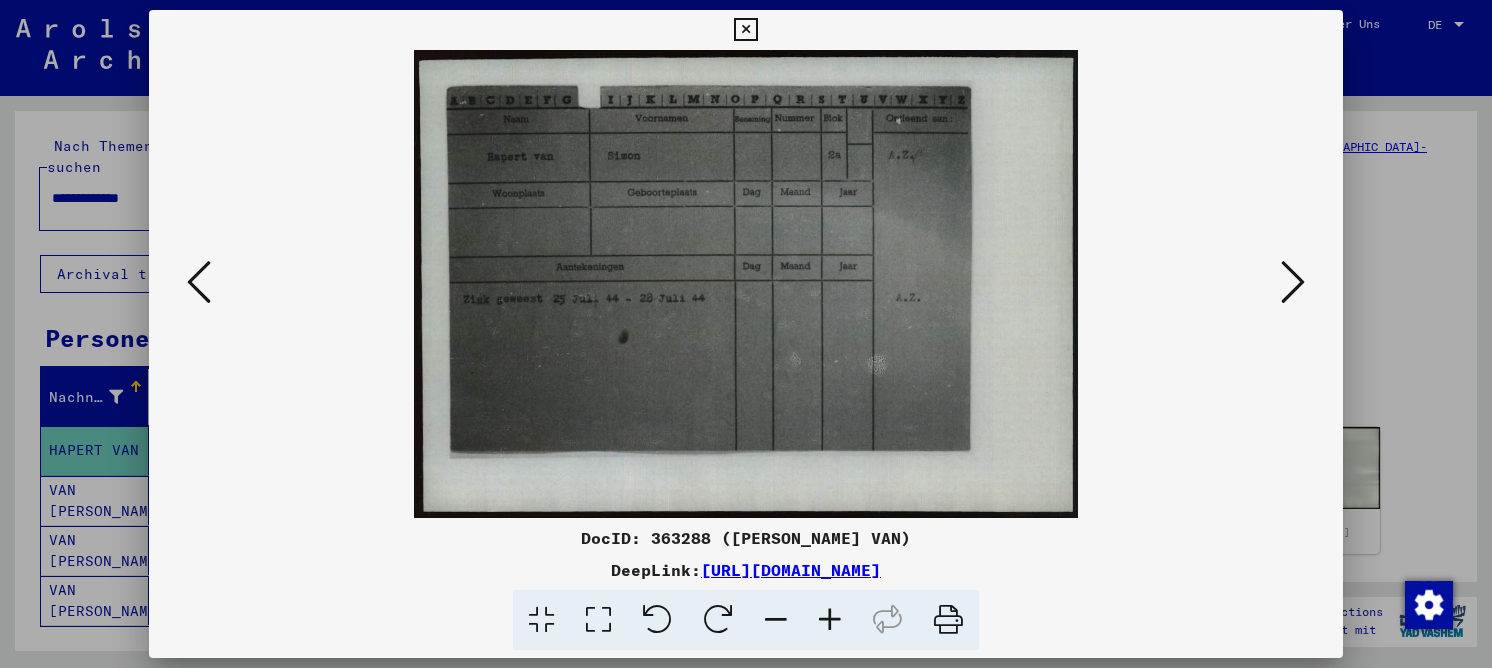 click at bounding box center [598, 620] 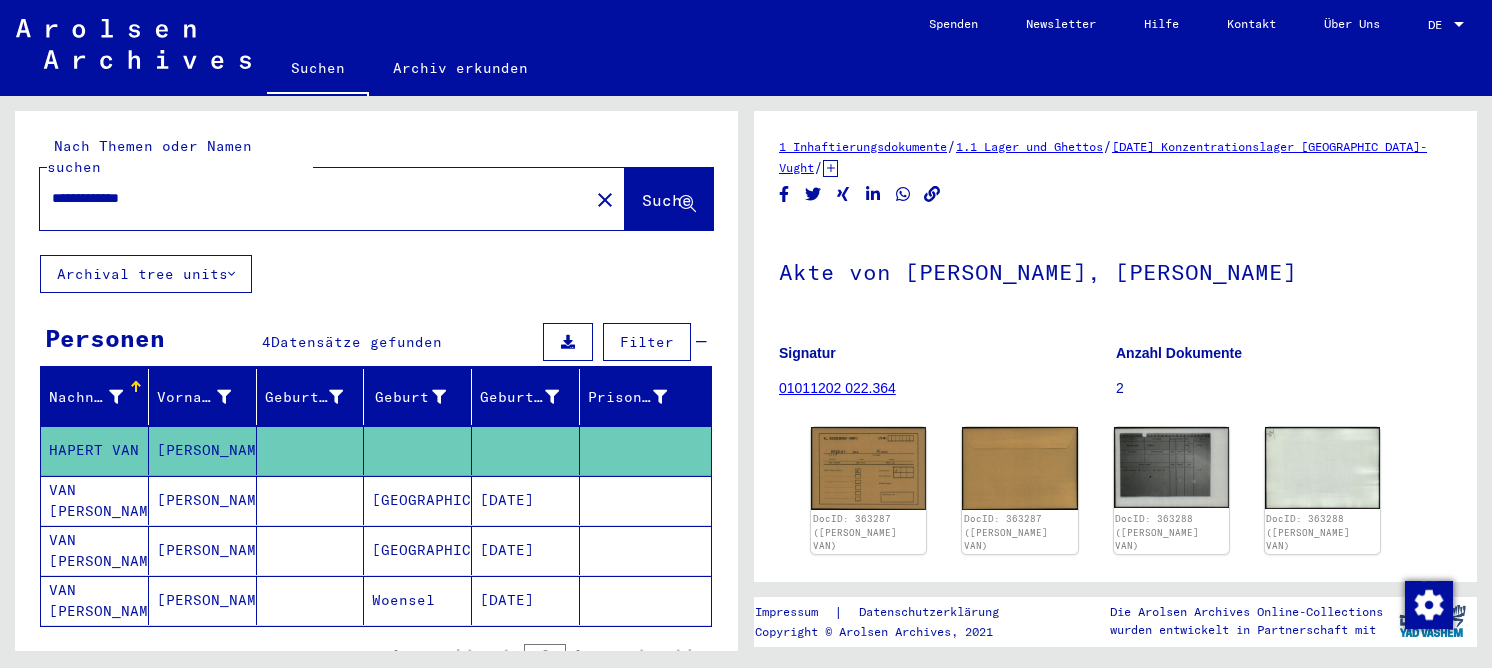click on "[GEOGRAPHIC_DATA]" at bounding box center (418, 550) 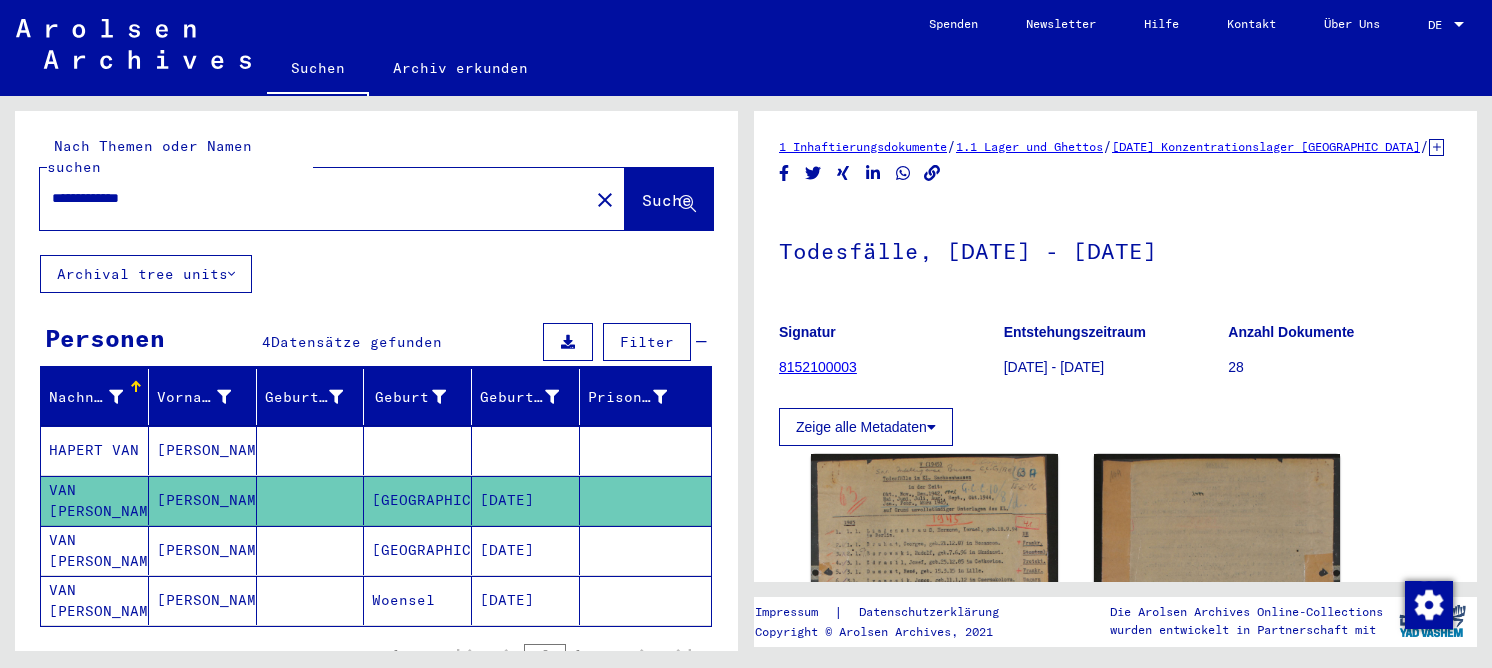 scroll, scrollTop: 0, scrollLeft: 0, axis: both 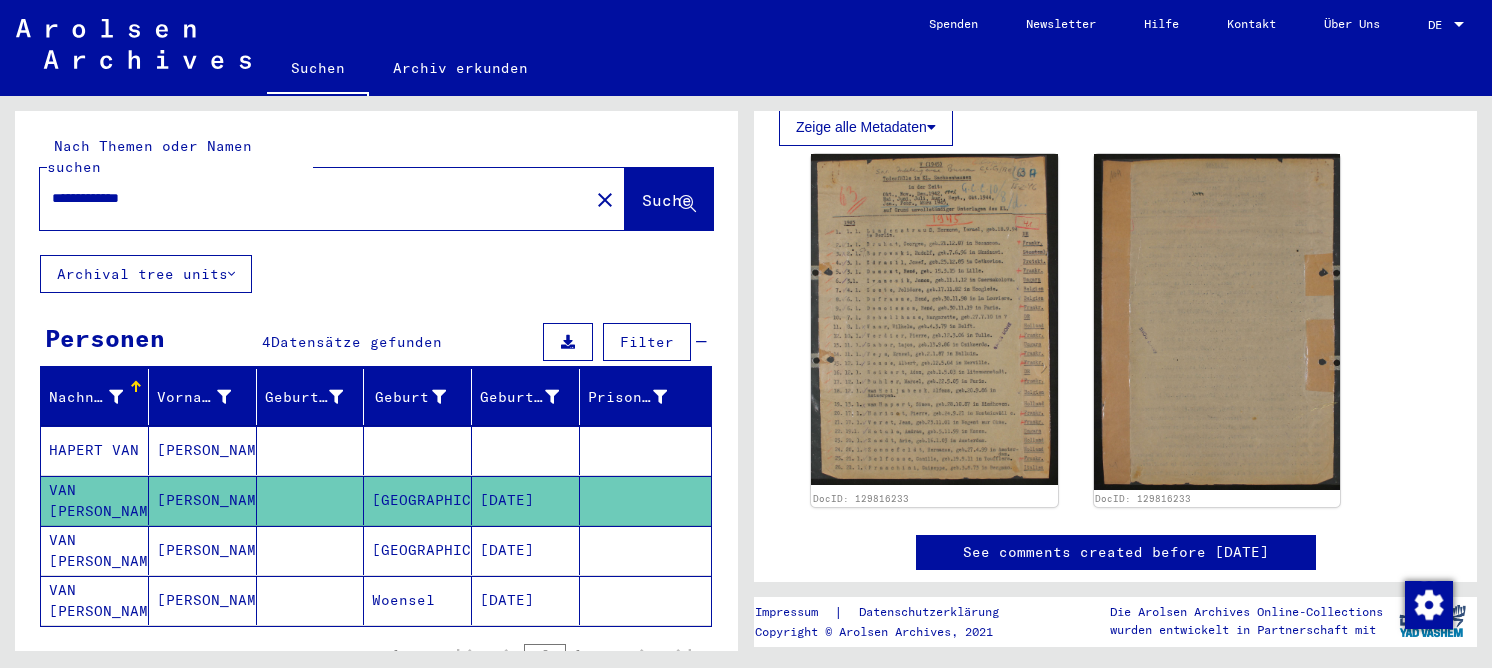 click at bounding box center (311, 600) 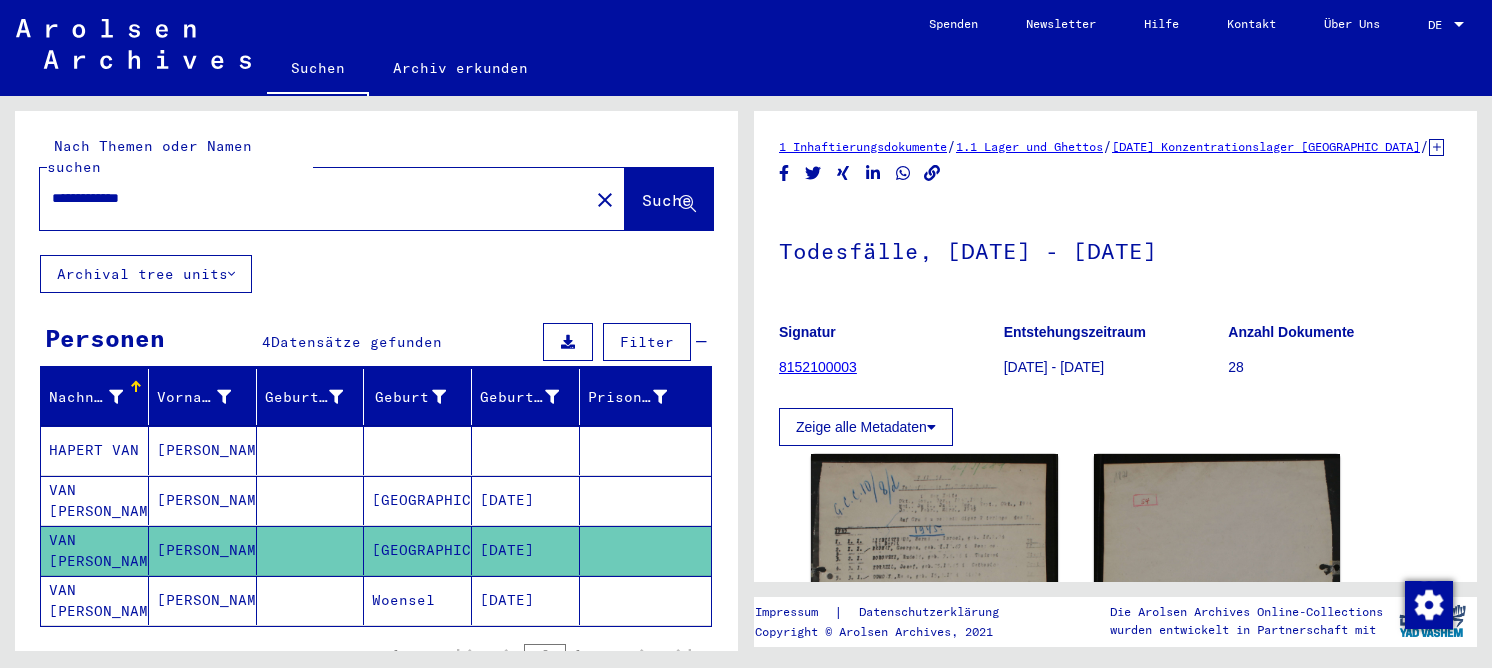 scroll, scrollTop: 0, scrollLeft: 0, axis: both 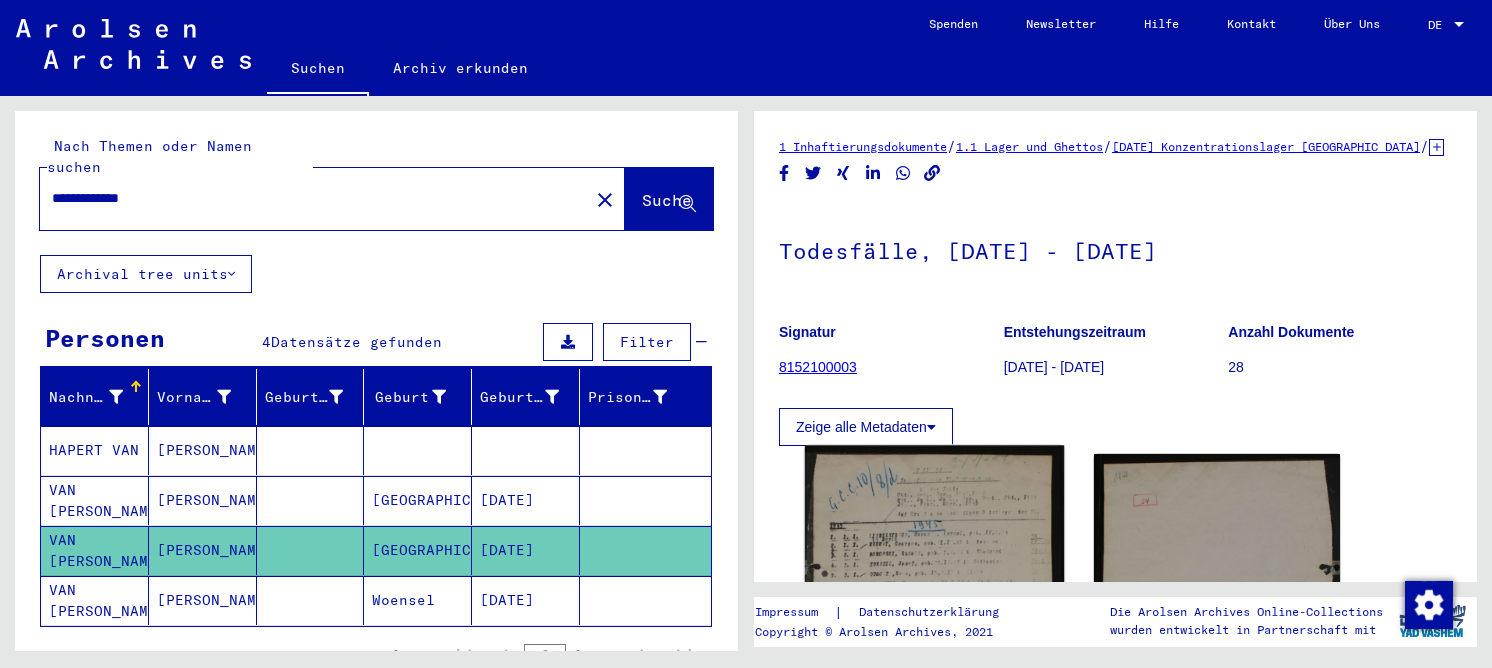 click 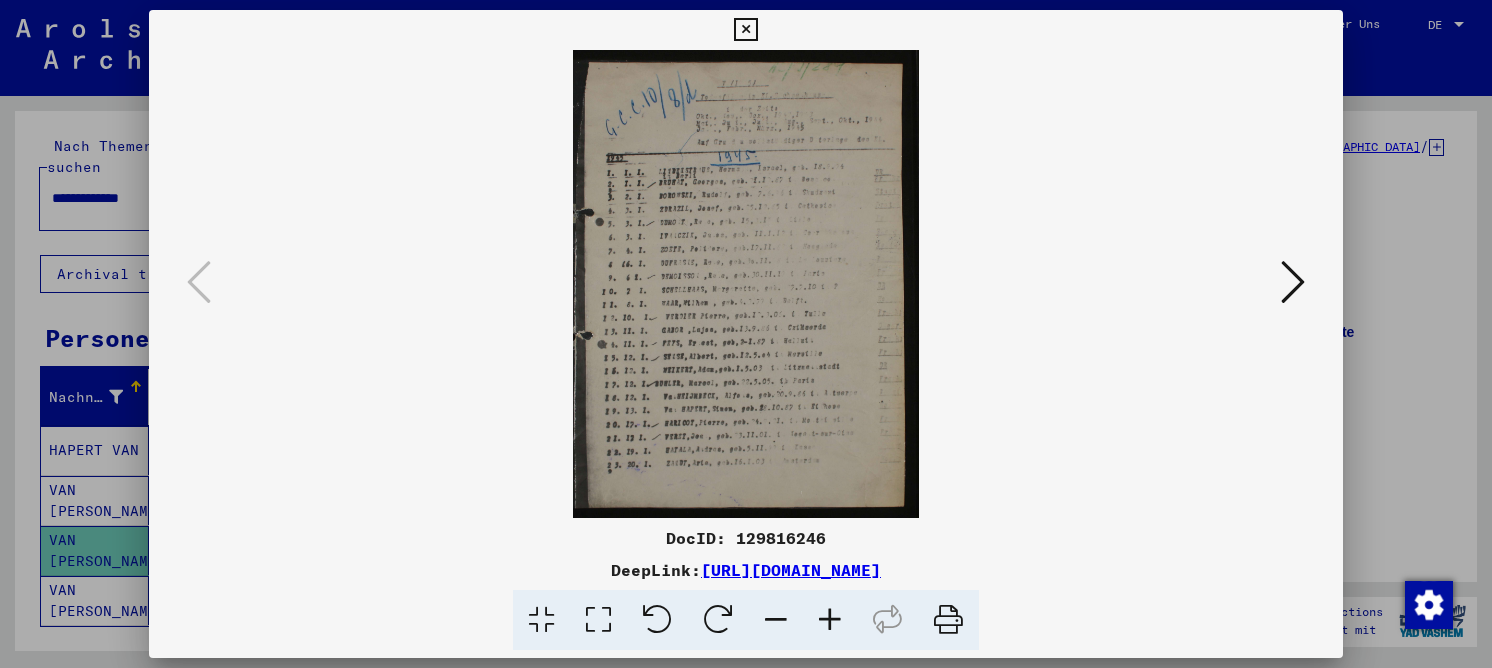 click at bounding box center [598, 620] 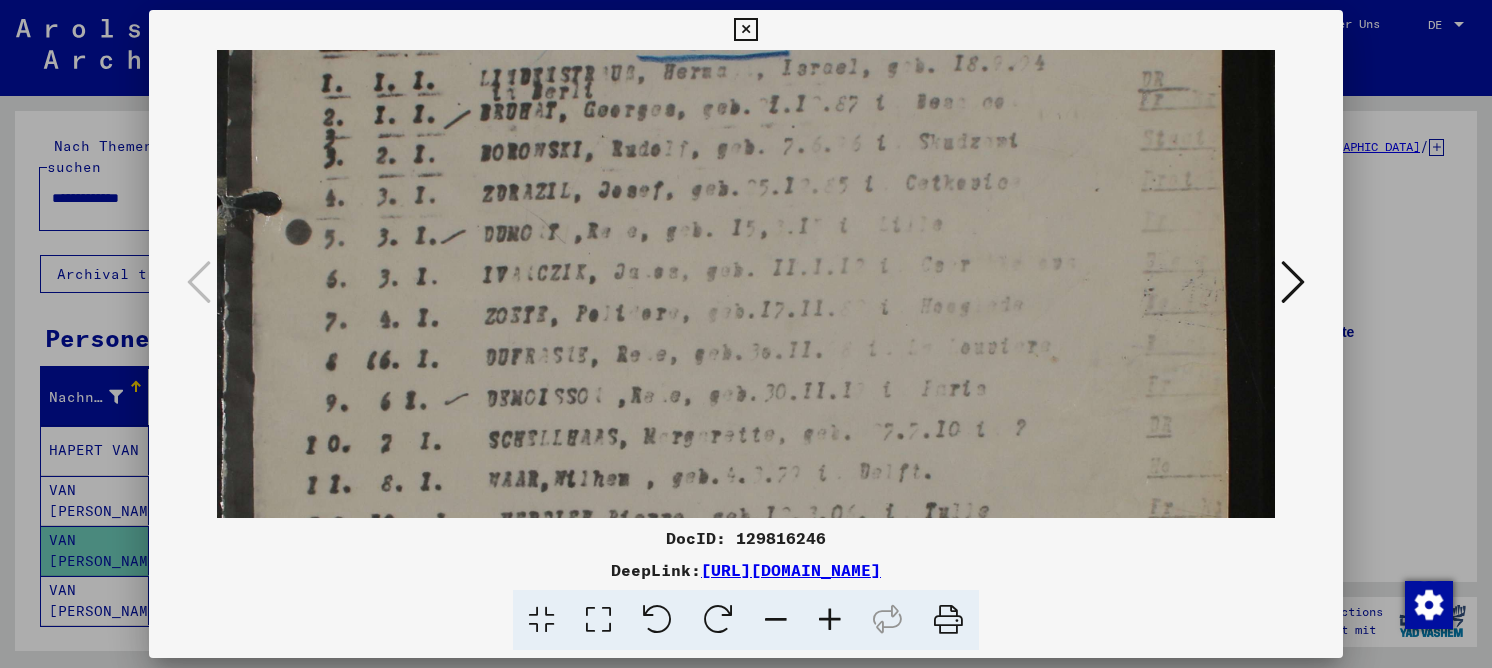 drag, startPoint x: 691, startPoint y: 442, endPoint x: 659, endPoint y: 90, distance: 353.45154 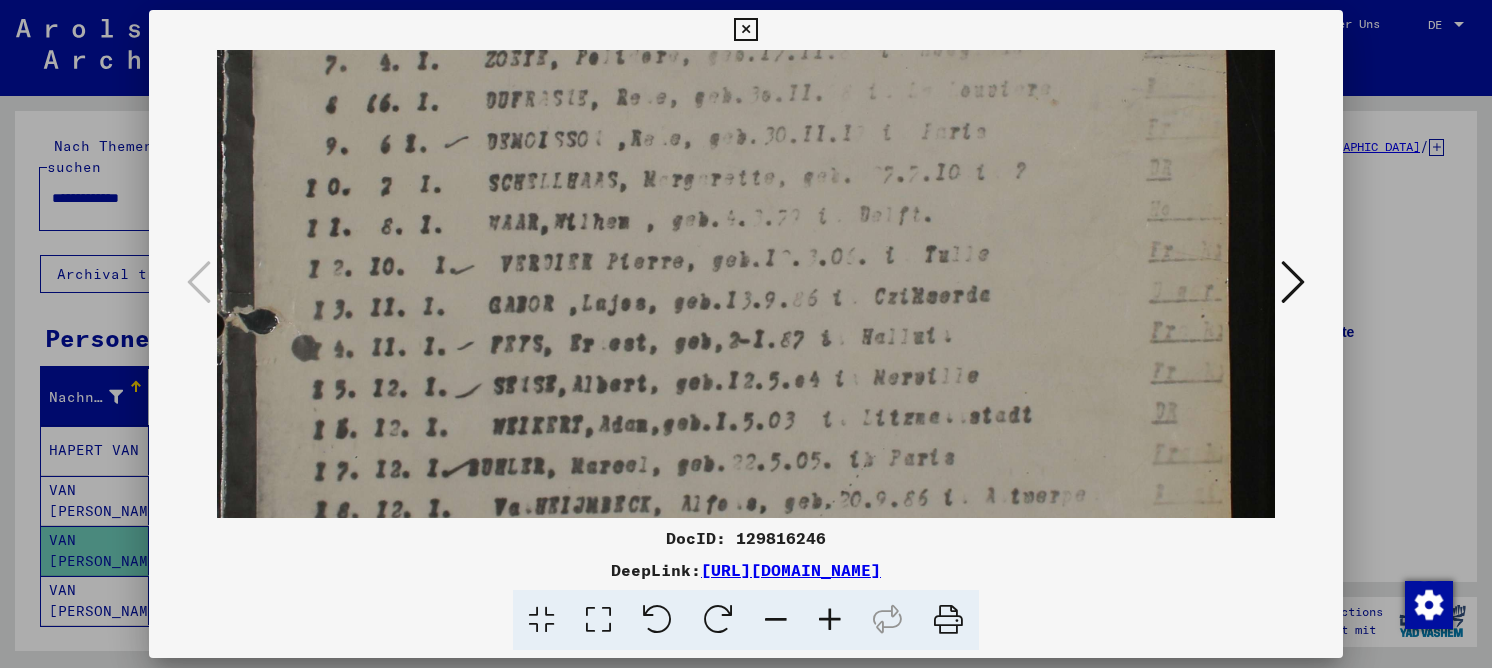 drag, startPoint x: 695, startPoint y: 401, endPoint x: 681, endPoint y: 132, distance: 269.36407 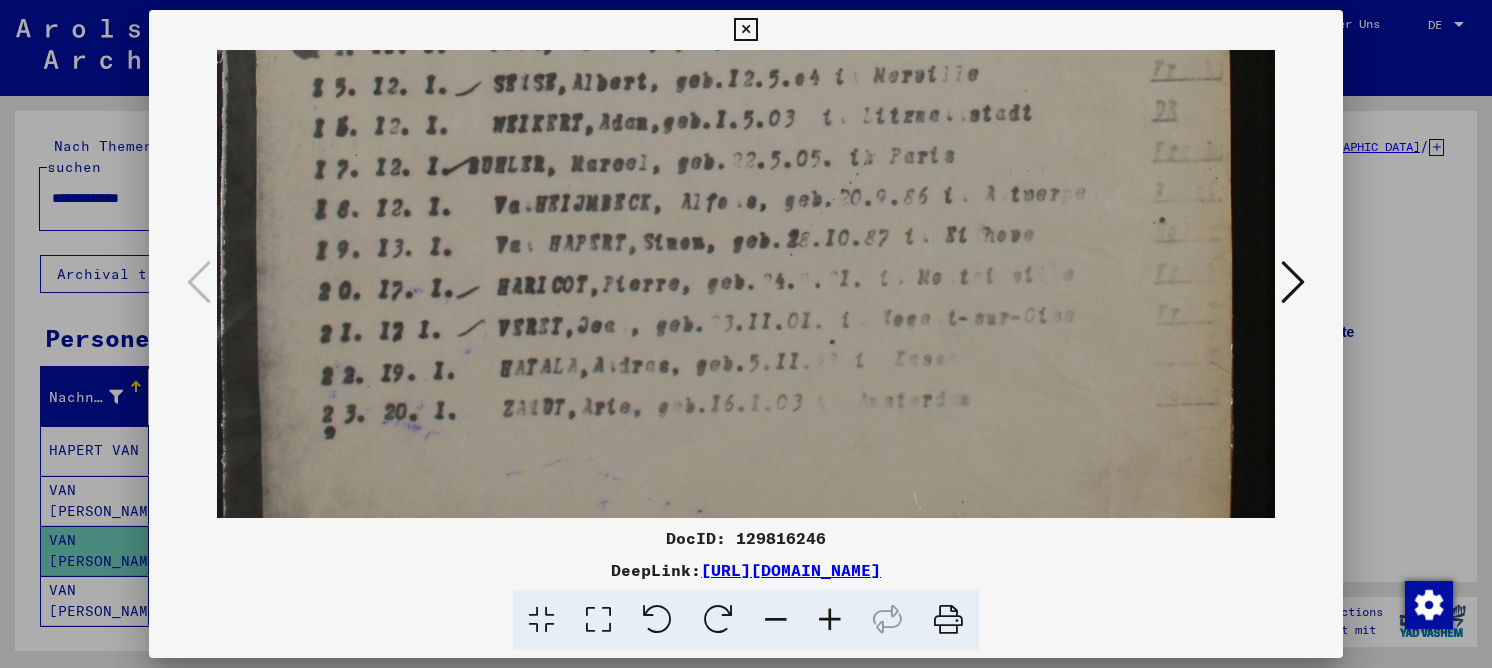 drag, startPoint x: 641, startPoint y: 258, endPoint x: 648, endPoint y: 149, distance: 109.22454 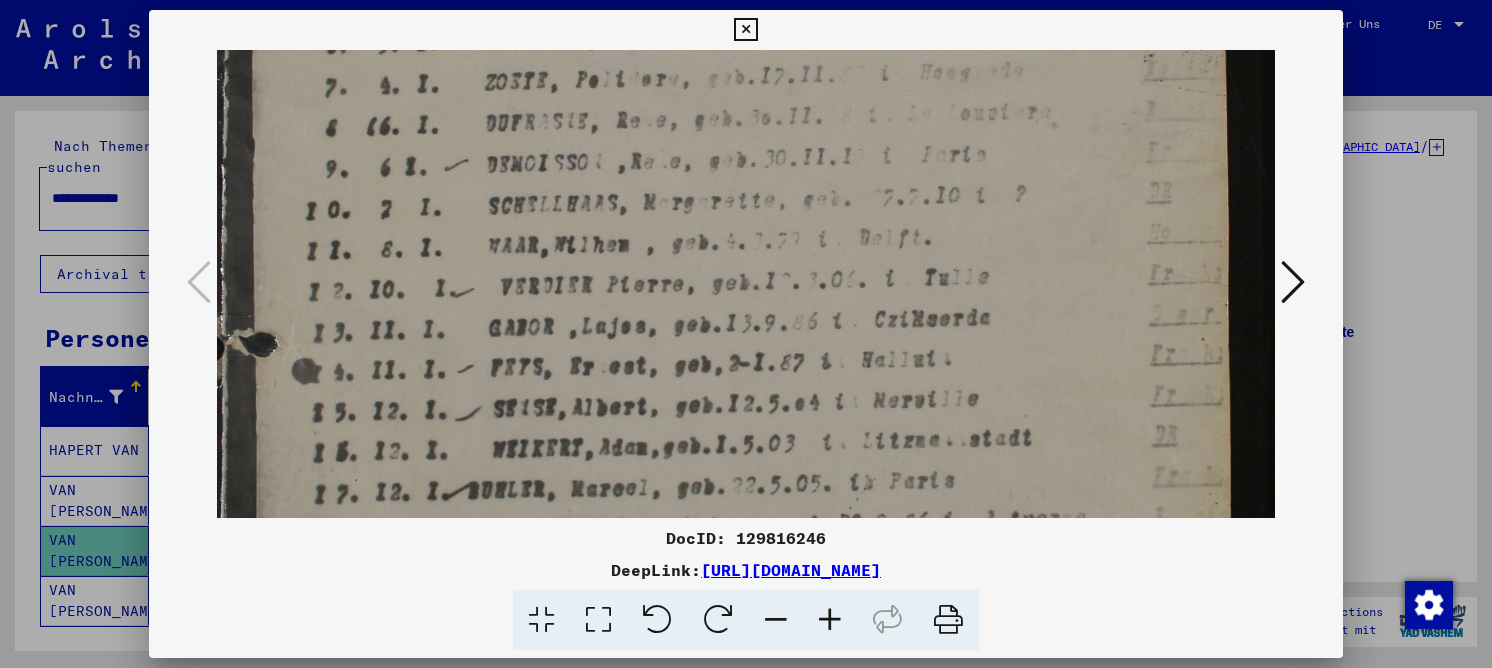 drag, startPoint x: 604, startPoint y: 140, endPoint x: 577, endPoint y: 424, distance: 285.28058 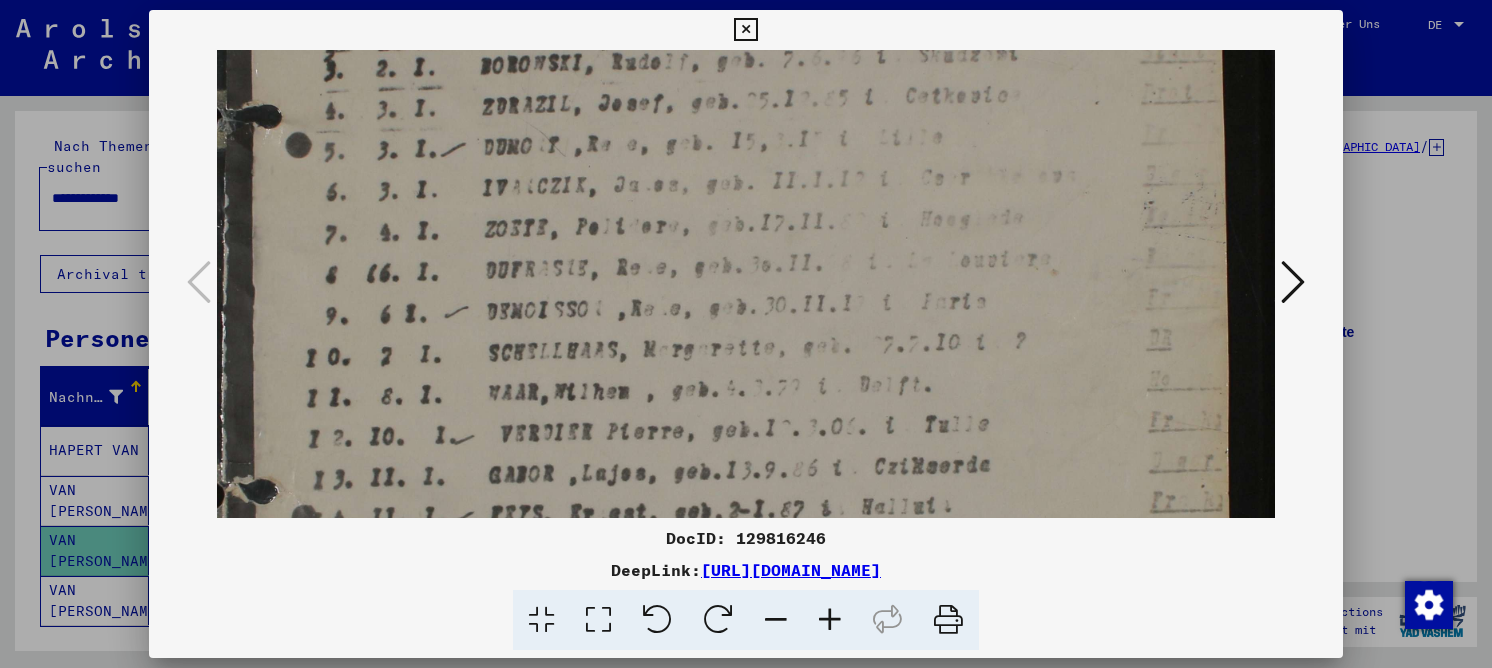 scroll, scrollTop: 271, scrollLeft: 0, axis: vertical 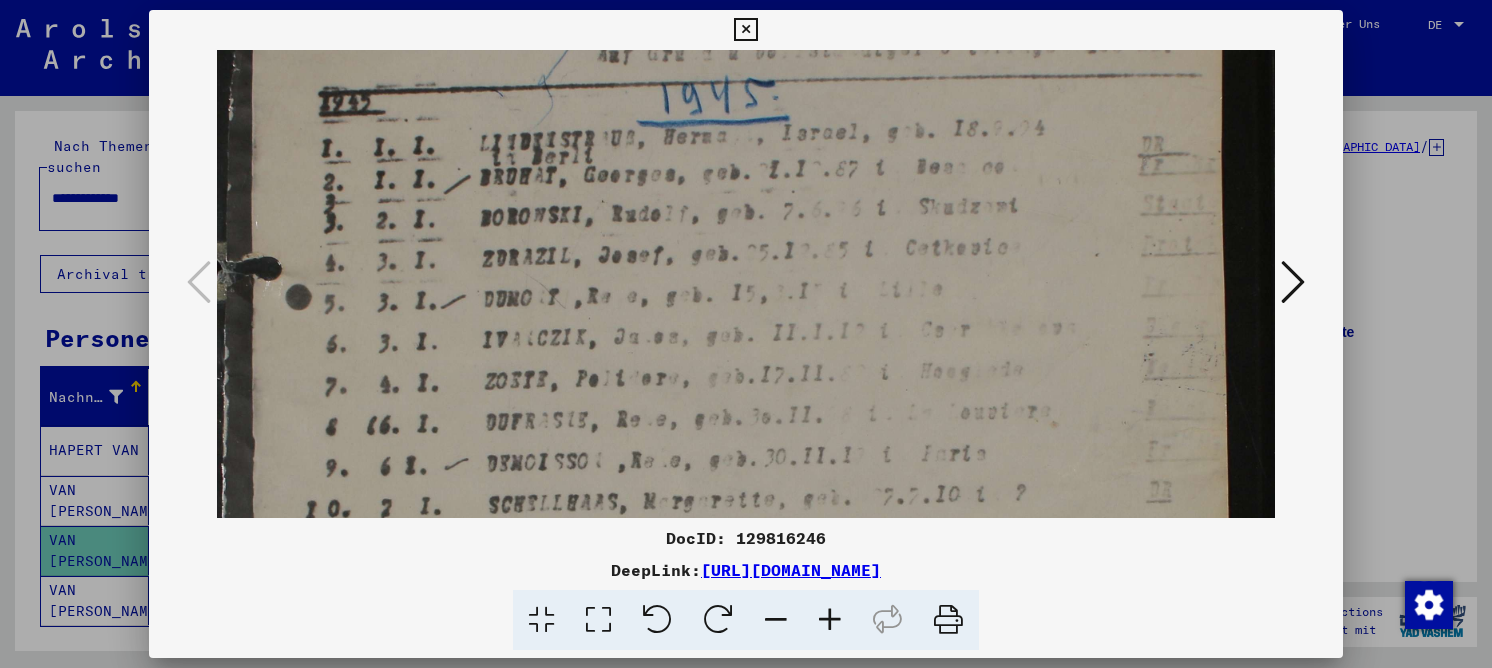 drag, startPoint x: 588, startPoint y: 248, endPoint x: 558, endPoint y: 471, distance: 225.0089 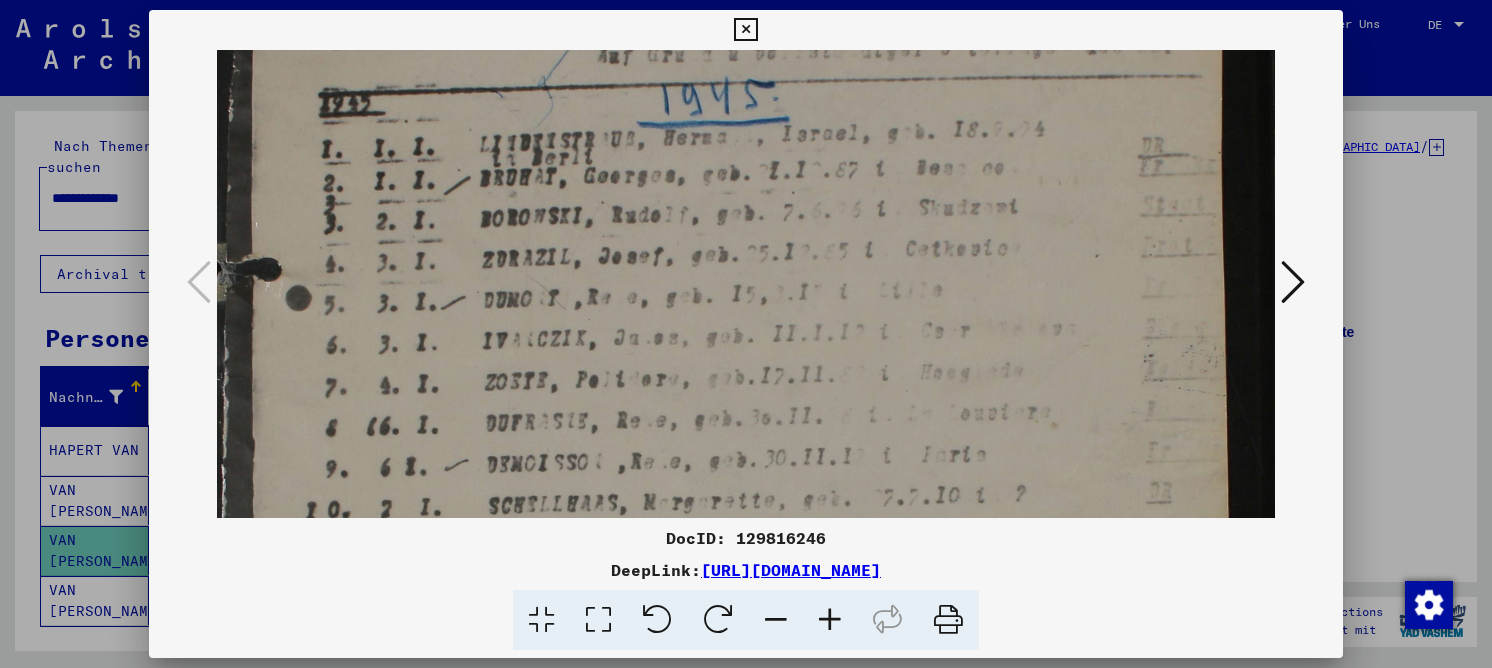 click at bounding box center [746, 487] 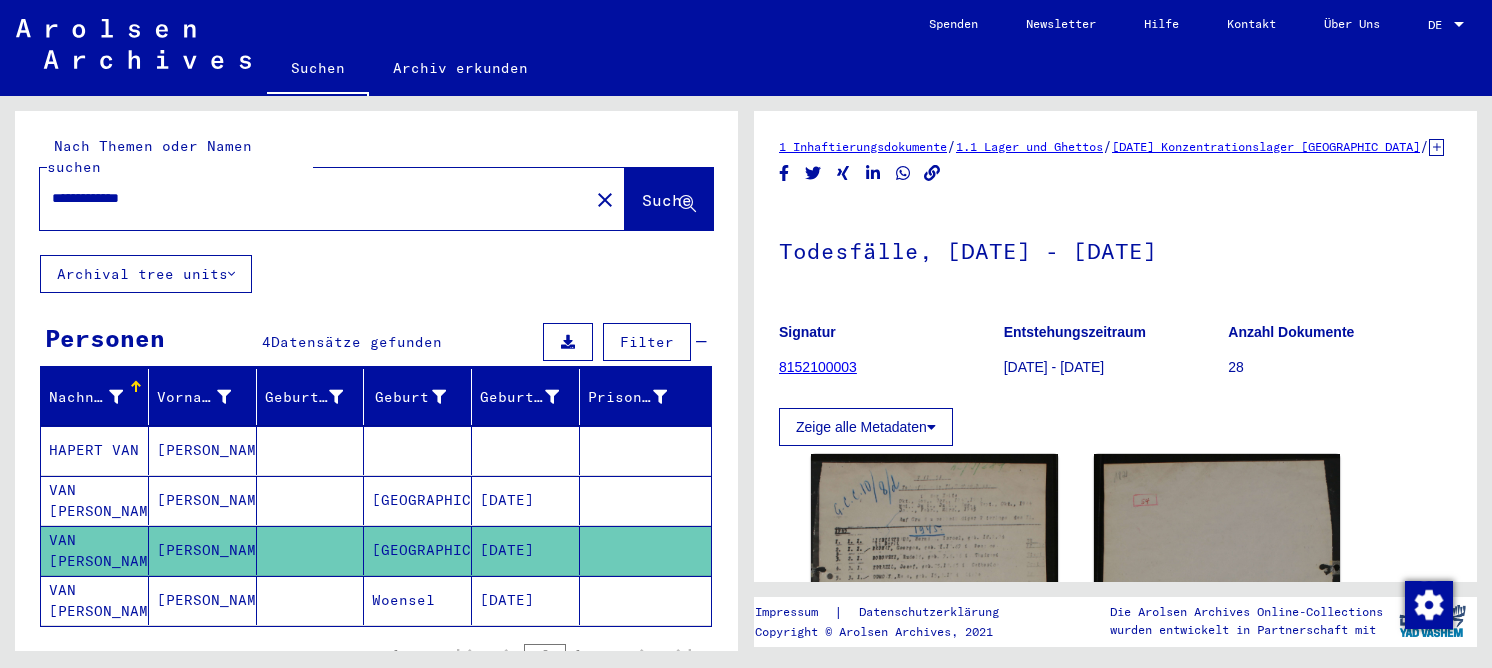 click on "Woensel" 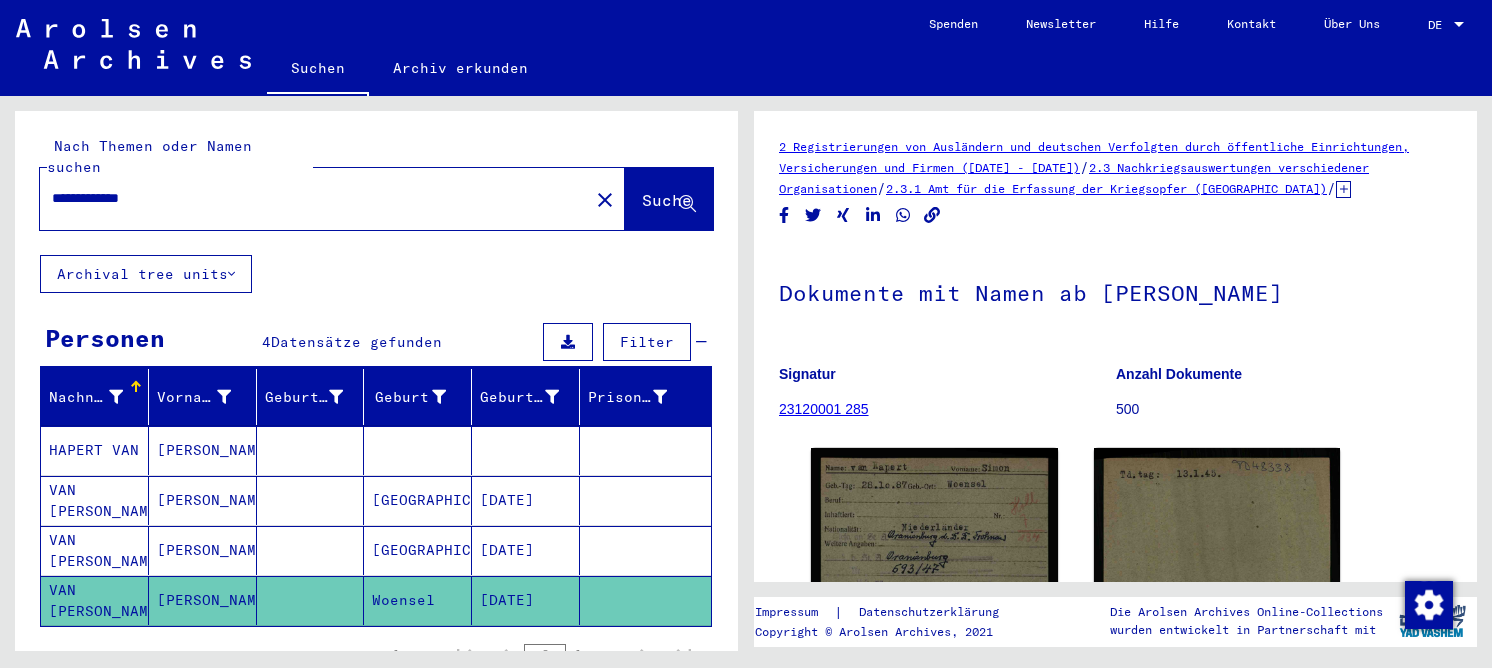 scroll, scrollTop: 0, scrollLeft: 0, axis: both 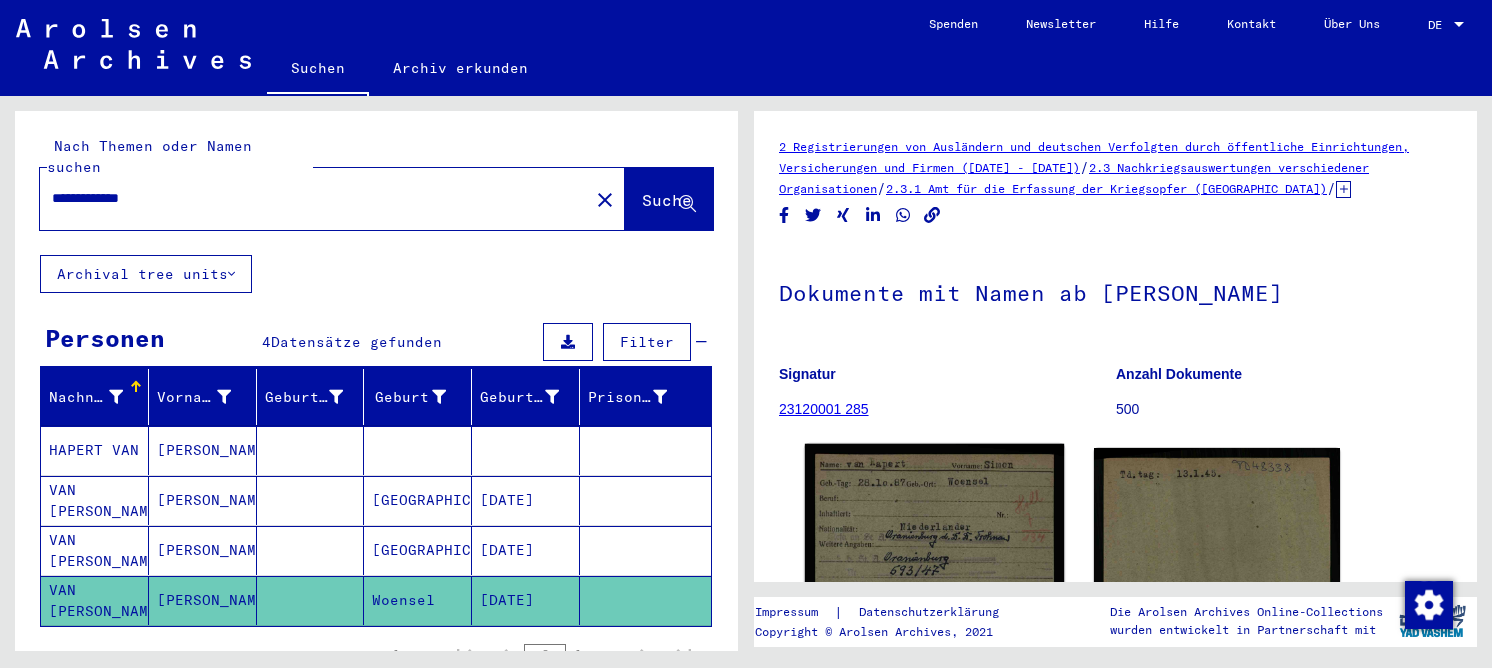 click 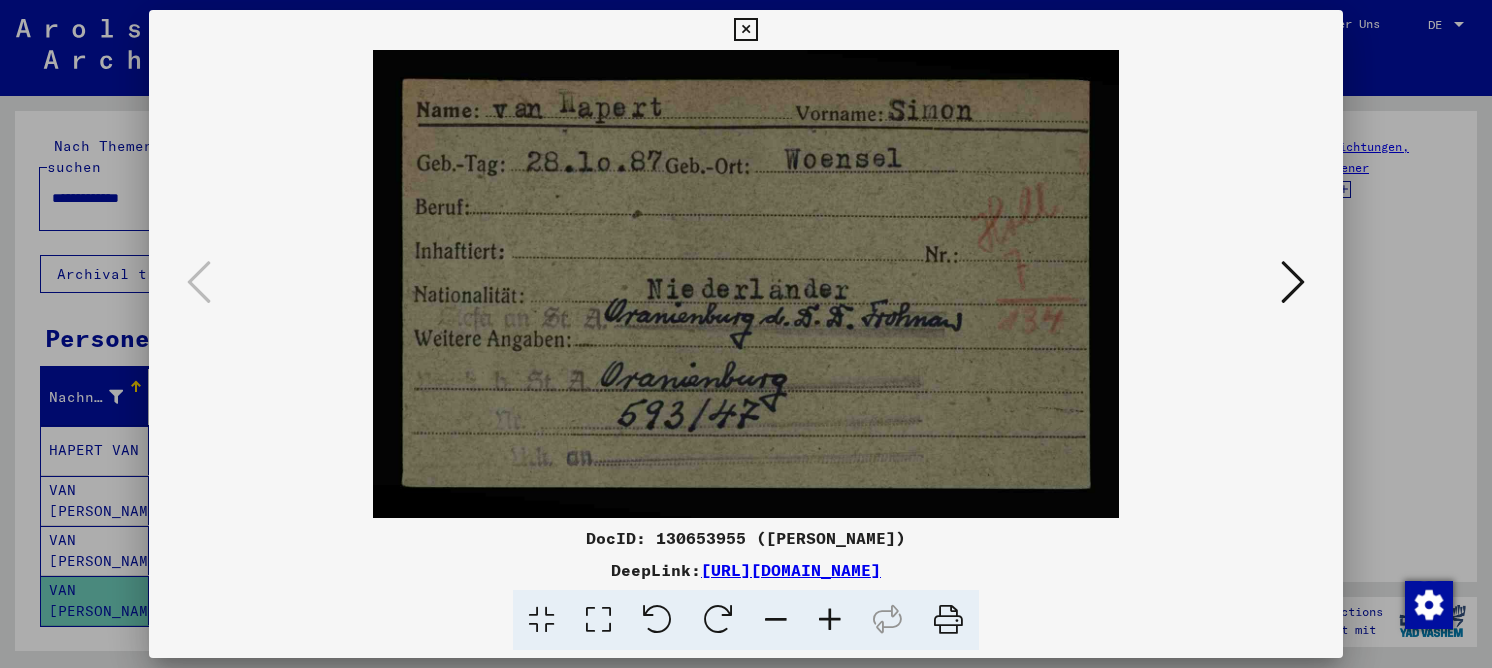 click at bounding box center [1293, 282] 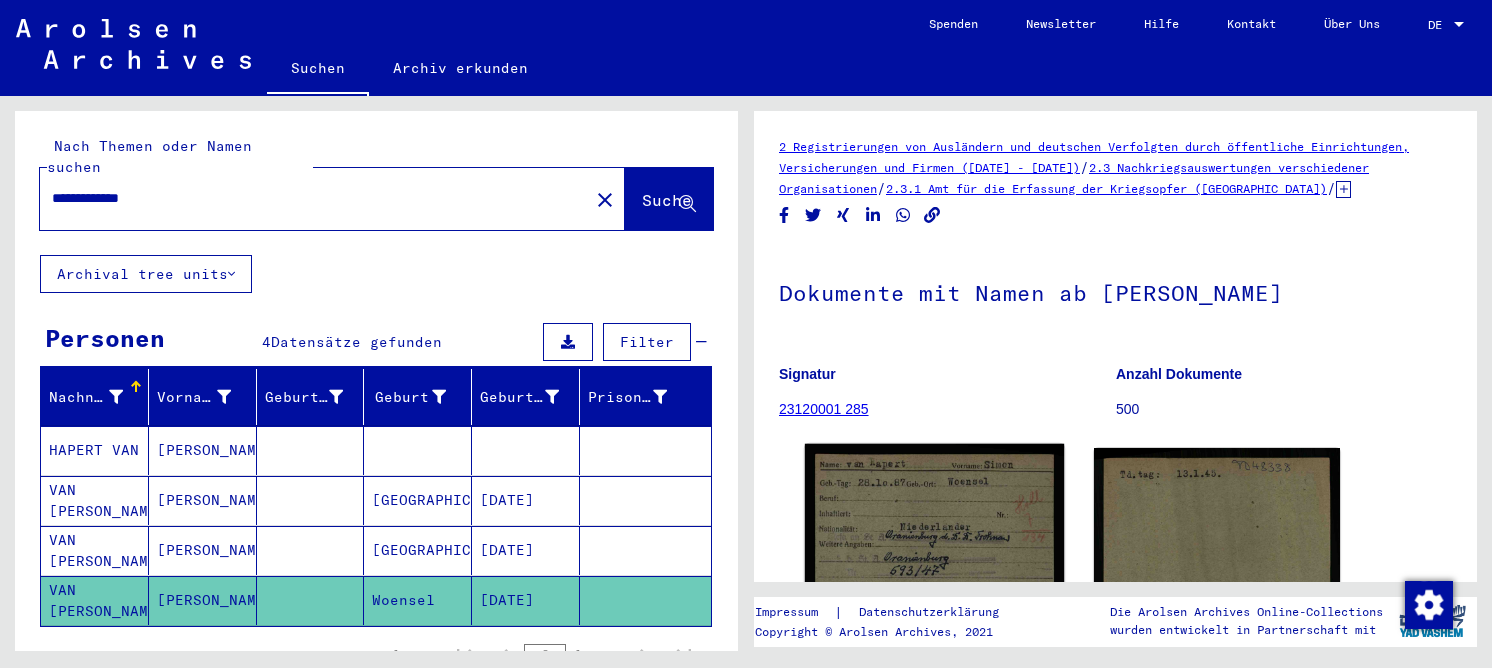 click 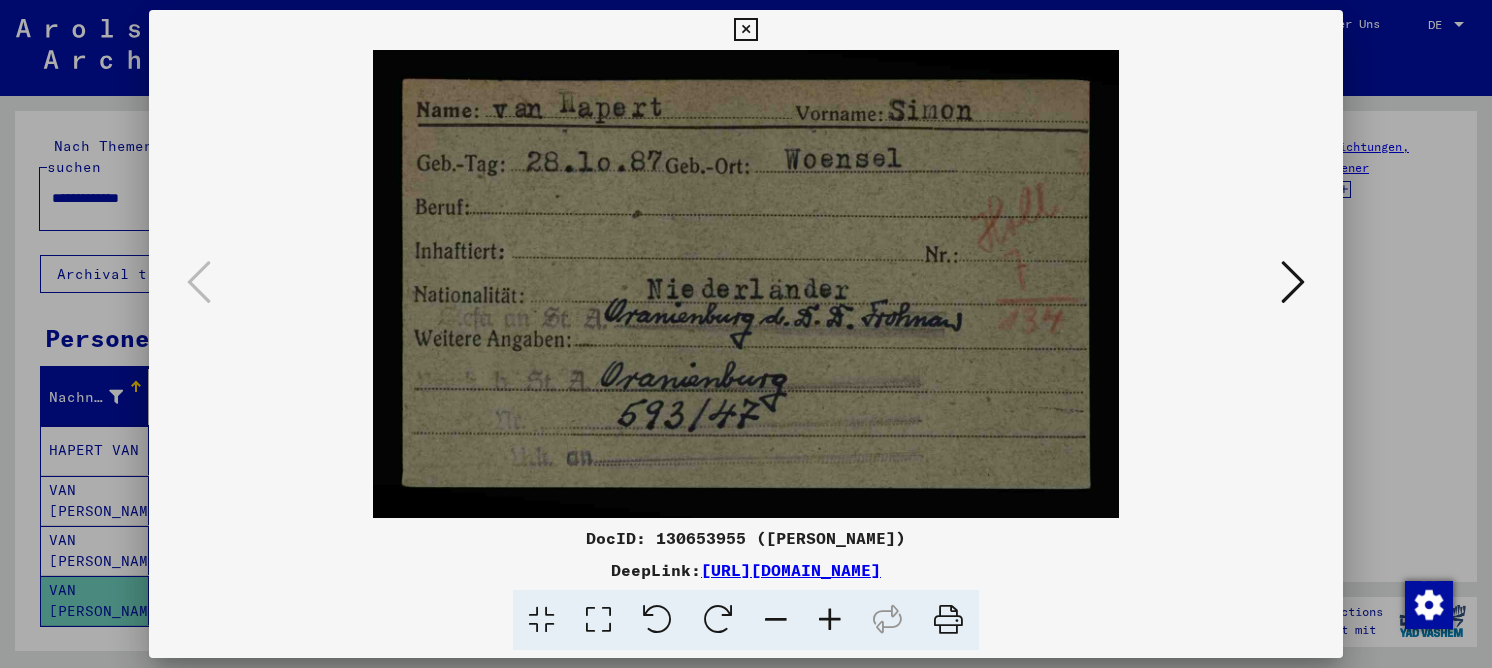 click at bounding box center (1293, 282) 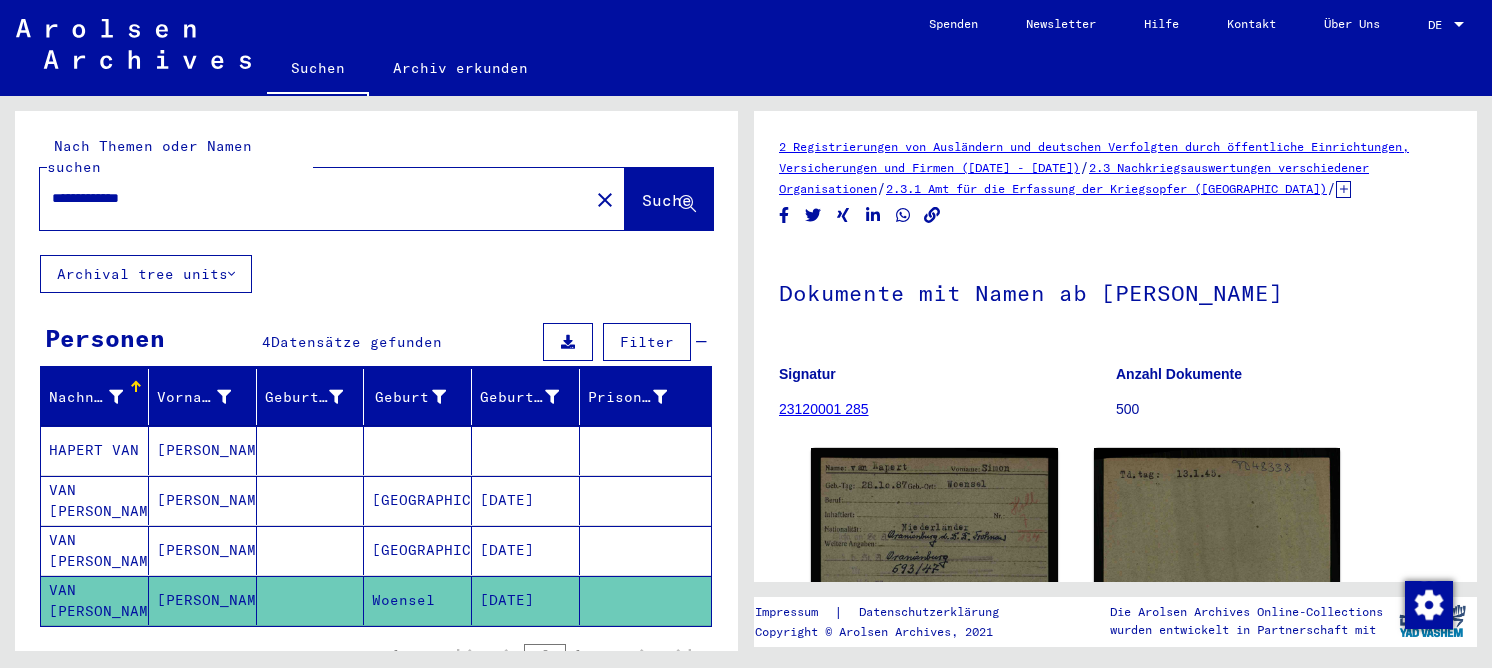 click at bounding box center (418, 500) 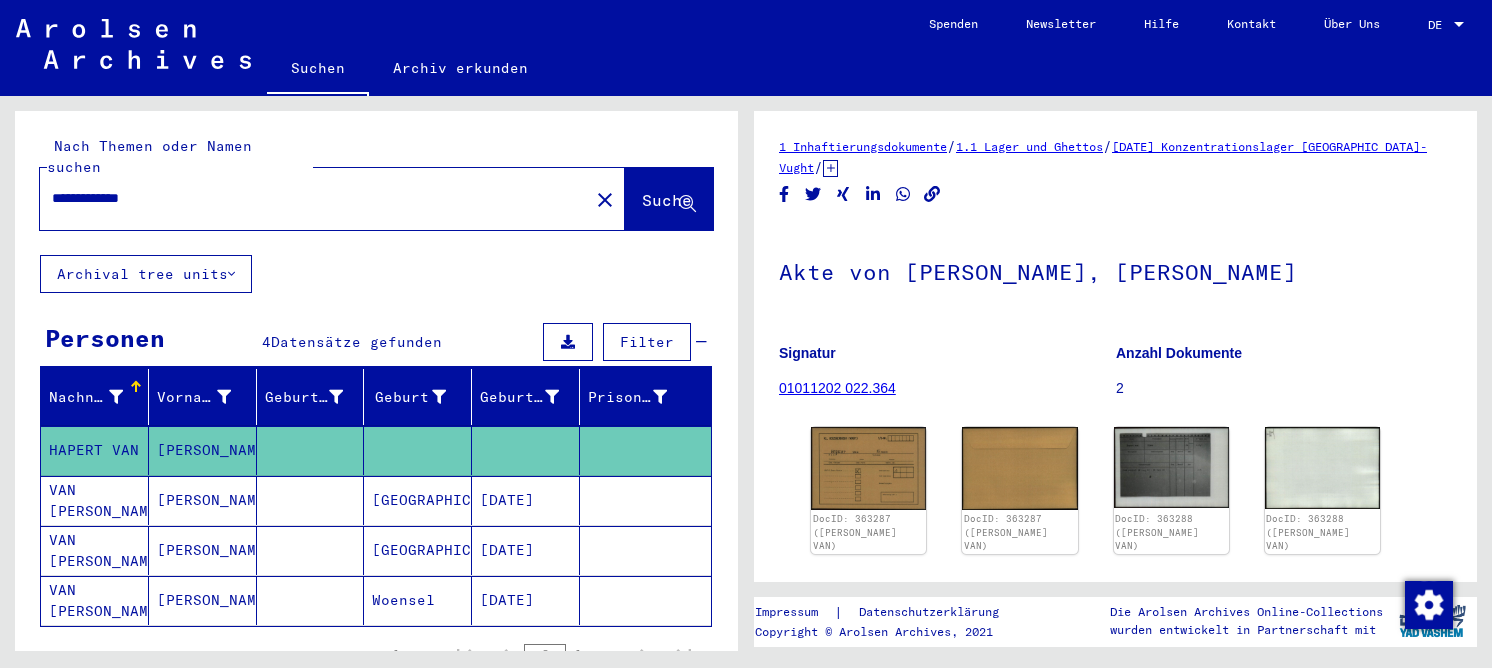 scroll, scrollTop: 0, scrollLeft: 0, axis: both 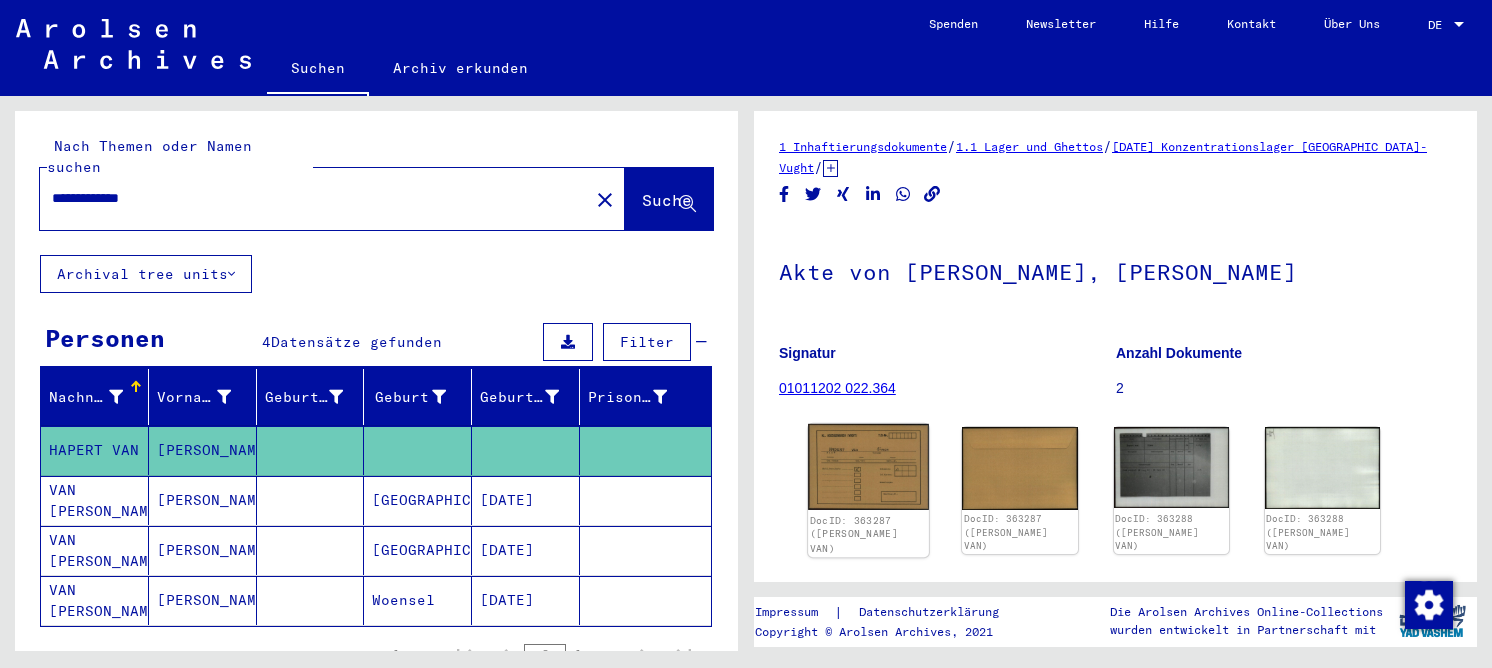 click 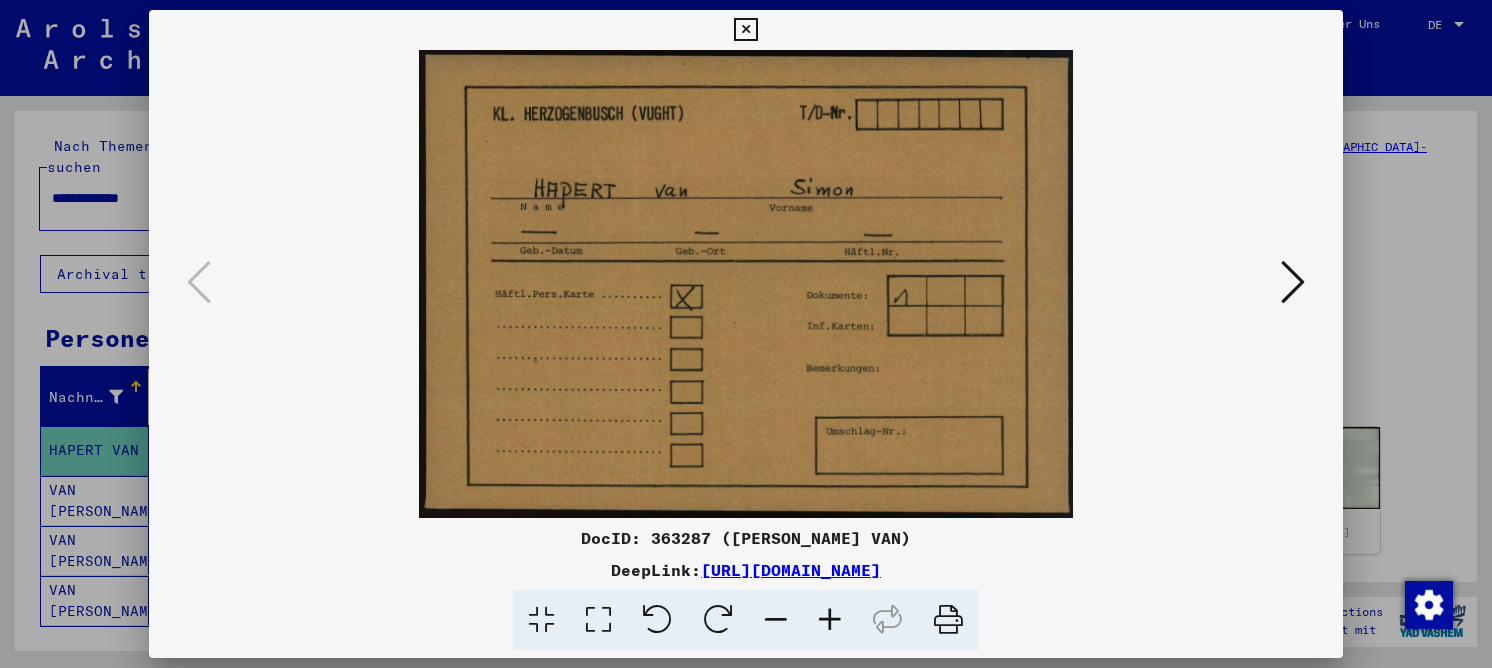 type 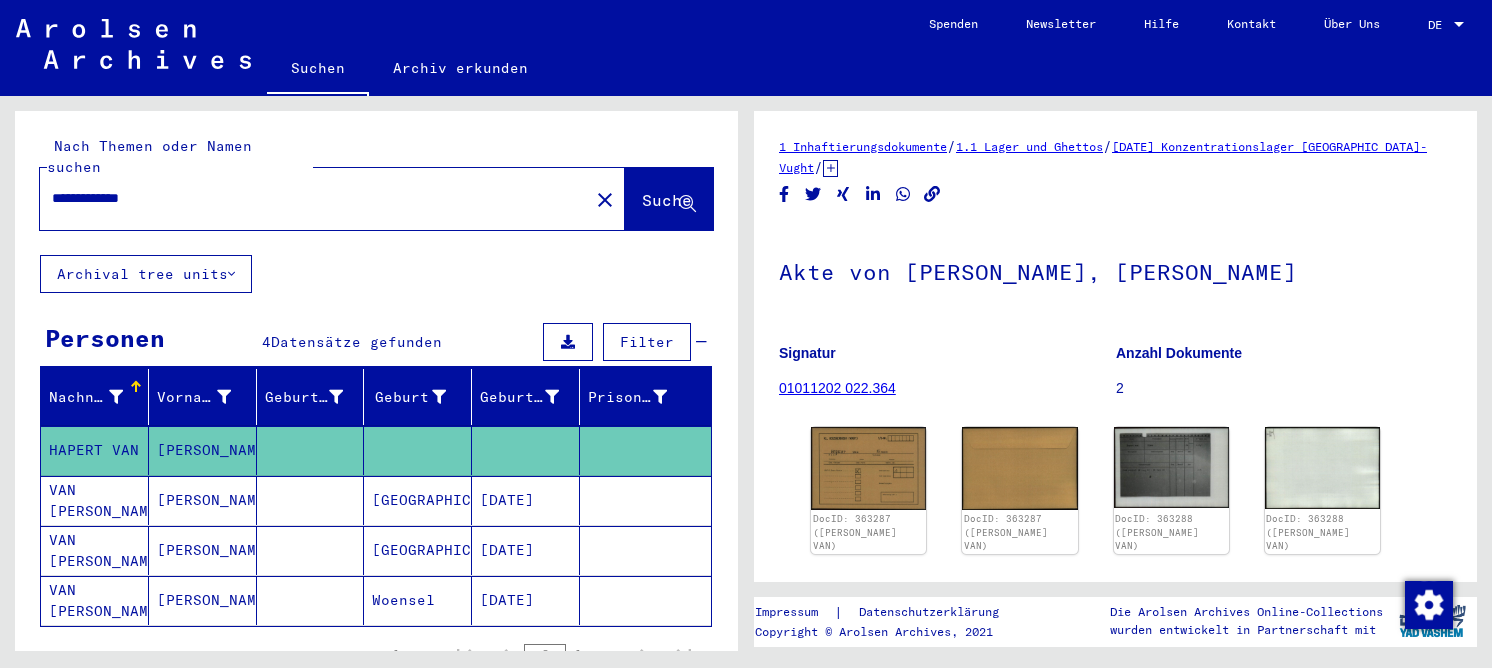 click on "VAN [PERSON_NAME]   [DATE]" 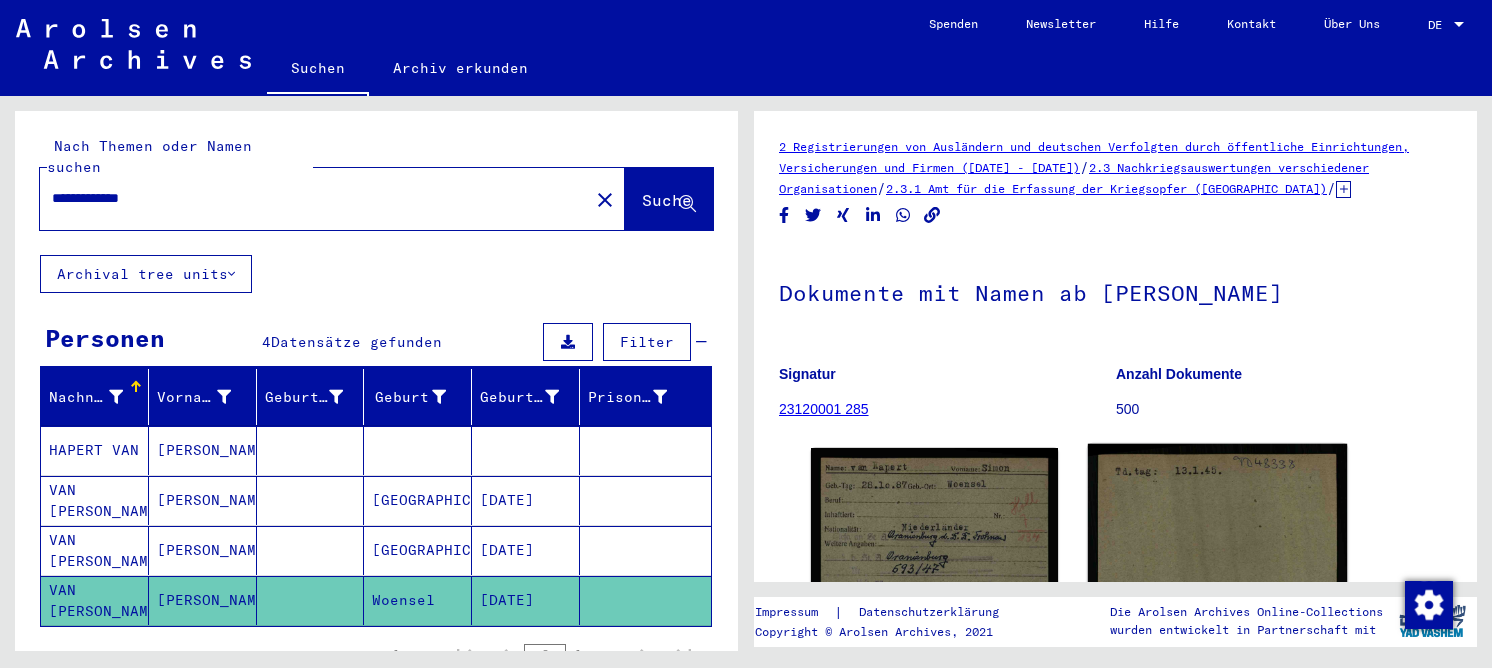 scroll, scrollTop: 0, scrollLeft: 0, axis: both 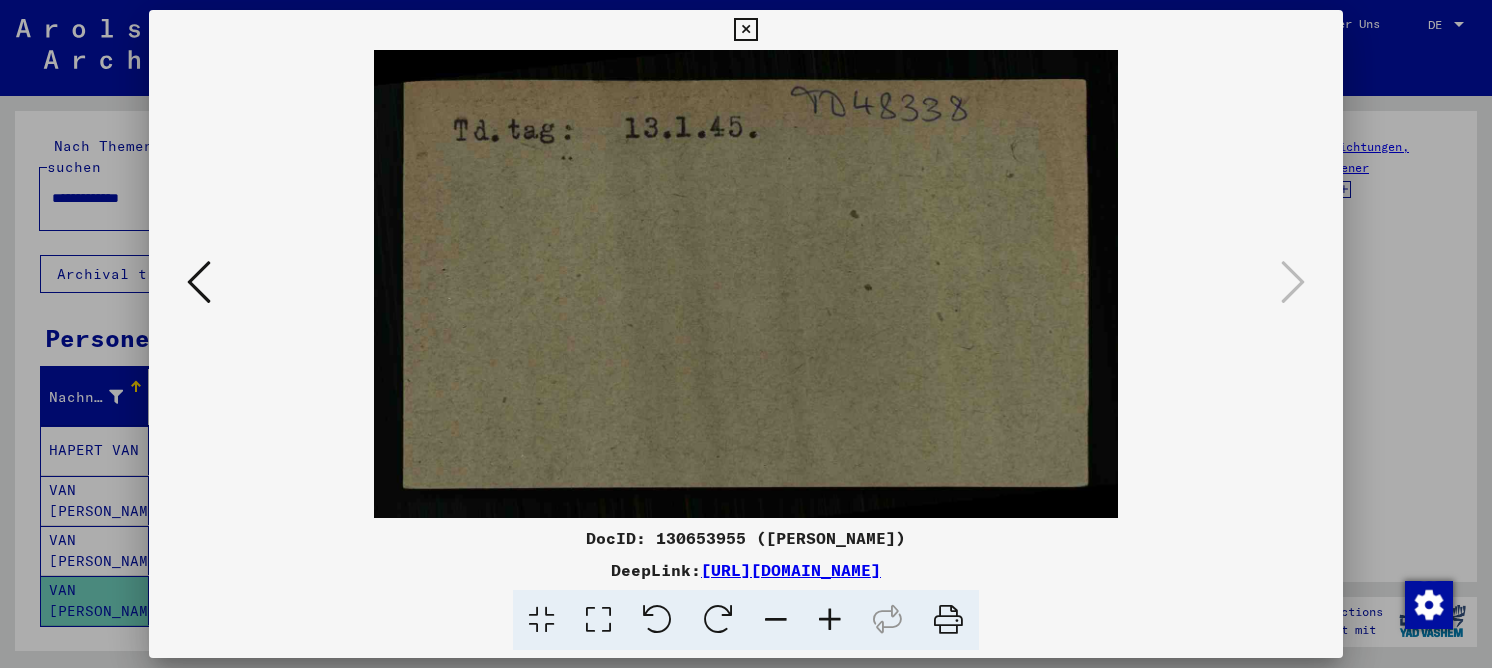 type 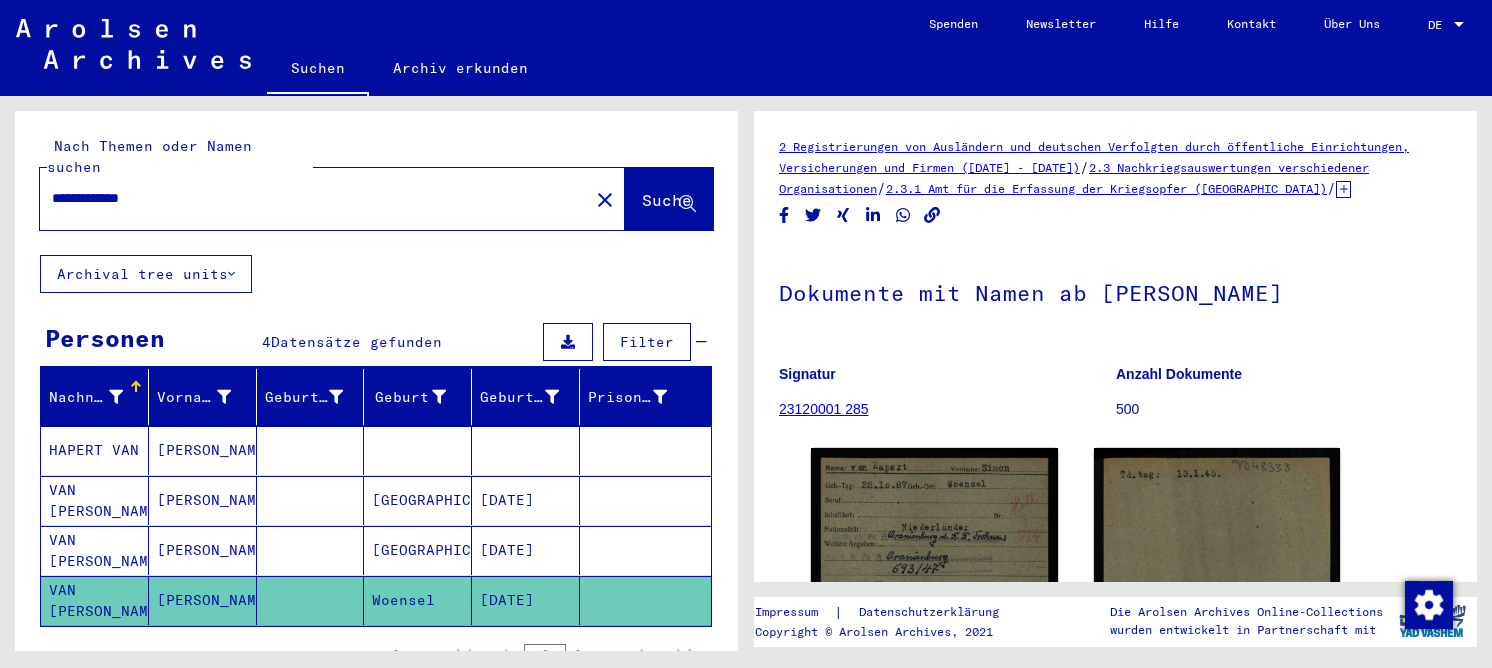 drag, startPoint x: 173, startPoint y: 175, endPoint x: 26, endPoint y: 174, distance: 147.0034 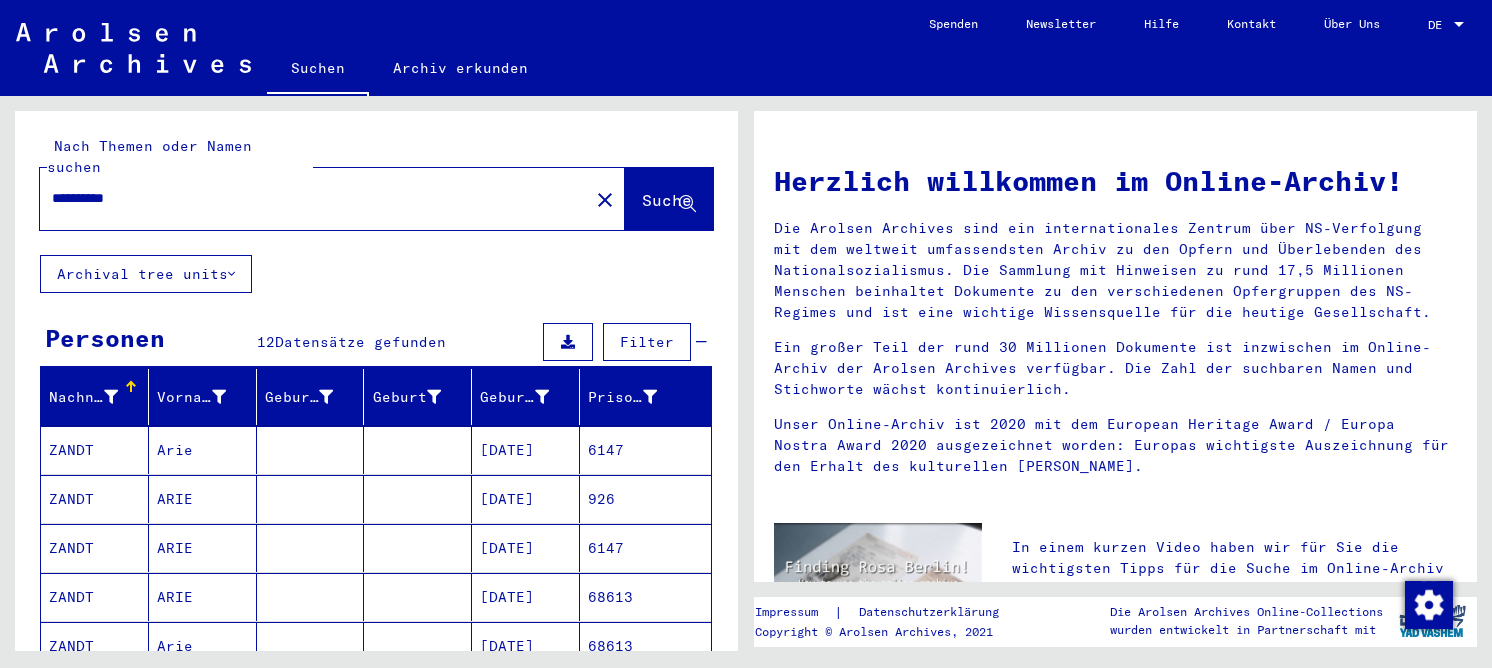 click on "ZANDT" at bounding box center (95, 499) 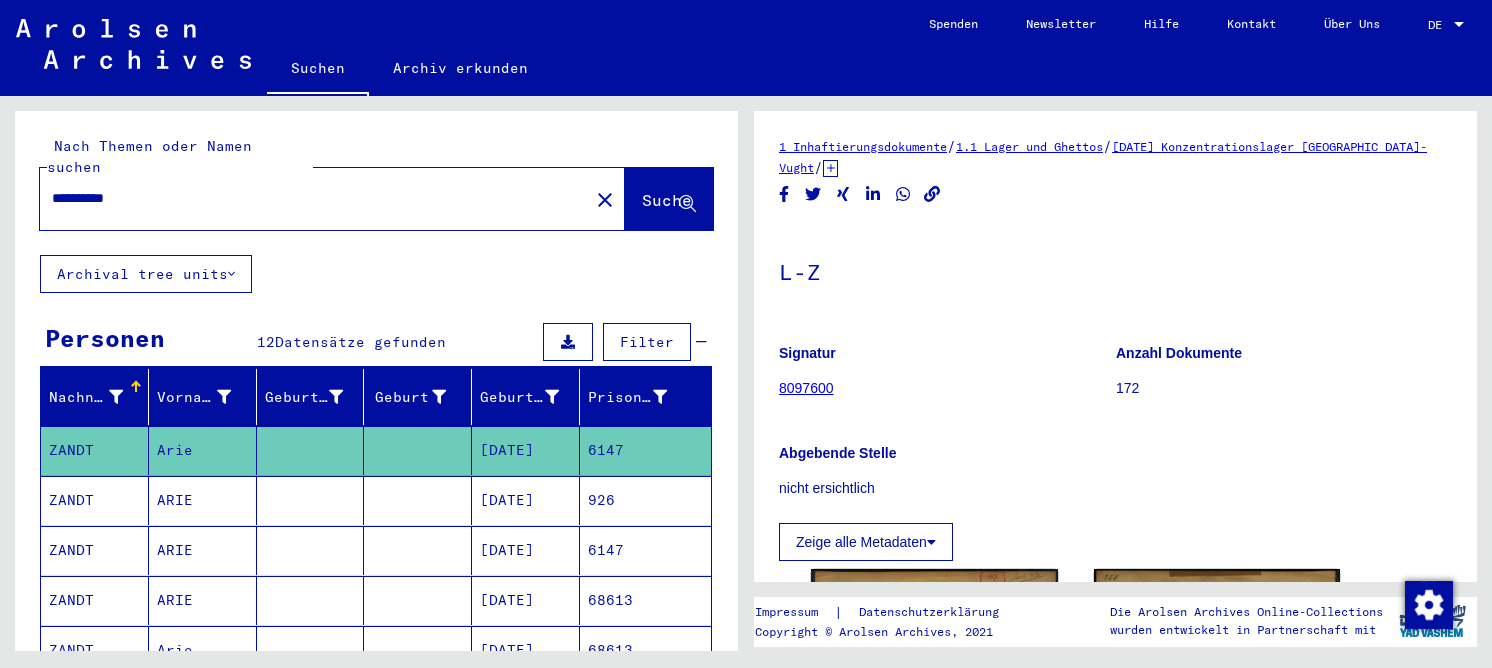 scroll, scrollTop: 0, scrollLeft: 0, axis: both 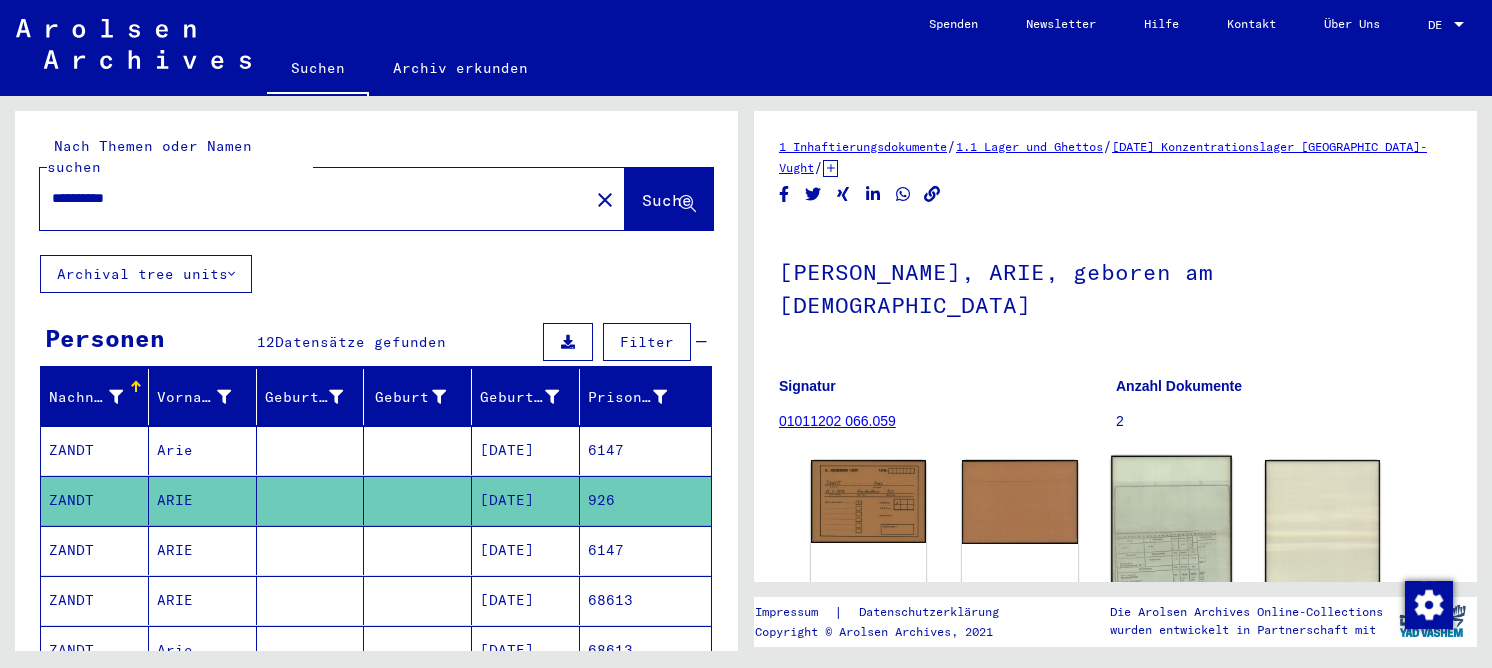 click 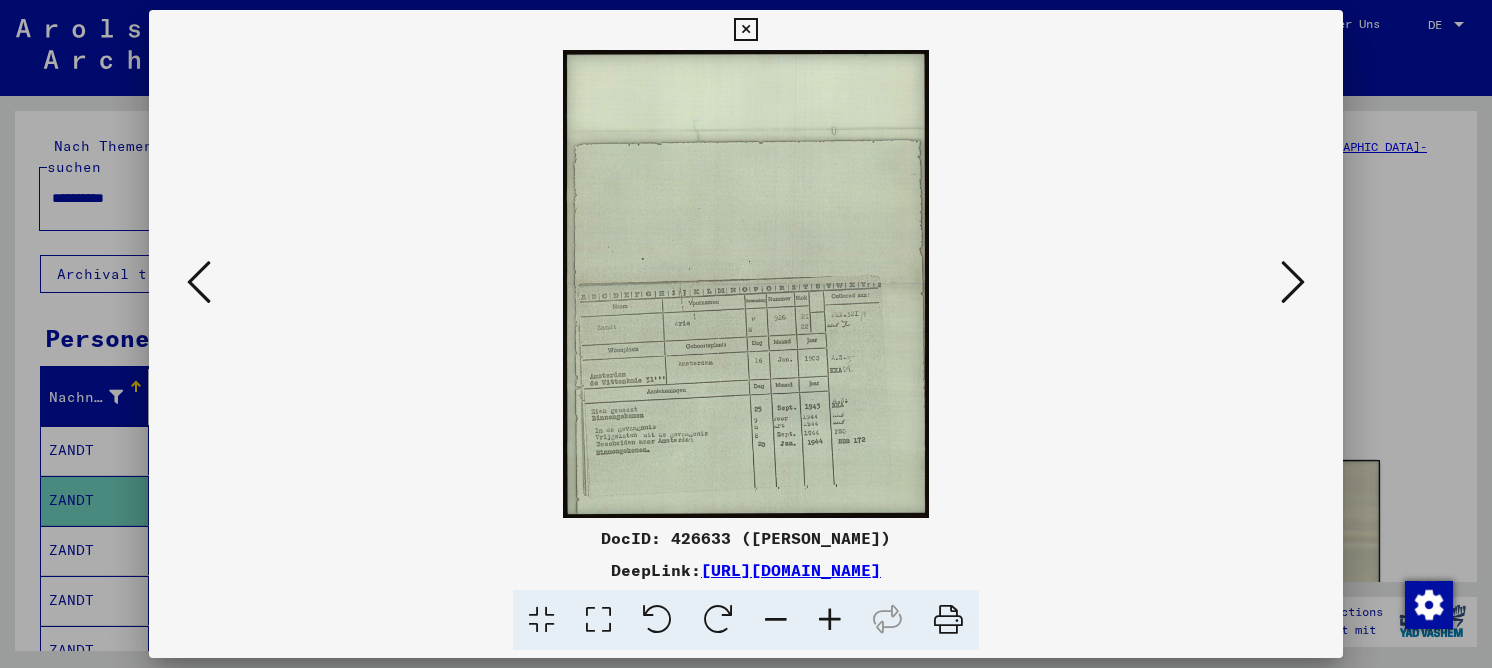 click at bounding box center [598, 620] 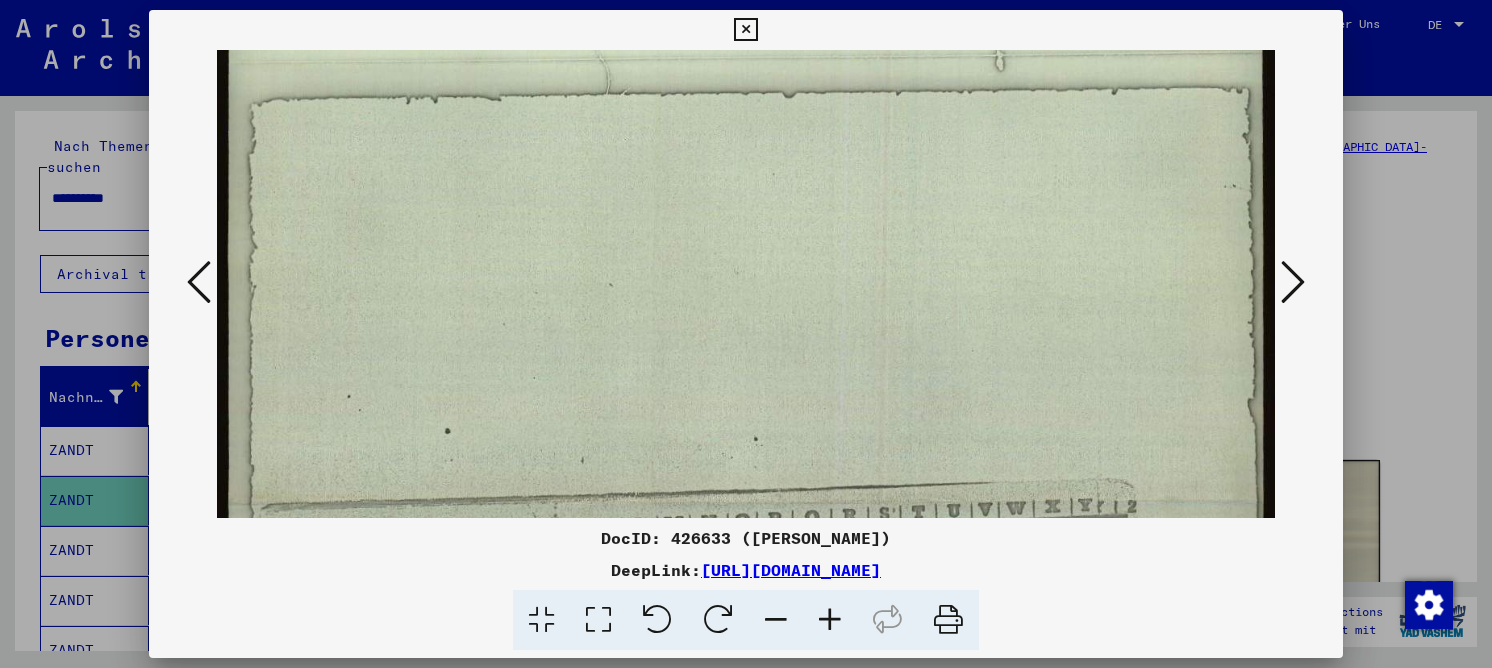 drag, startPoint x: 578, startPoint y: 431, endPoint x: 658, endPoint y: 16, distance: 422.6405 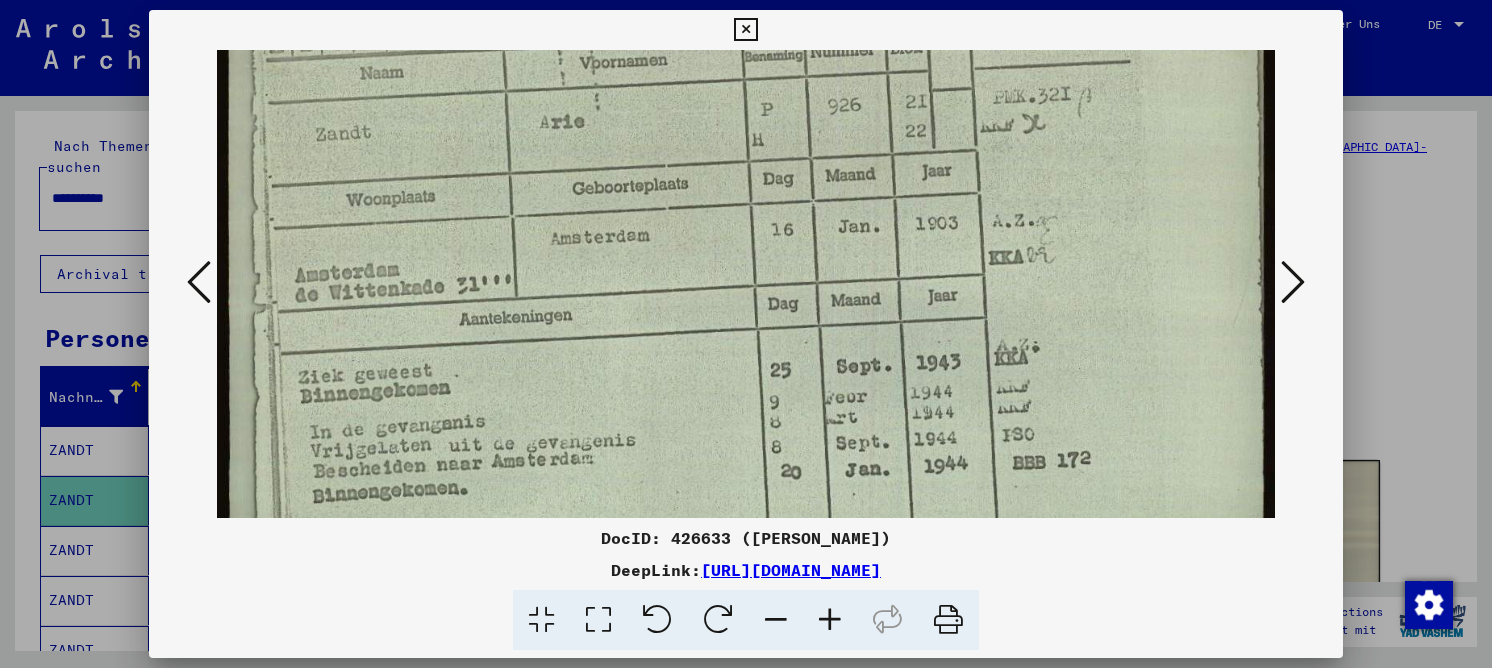 drag, startPoint x: 622, startPoint y: 317, endPoint x: 645, endPoint y: 32, distance: 285.92657 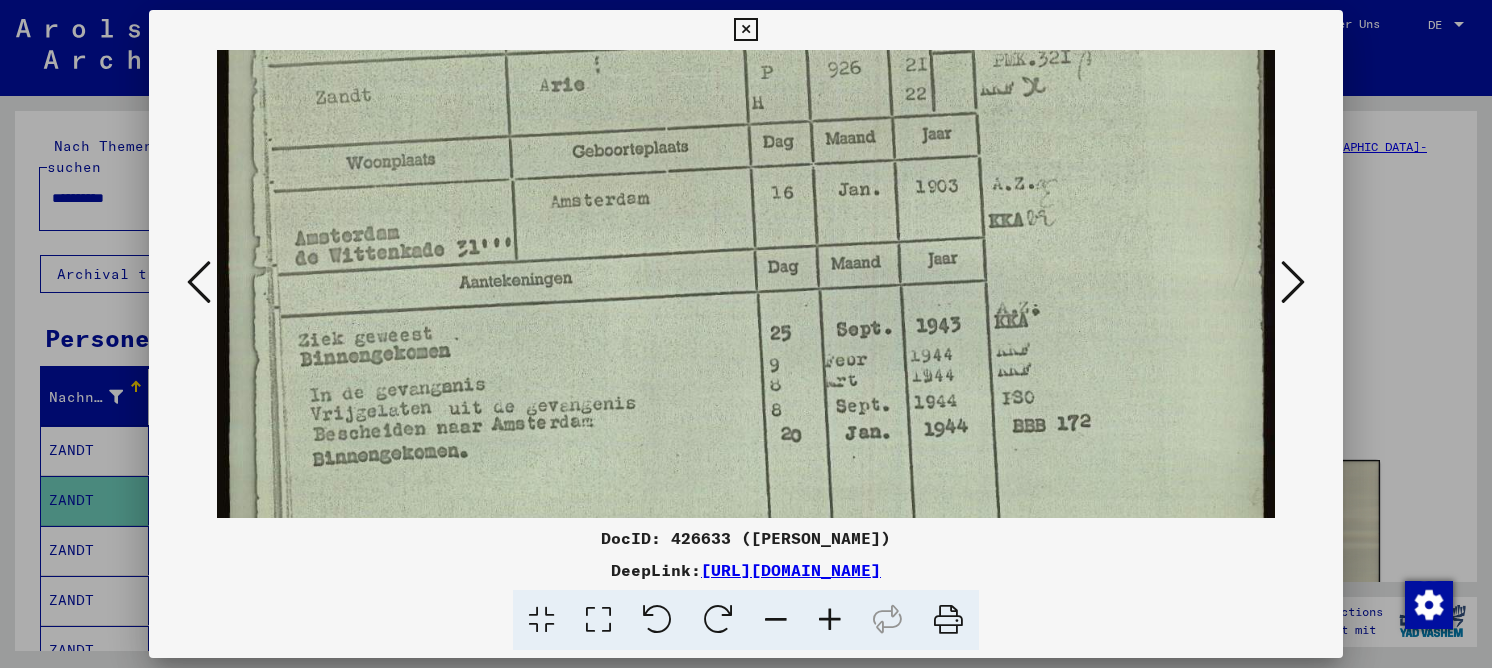 scroll, scrollTop: 765, scrollLeft: 0, axis: vertical 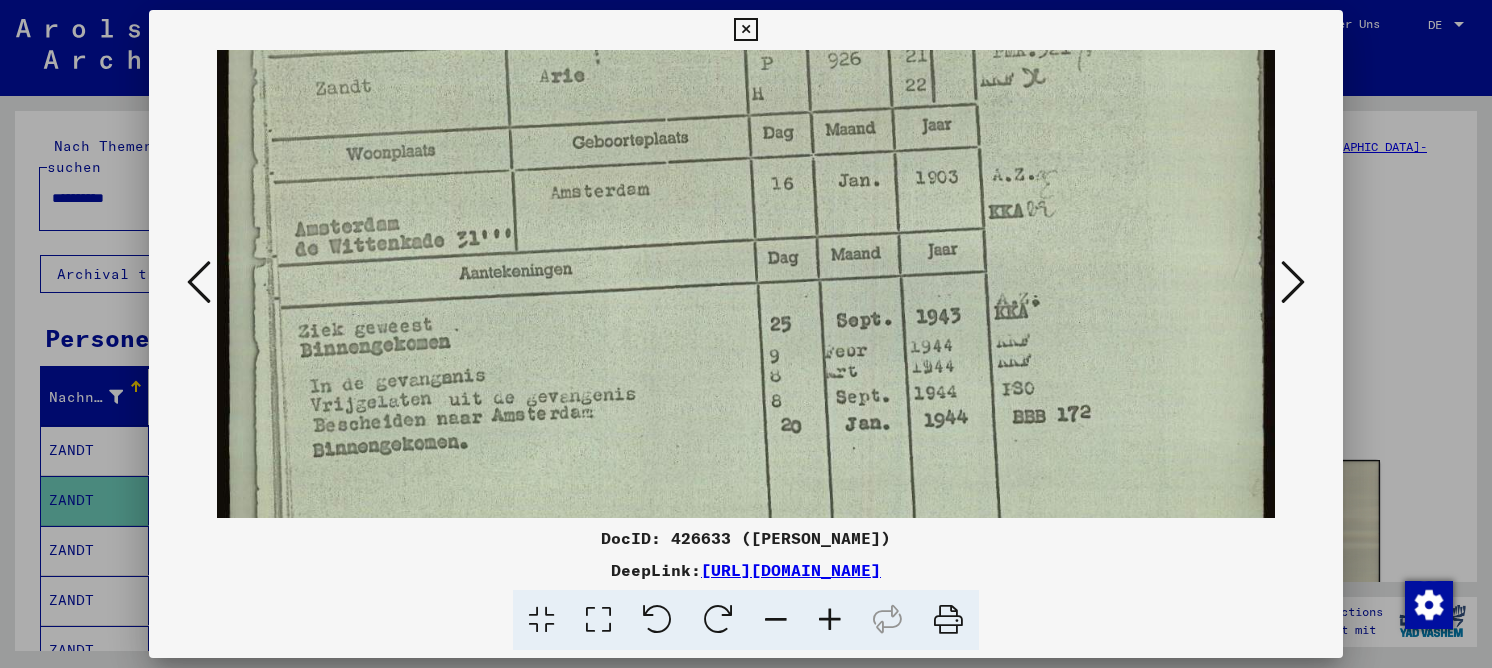 drag, startPoint x: 598, startPoint y: 313, endPoint x: 585, endPoint y: 278, distance: 37.336308 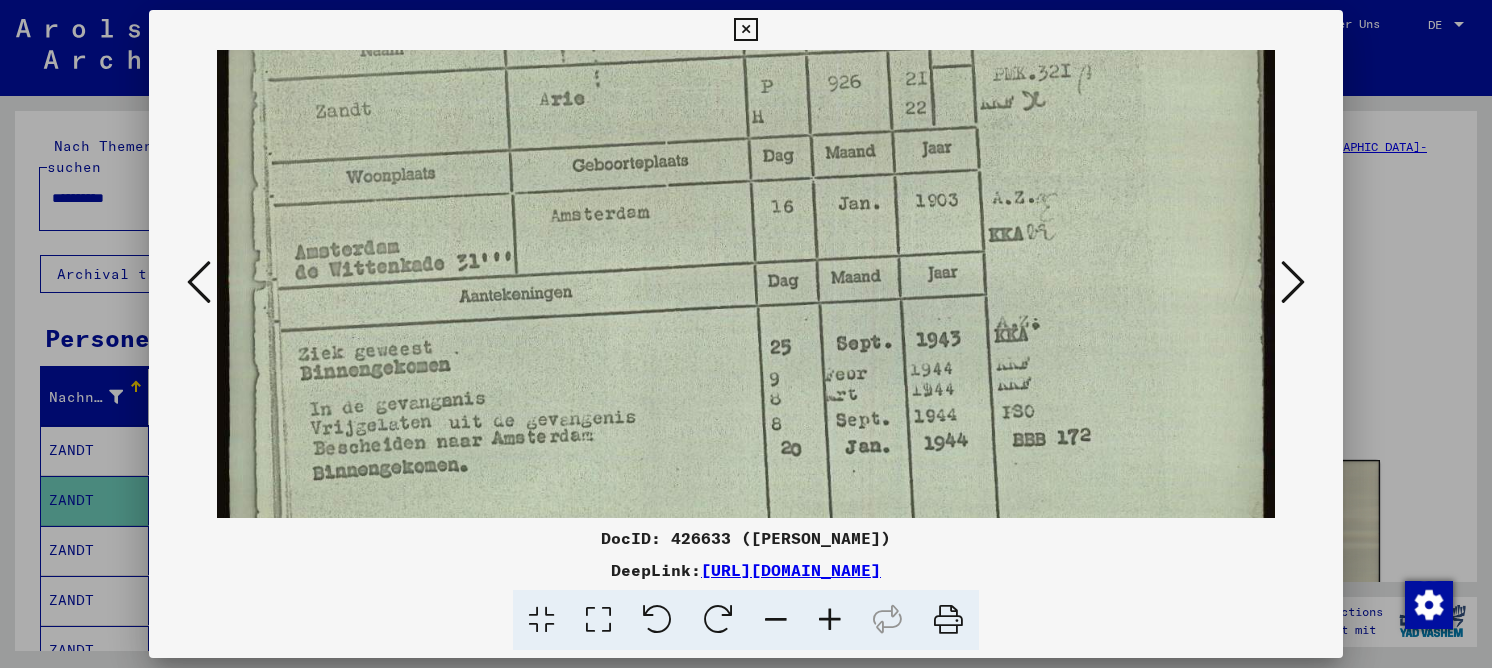 scroll, scrollTop: 740, scrollLeft: 0, axis: vertical 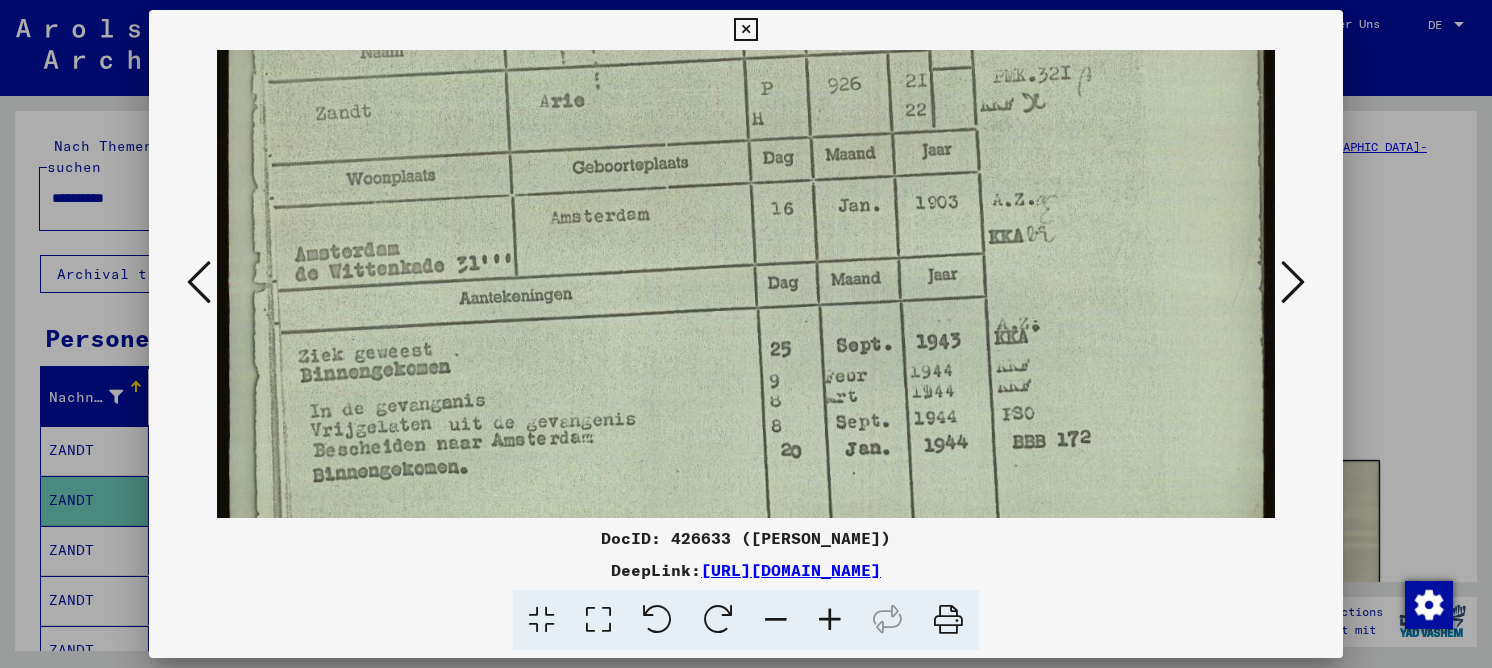 drag, startPoint x: 506, startPoint y: 382, endPoint x: 508, endPoint y: 407, distance: 25.079872 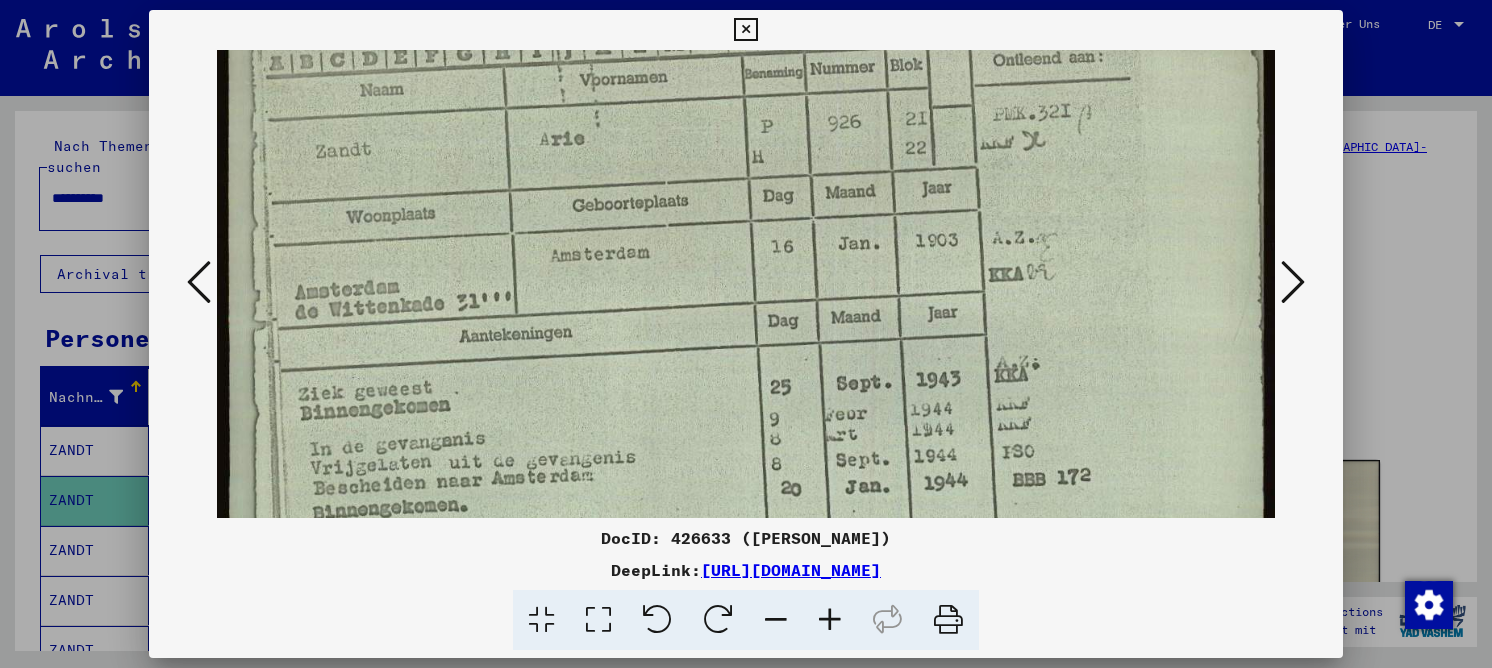 scroll, scrollTop: 625, scrollLeft: 0, axis: vertical 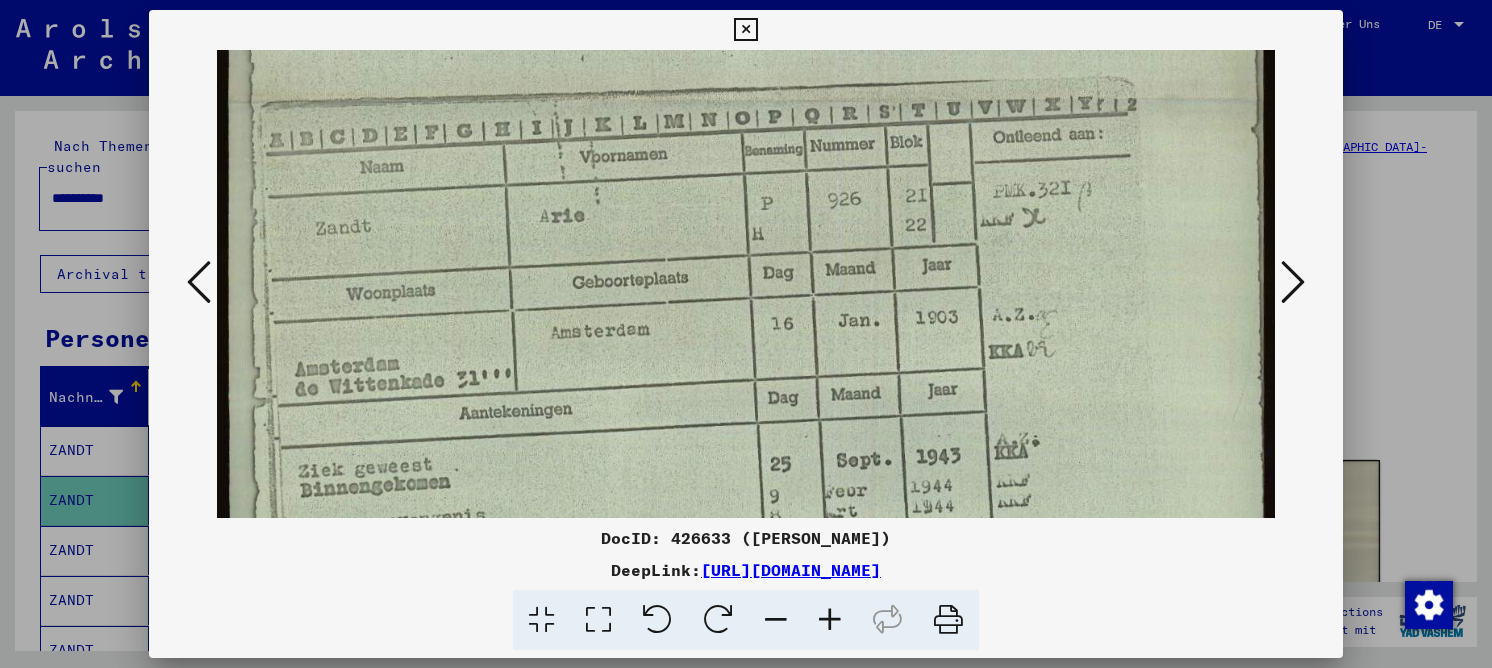 drag, startPoint x: 466, startPoint y: 355, endPoint x: 455, endPoint y: 456, distance: 101.597244 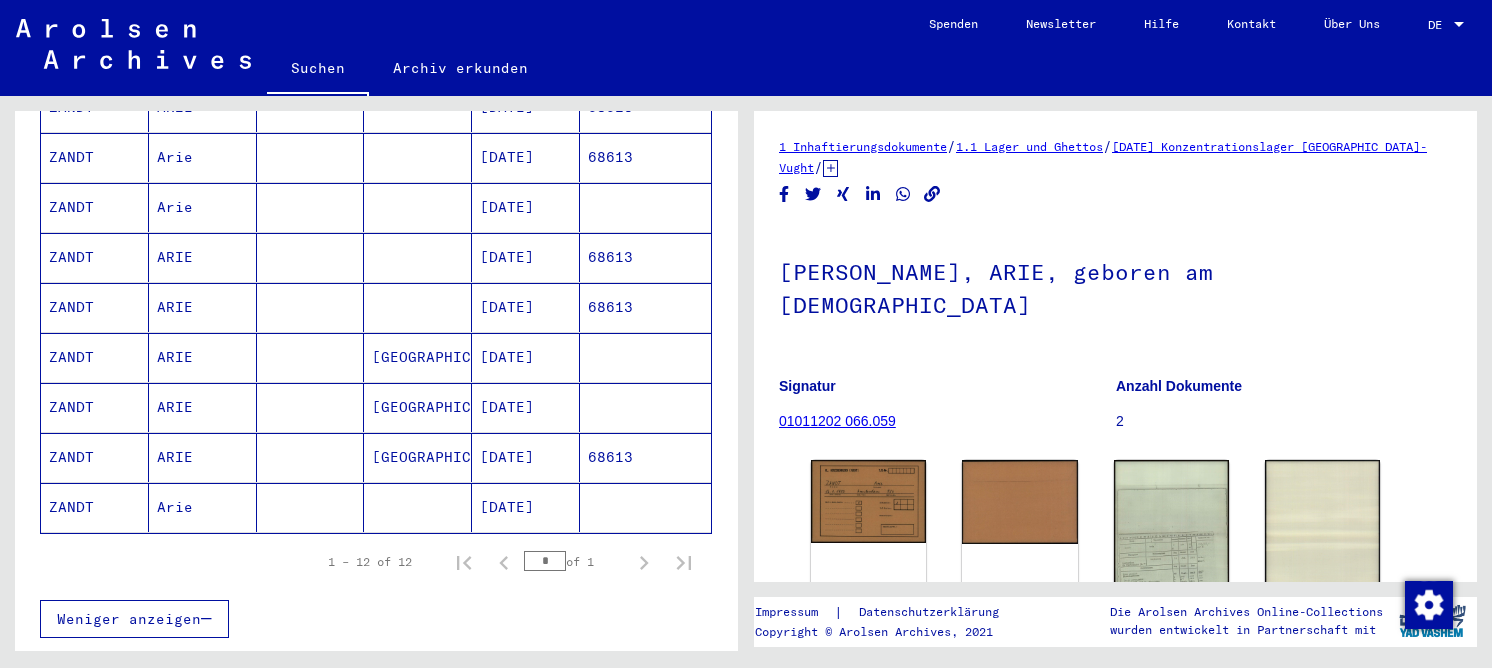 scroll, scrollTop: 500, scrollLeft: 0, axis: vertical 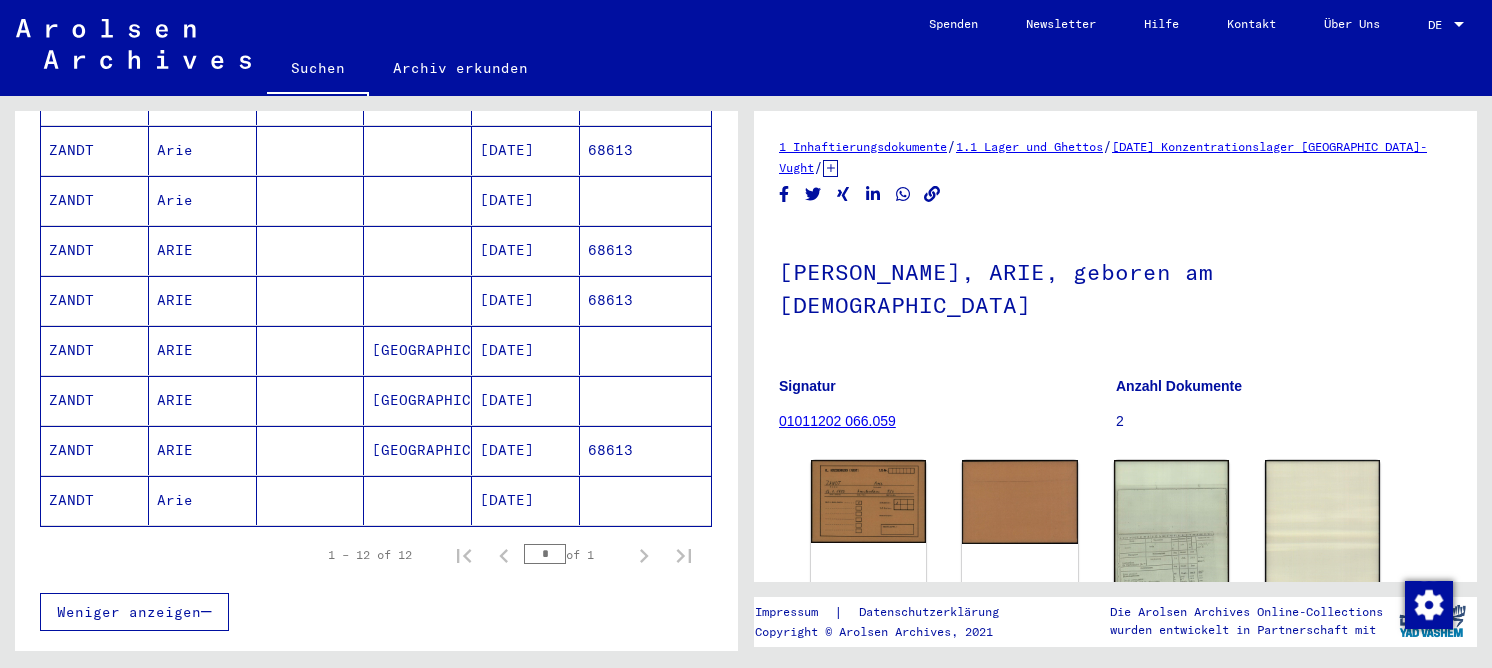 click on "[GEOGRAPHIC_DATA]" at bounding box center (418, 400) 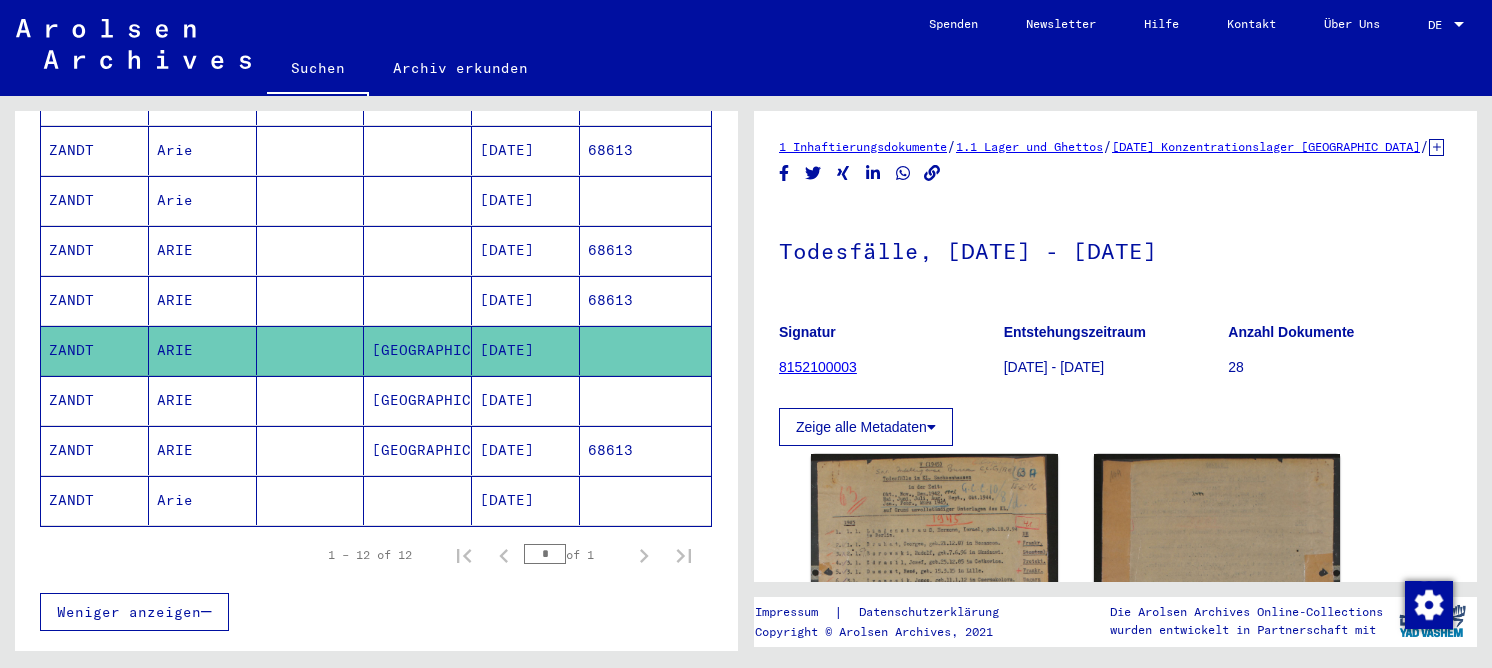 scroll, scrollTop: 0, scrollLeft: 0, axis: both 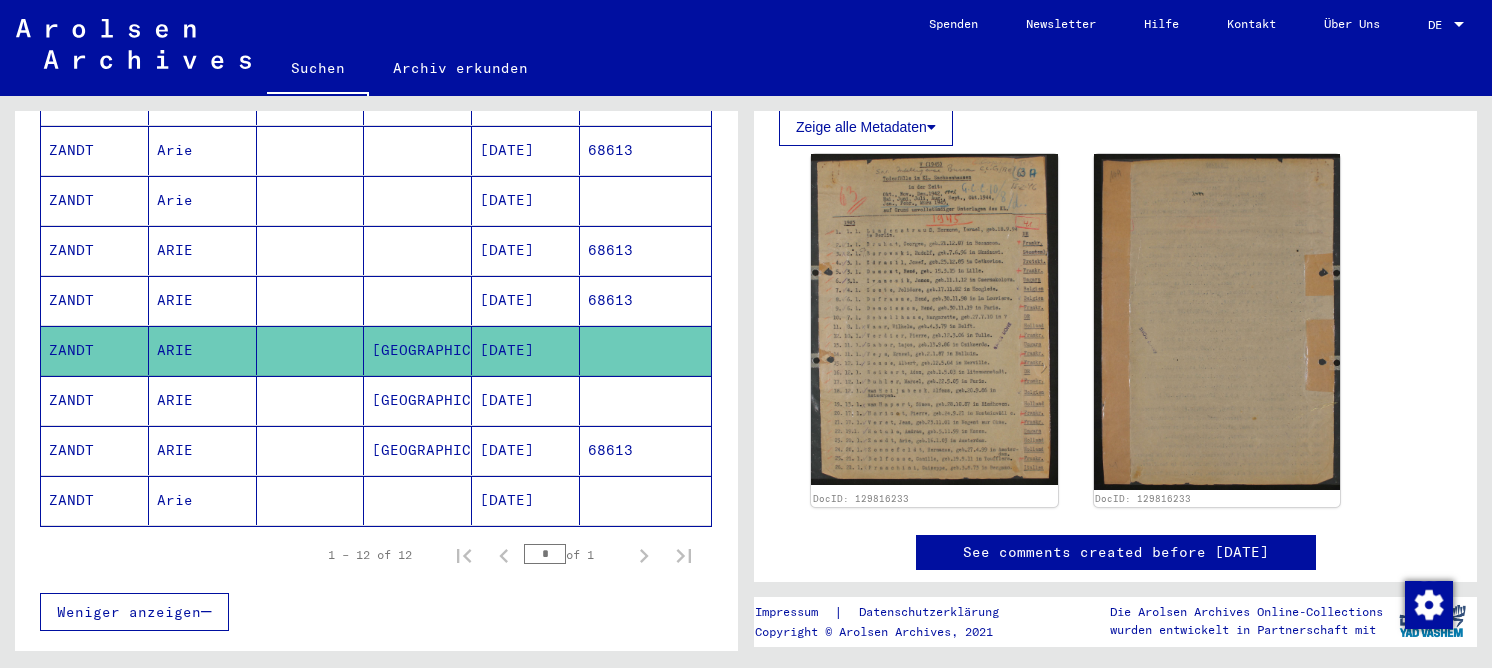 click on "[GEOGRAPHIC_DATA]" at bounding box center (418, 450) 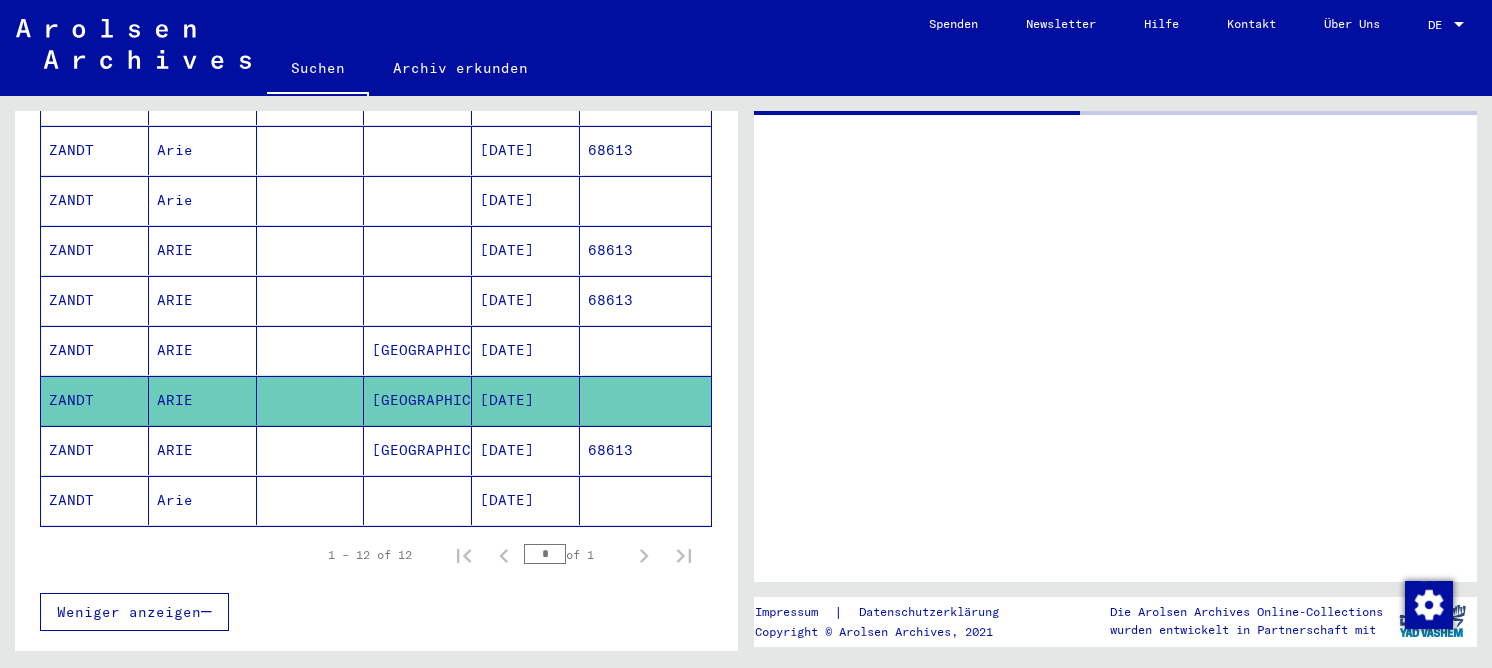 scroll, scrollTop: 0, scrollLeft: 0, axis: both 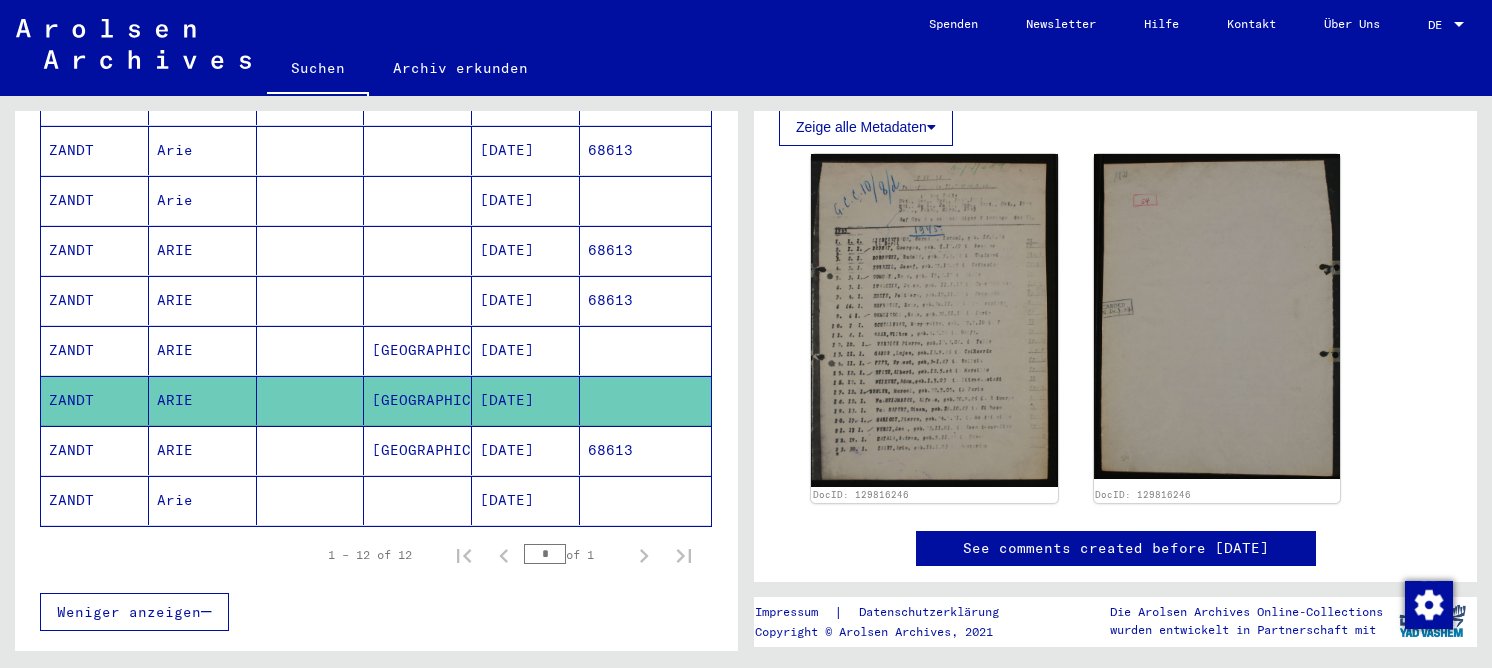 click 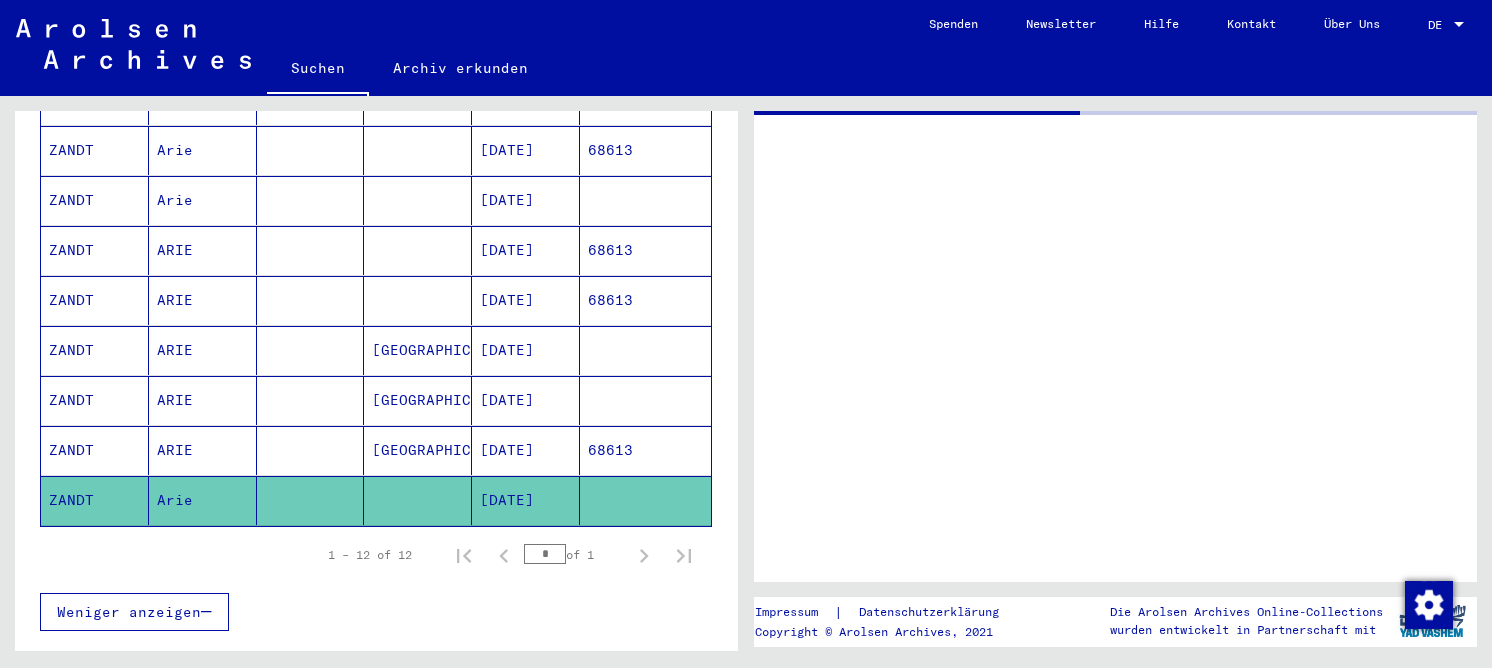 scroll, scrollTop: 0, scrollLeft: 0, axis: both 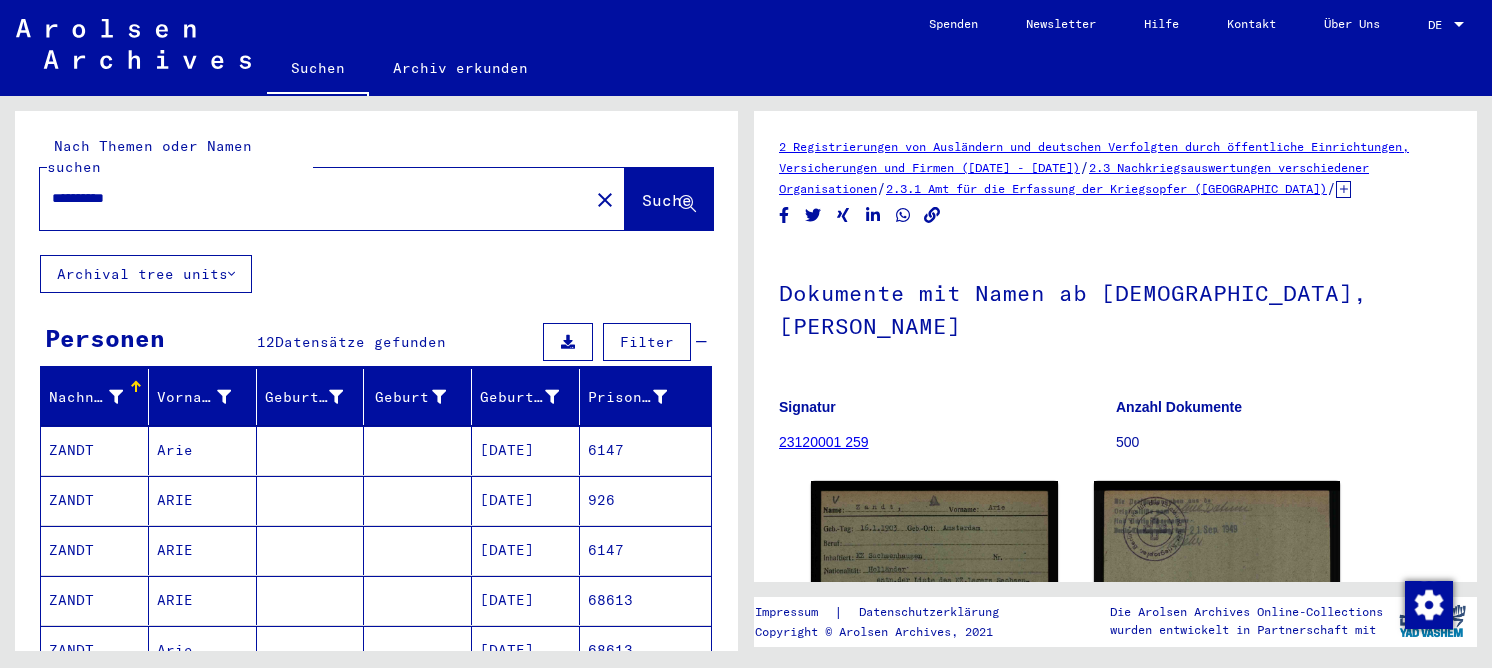 drag, startPoint x: 213, startPoint y: 174, endPoint x: 39, endPoint y: 182, distance: 174.1838 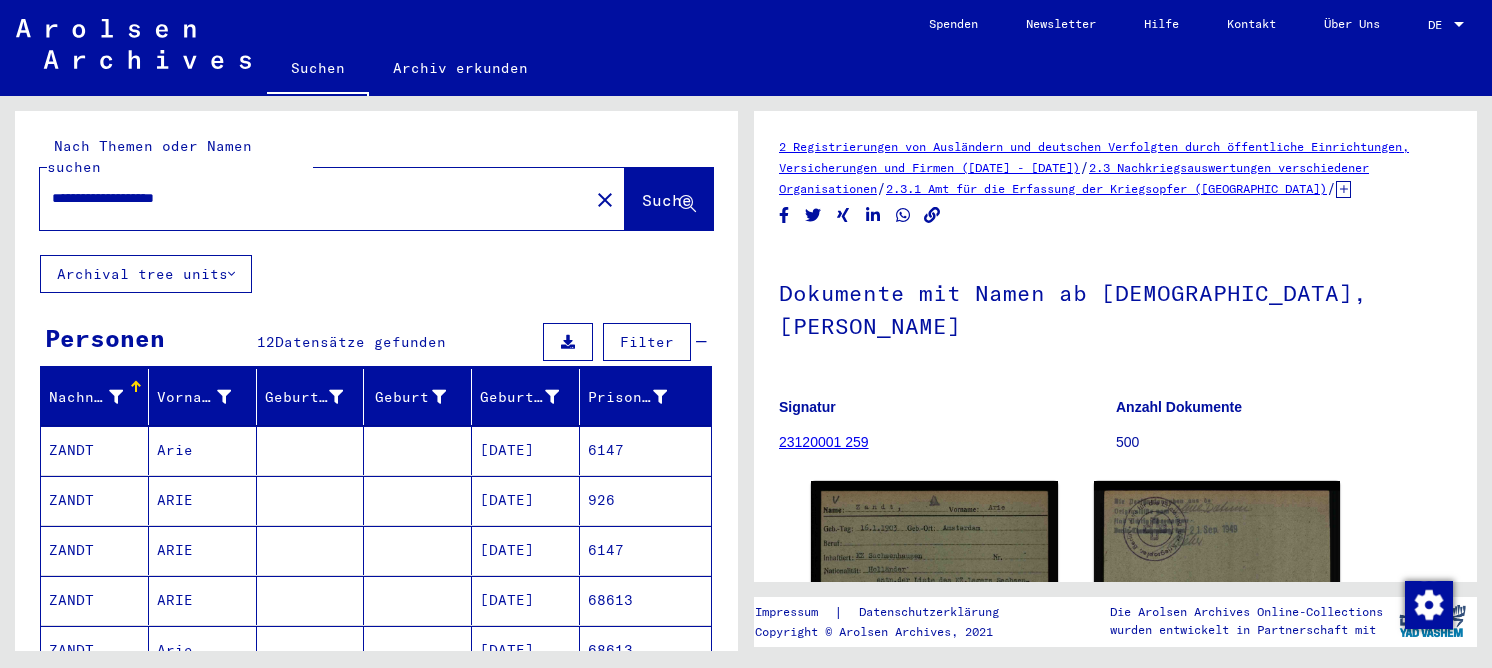 type on "**********" 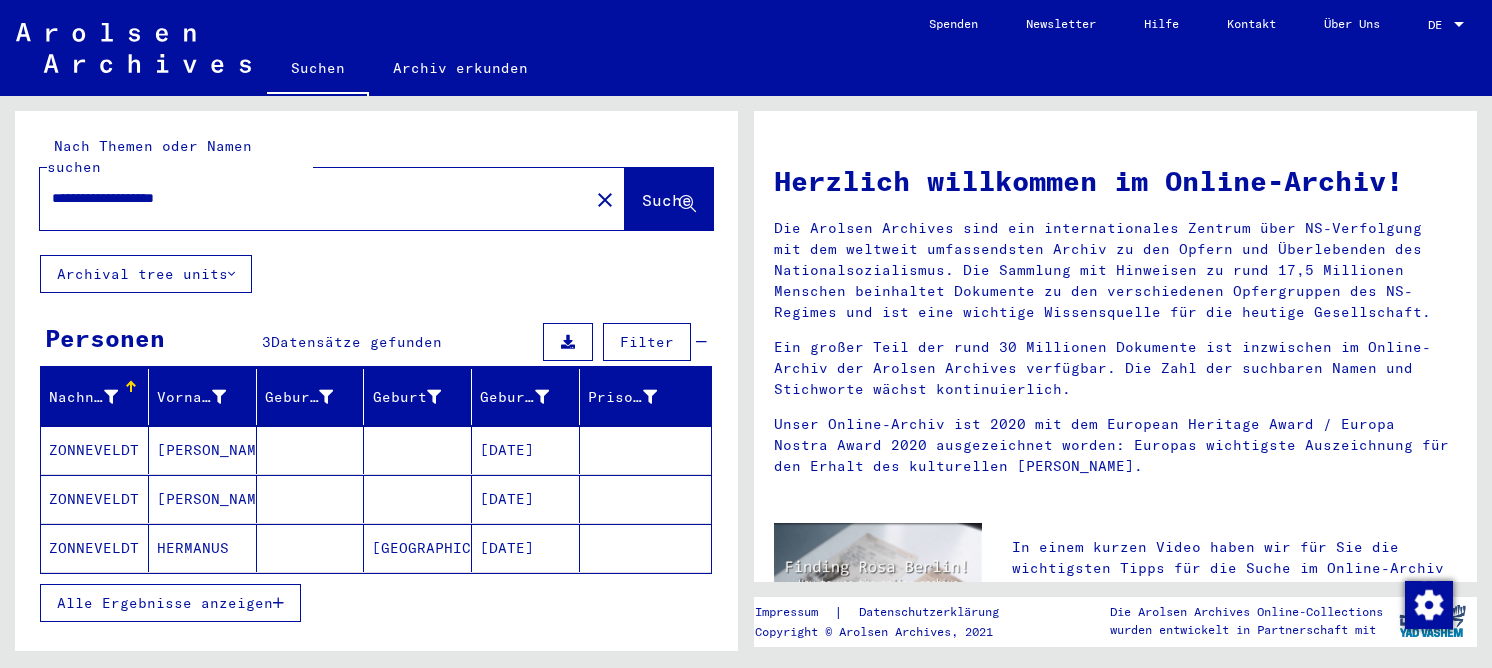click on "ZONNEVELDT" at bounding box center [95, 499] 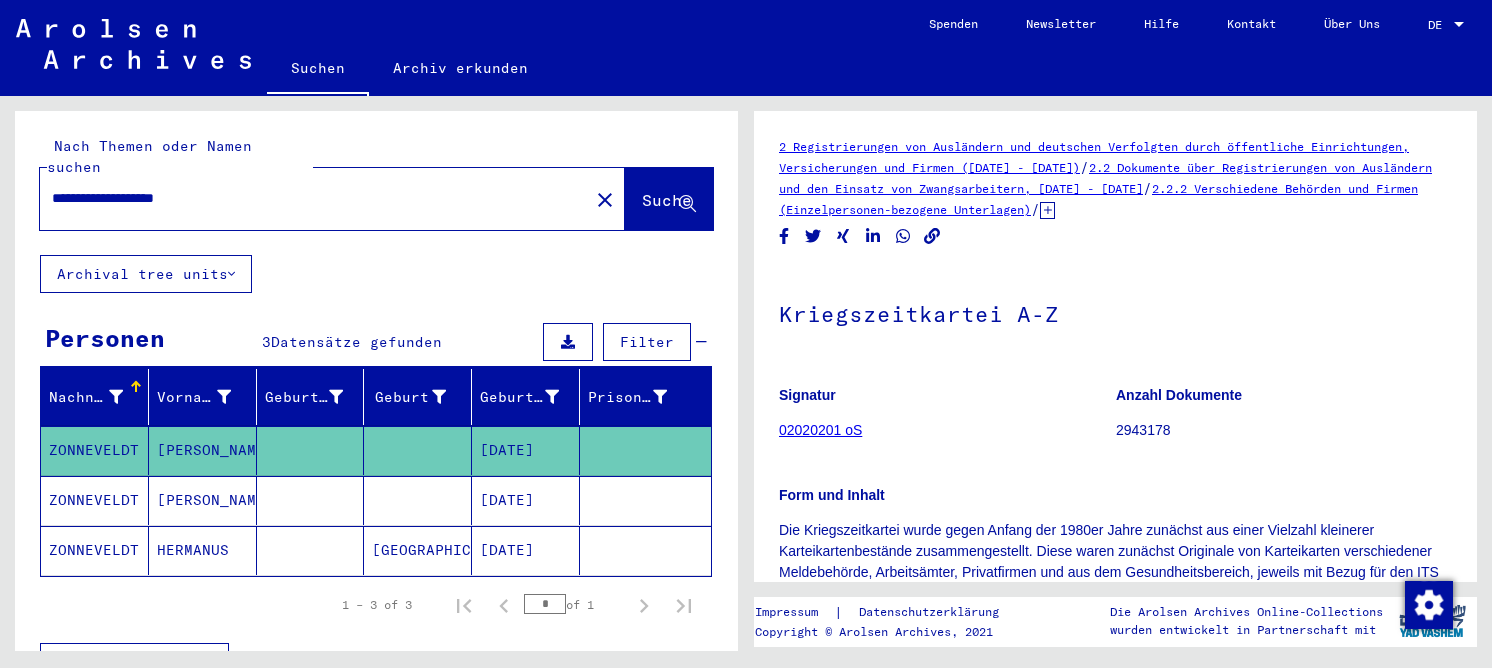 scroll, scrollTop: 0, scrollLeft: 0, axis: both 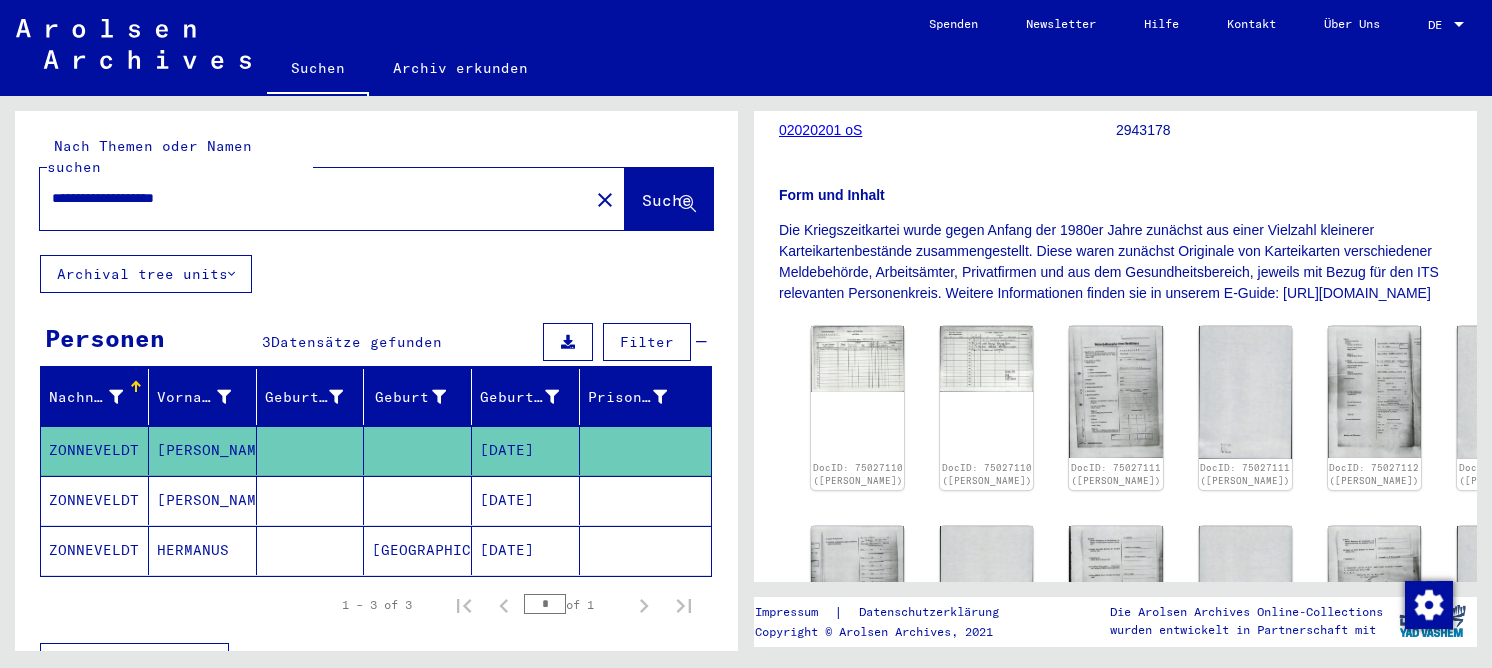 click at bounding box center (418, 550) 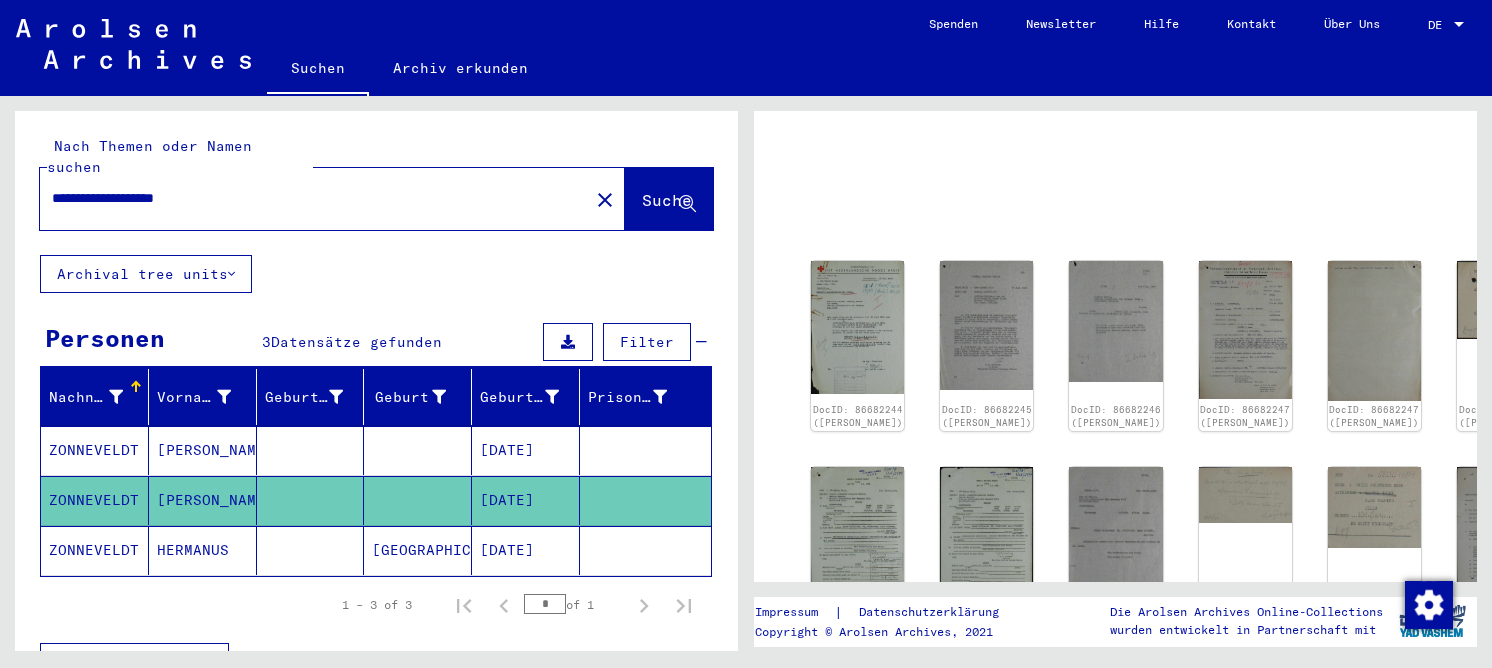 scroll, scrollTop: 0, scrollLeft: 0, axis: both 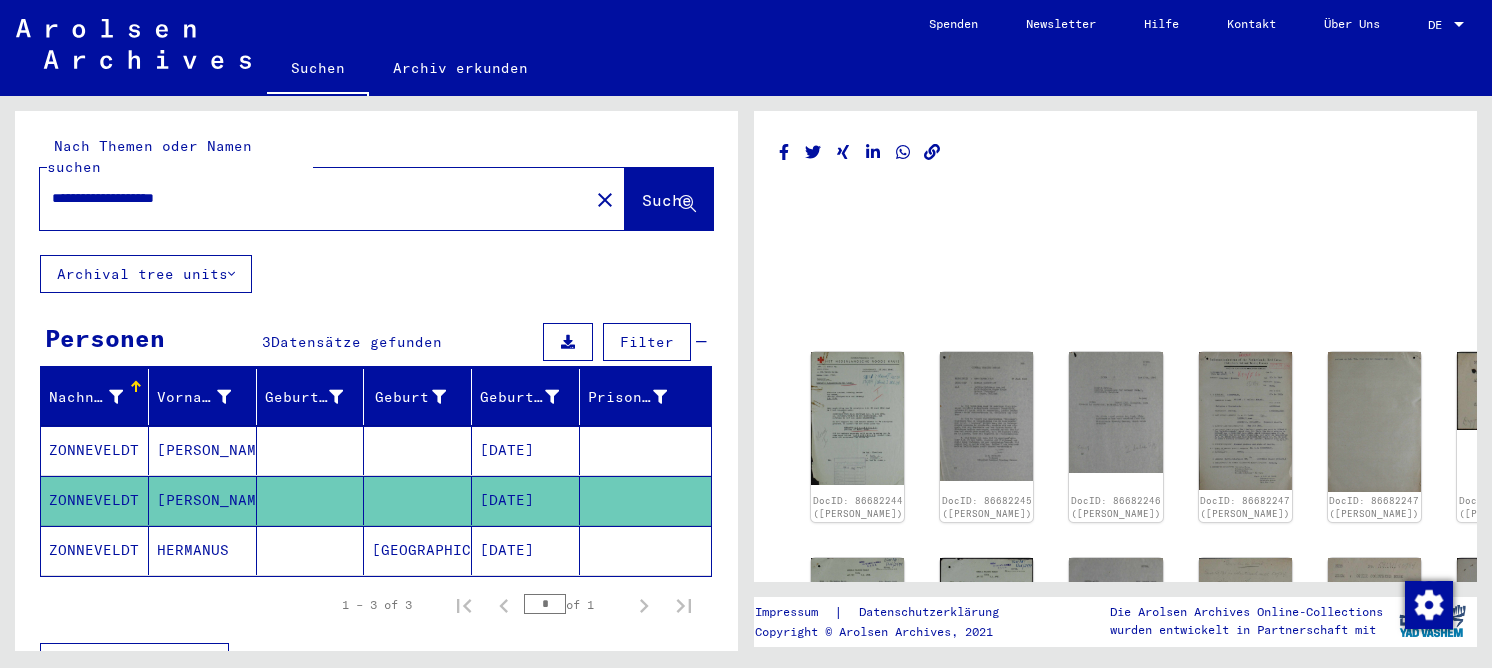 click on "[DATE]" 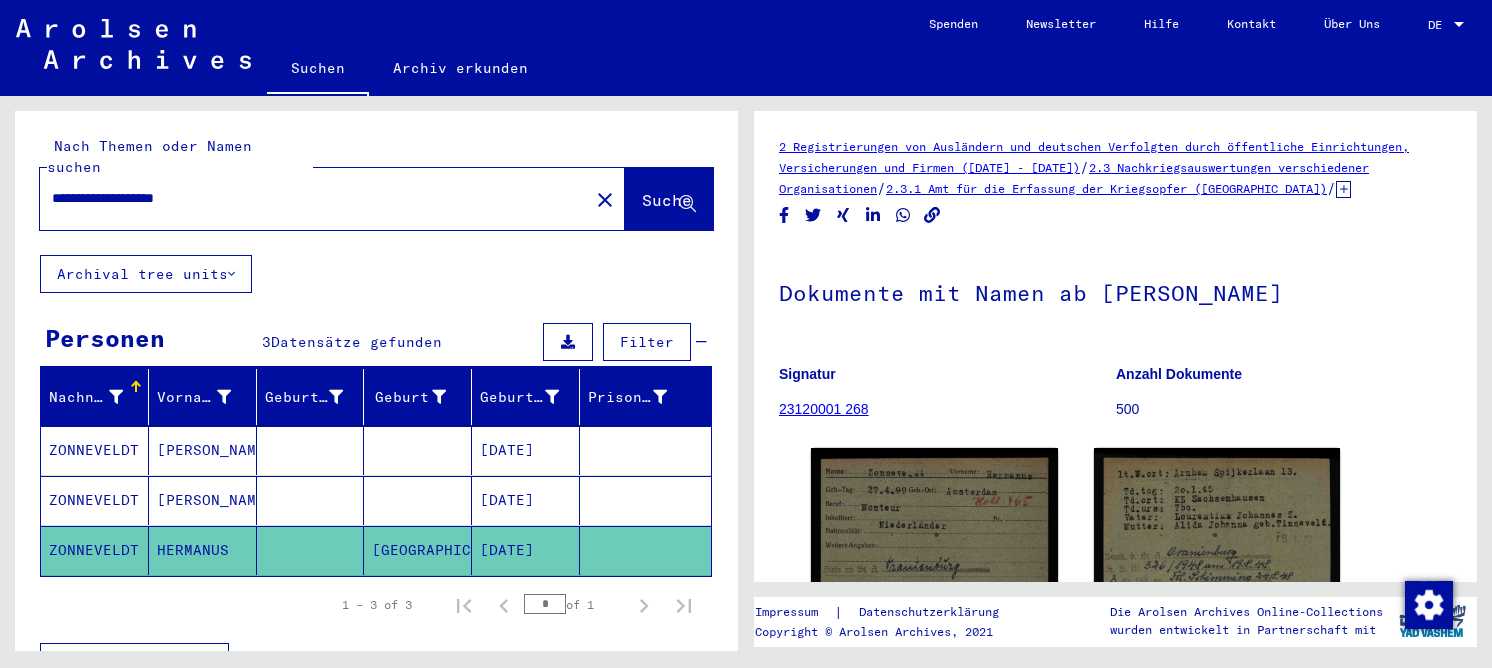 scroll, scrollTop: 0, scrollLeft: 0, axis: both 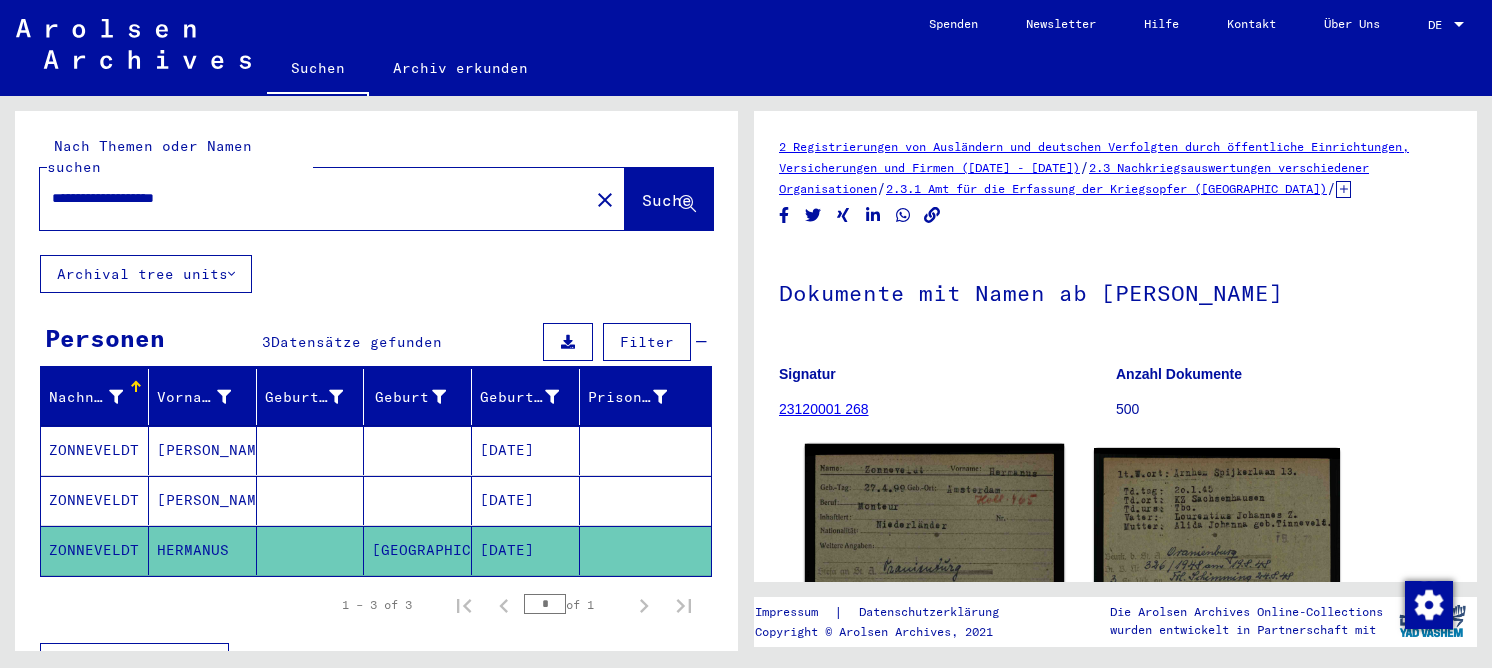 click 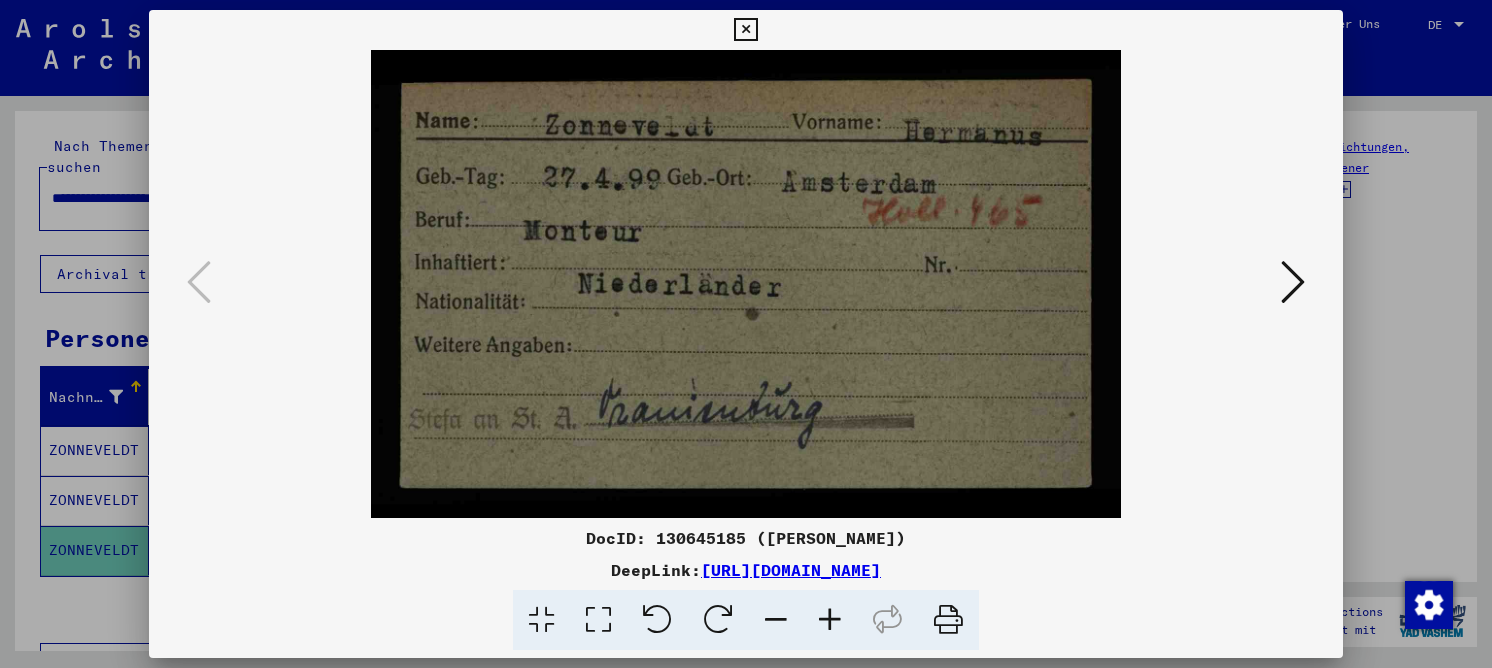 click at bounding box center [1293, 282] 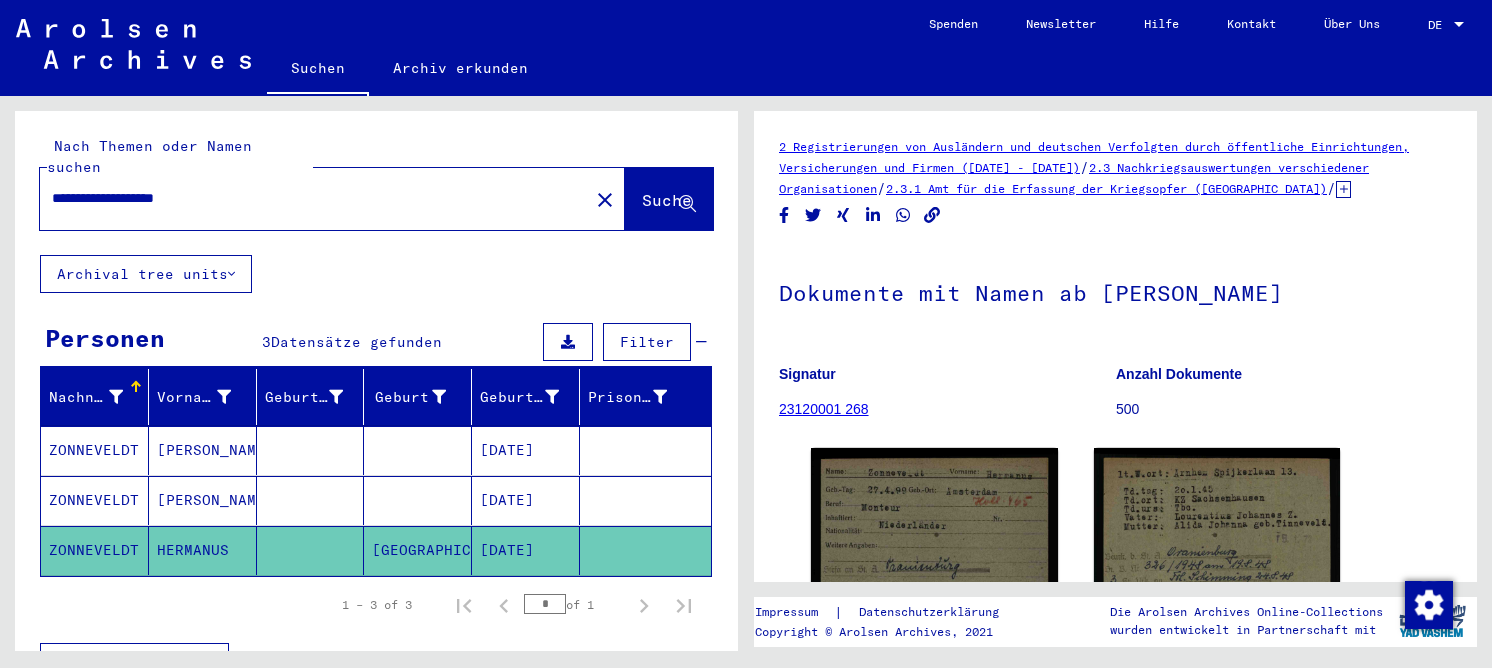 click at bounding box center [311, 550] 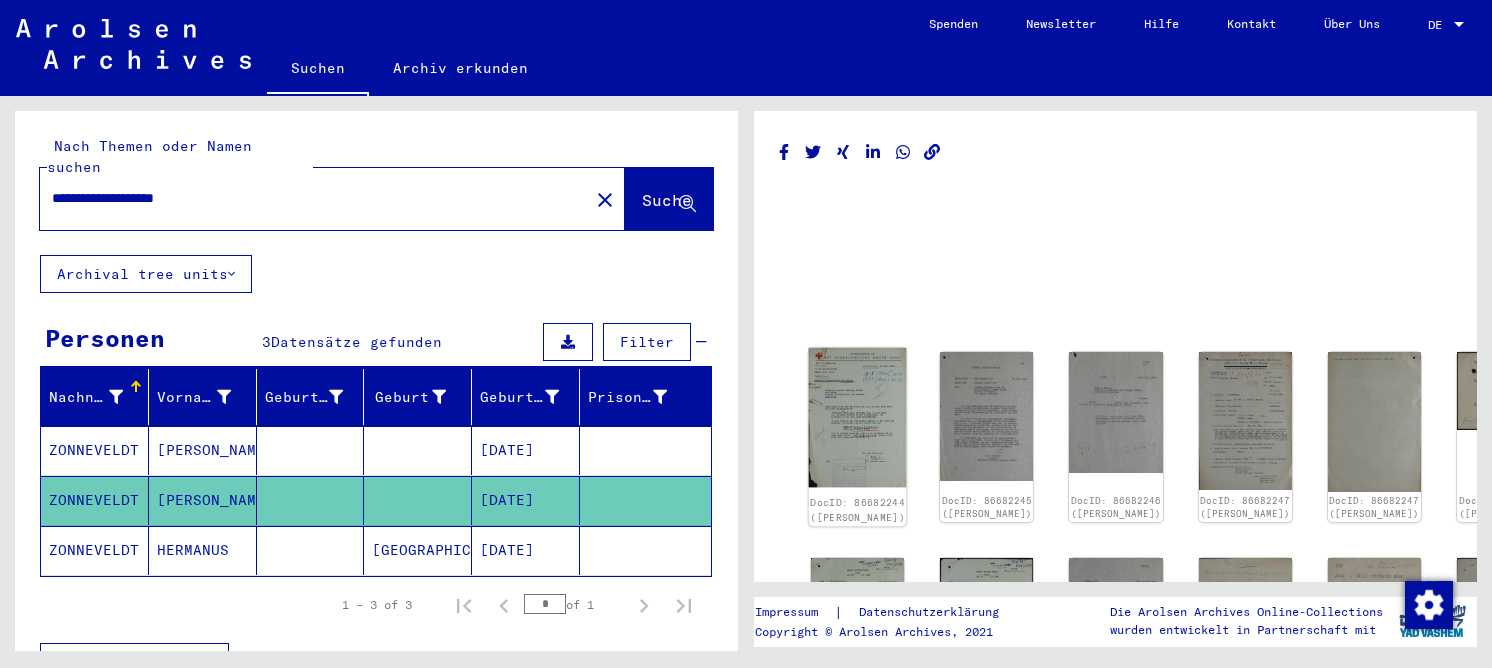 click 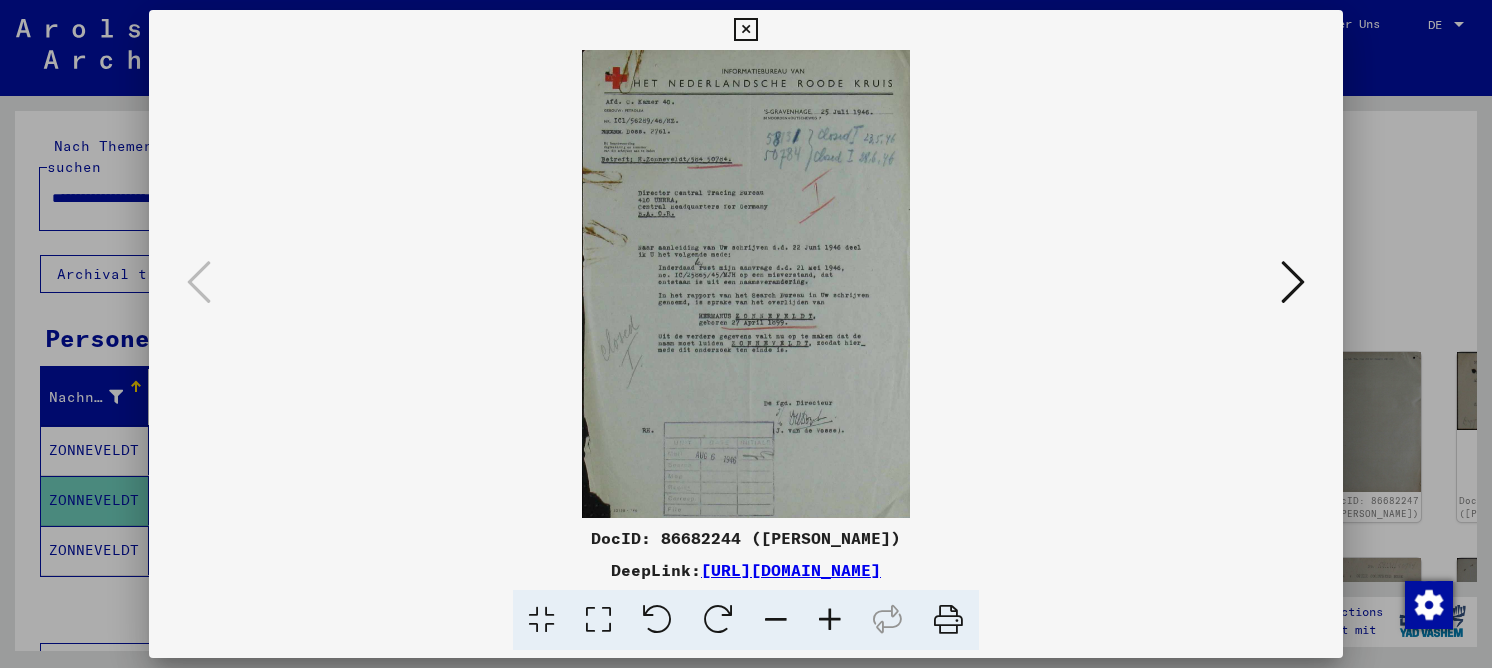 click at bounding box center [598, 620] 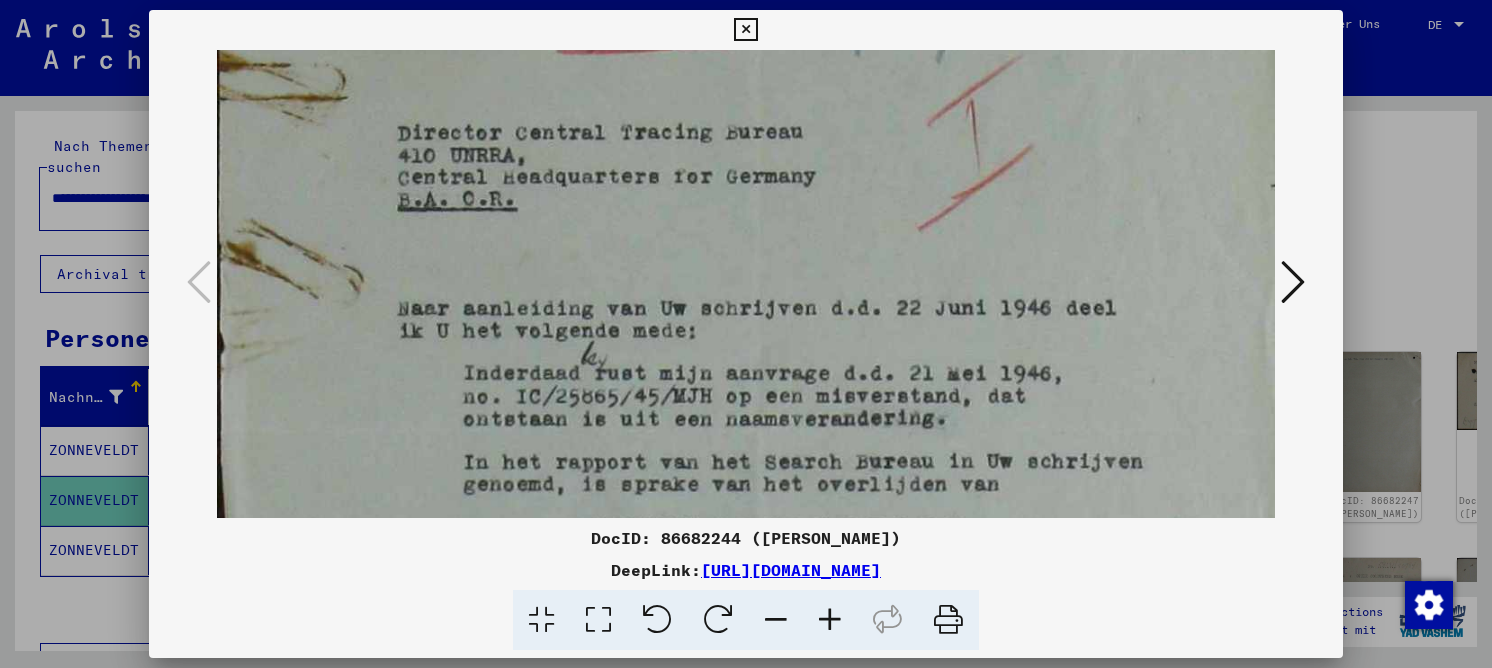 drag, startPoint x: 665, startPoint y: 368, endPoint x: 637, endPoint y: 71, distance: 298.31696 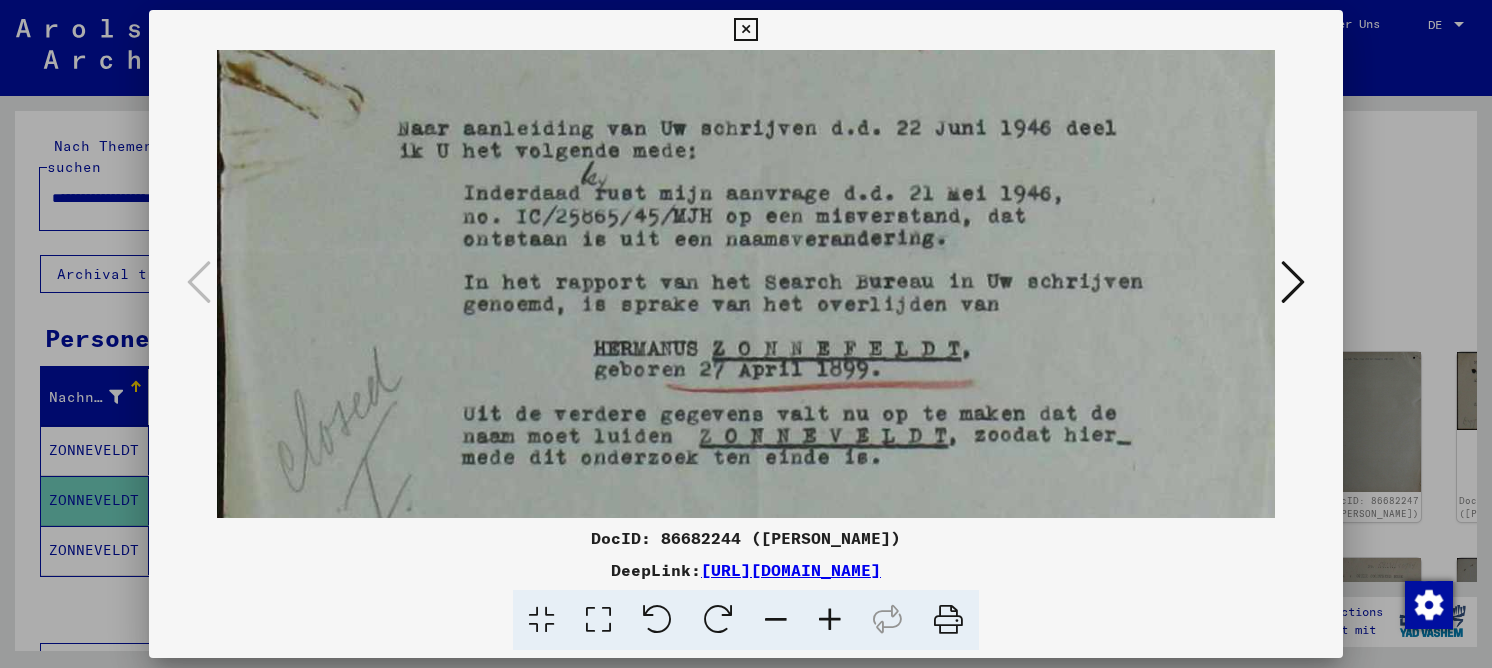 drag, startPoint x: 644, startPoint y: 287, endPoint x: 618, endPoint y: 133, distance: 156.17938 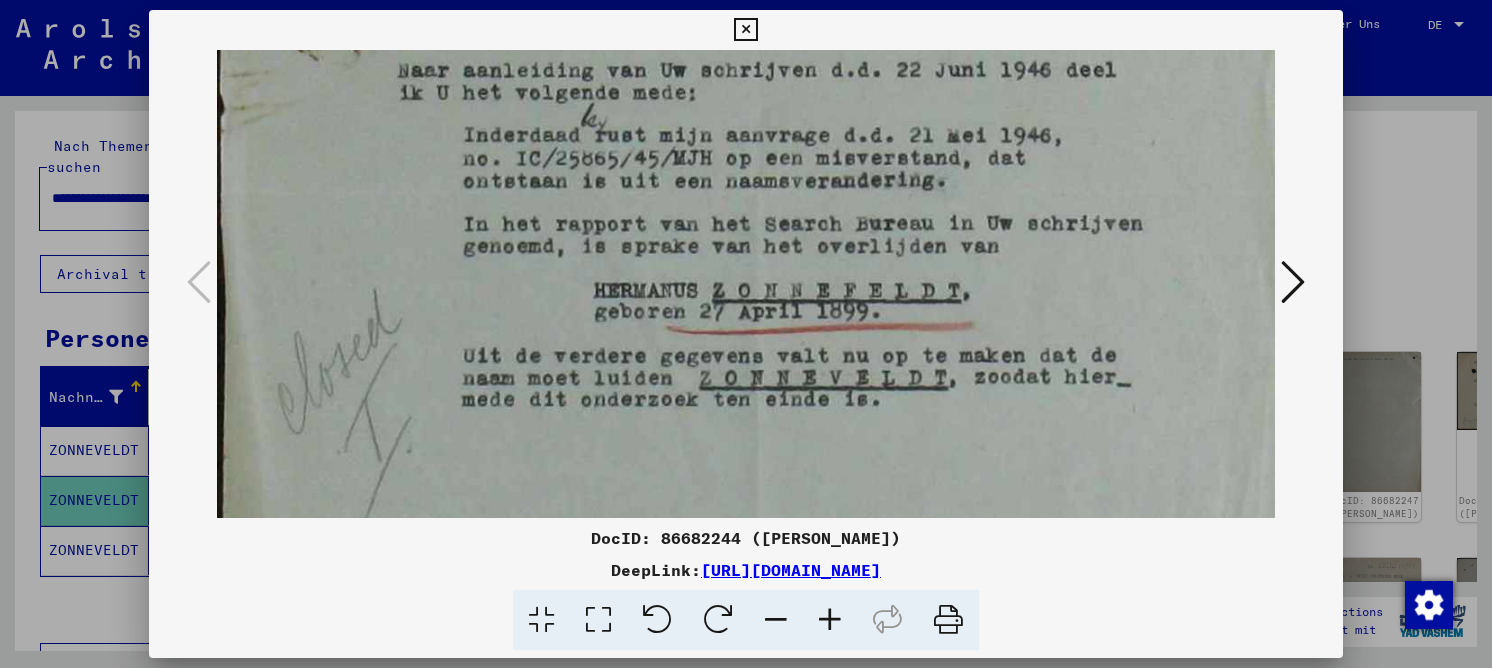 scroll, scrollTop: 661, scrollLeft: 0, axis: vertical 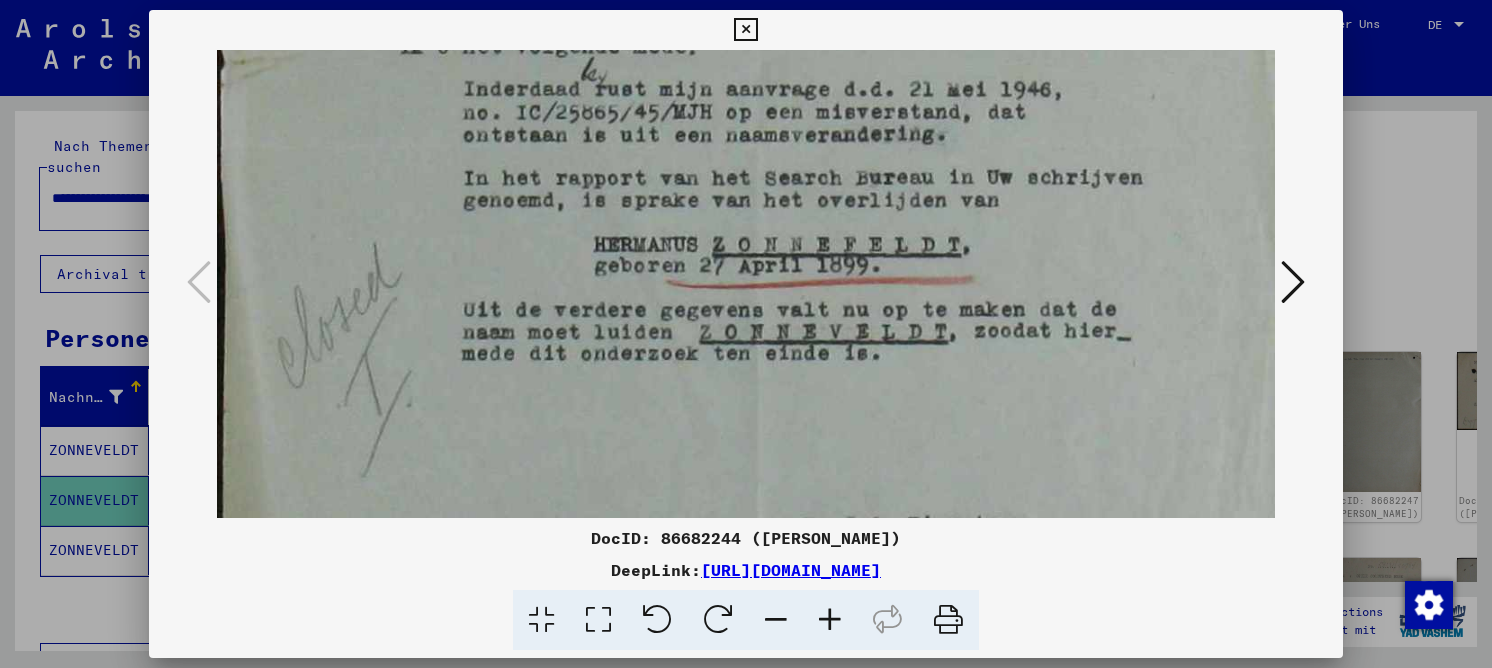 drag, startPoint x: 630, startPoint y: 345, endPoint x: 597, endPoint y: 239, distance: 111.01801 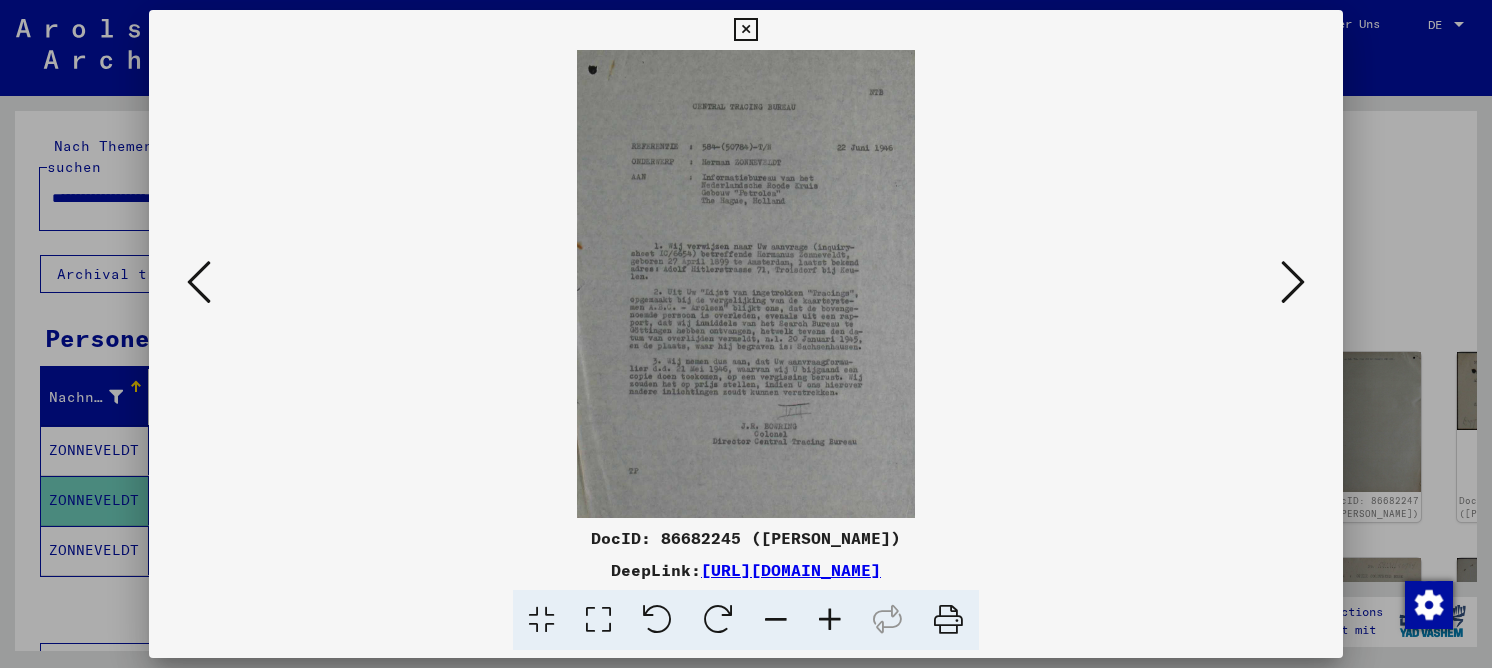 scroll, scrollTop: 0, scrollLeft: 0, axis: both 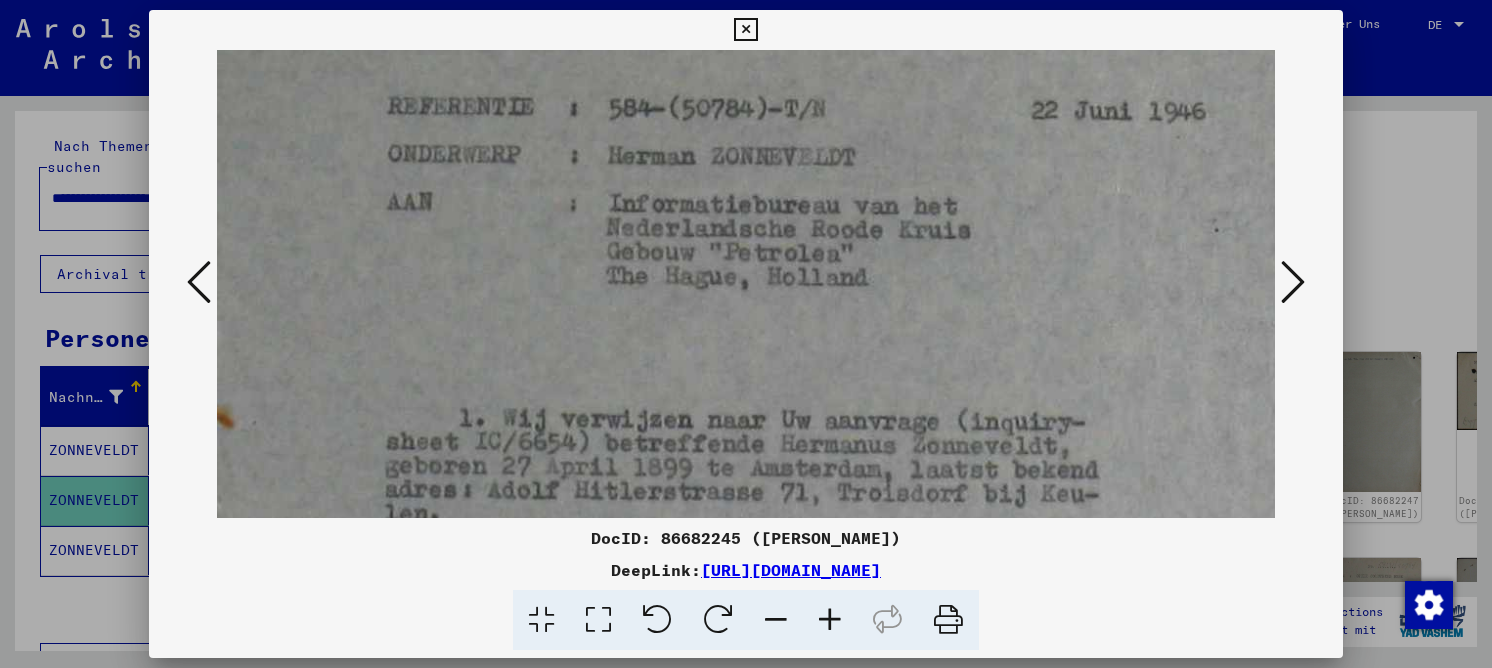 drag, startPoint x: 724, startPoint y: 402, endPoint x: 781, endPoint y: 199, distance: 210.85066 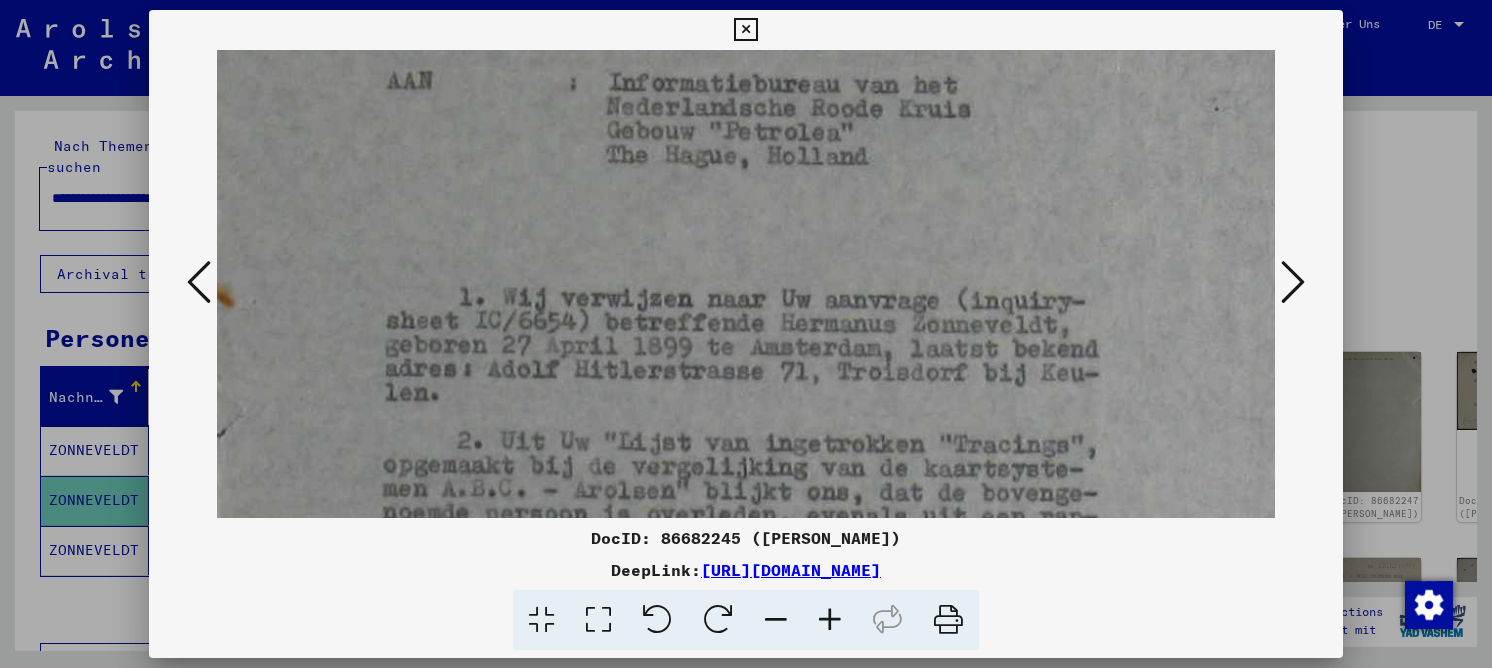 drag, startPoint x: 874, startPoint y: 322, endPoint x: 846, endPoint y: 221, distance: 104.80935 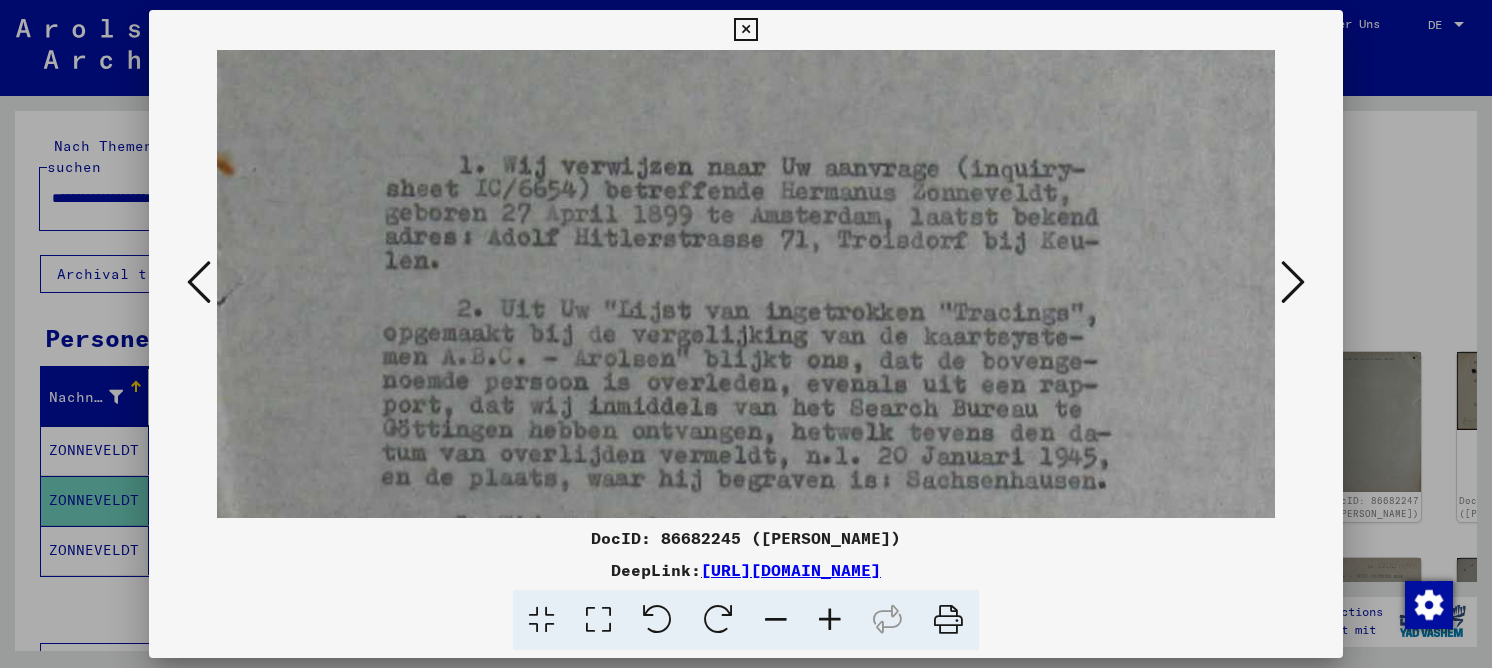 drag, startPoint x: 890, startPoint y: 340, endPoint x: 860, endPoint y: 214, distance: 129.5222 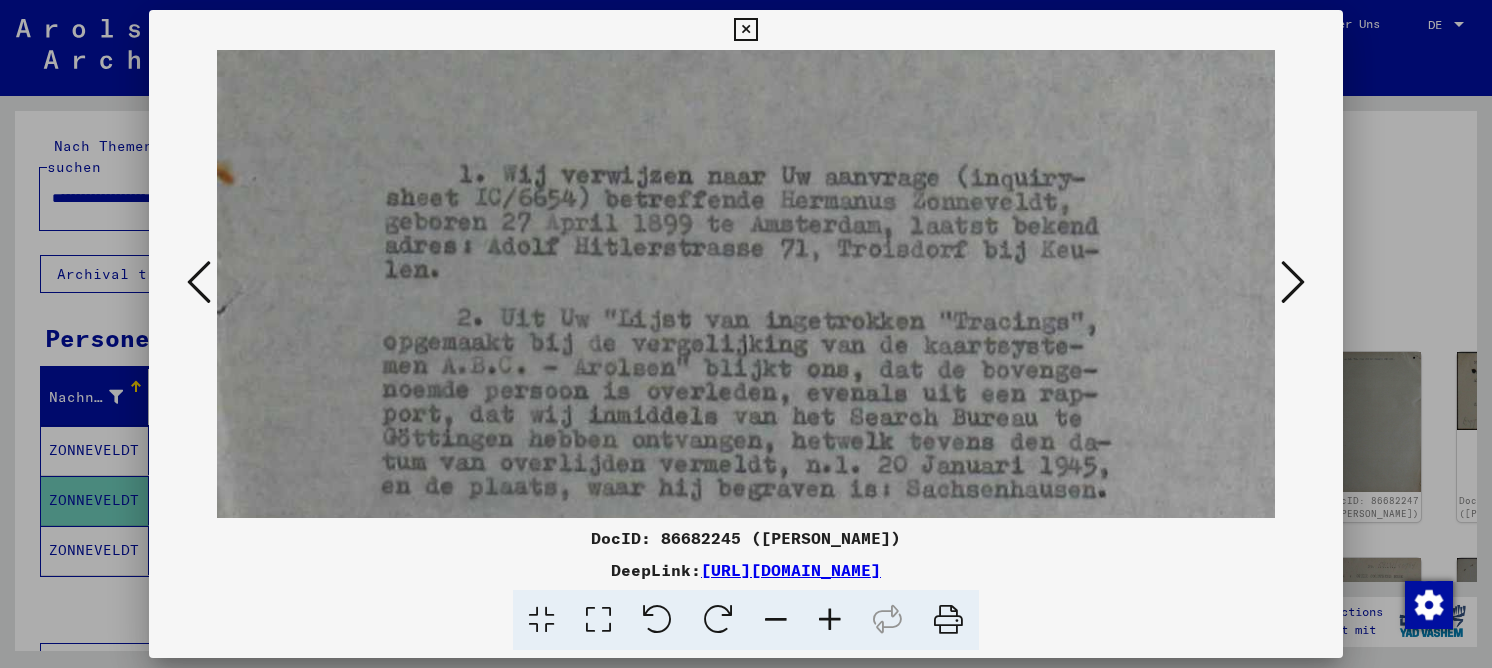 scroll, scrollTop: 488, scrollLeft: 0, axis: vertical 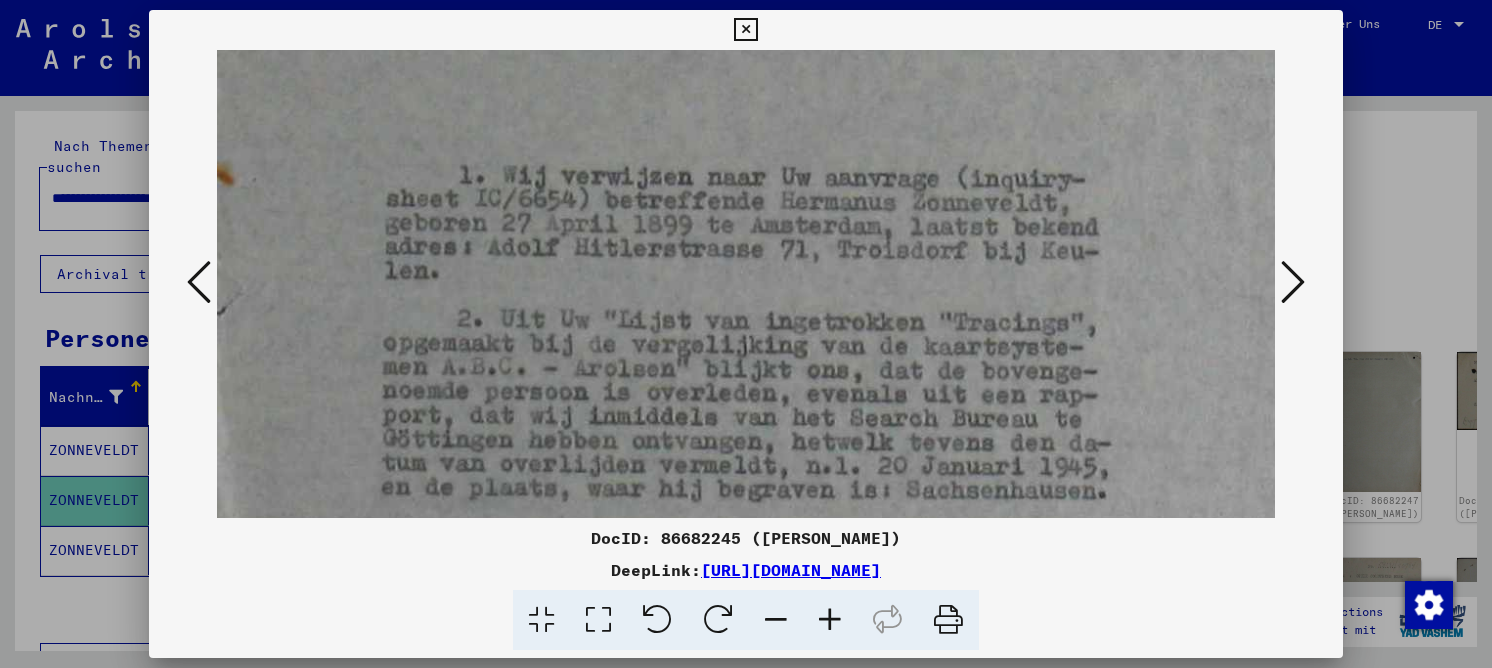 drag, startPoint x: 741, startPoint y: 362, endPoint x: 748, endPoint y: 373, distance: 13.038404 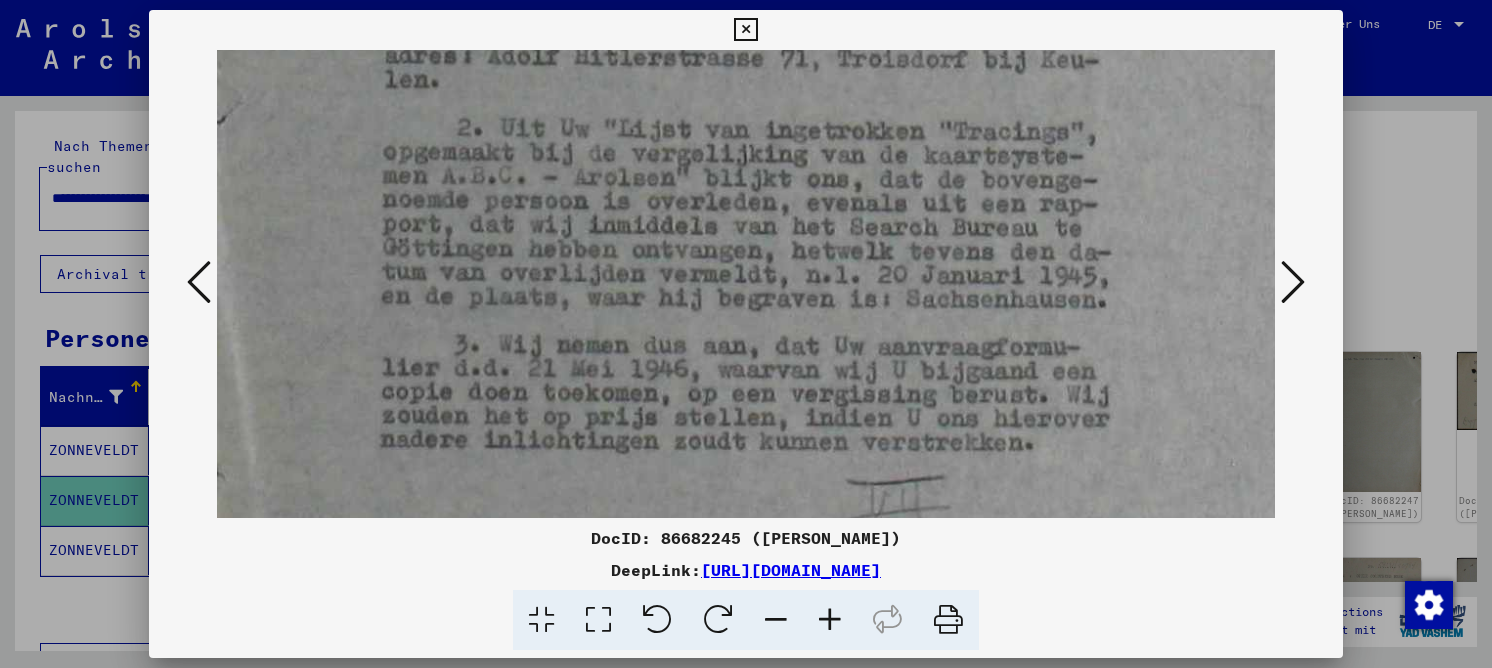 scroll, scrollTop: 683, scrollLeft: 0, axis: vertical 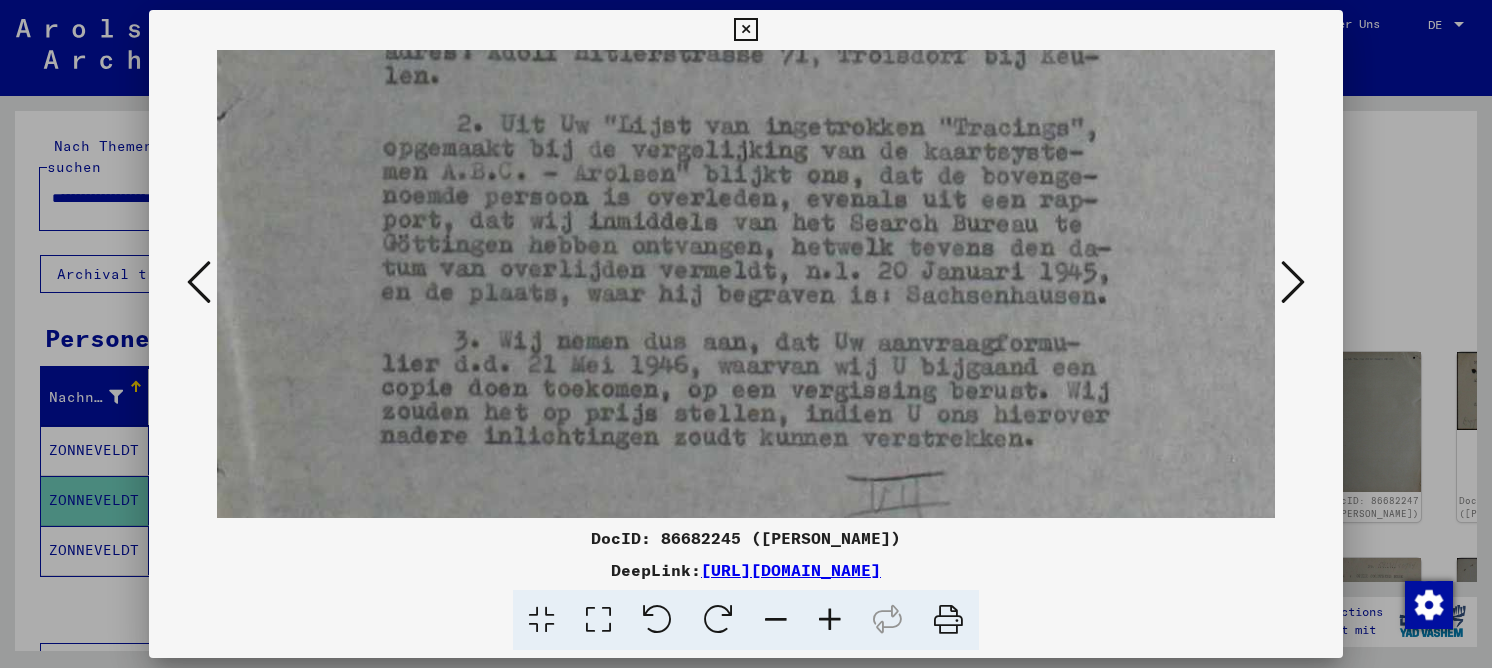drag, startPoint x: 752, startPoint y: 373, endPoint x: 729, endPoint y: 178, distance: 196.35173 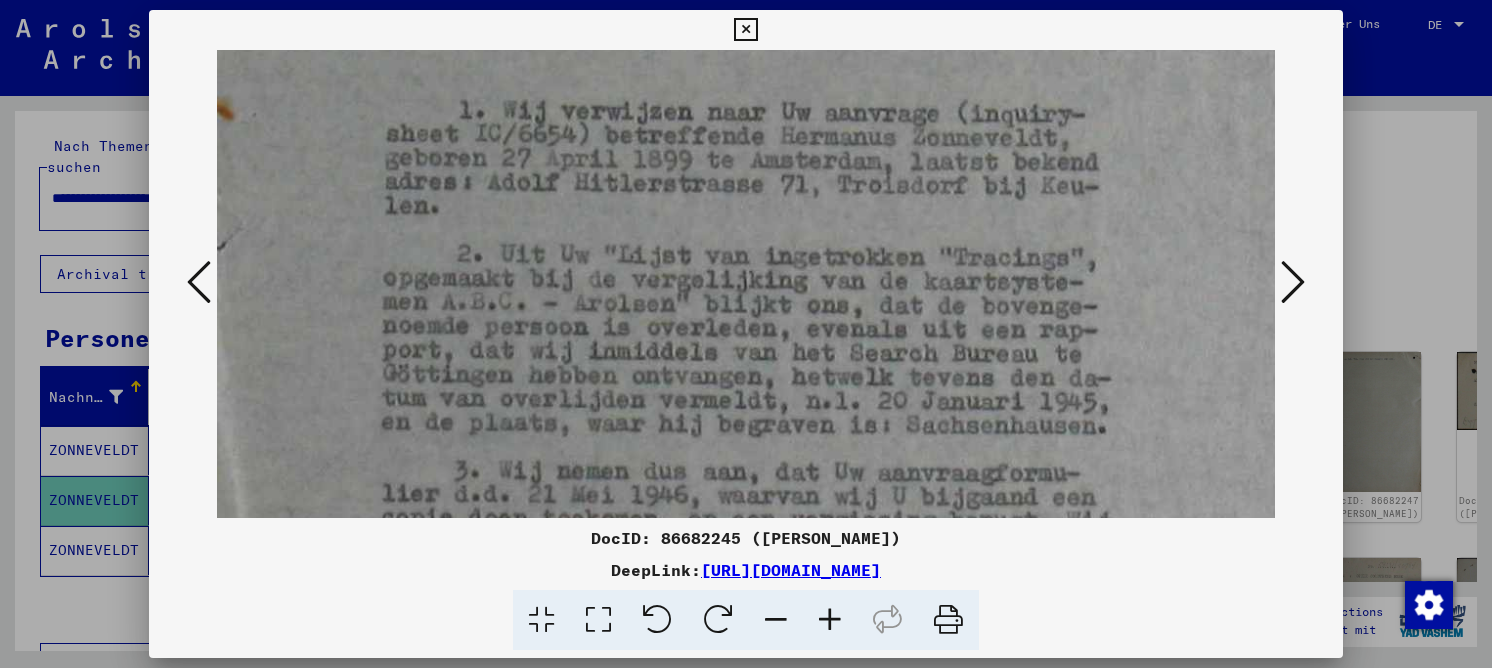scroll, scrollTop: 538, scrollLeft: 0, axis: vertical 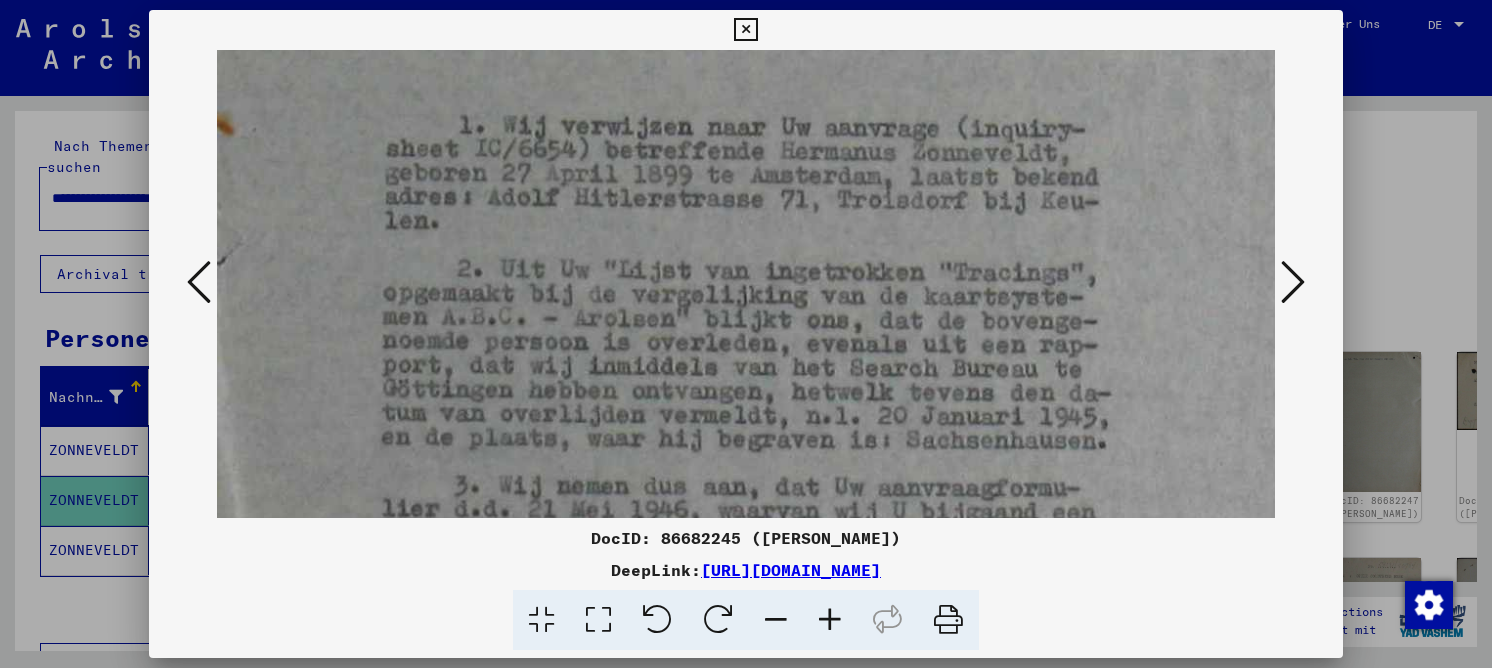 drag, startPoint x: 946, startPoint y: 191, endPoint x: 928, endPoint y: 316, distance: 126.28935 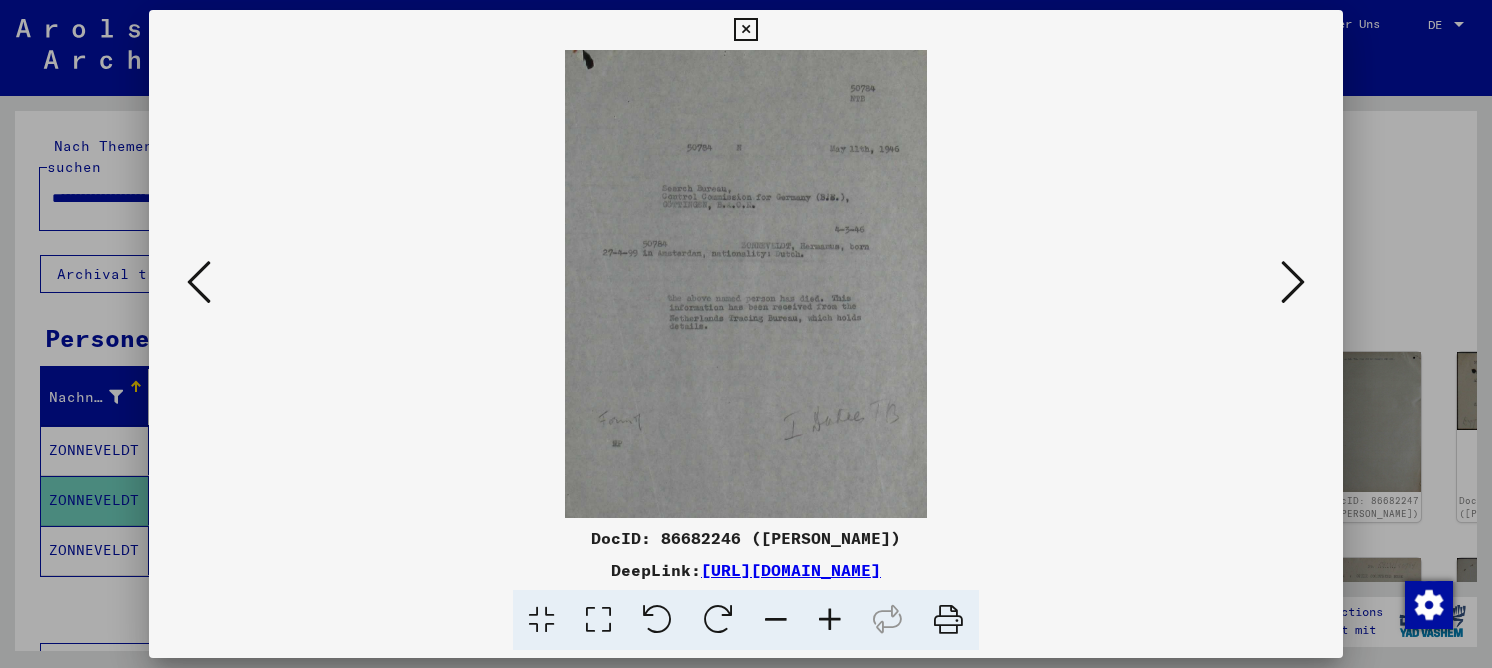 click at bounding box center [1293, 282] 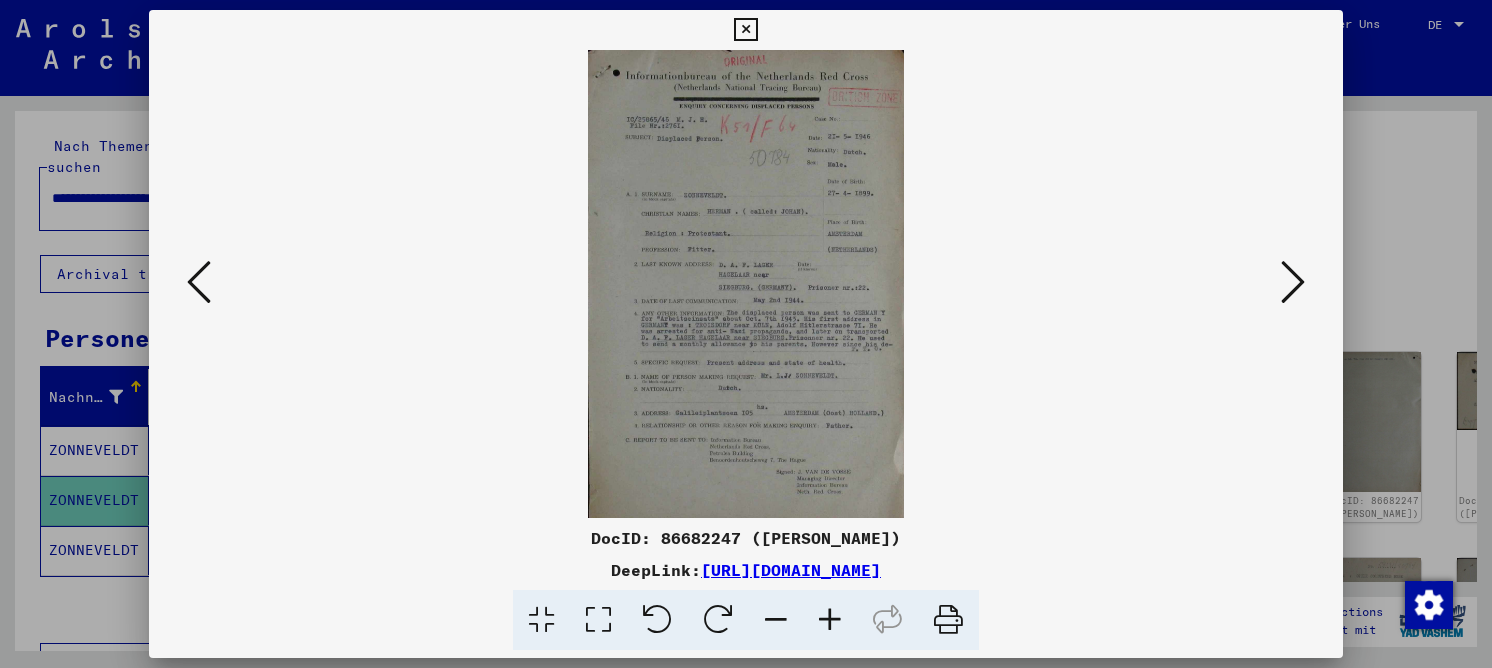 drag, startPoint x: 607, startPoint y: 619, endPoint x: 624, endPoint y: 557, distance: 64.288414 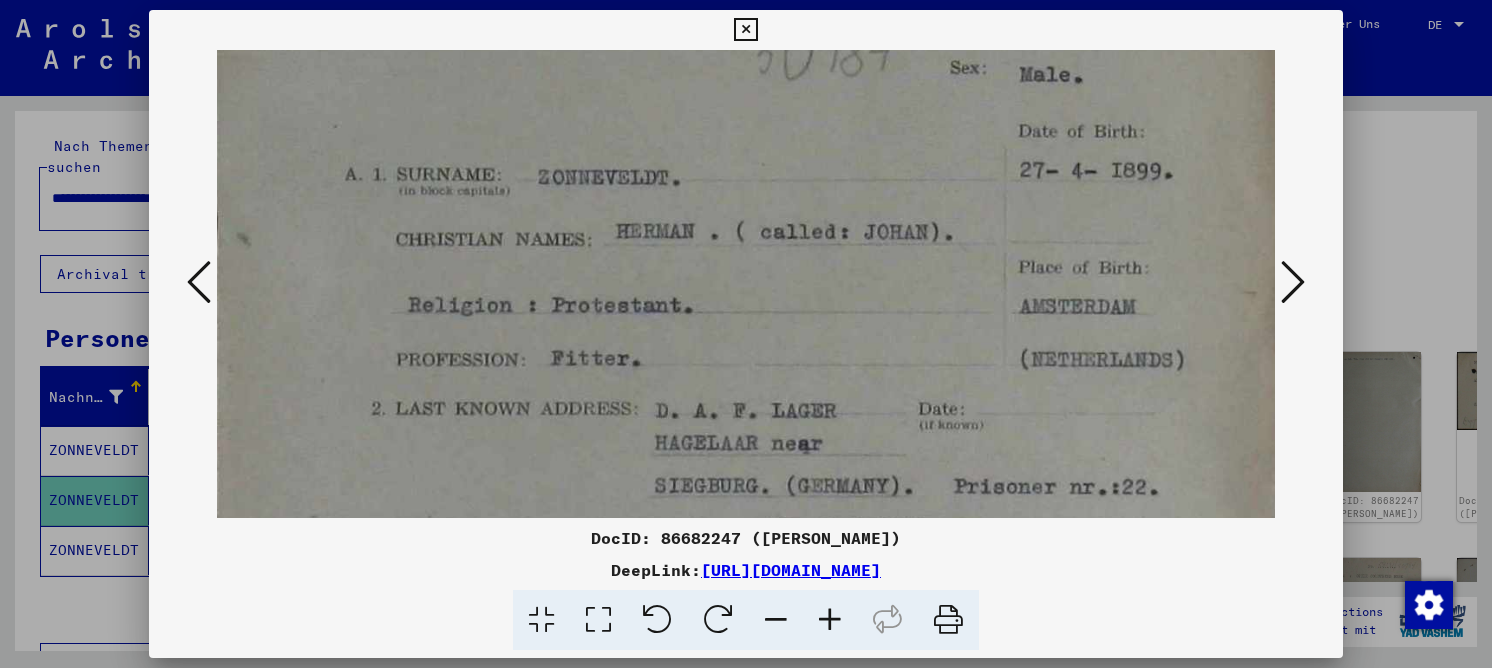 drag, startPoint x: 666, startPoint y: 454, endPoint x: 717, endPoint y: 93, distance: 364.5847 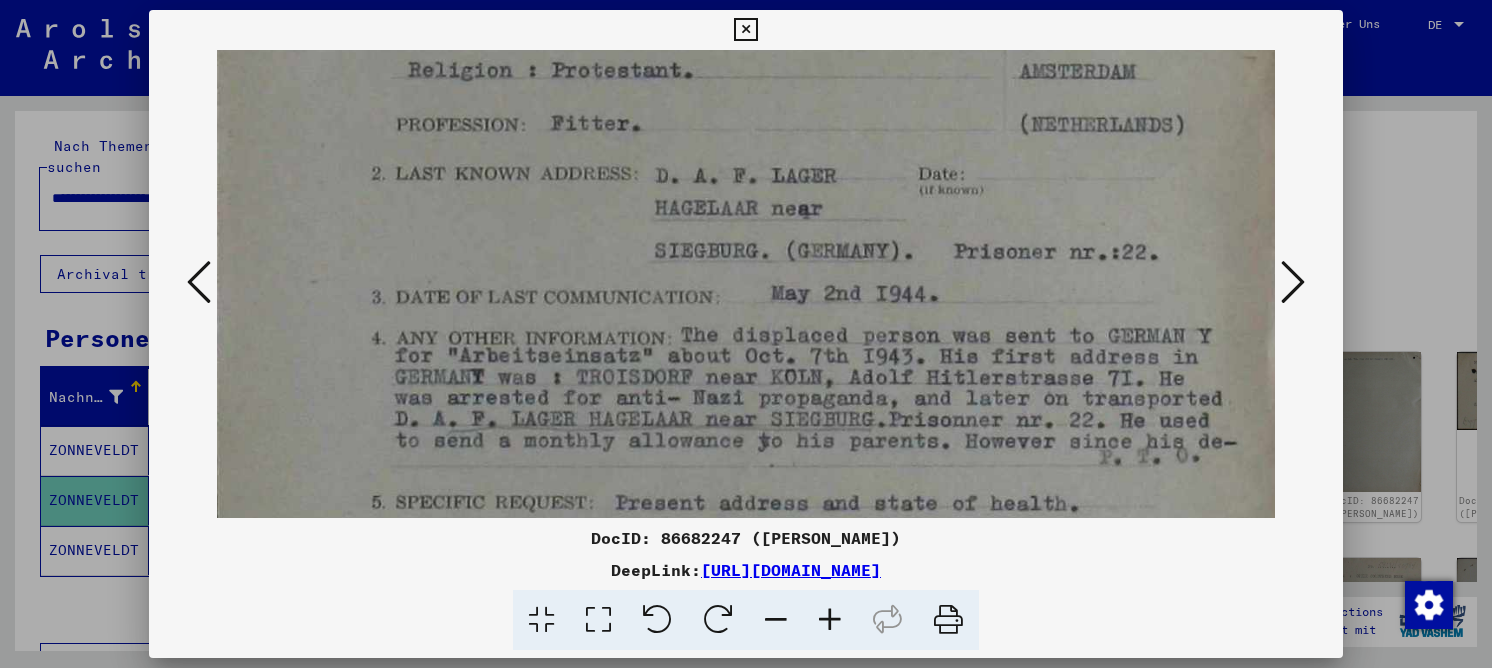drag, startPoint x: 711, startPoint y: 248, endPoint x: 691, endPoint y: 102, distance: 147.3635 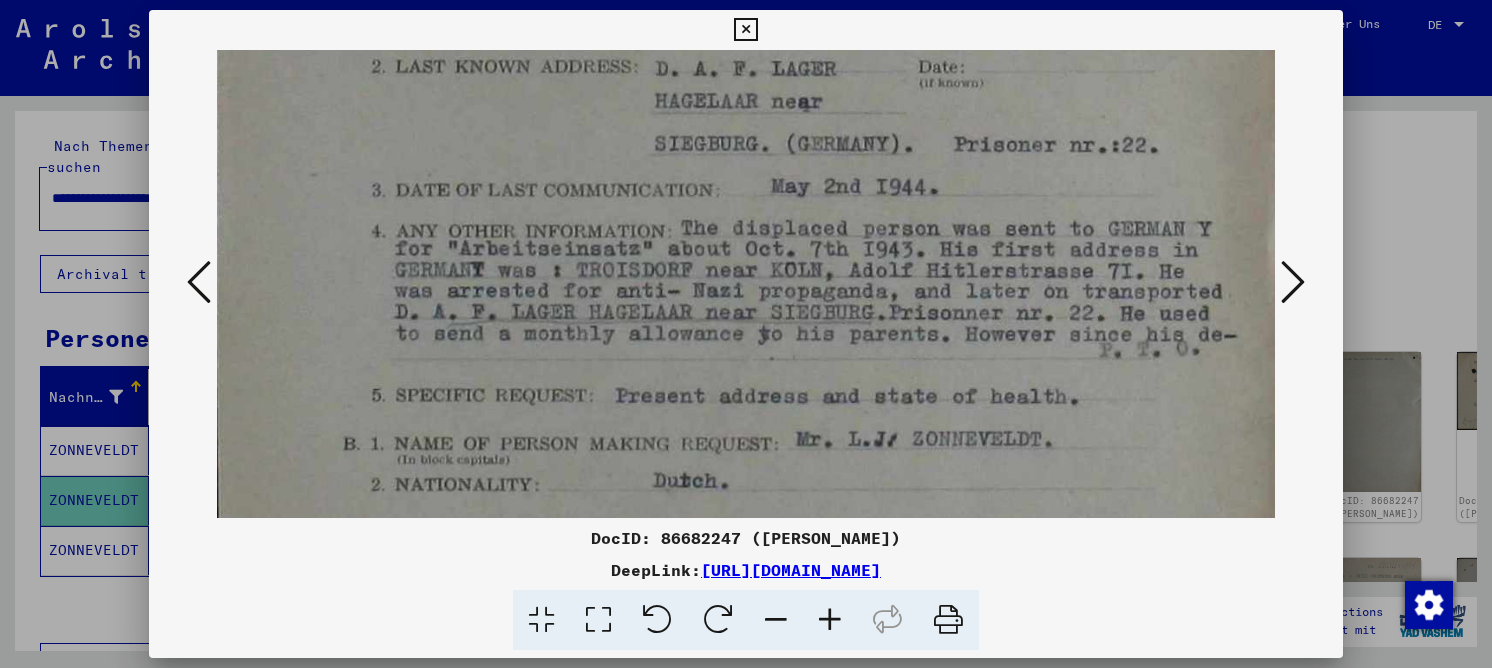 scroll, scrollTop: 704, scrollLeft: 0, axis: vertical 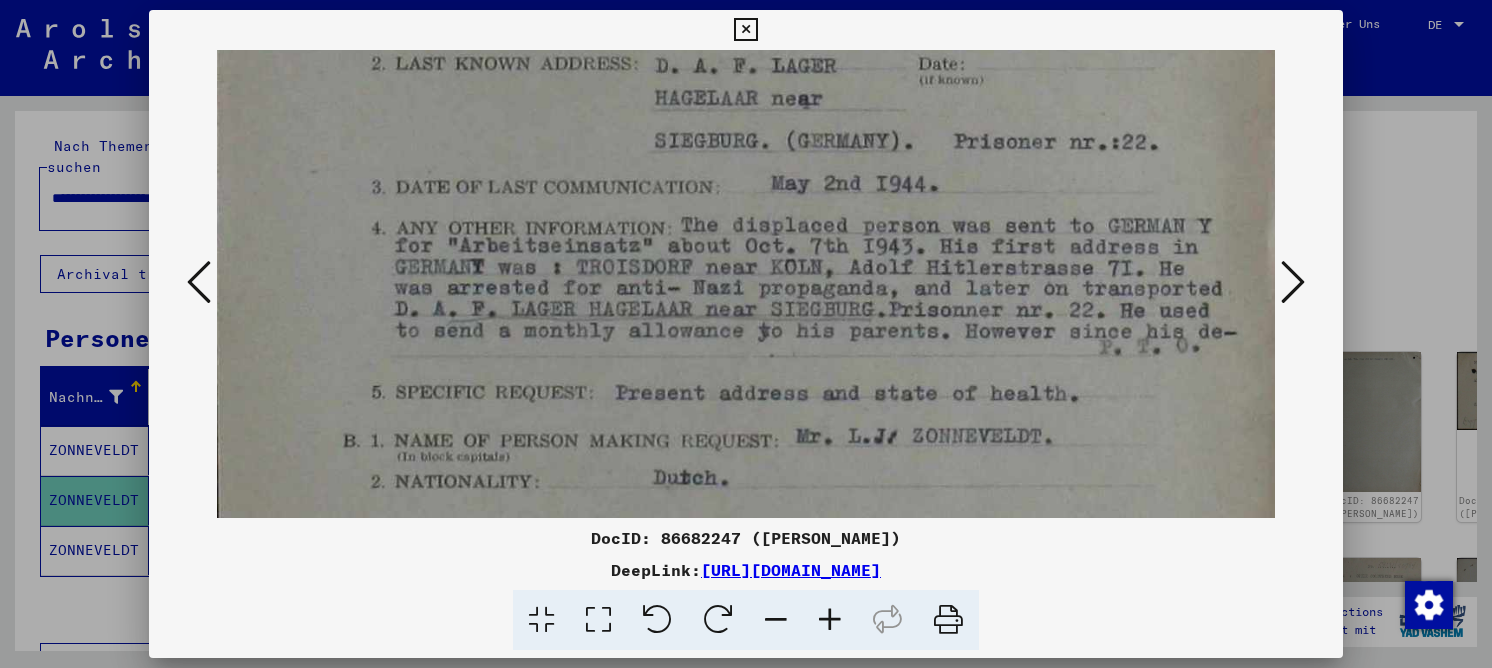drag, startPoint x: 684, startPoint y: 385, endPoint x: 668, endPoint y: 277, distance: 109.17875 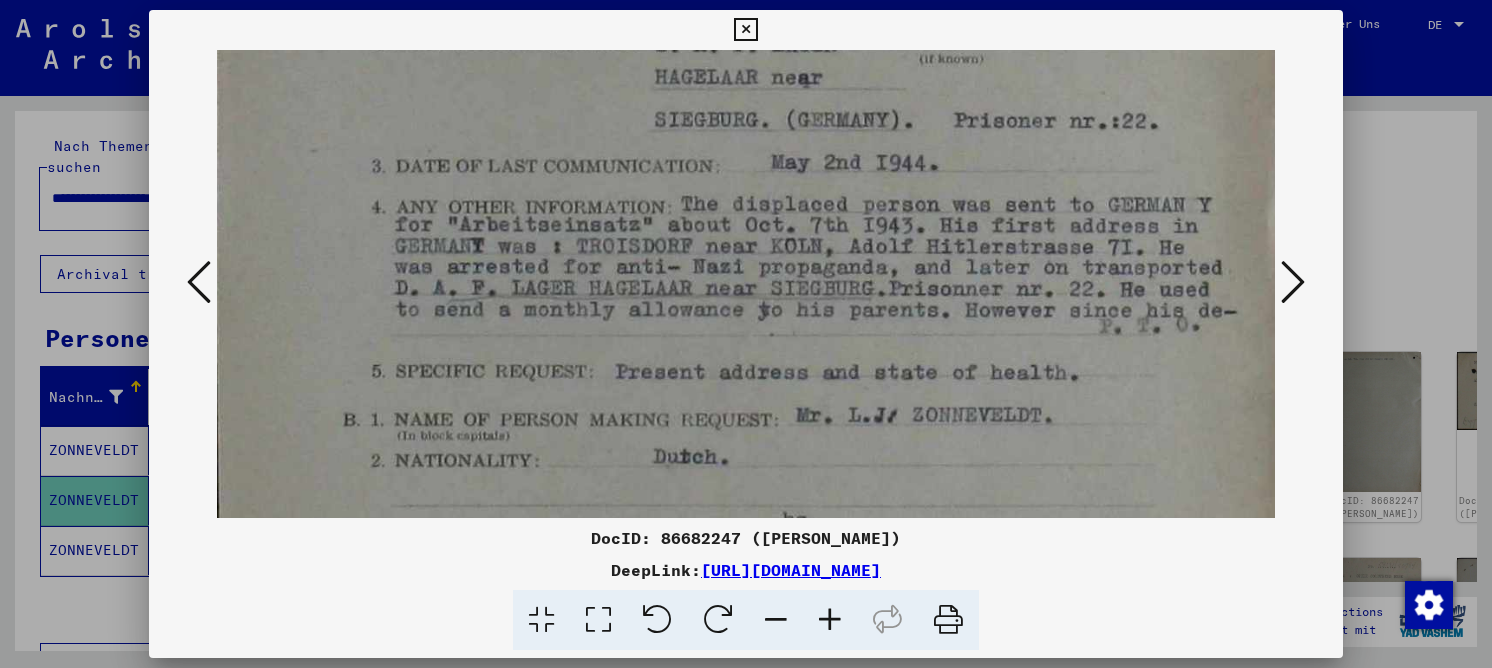 scroll, scrollTop: 730, scrollLeft: 0, axis: vertical 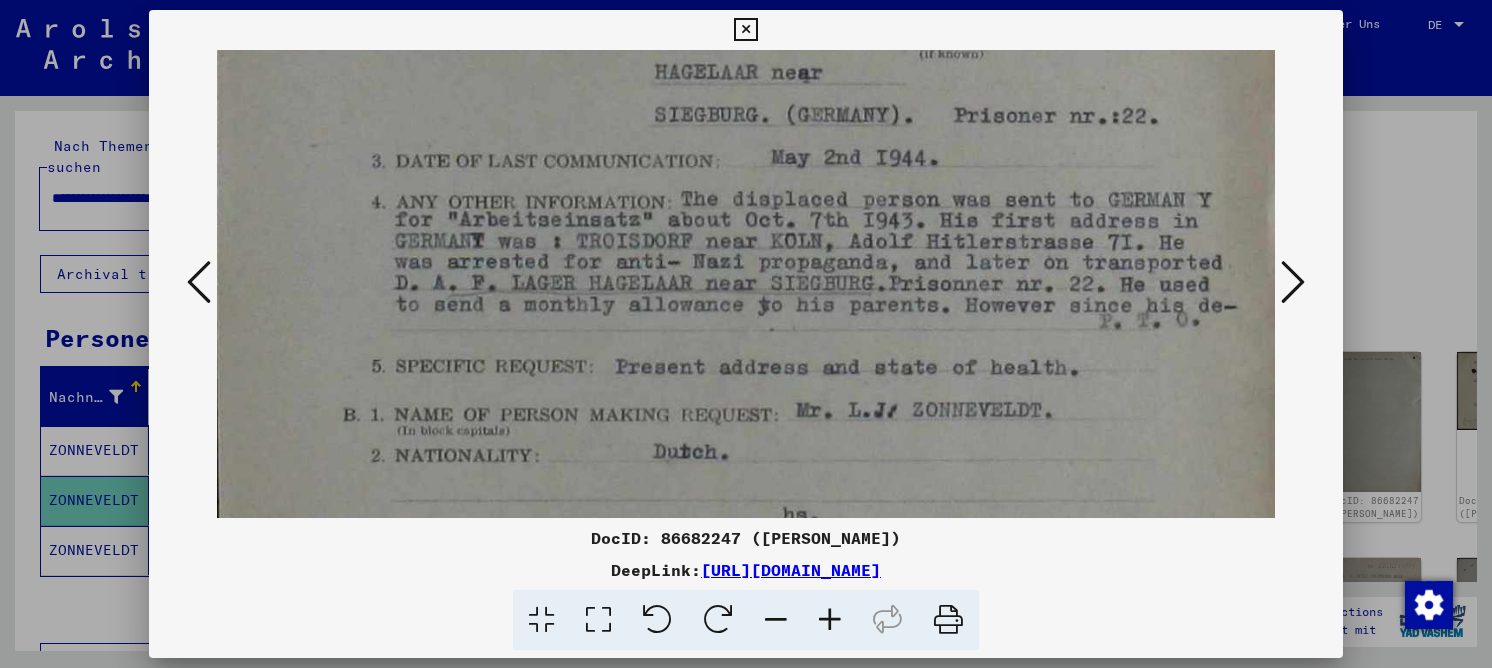 drag, startPoint x: 593, startPoint y: 338, endPoint x: 604, endPoint y: 313, distance: 27.313 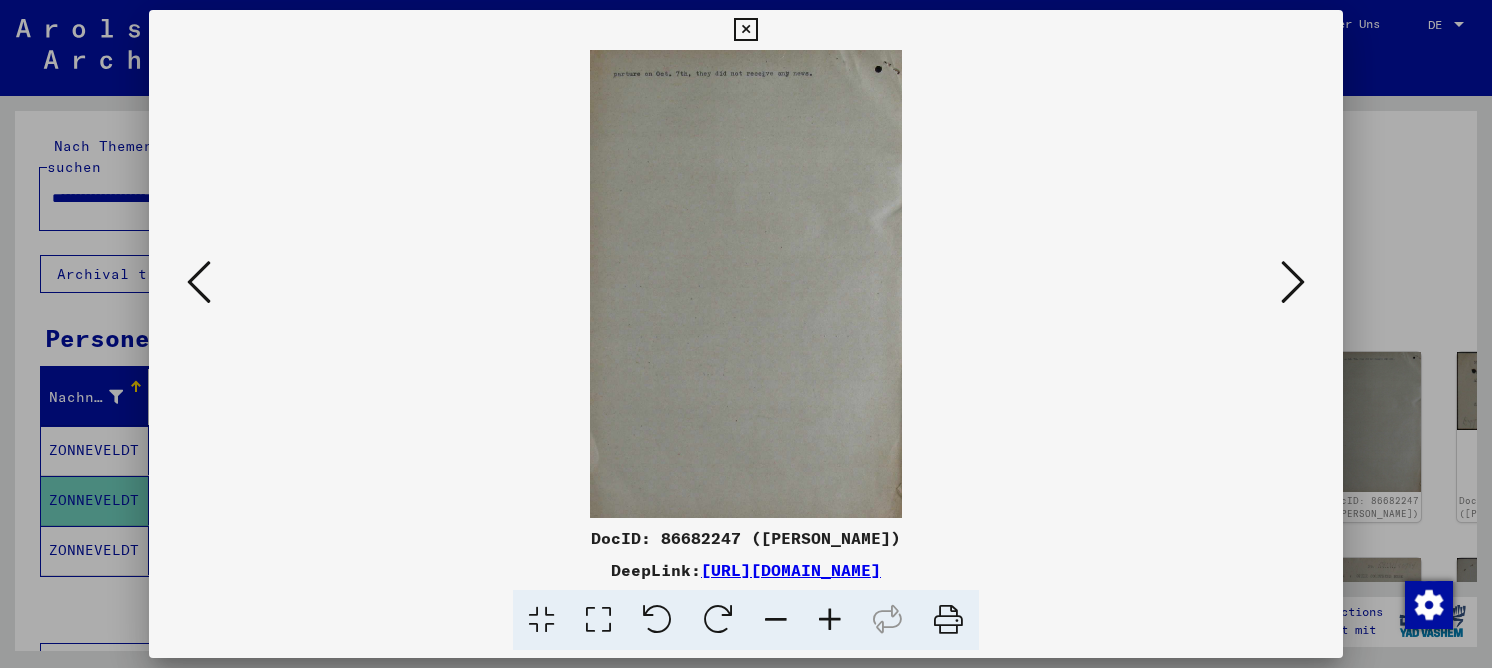 scroll, scrollTop: 0, scrollLeft: 0, axis: both 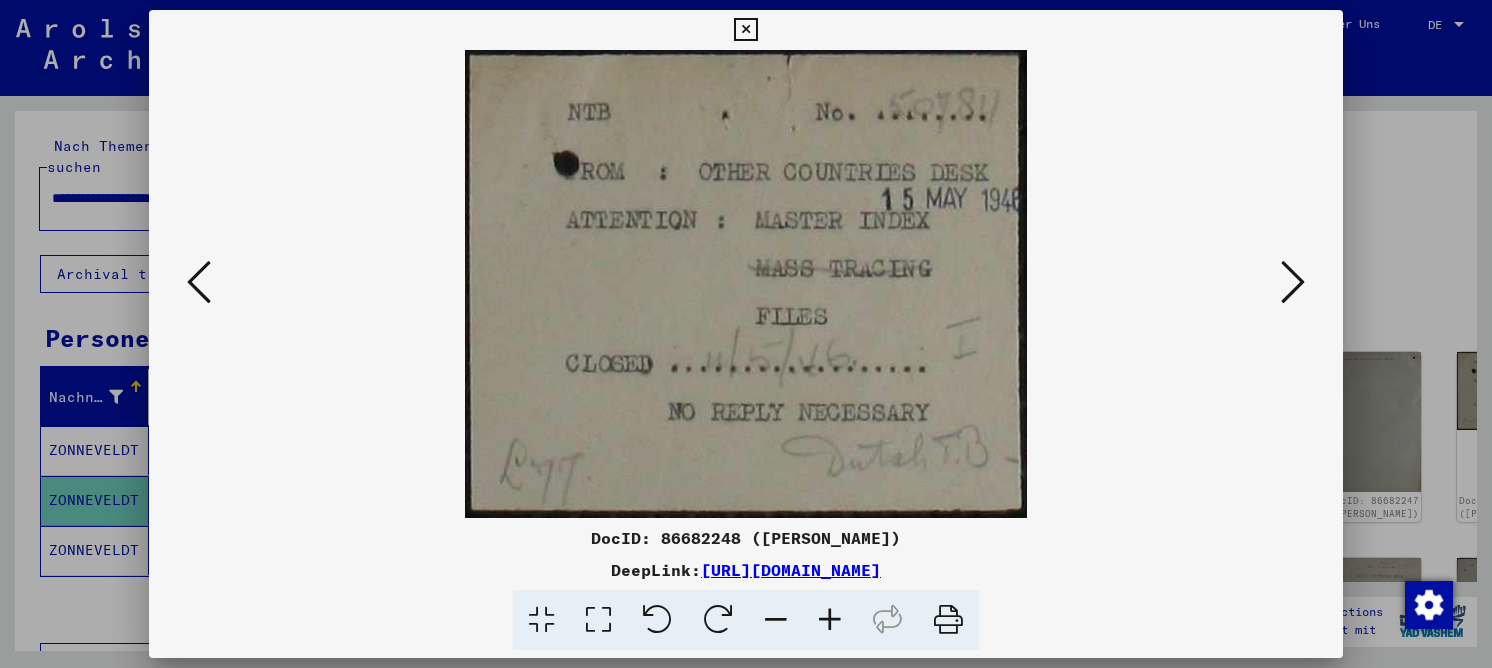 click at bounding box center [1293, 282] 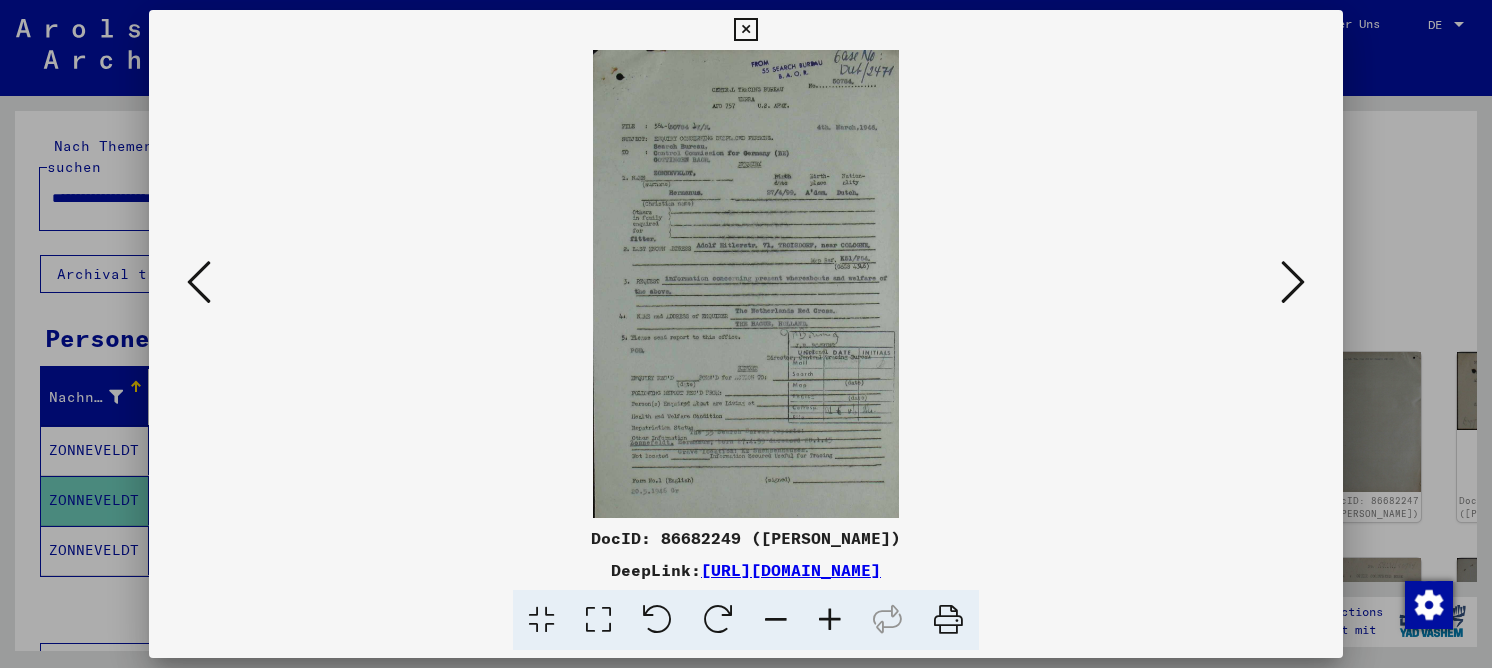 click at bounding box center (1293, 282) 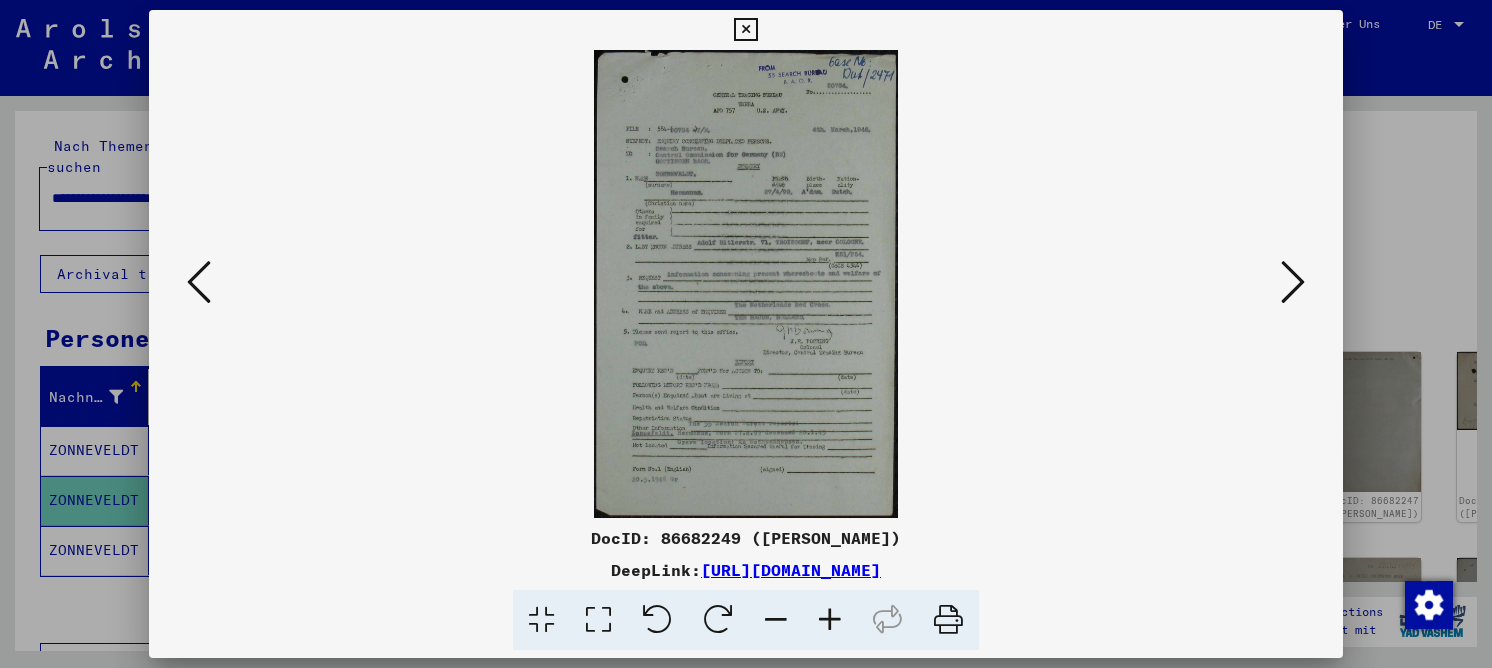 click at bounding box center [598, 620] 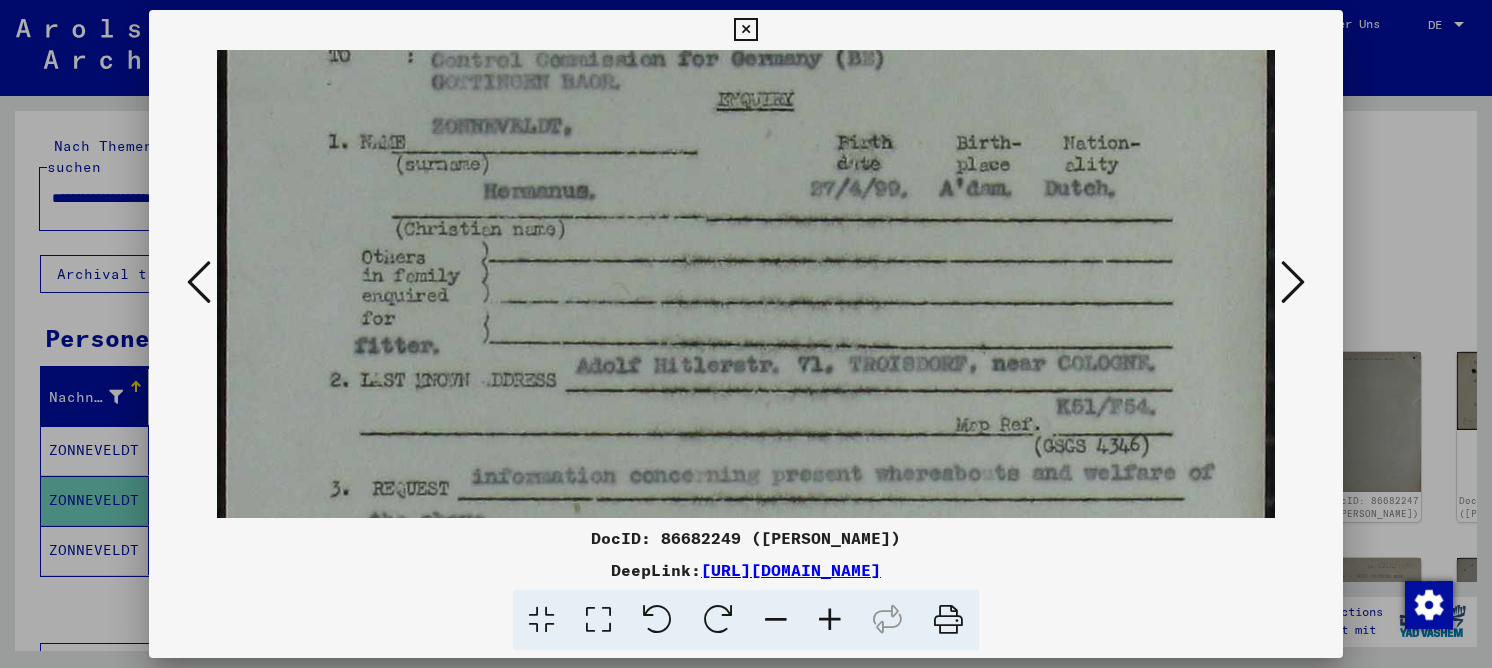 drag, startPoint x: 720, startPoint y: 417, endPoint x: 708, endPoint y: 91, distance: 326.2208 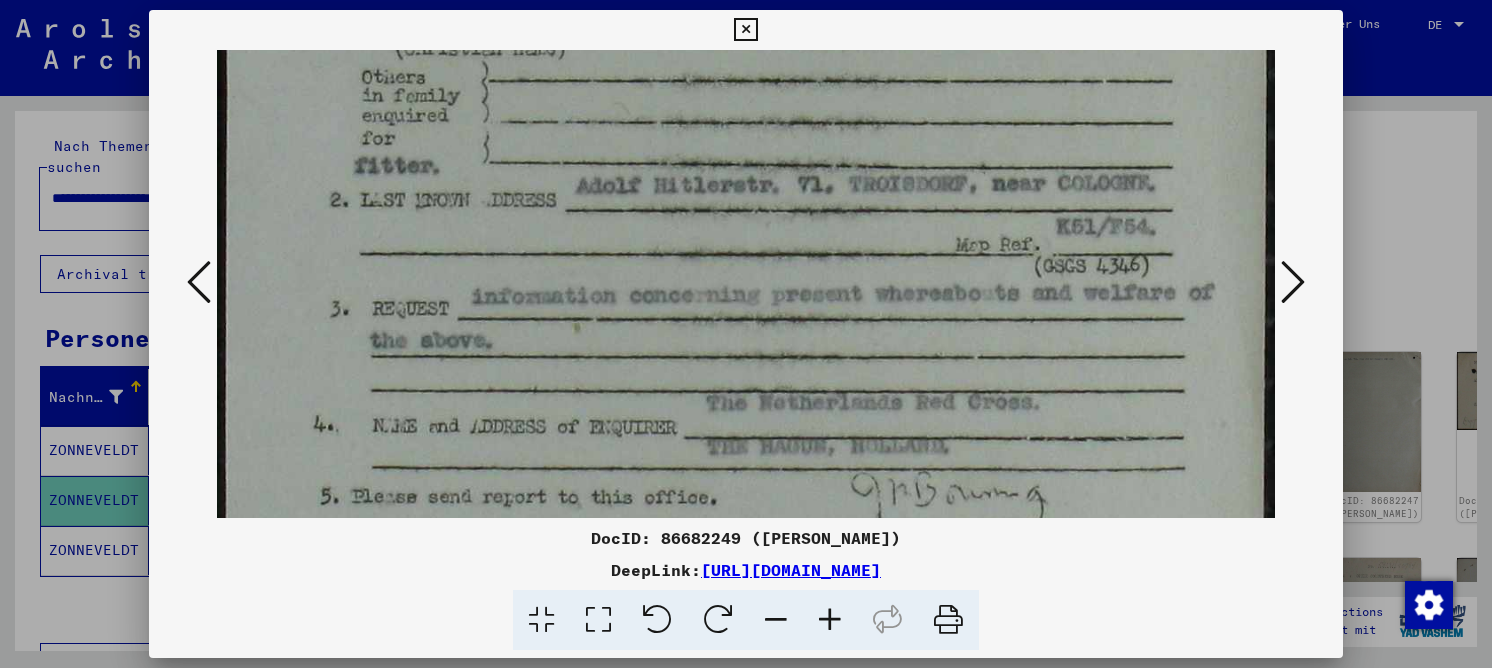 scroll, scrollTop: 543, scrollLeft: 0, axis: vertical 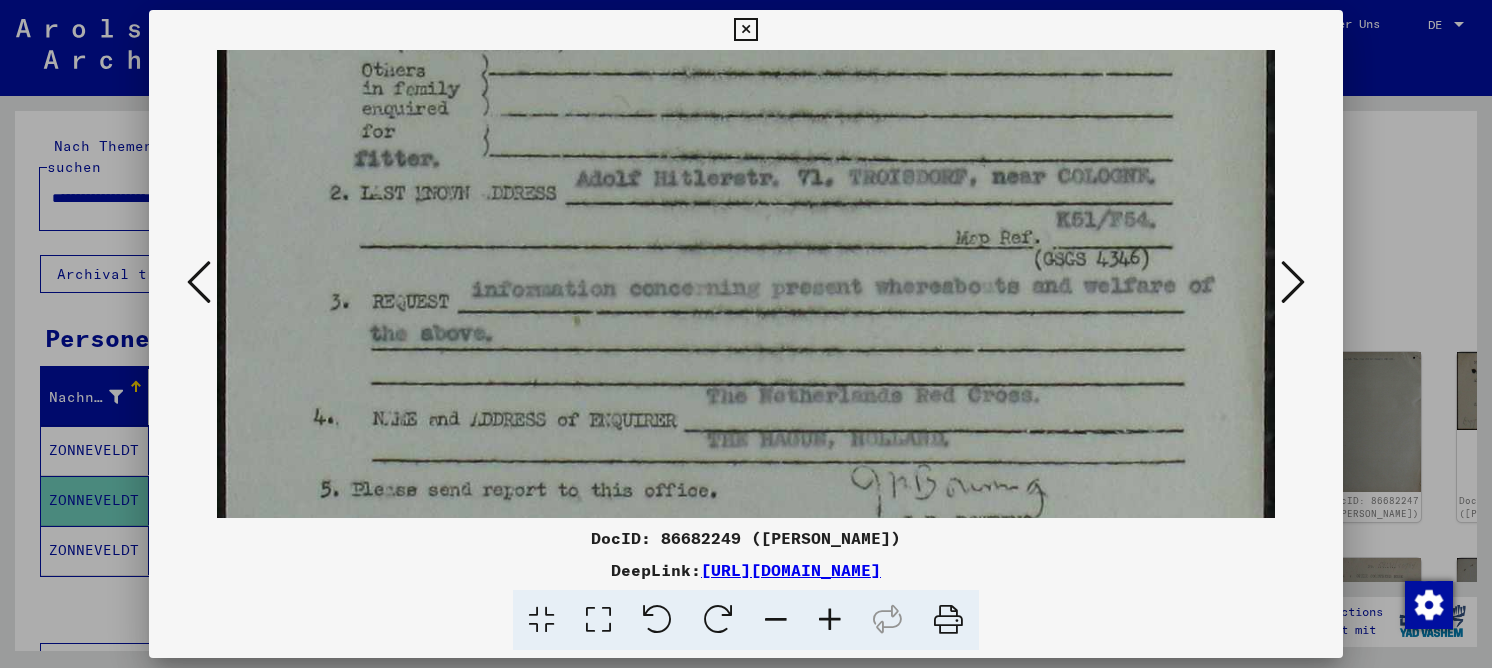 drag, startPoint x: 755, startPoint y: 366, endPoint x: 721, endPoint y: 201, distance: 168.46661 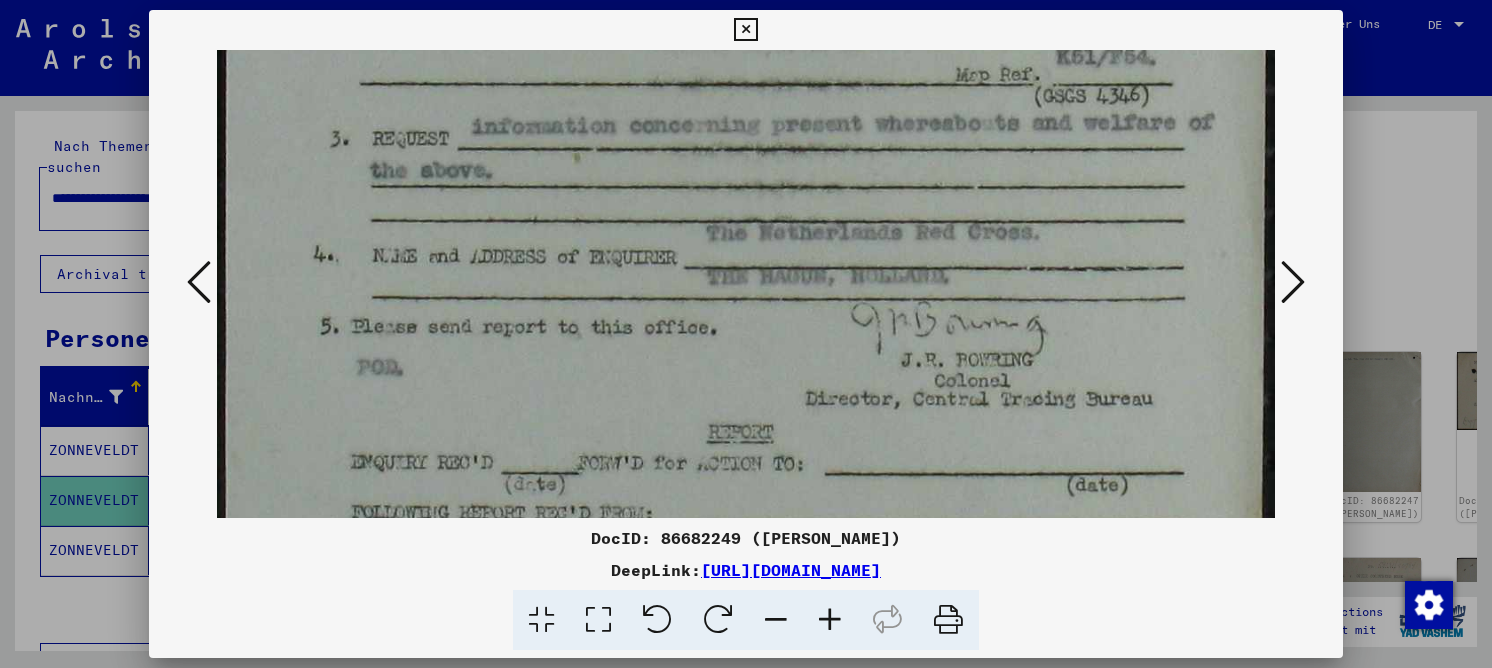 drag, startPoint x: 708, startPoint y: 322, endPoint x: 770, endPoint y: 154, distance: 179.07541 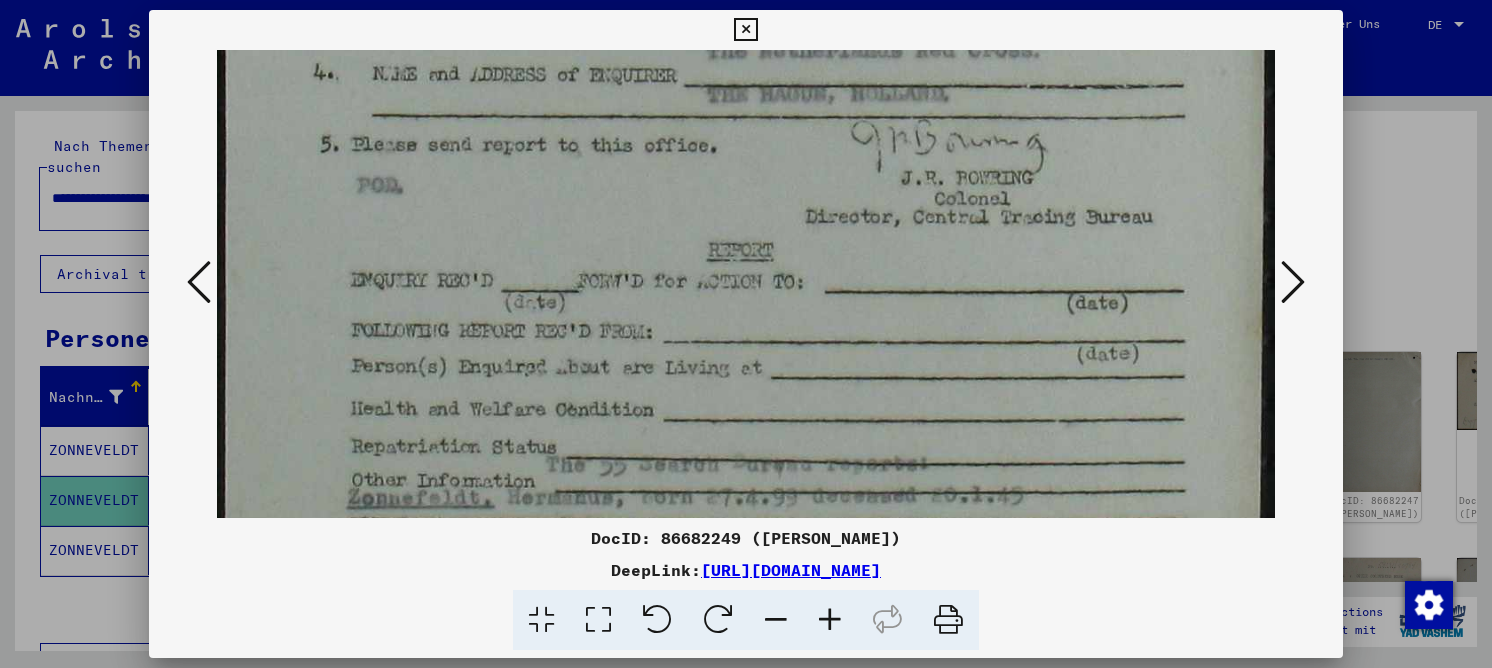 drag, startPoint x: 1068, startPoint y: 334, endPoint x: 1141, endPoint y: 160, distance: 188.69287 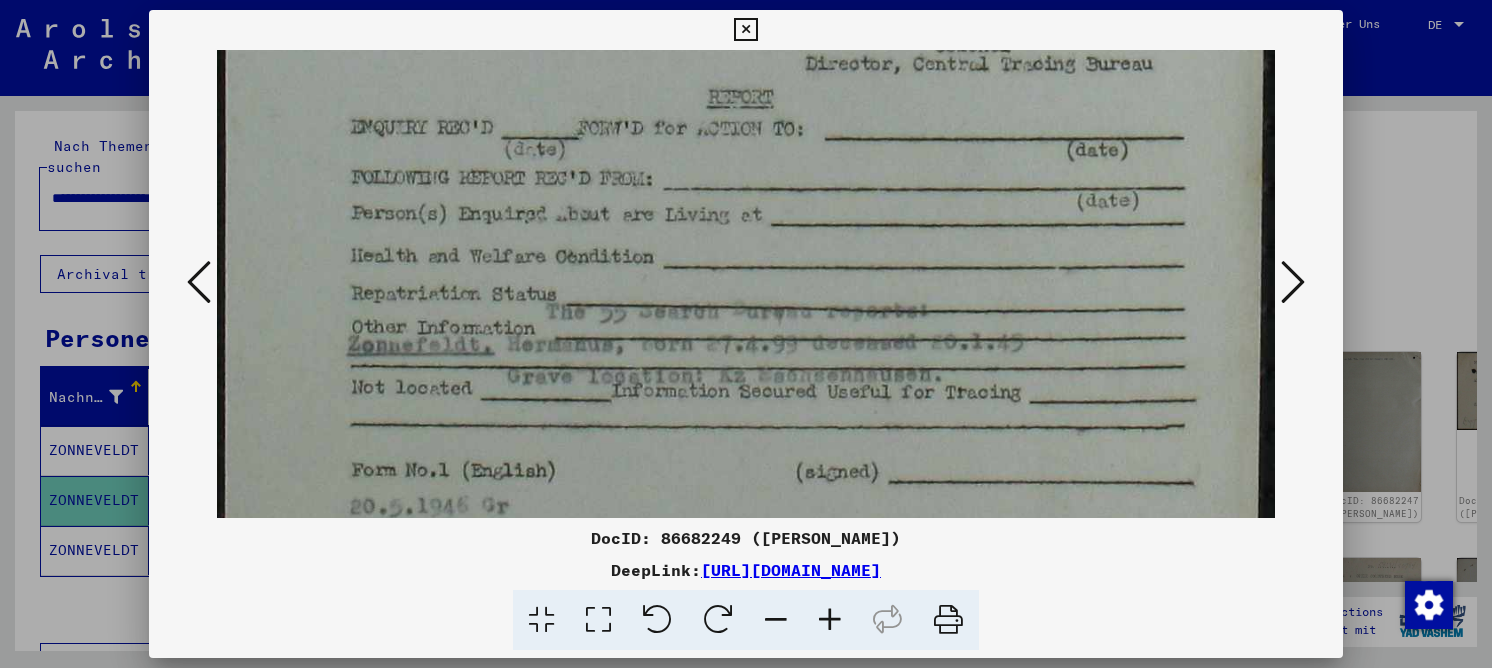 drag, startPoint x: 1064, startPoint y: 325, endPoint x: 1156, endPoint y: 161, distance: 188.04254 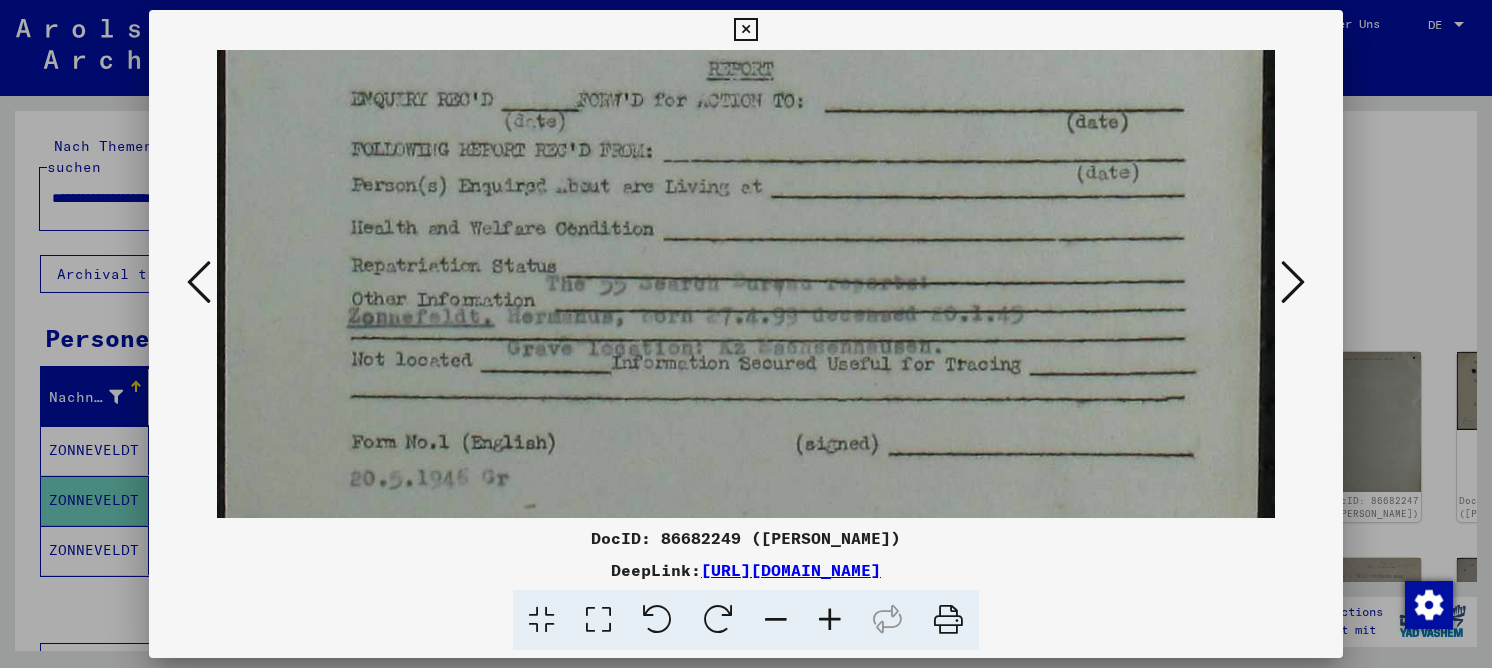 click at bounding box center [1293, 282] 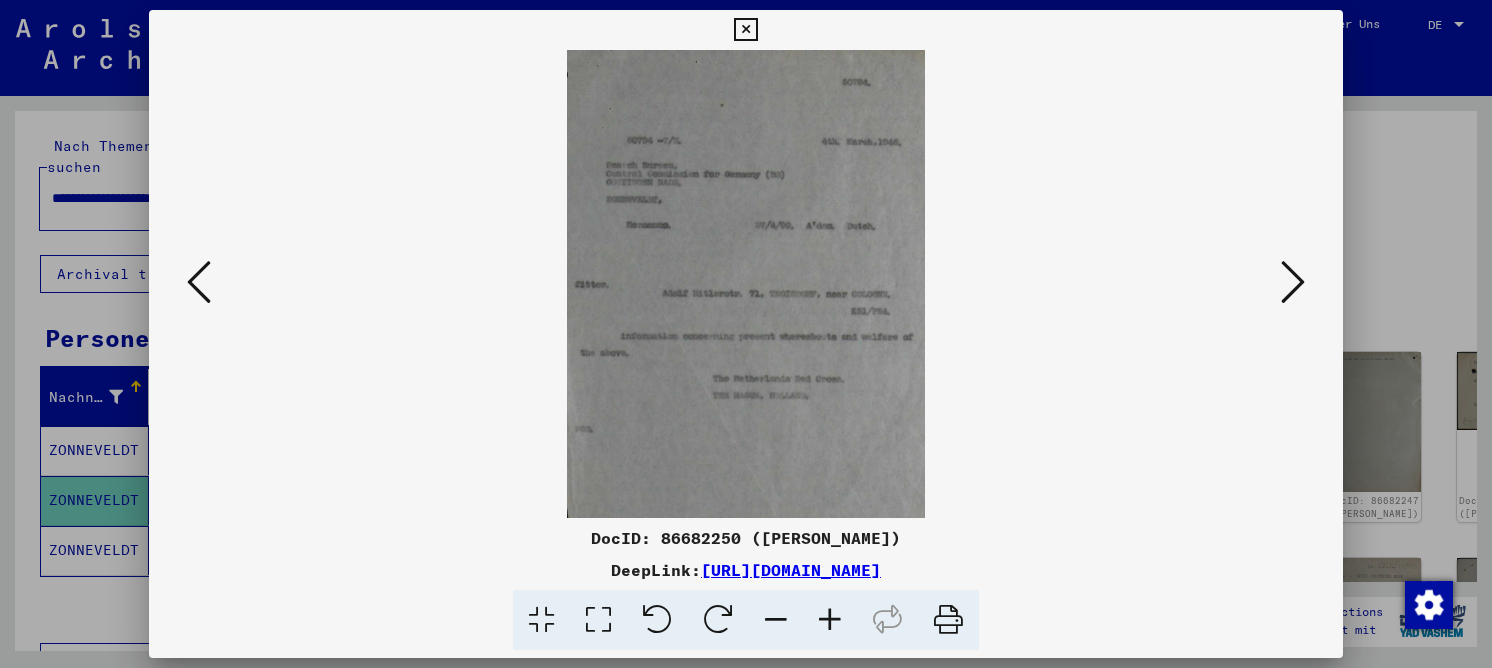 scroll, scrollTop: 0, scrollLeft: 0, axis: both 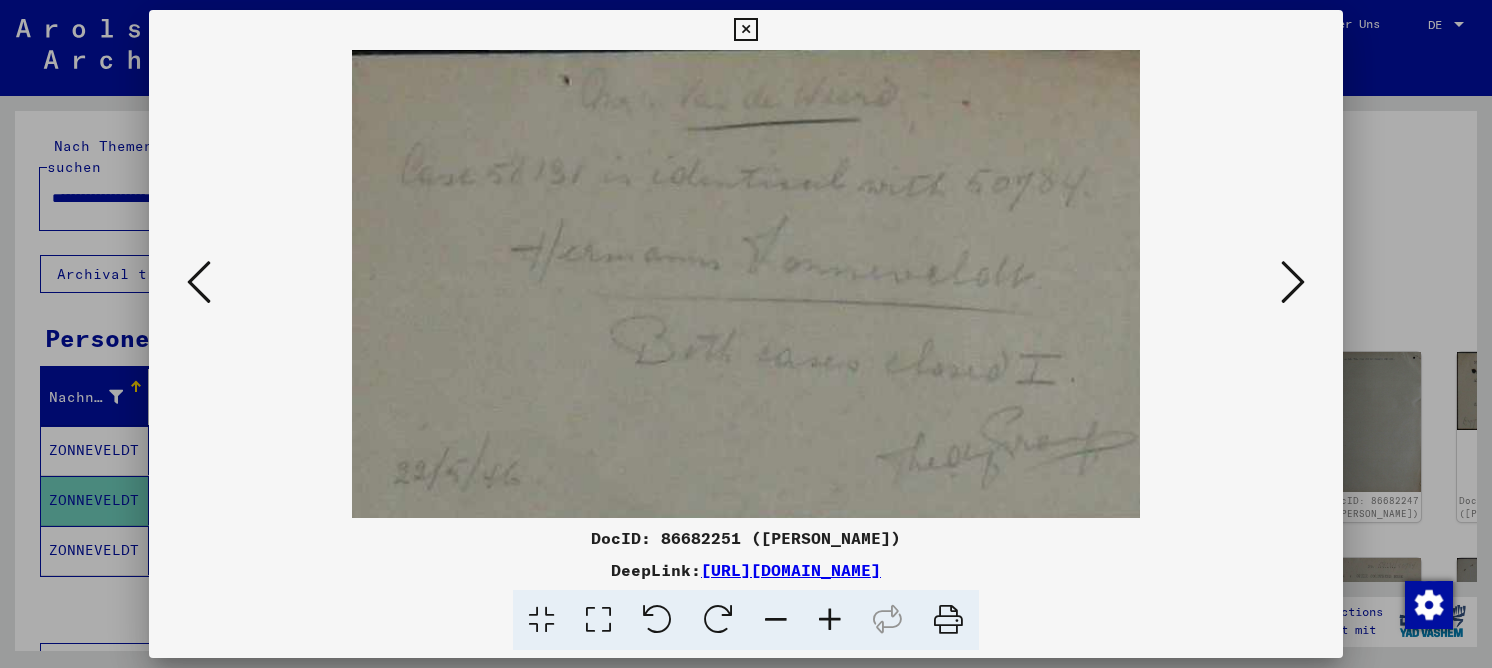 click at bounding box center (1293, 283) 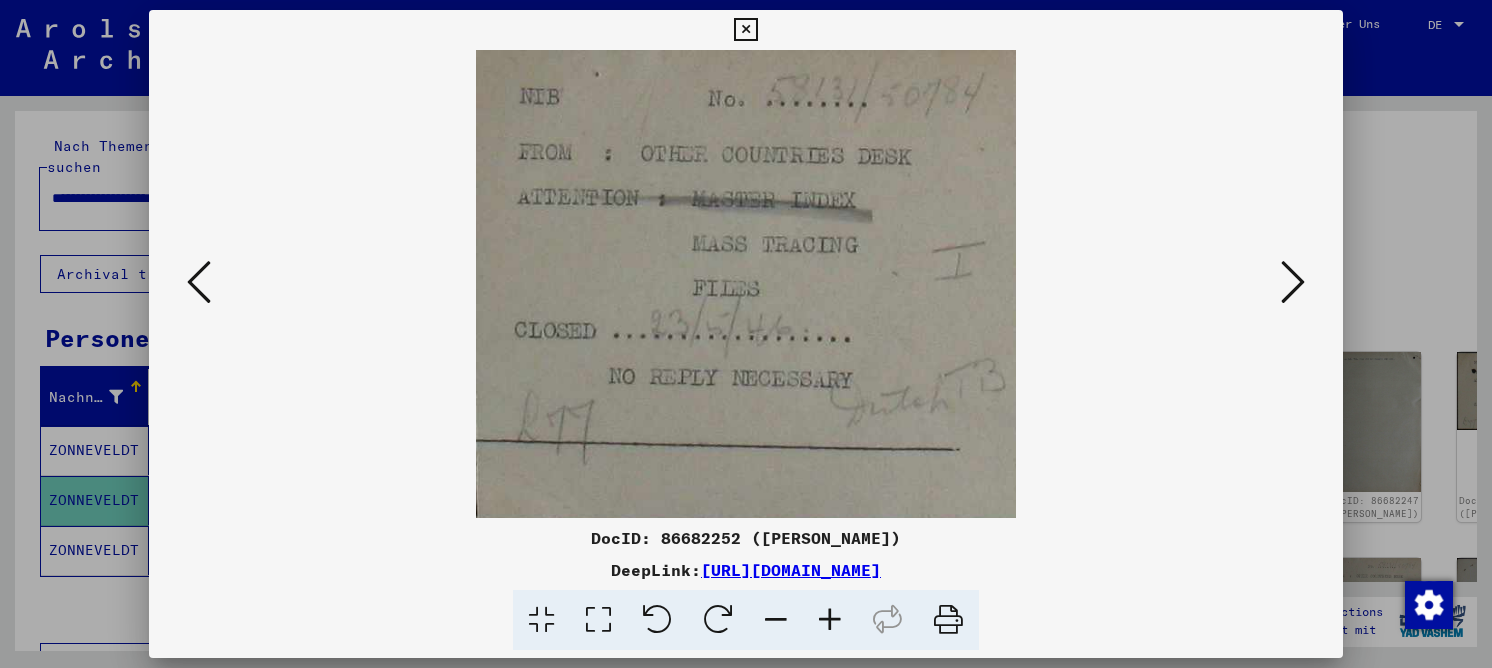 click at bounding box center (1293, 283) 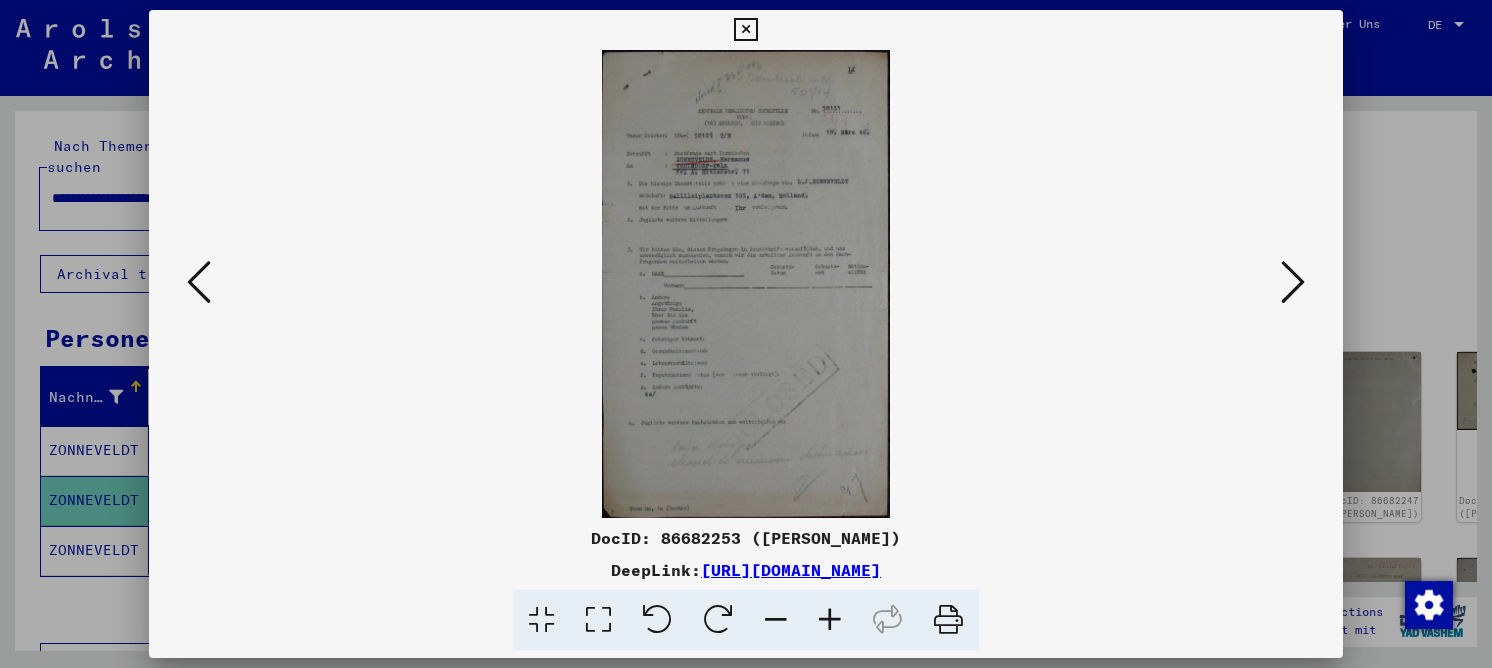 click at bounding box center (598, 620) 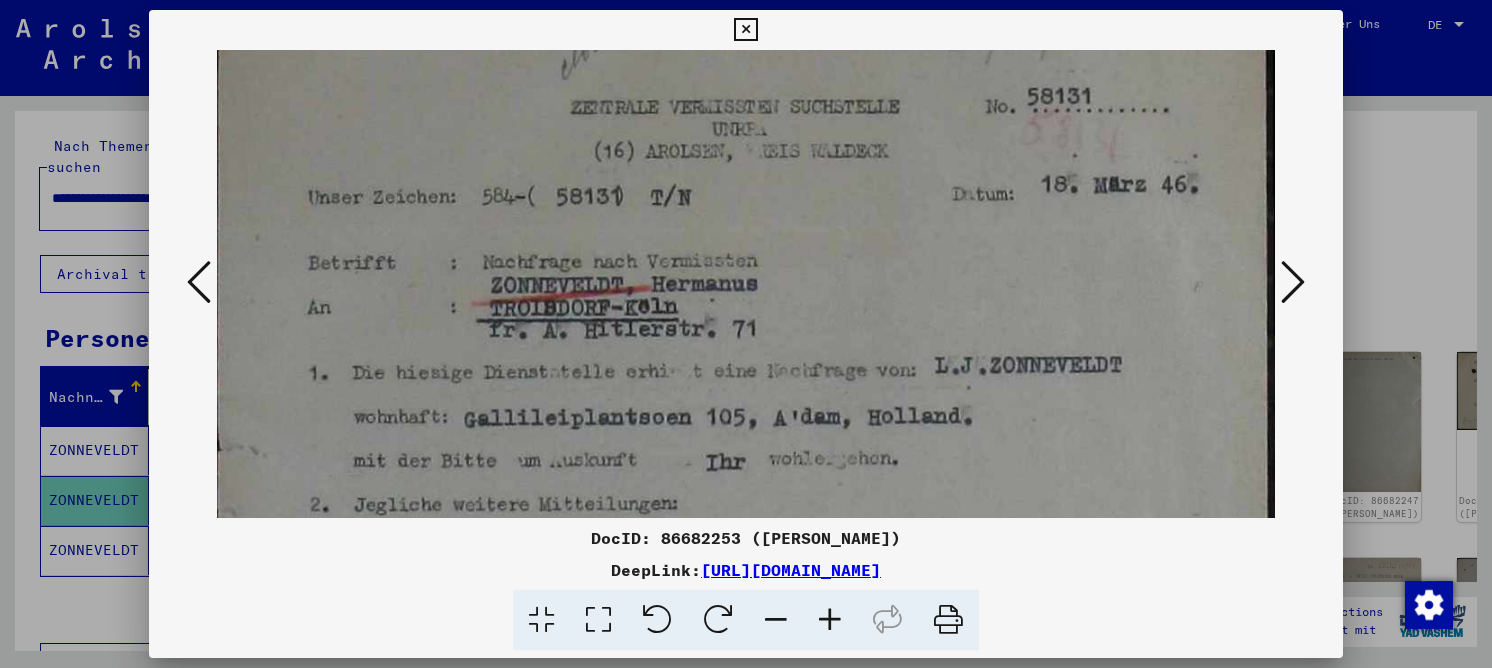 drag, startPoint x: 773, startPoint y: 204, endPoint x: 773, endPoint y: 134, distance: 70 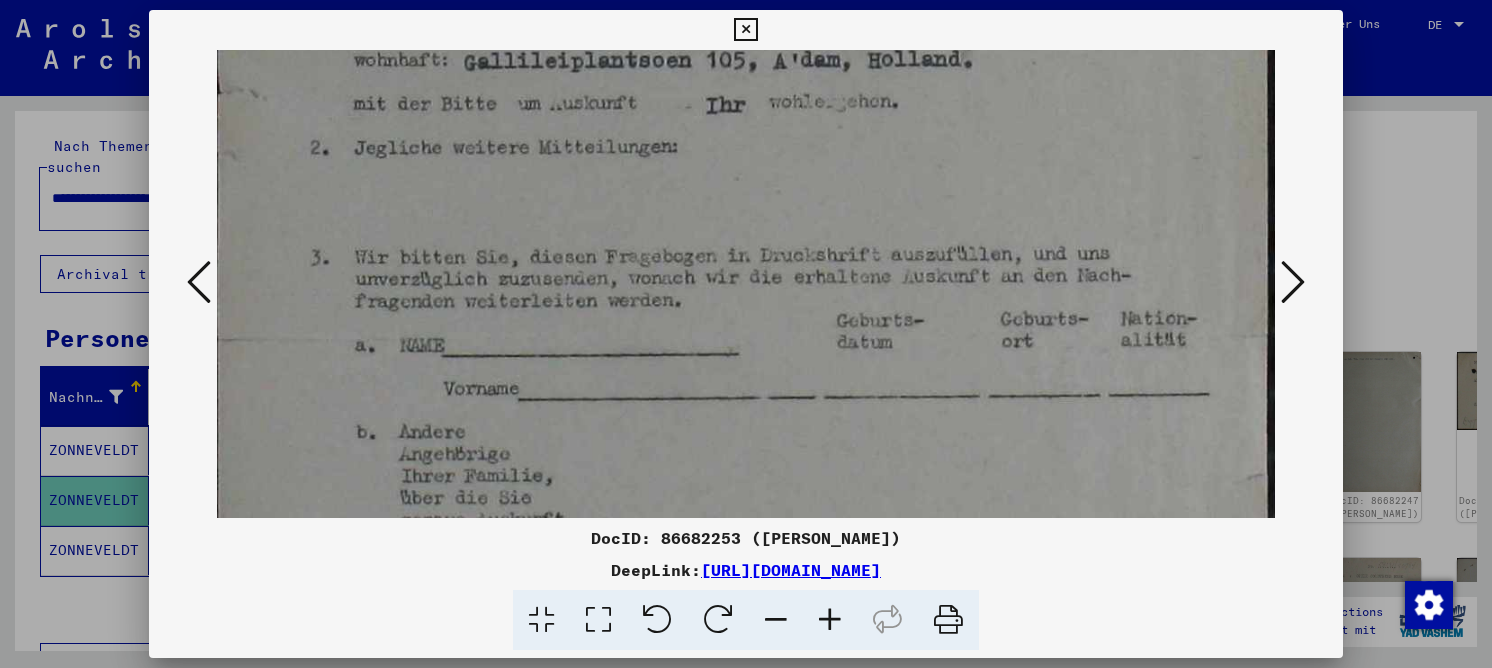 drag, startPoint x: 677, startPoint y: 408, endPoint x: 666, endPoint y: 213, distance: 195.31001 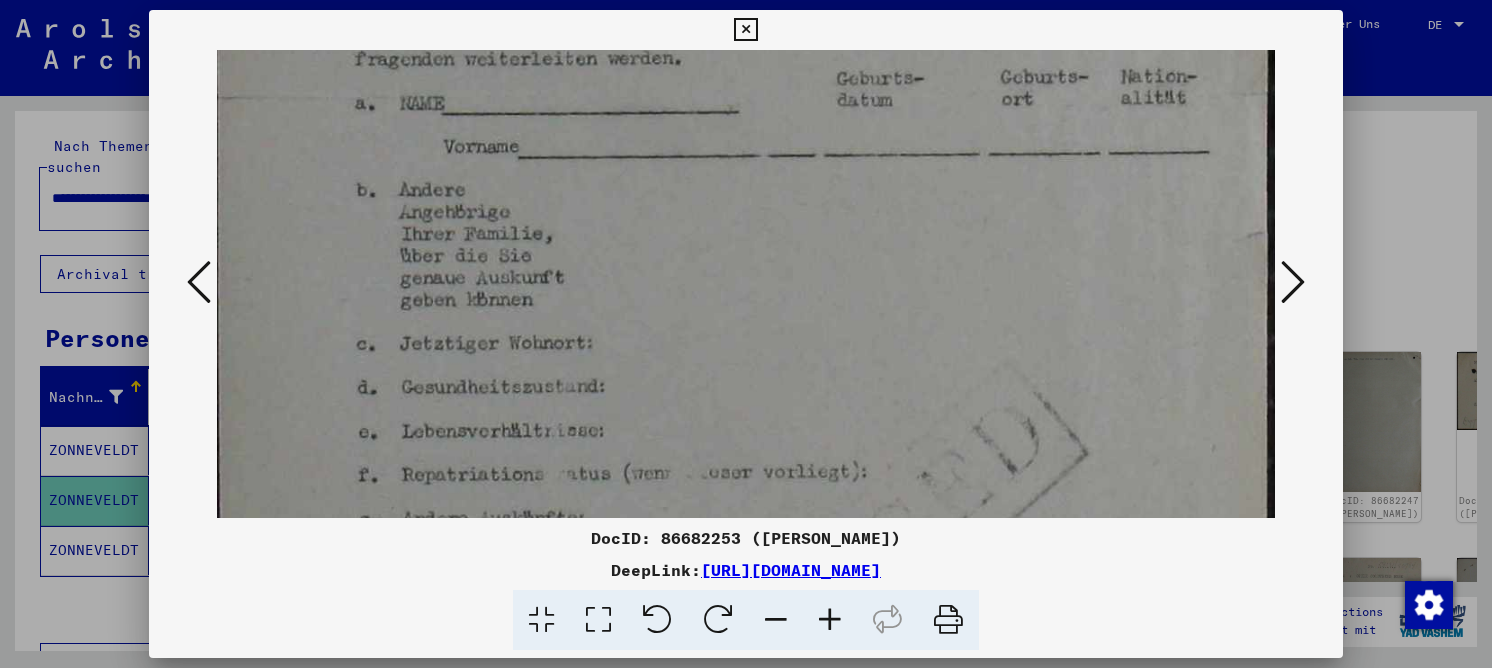 drag, startPoint x: 609, startPoint y: 364, endPoint x: 623, endPoint y: 149, distance: 215.45534 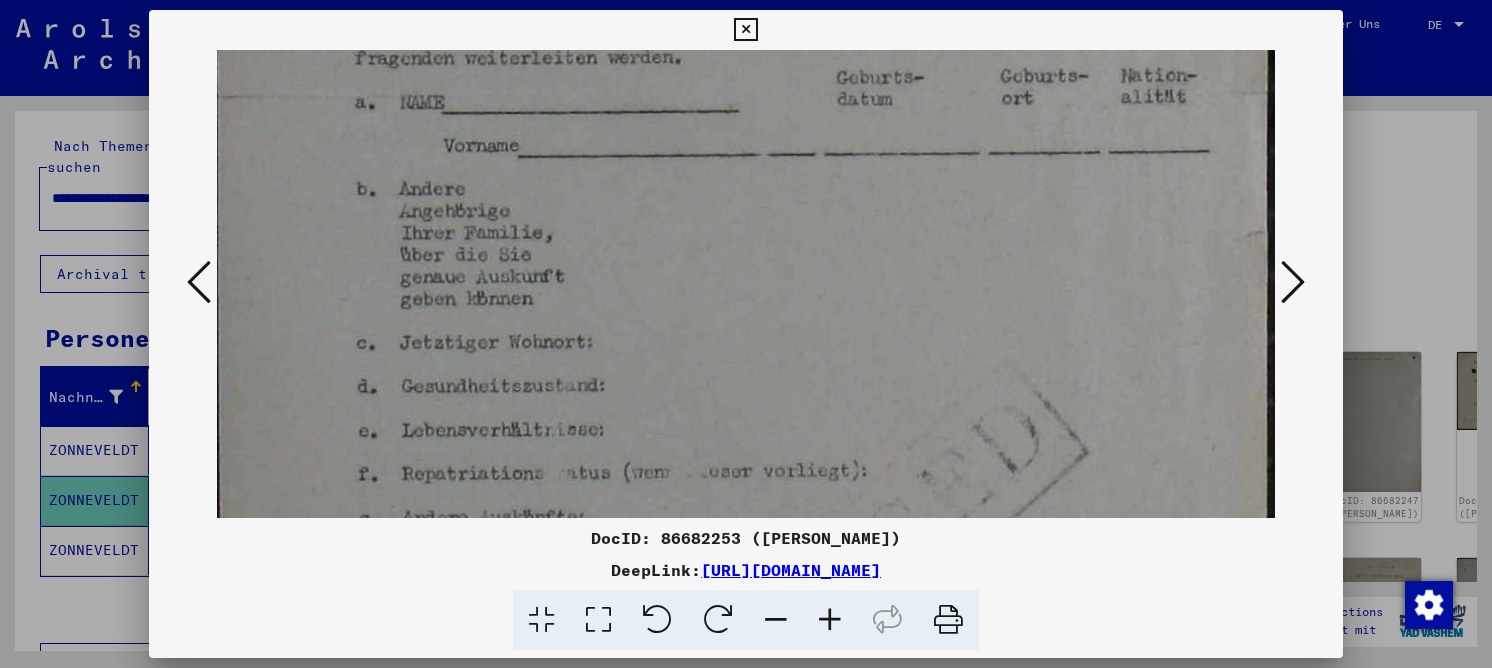 click at bounding box center (1293, 282) 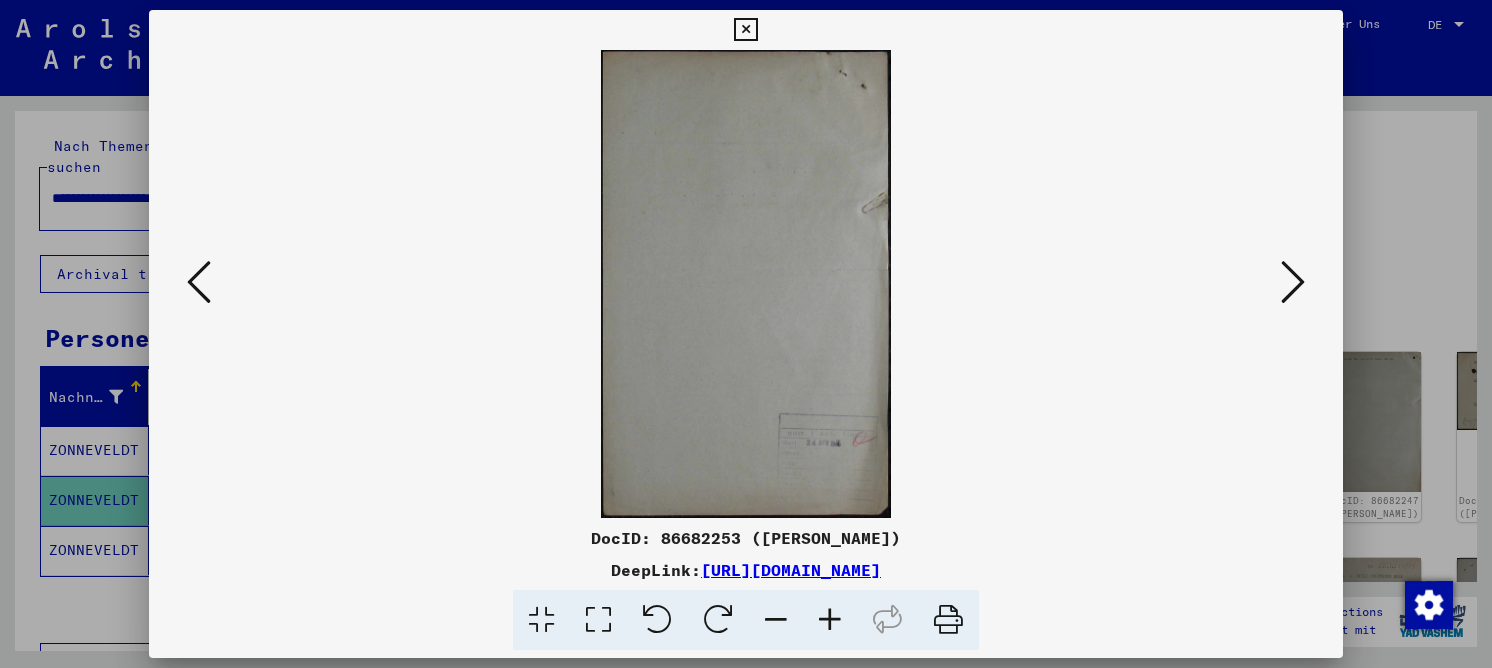 click at bounding box center [1293, 282] 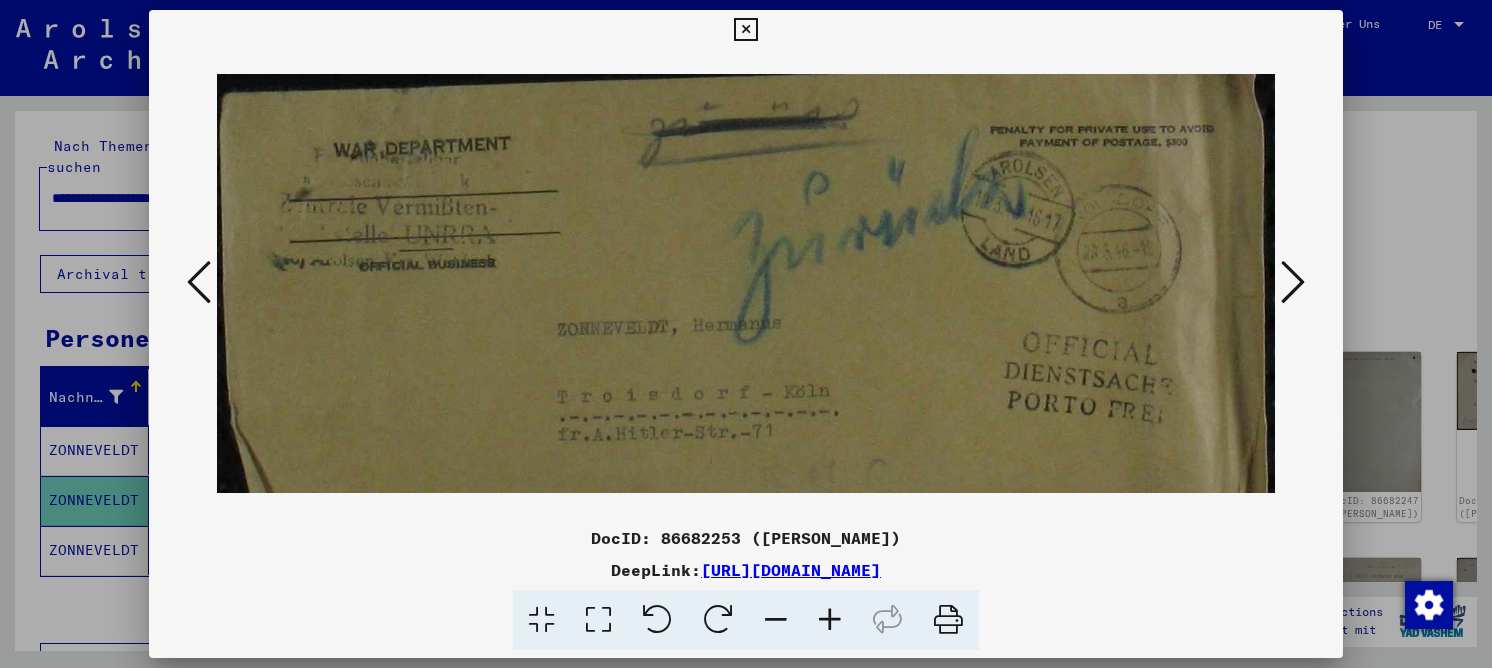 drag, startPoint x: 783, startPoint y: 413, endPoint x: 785, endPoint y: 165, distance: 248.00807 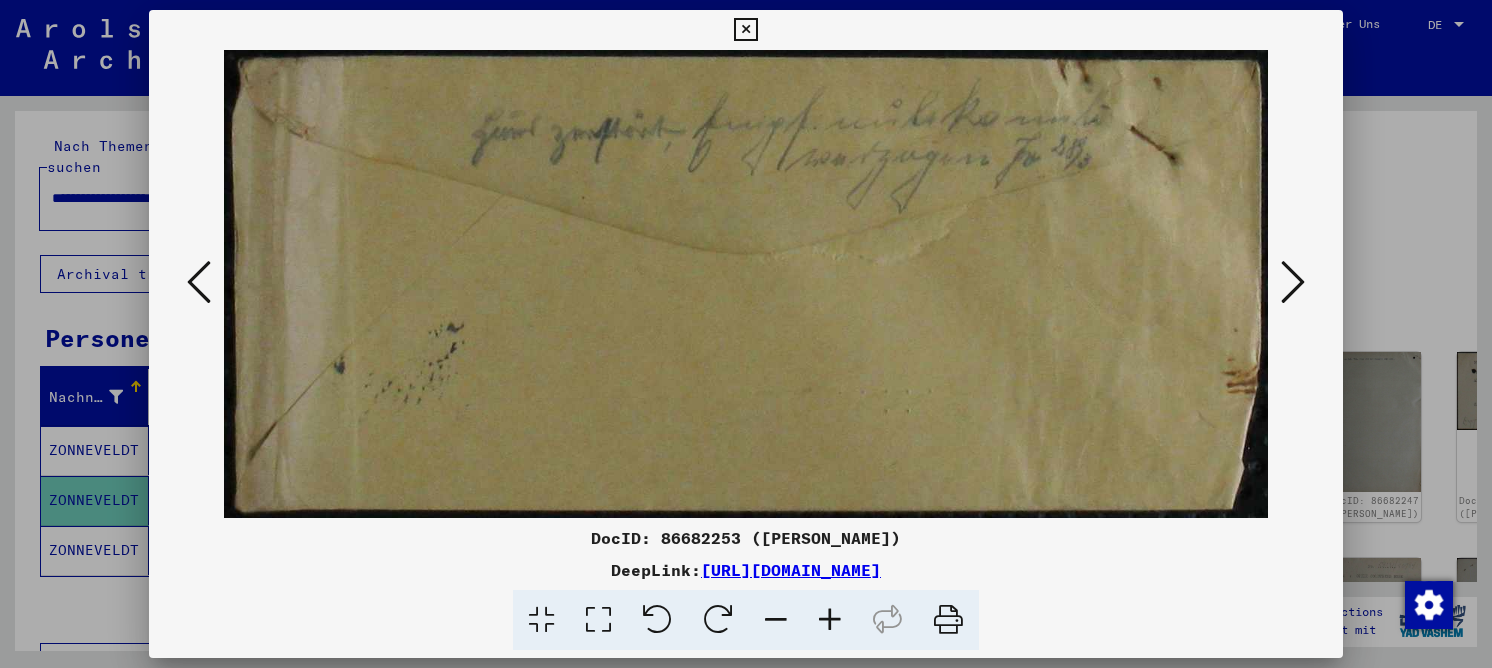 click at bounding box center (1293, 282) 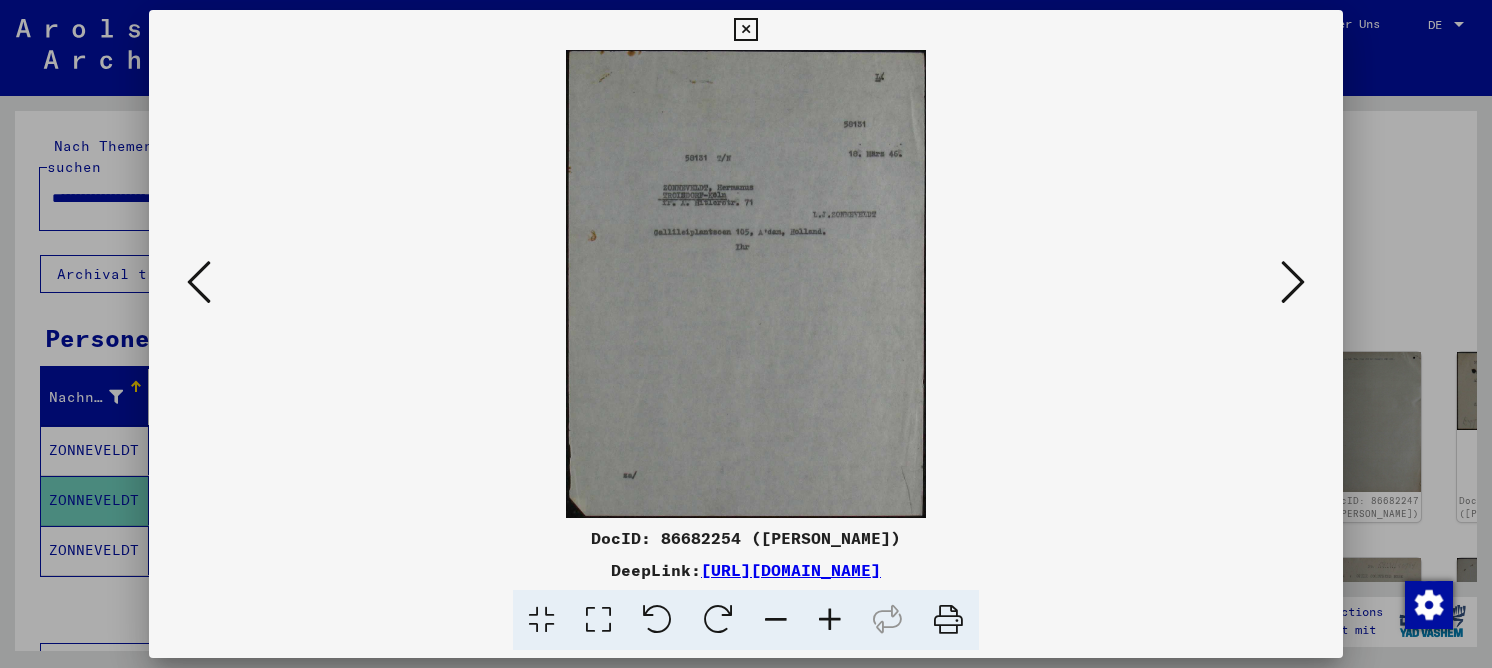 drag, startPoint x: 590, startPoint y: 621, endPoint x: 597, endPoint y: 605, distance: 17.464249 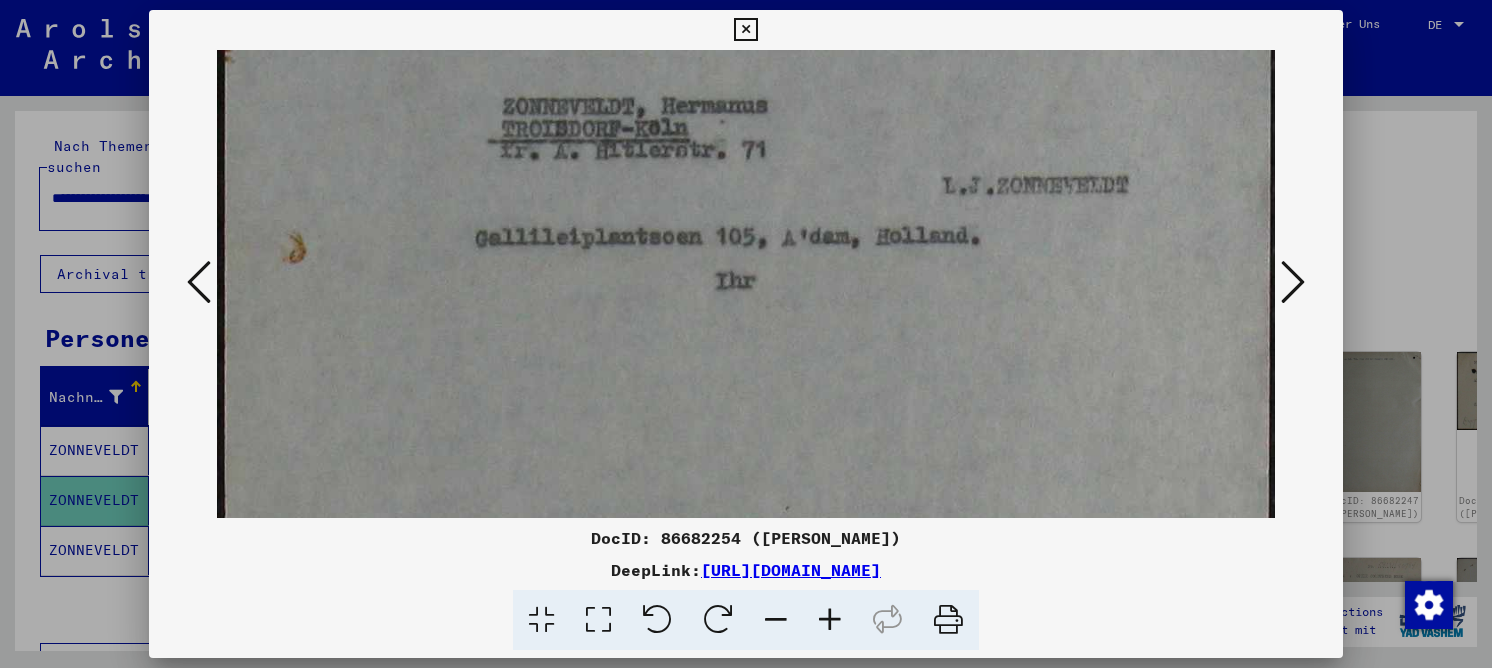 drag, startPoint x: 727, startPoint y: 460, endPoint x: 712, endPoint y: 108, distance: 352.31946 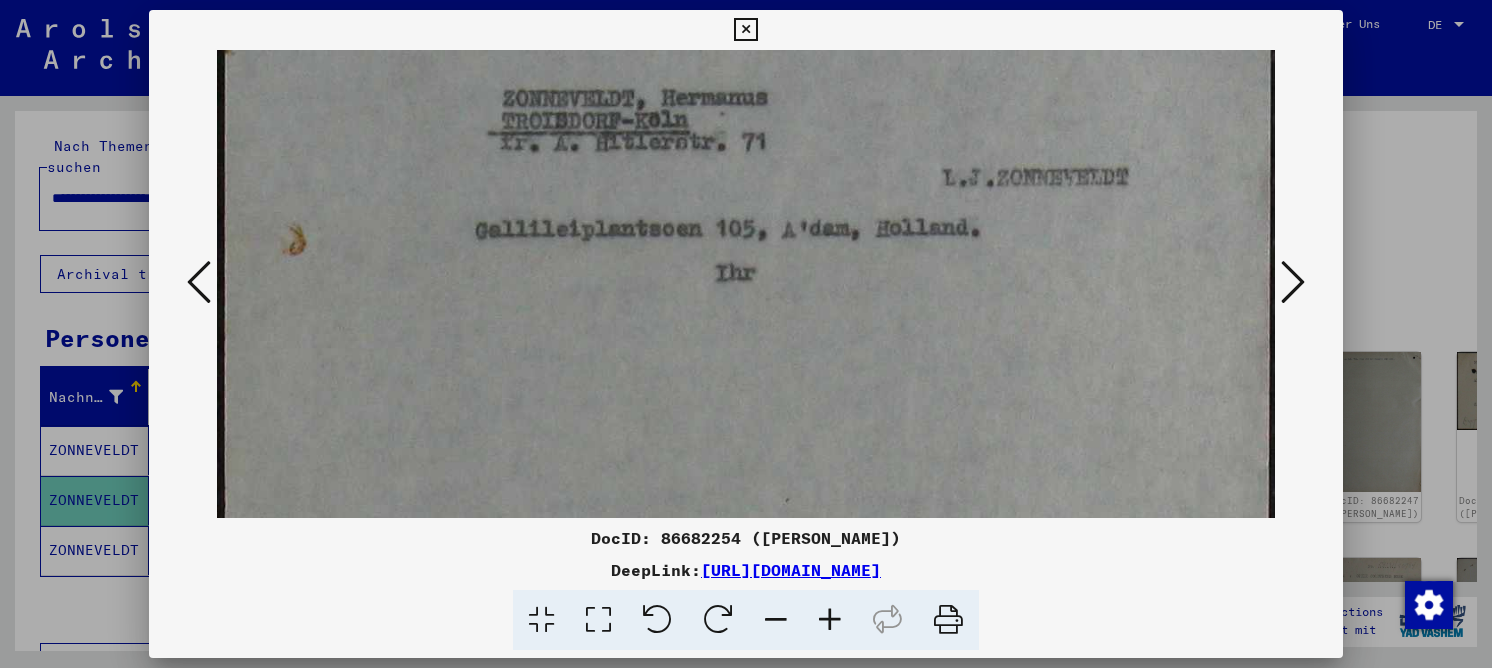 click at bounding box center [1293, 282] 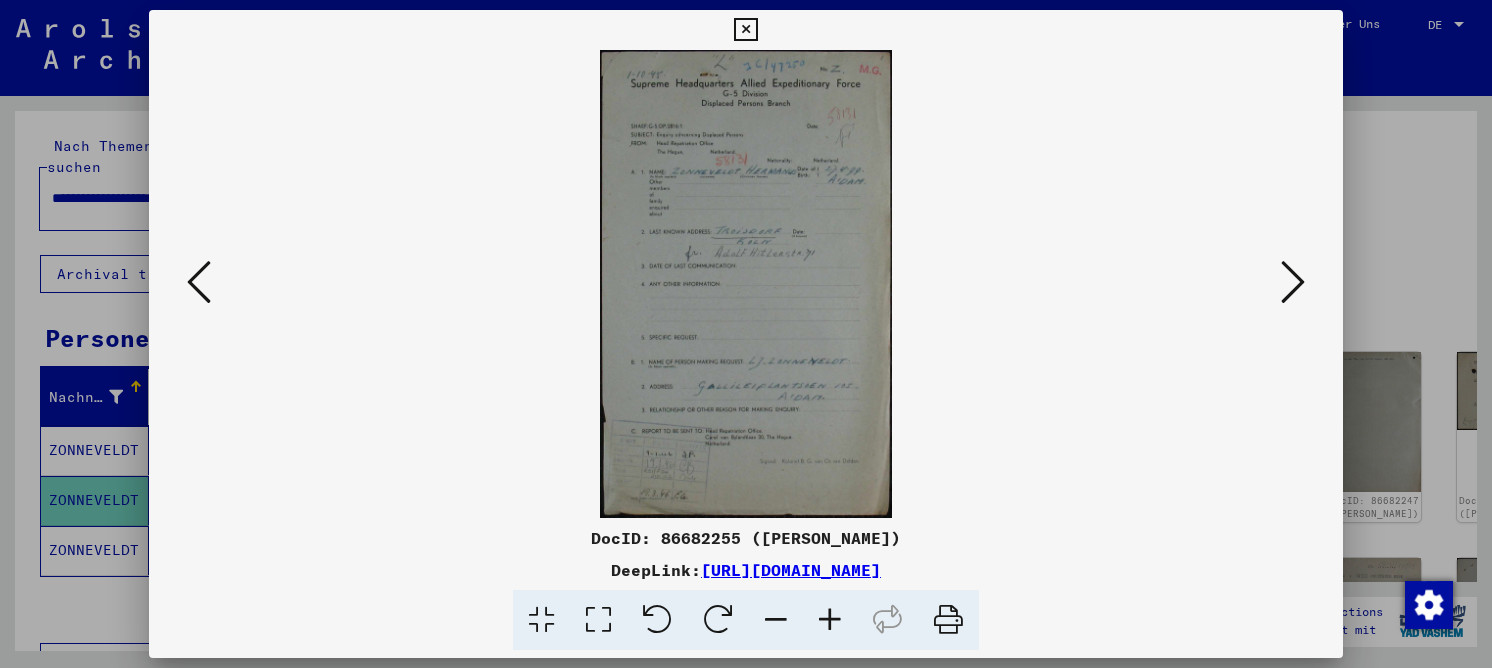click at bounding box center (598, 620) 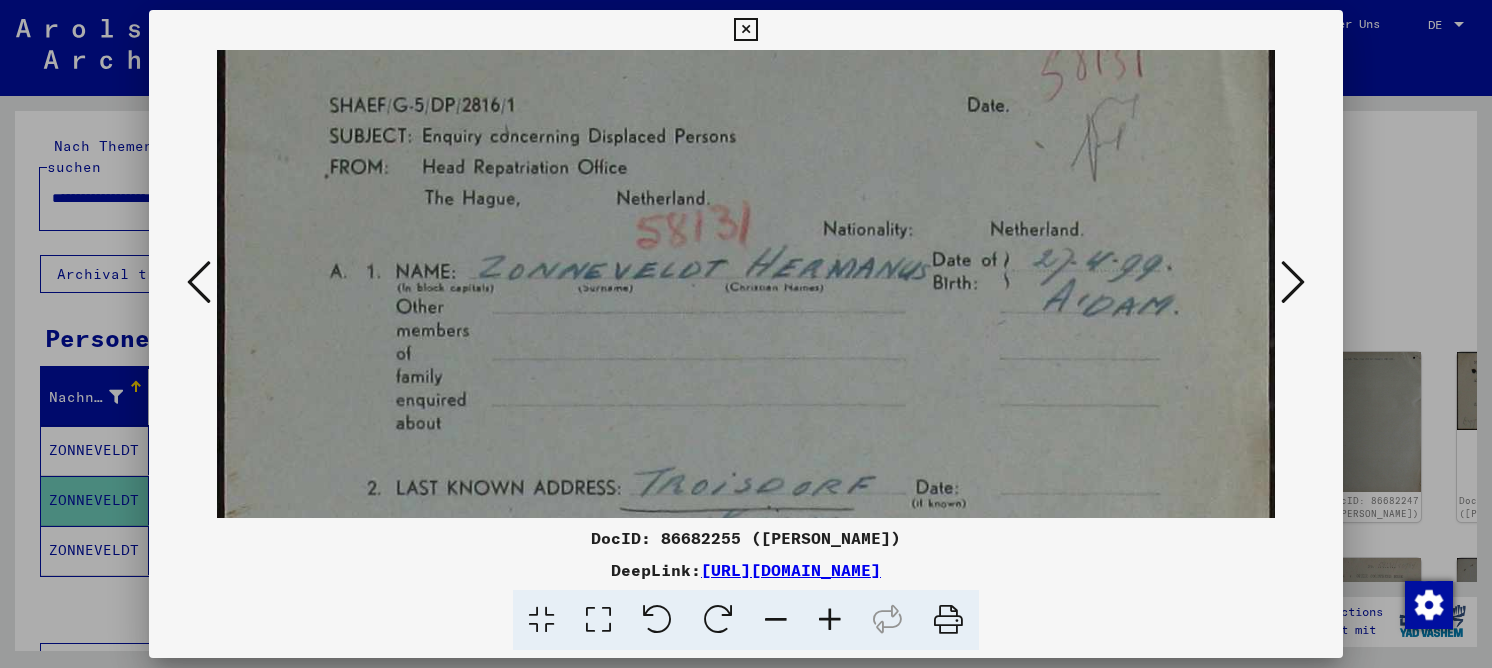 drag, startPoint x: 763, startPoint y: 146, endPoint x: 764, endPoint y: 172, distance: 26.019224 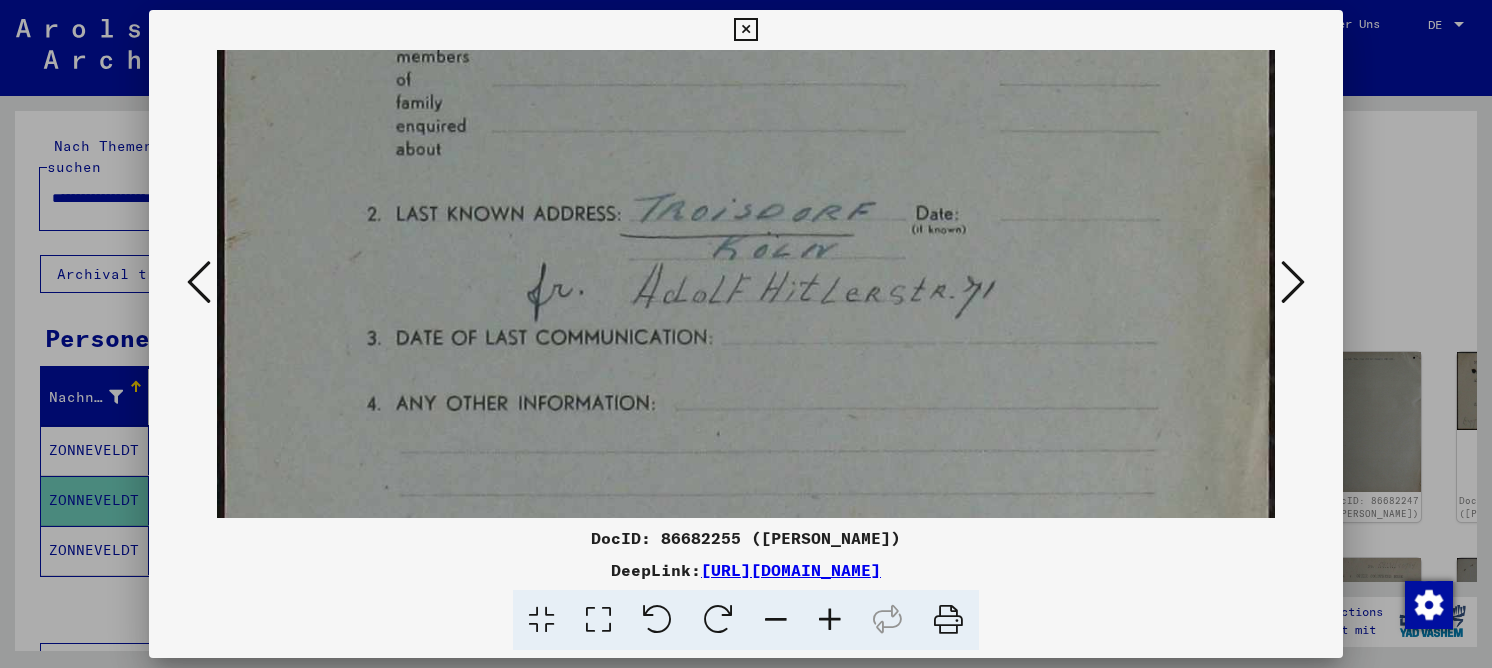 drag, startPoint x: 758, startPoint y: 331, endPoint x: 743, endPoint y: 134, distance: 197.57024 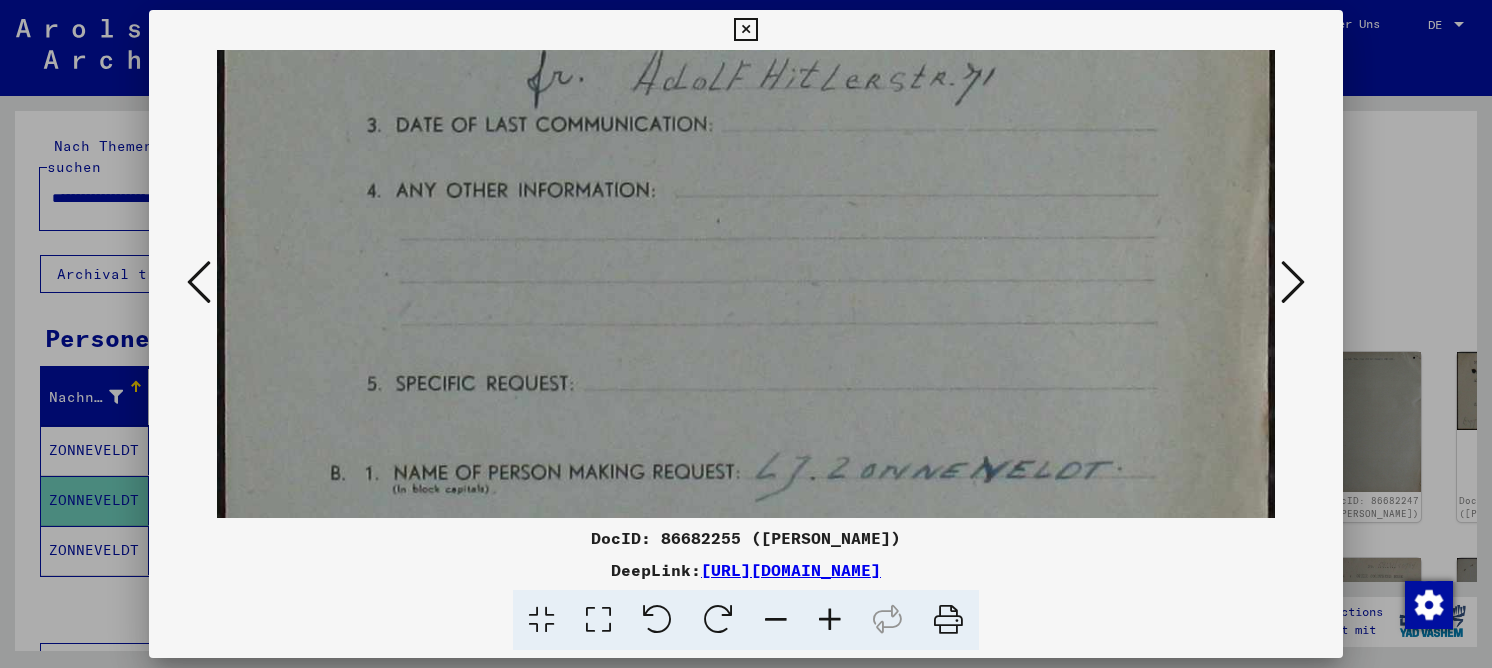 drag, startPoint x: 704, startPoint y: 278, endPoint x: 662, endPoint y: 221, distance: 70.80254 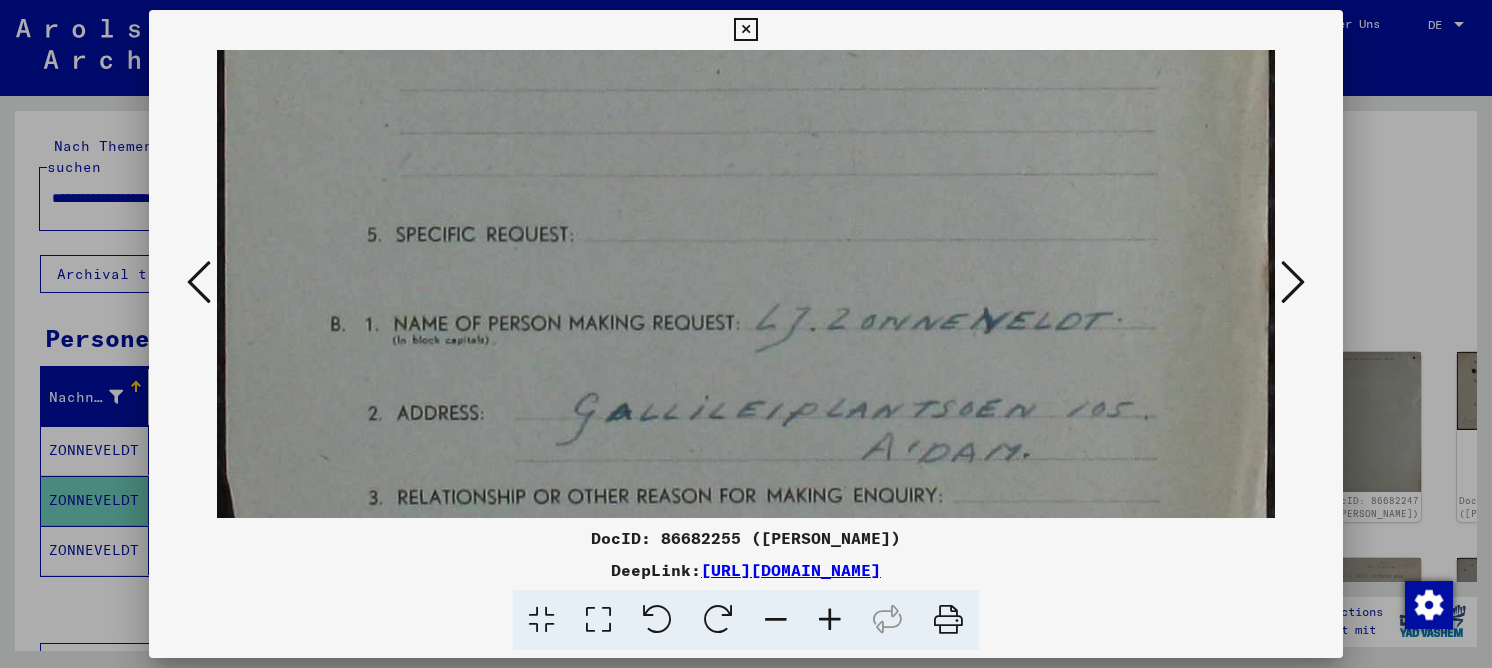 drag, startPoint x: 625, startPoint y: 282, endPoint x: 630, endPoint y: 244, distance: 38.327538 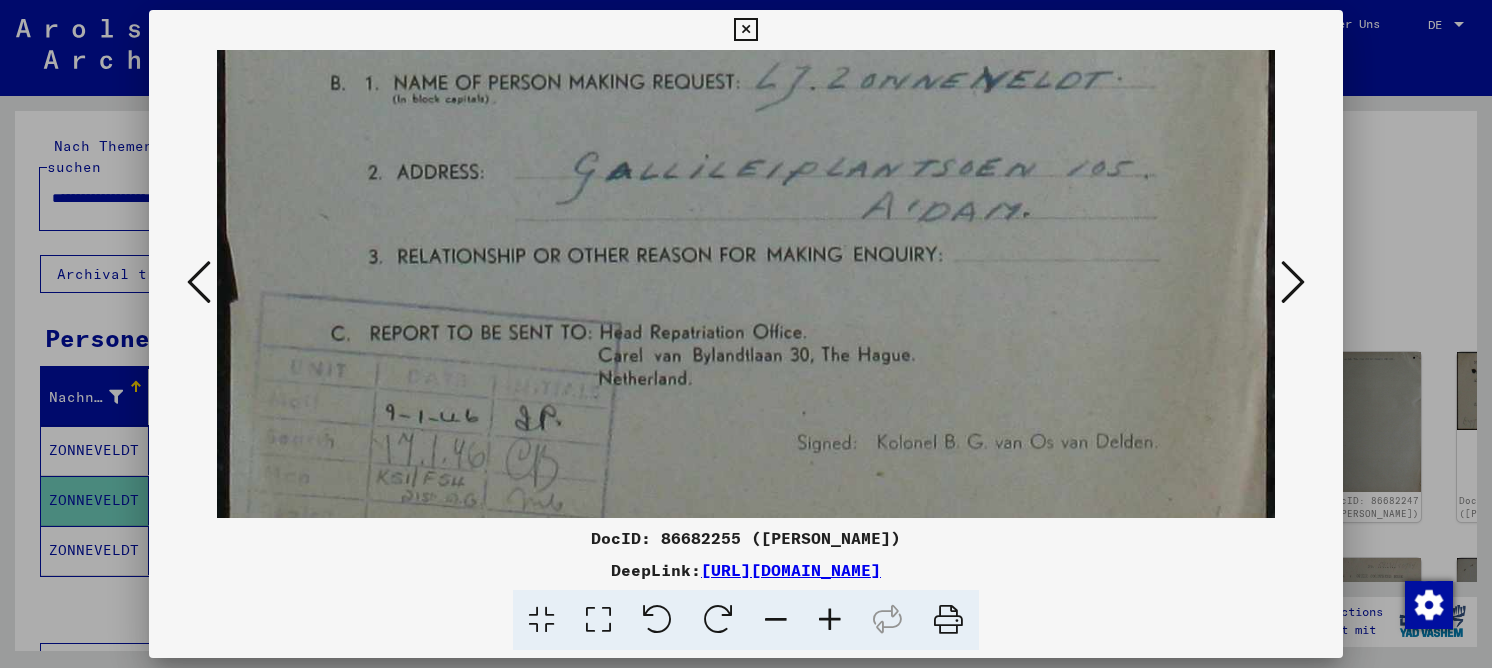 drag, startPoint x: 652, startPoint y: 216, endPoint x: 694, endPoint y: 92, distance: 130.91983 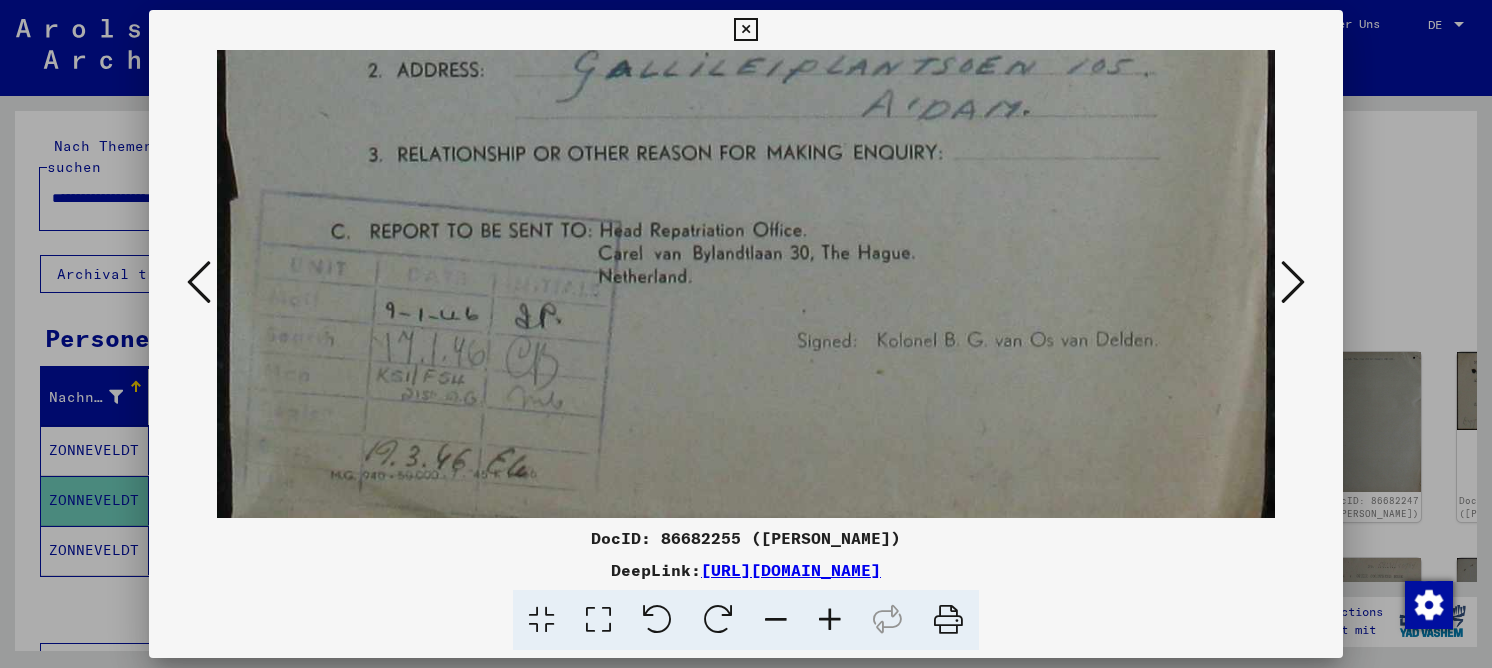 drag, startPoint x: 900, startPoint y: 376, endPoint x: 904, endPoint y: 295, distance: 81.09871 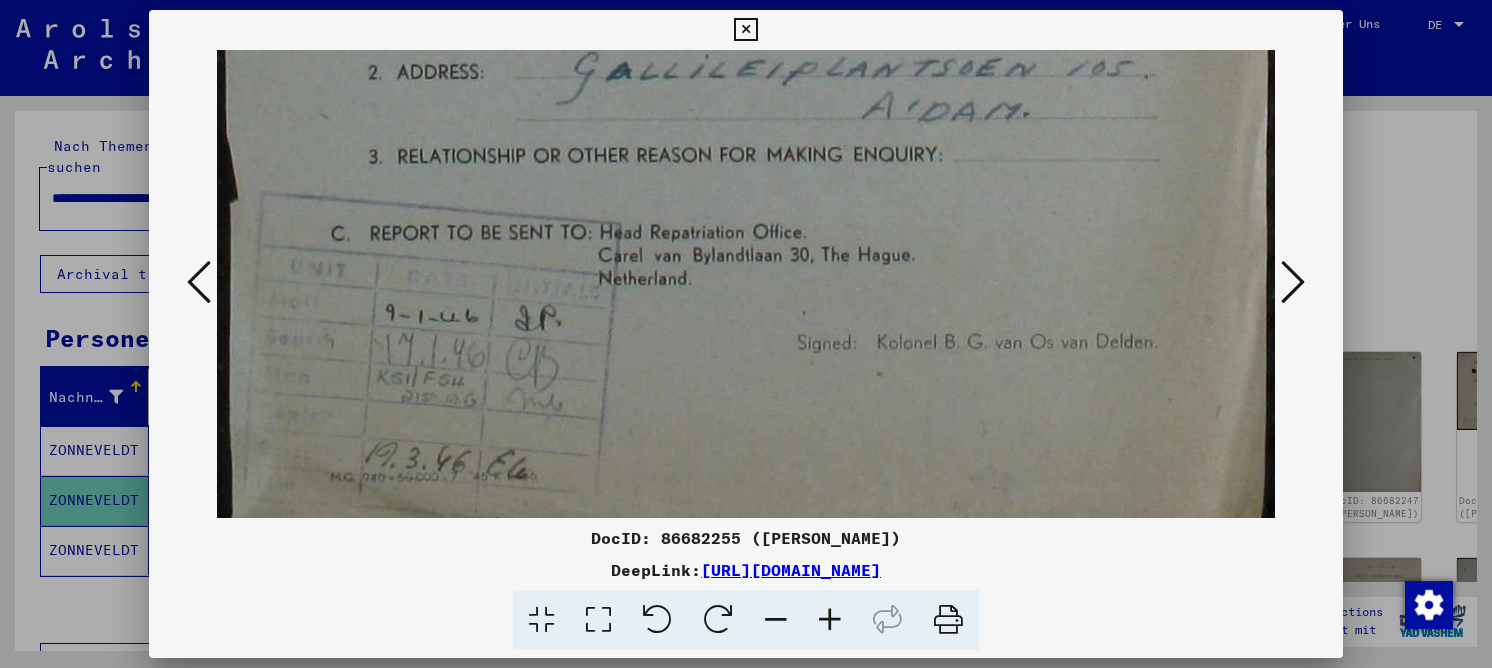 click at bounding box center [1293, 282] 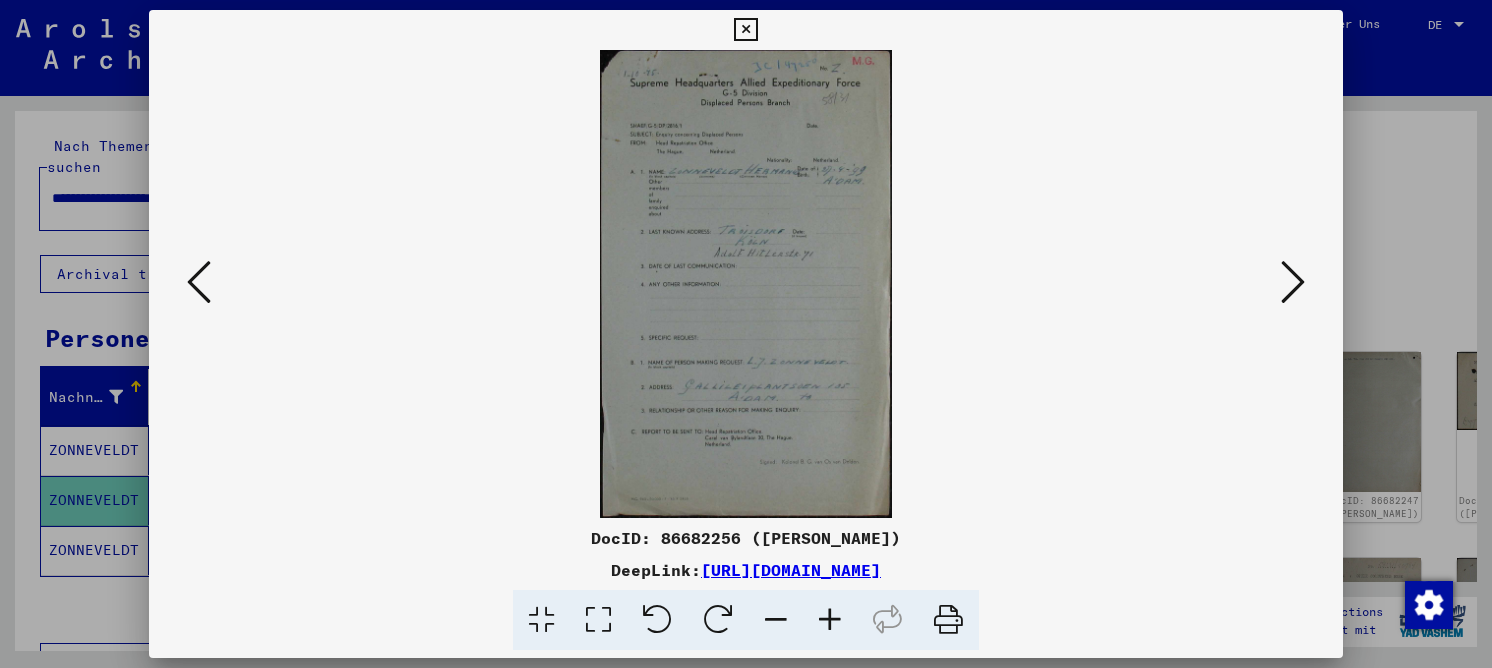 scroll, scrollTop: 0, scrollLeft: 0, axis: both 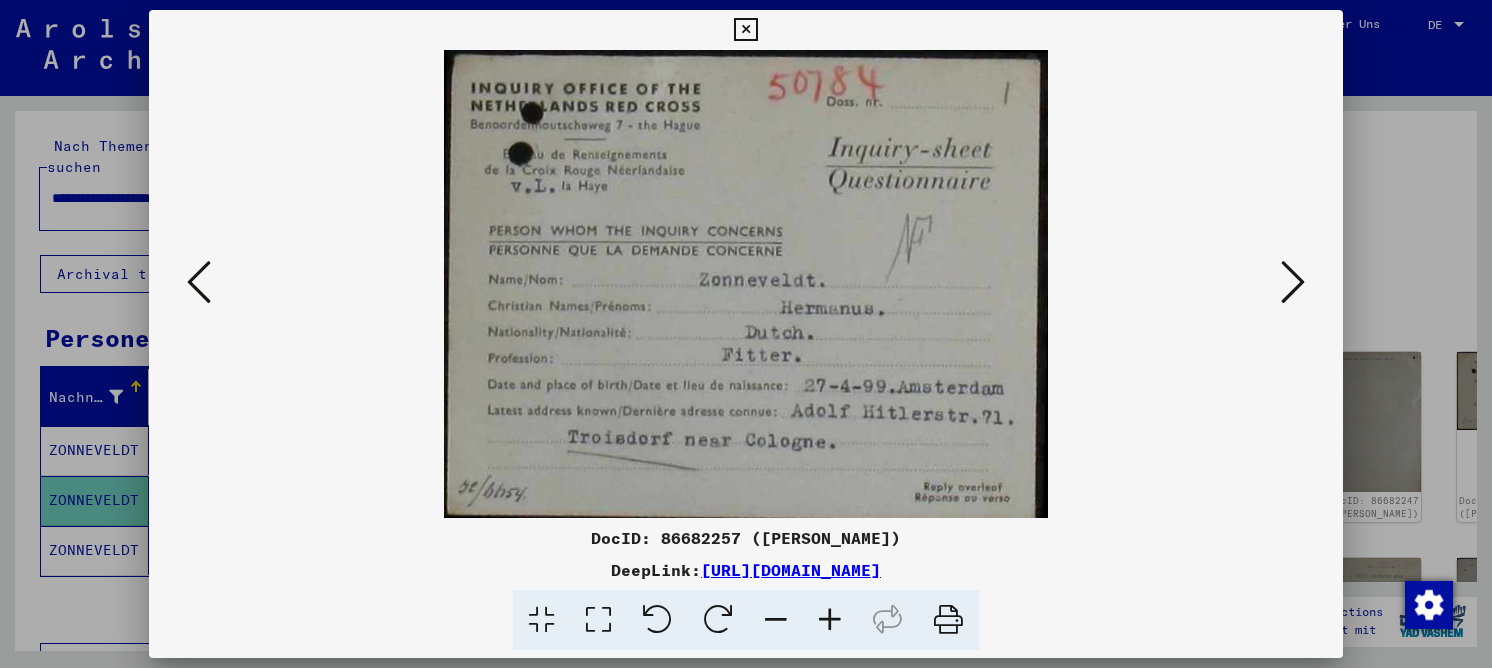 click at bounding box center (199, 282) 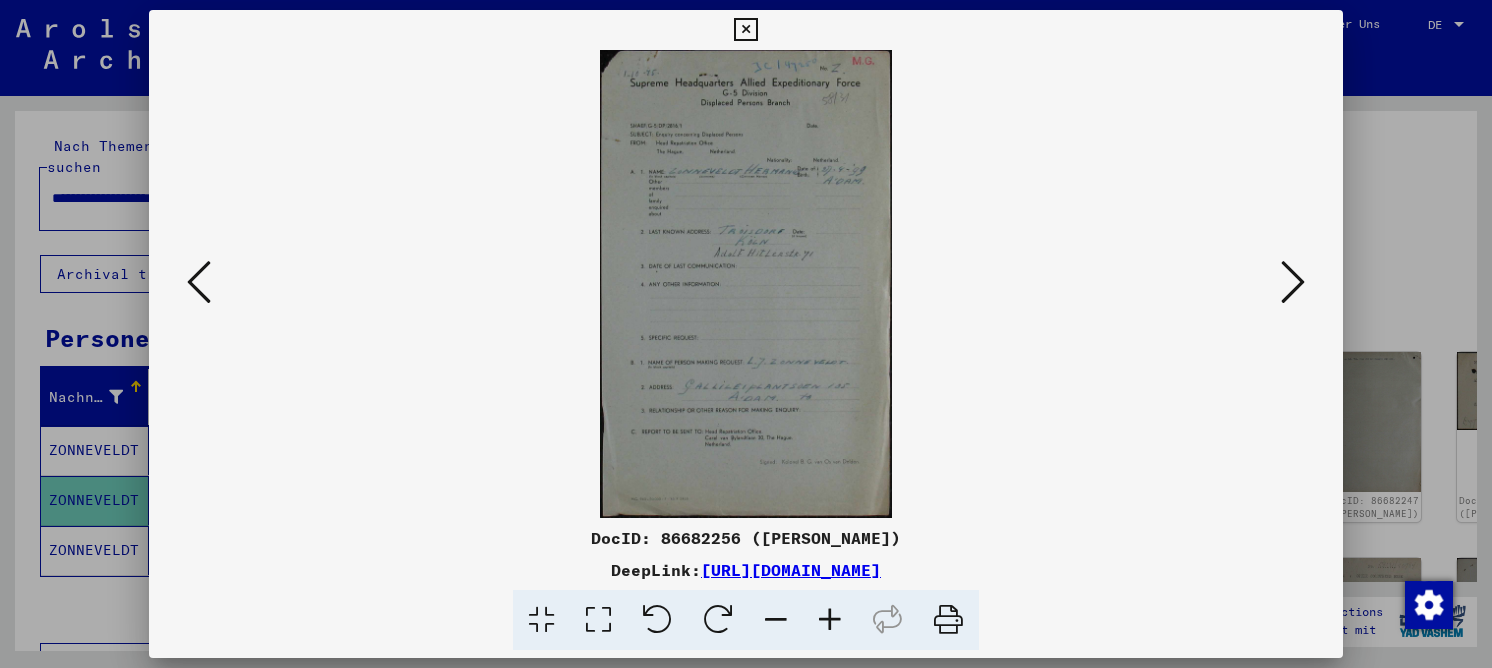 click at bounding box center [199, 282] 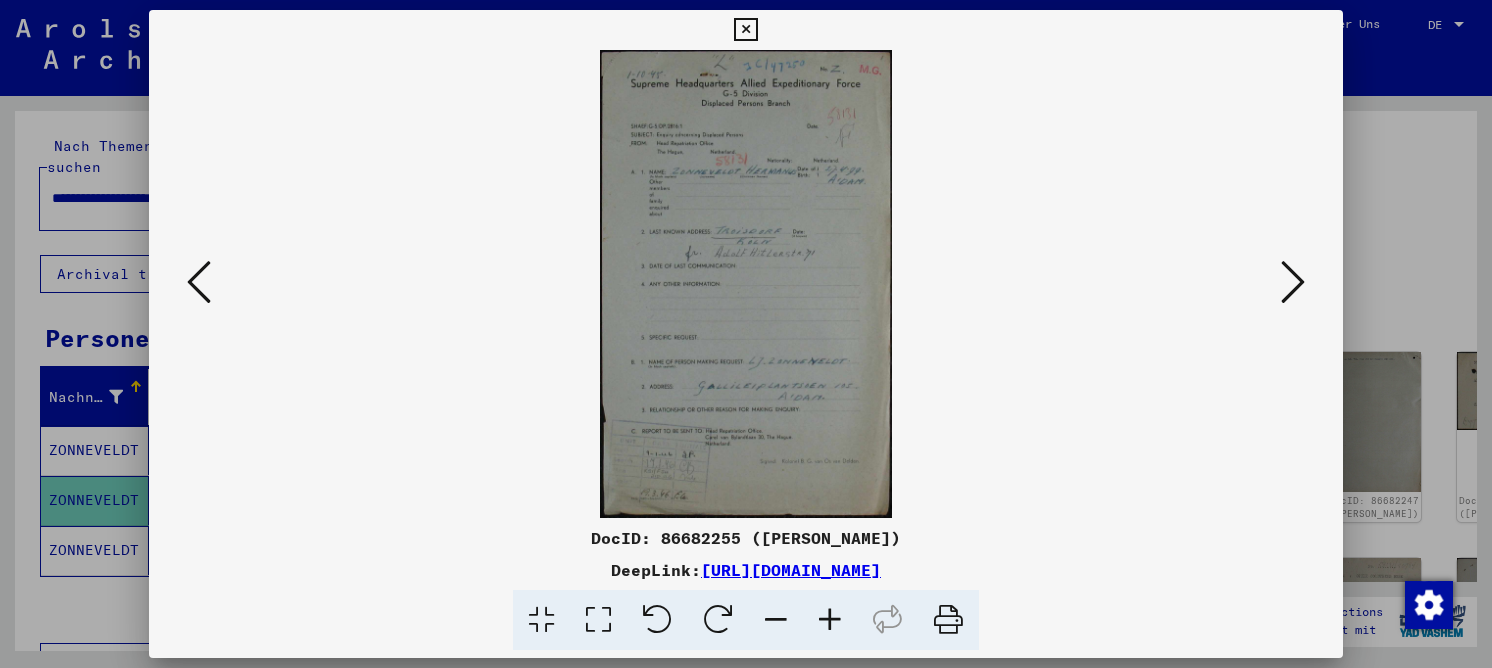 click at bounding box center (746, 284) 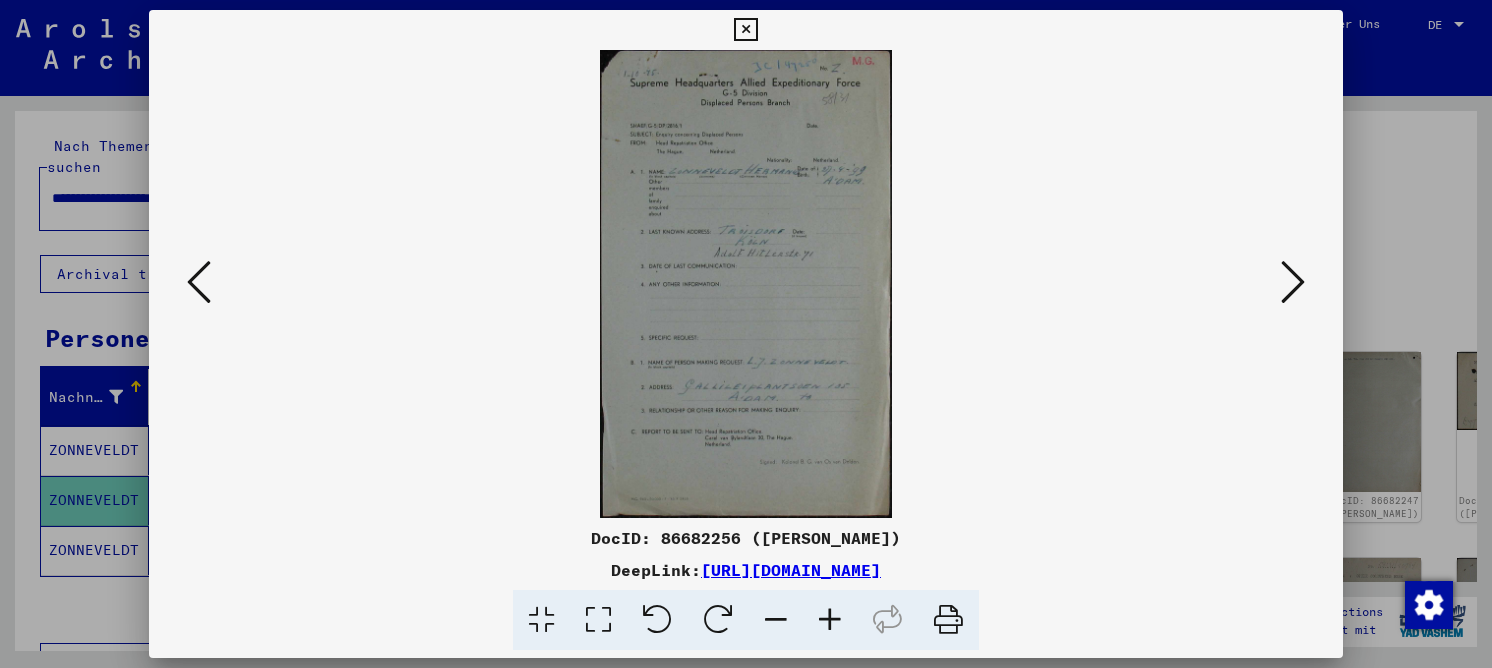 drag, startPoint x: 620, startPoint y: 611, endPoint x: 657, endPoint y: 495, distance: 121.75796 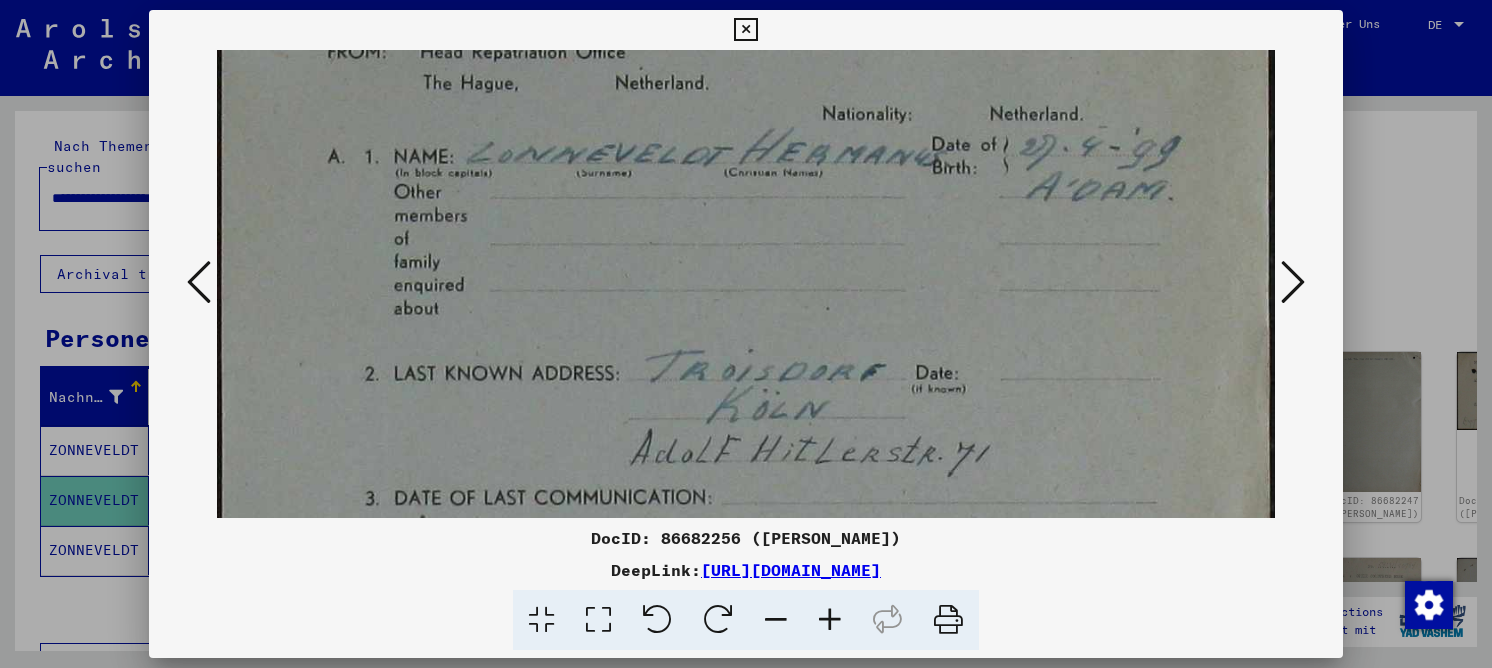 drag, startPoint x: 661, startPoint y: 428, endPoint x: 636, endPoint y: 208, distance: 221.4159 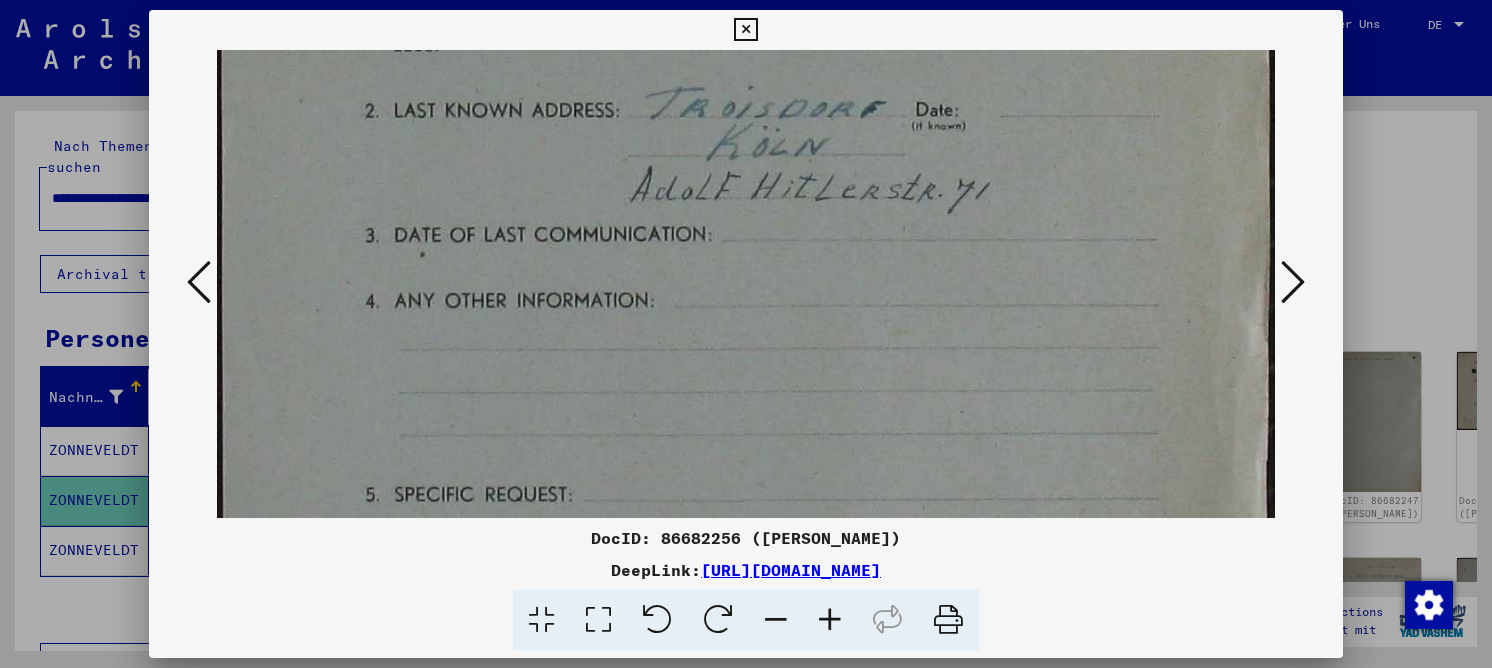 drag, startPoint x: 646, startPoint y: 361, endPoint x: 666, endPoint y: 152, distance: 209.95476 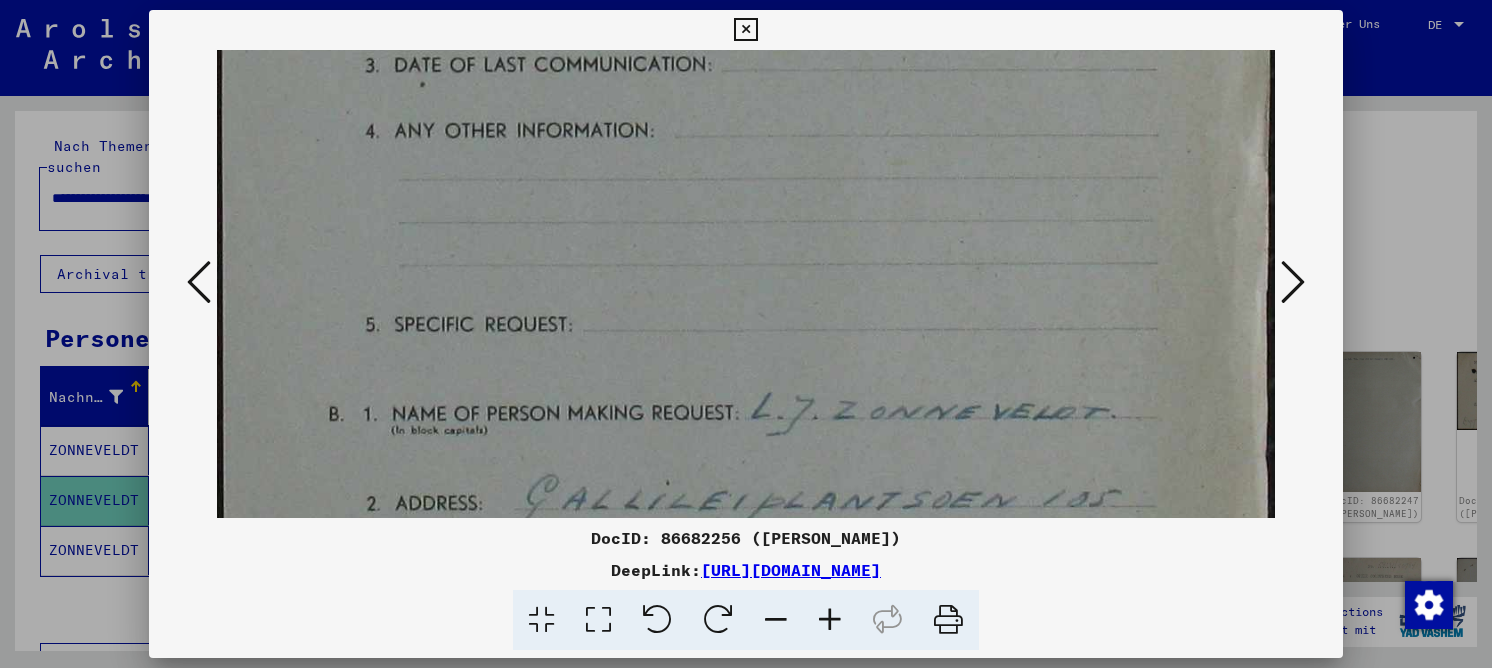 drag, startPoint x: 693, startPoint y: 372, endPoint x: 726, endPoint y: 103, distance: 271.0166 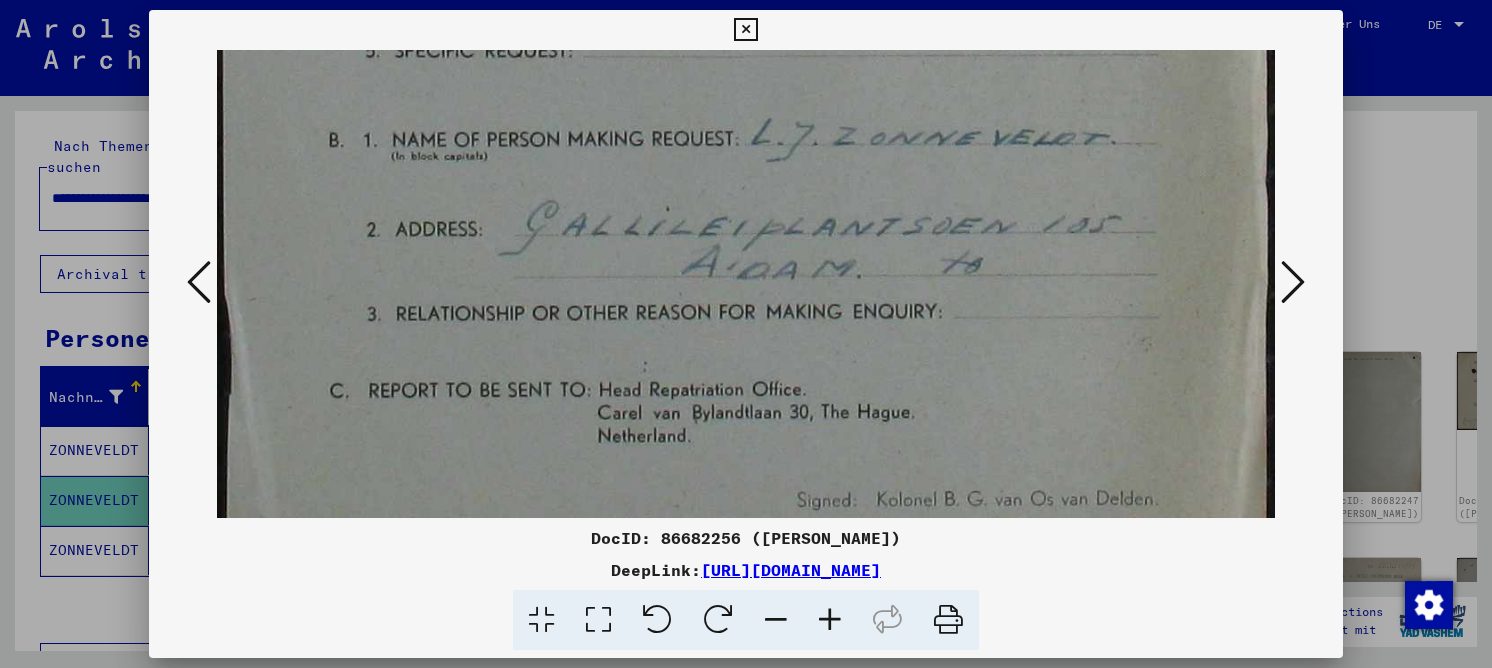 drag, startPoint x: 779, startPoint y: 373, endPoint x: 814, endPoint y: 218, distance: 158.90248 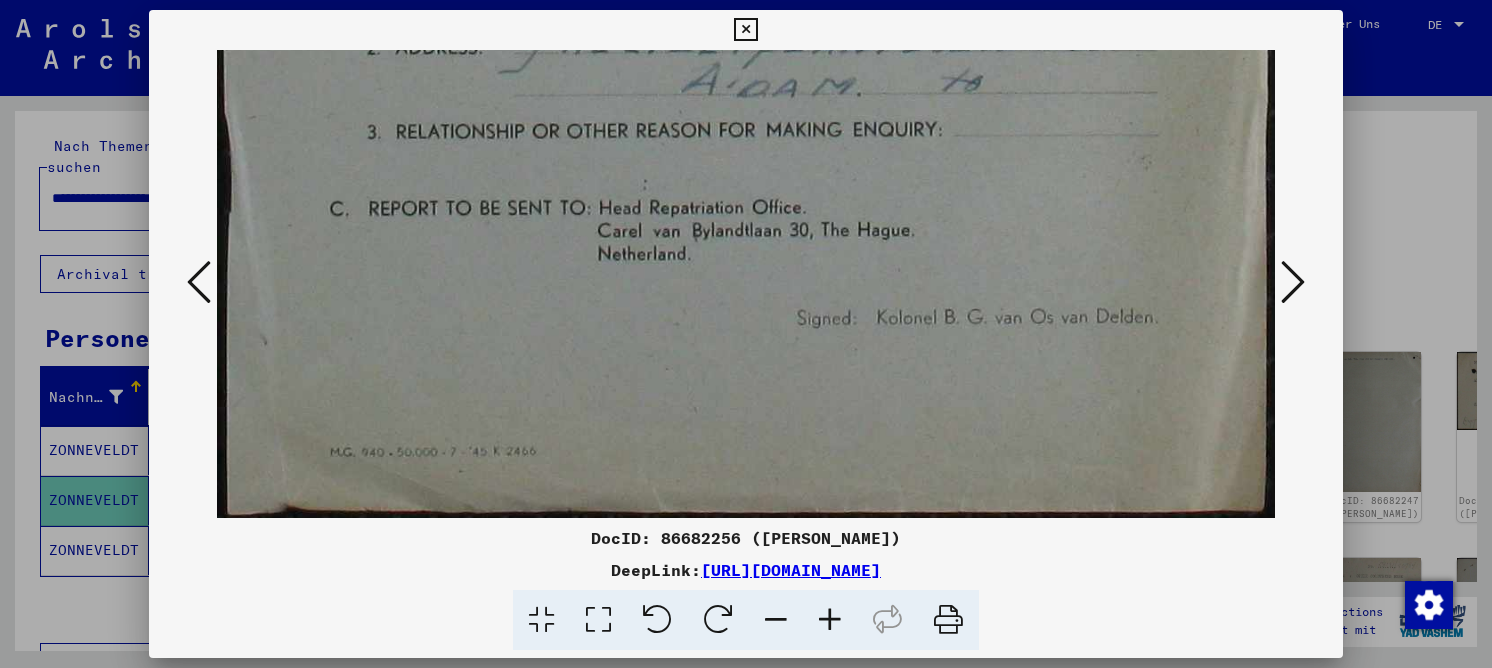 drag, startPoint x: 1076, startPoint y: 351, endPoint x: 1127, endPoint y: 212, distance: 148.06079 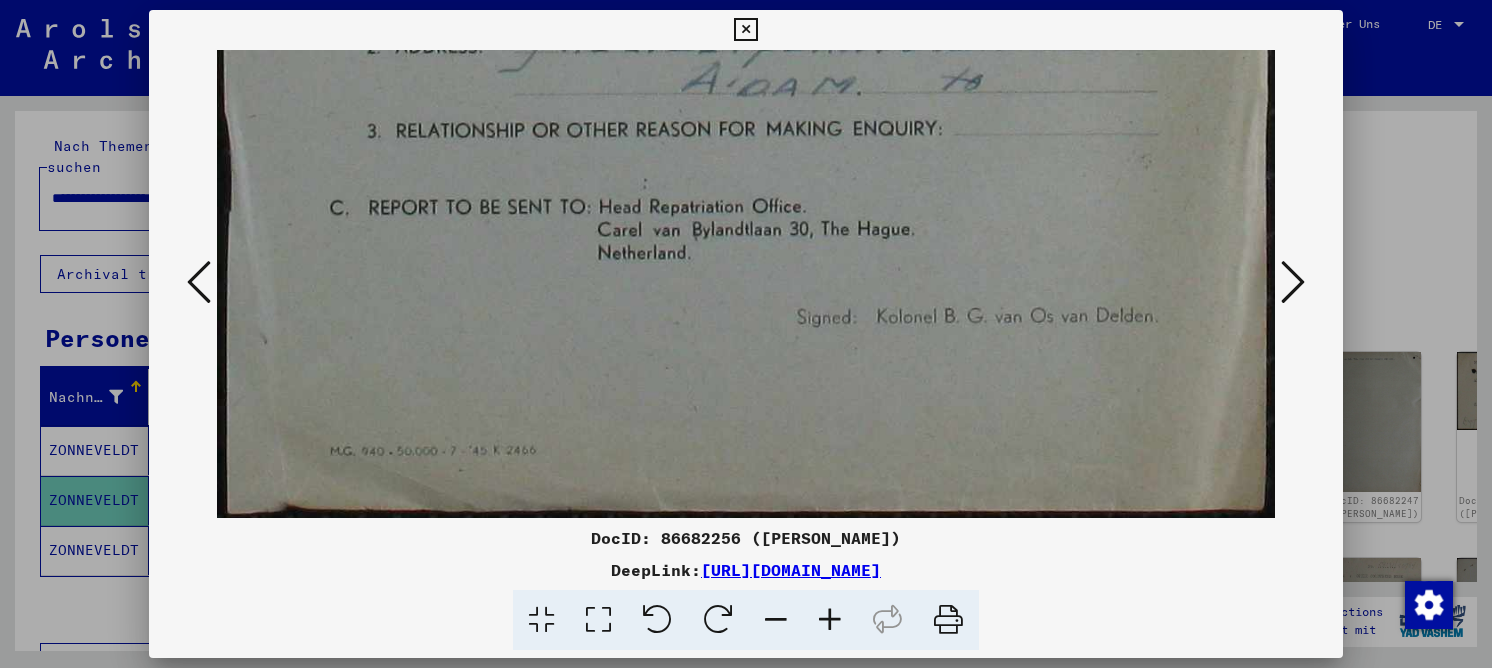click at bounding box center (1293, 282) 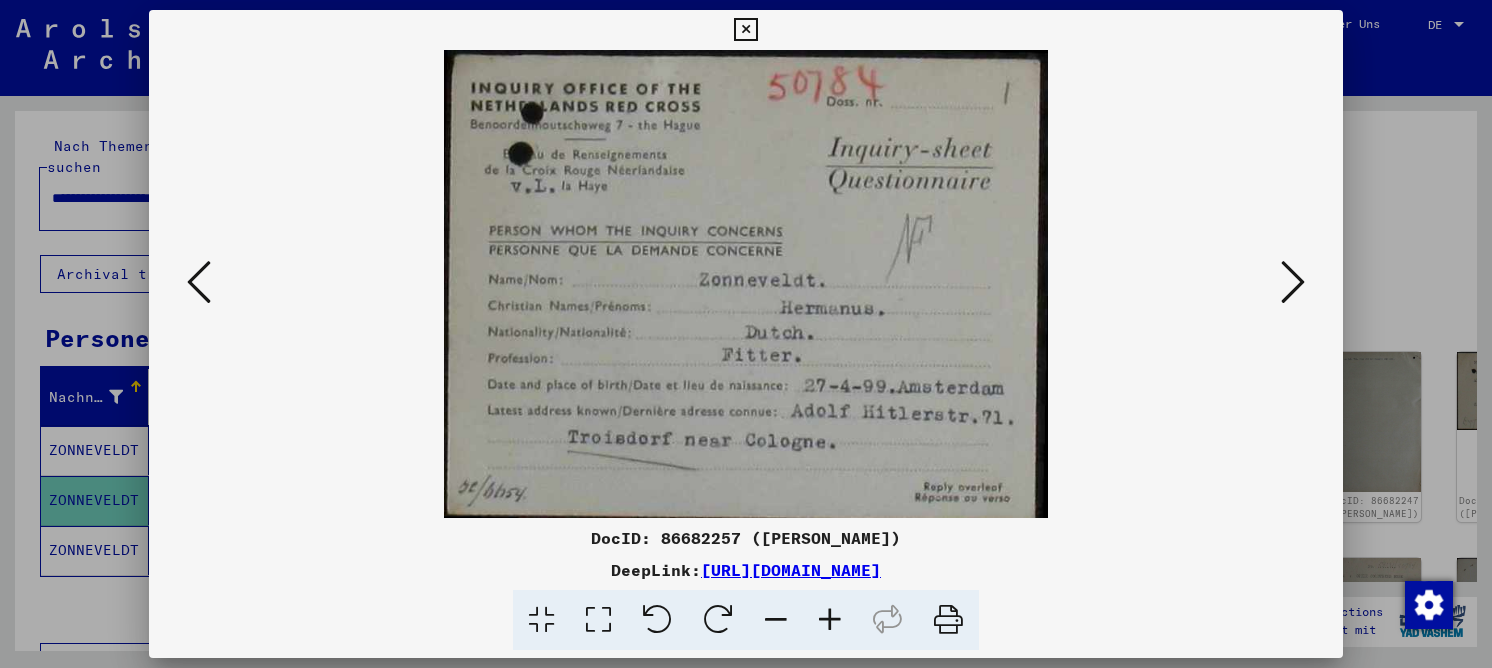 scroll, scrollTop: 0, scrollLeft: 0, axis: both 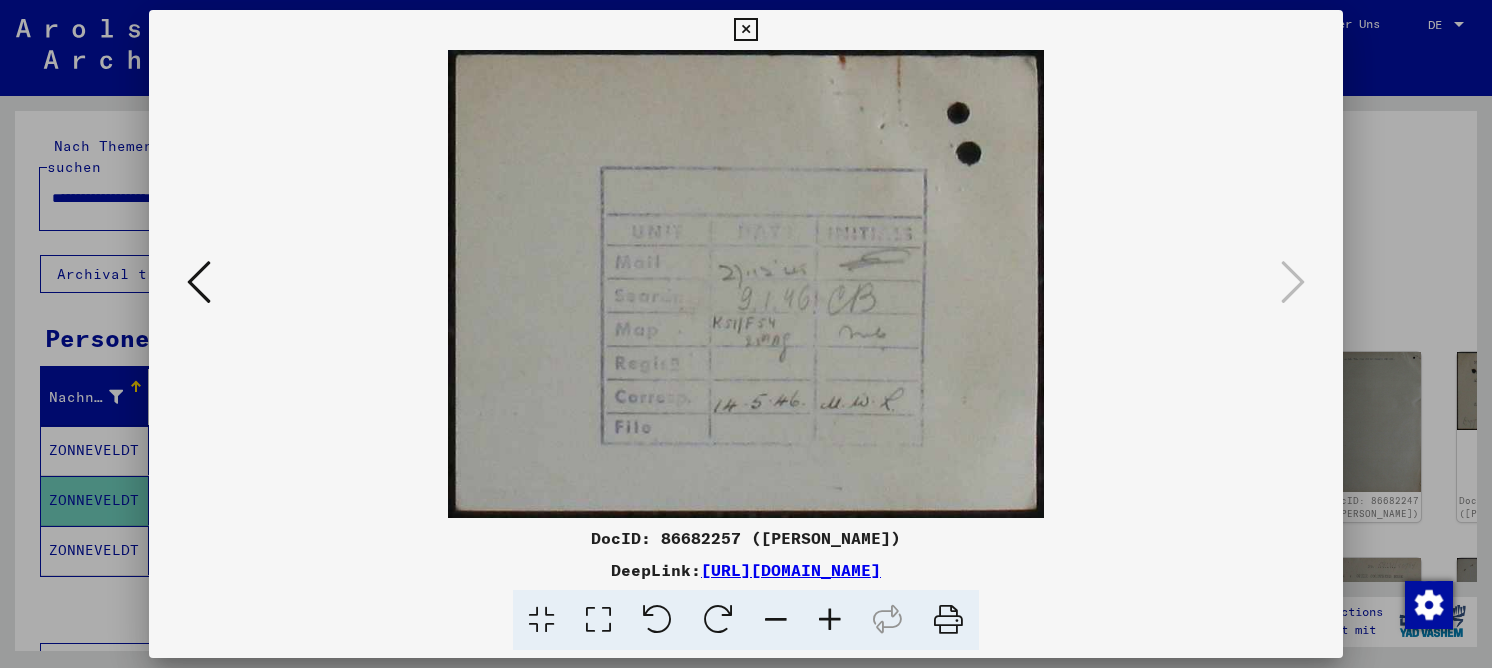 click at bounding box center [745, 30] 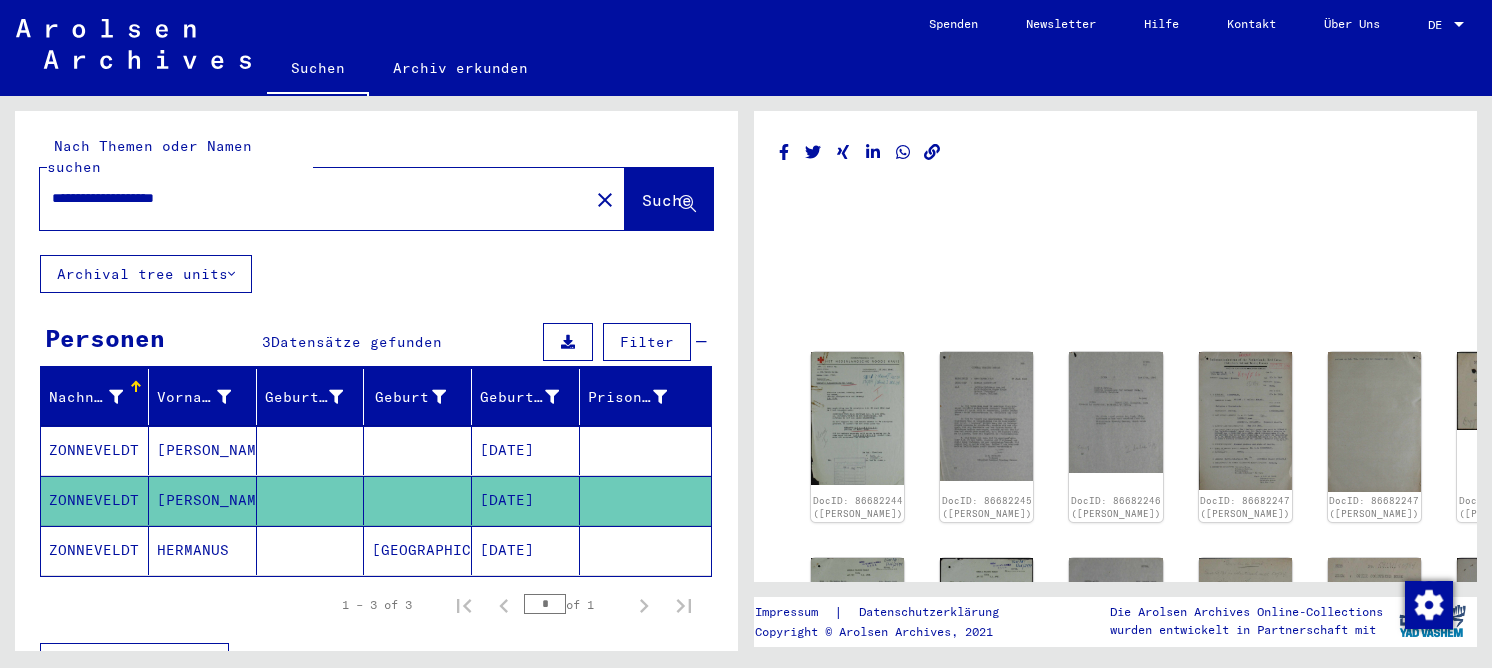 click at bounding box center (418, 500) 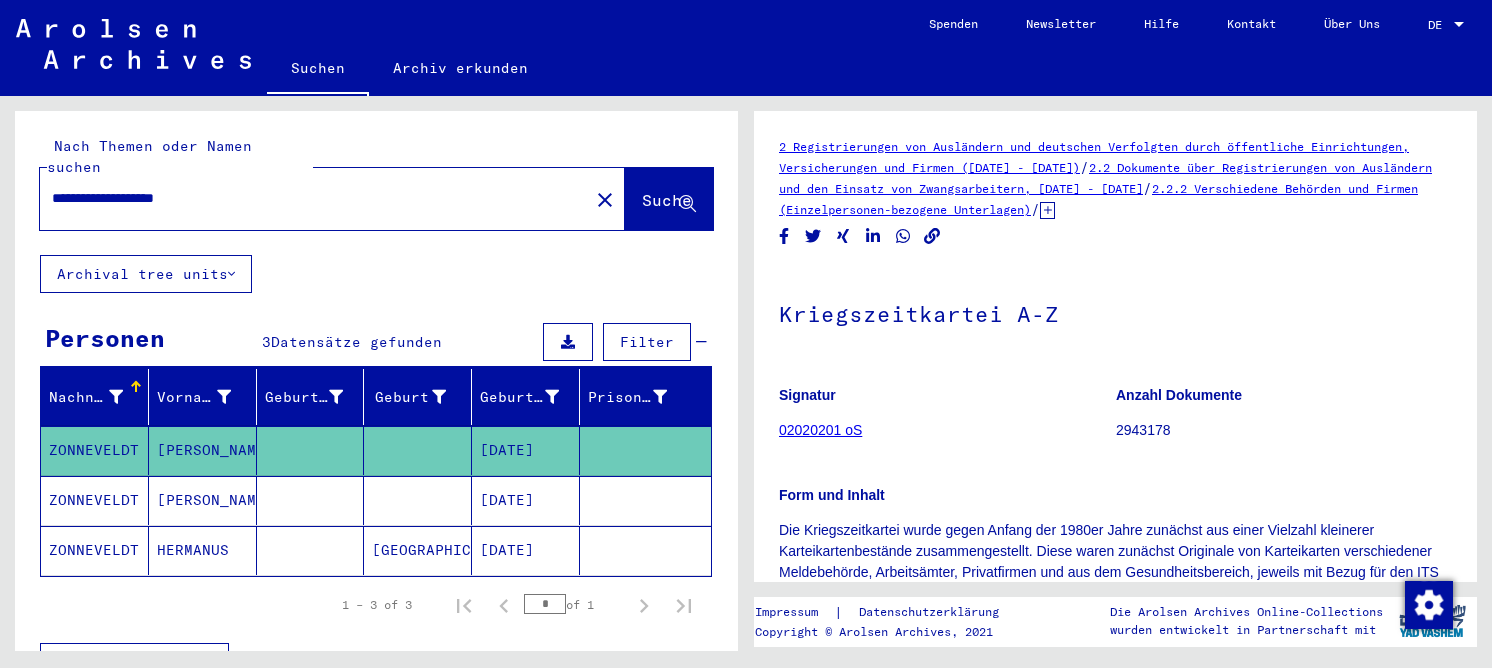 scroll, scrollTop: 0, scrollLeft: 0, axis: both 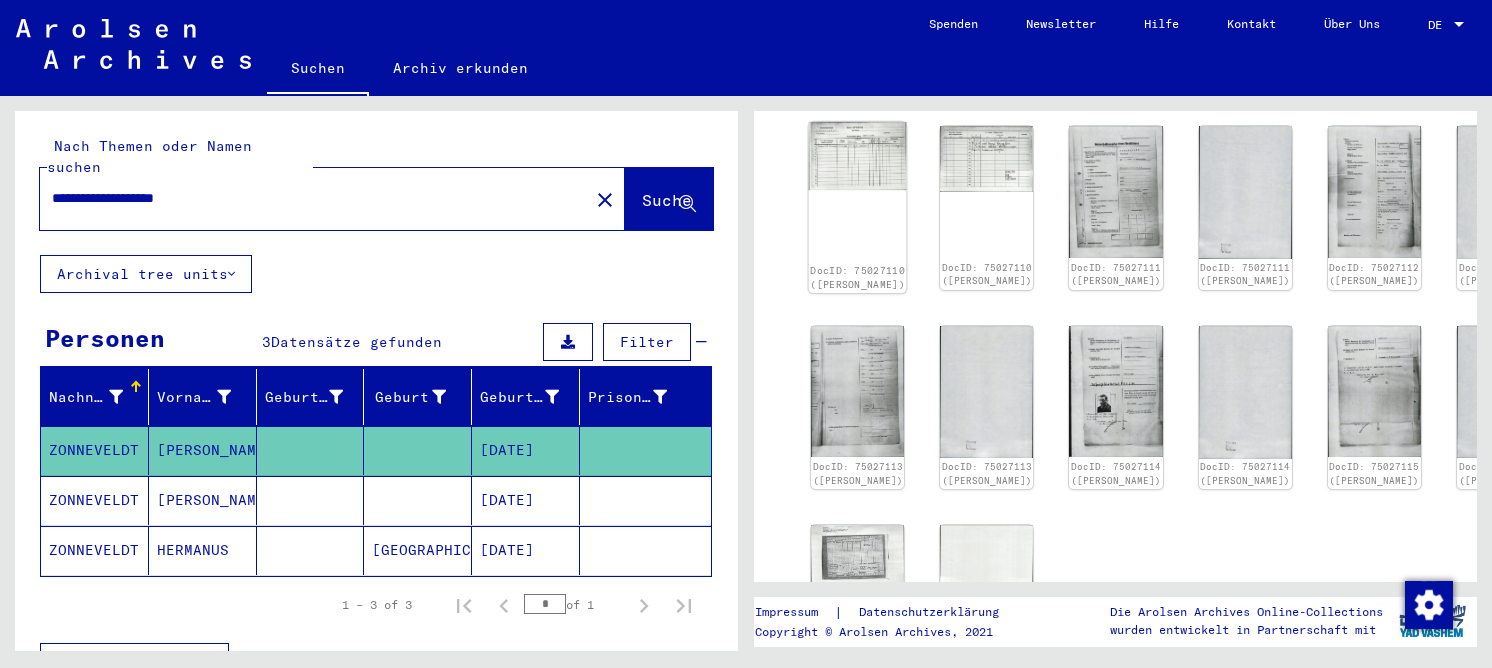 click 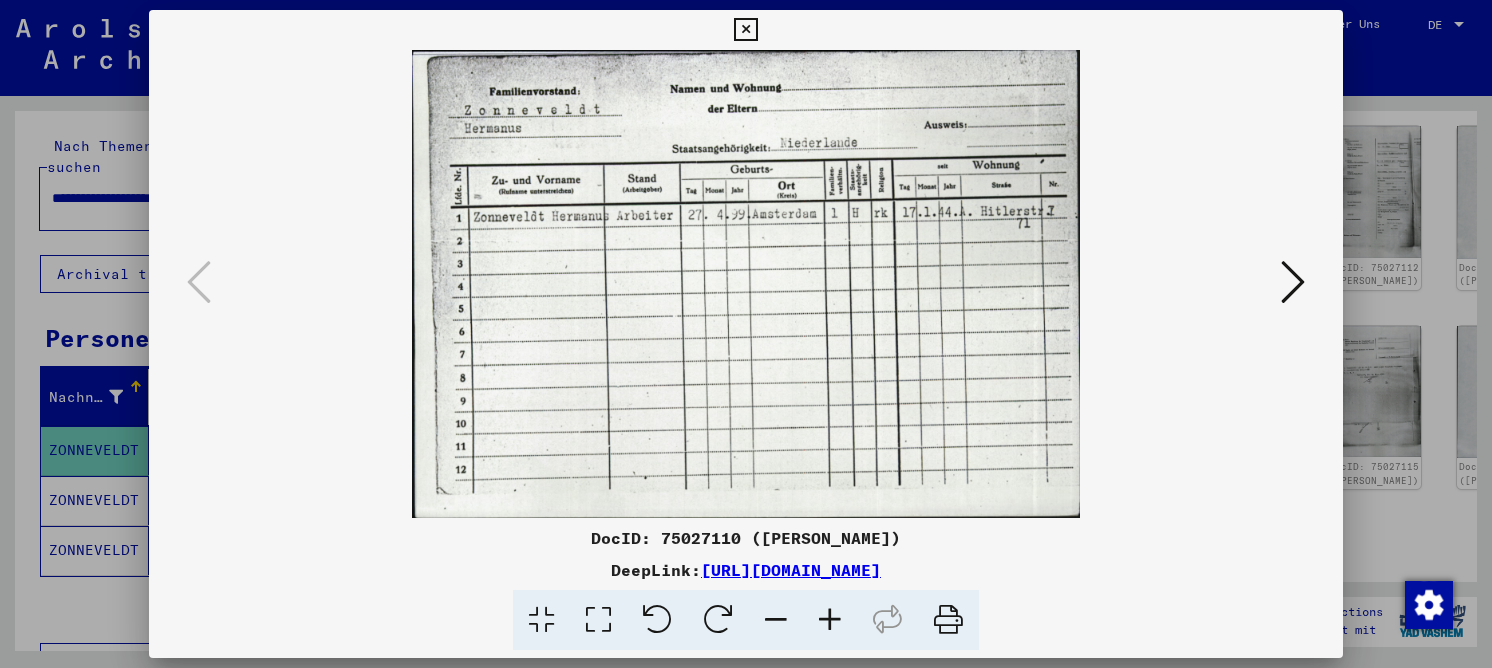 click at bounding box center (598, 620) 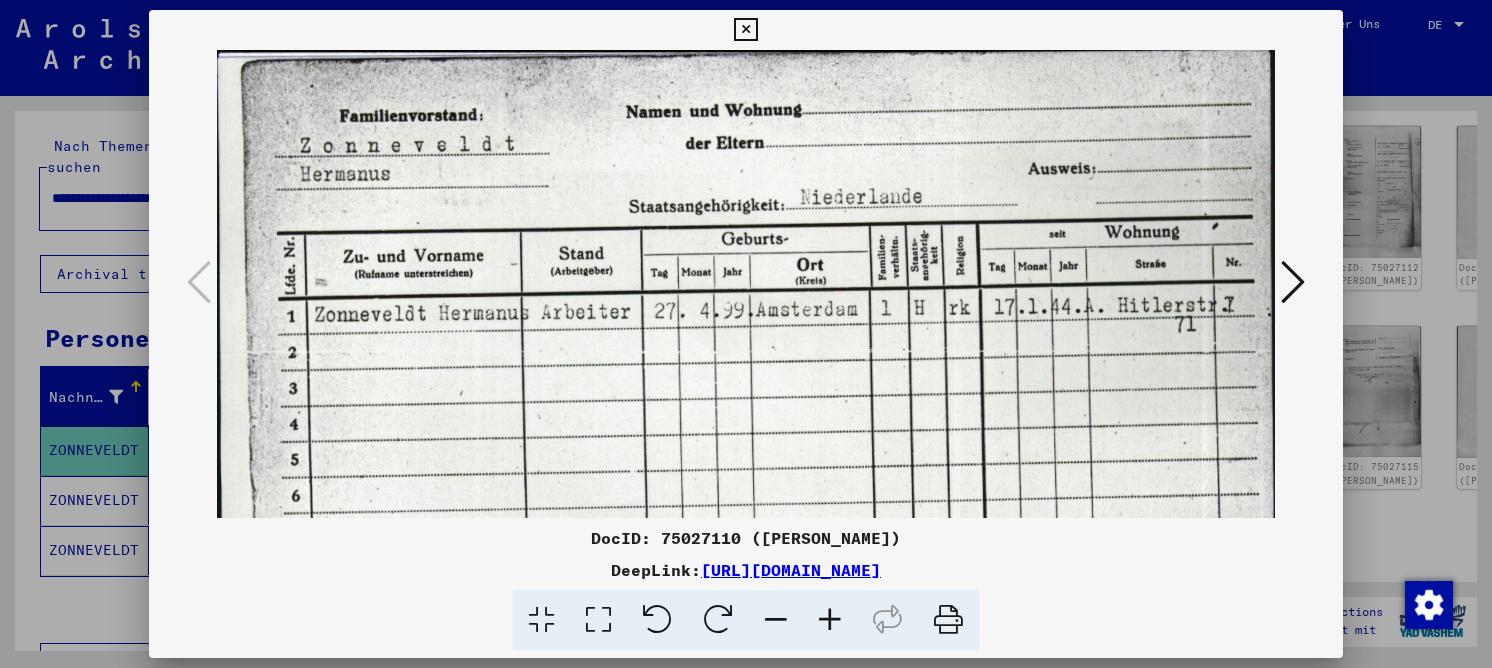 click at bounding box center [1293, 282] 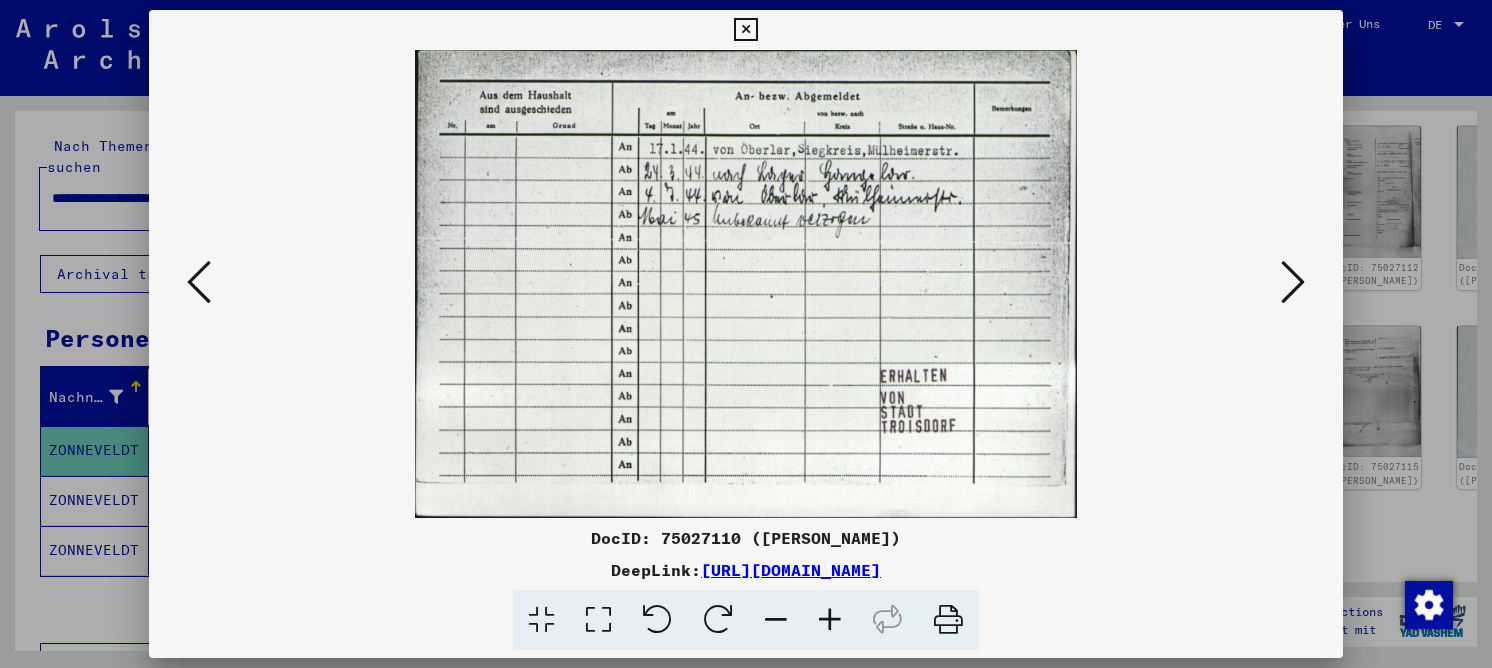 click at bounding box center (598, 620) 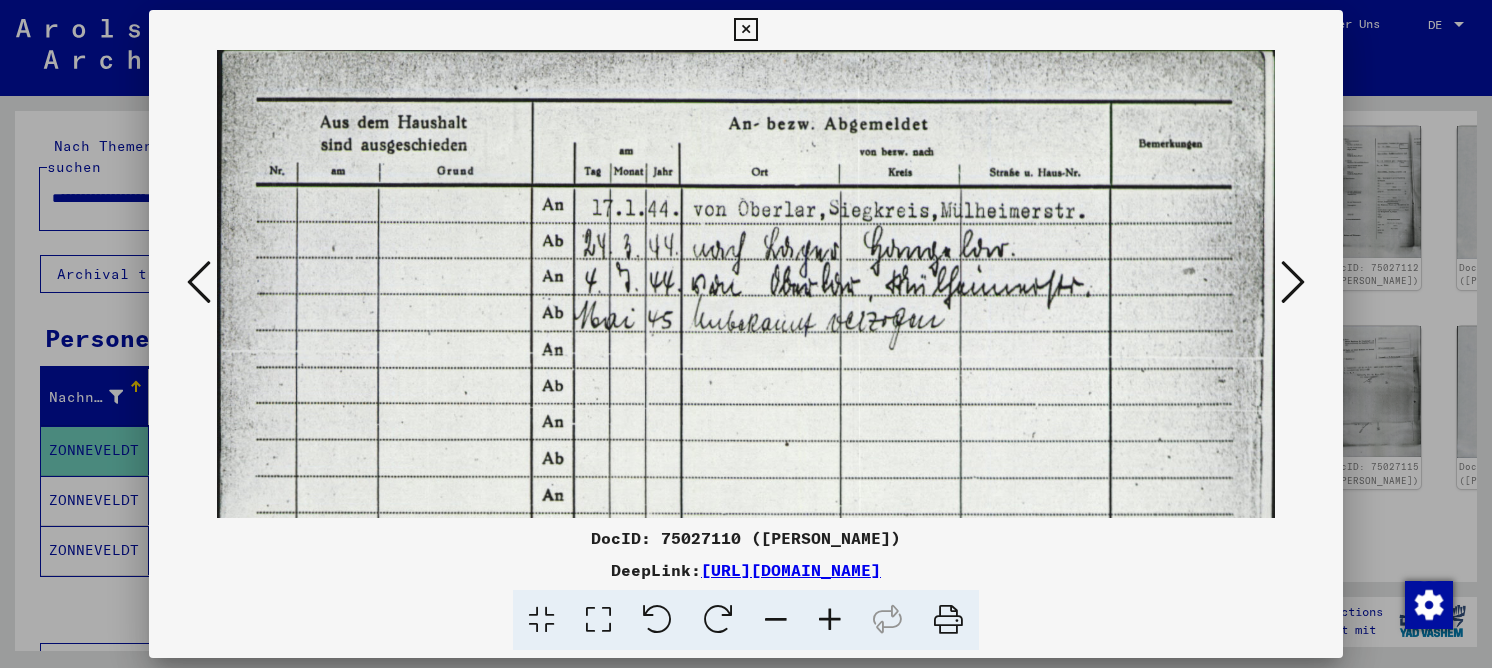 click at bounding box center [1293, 282] 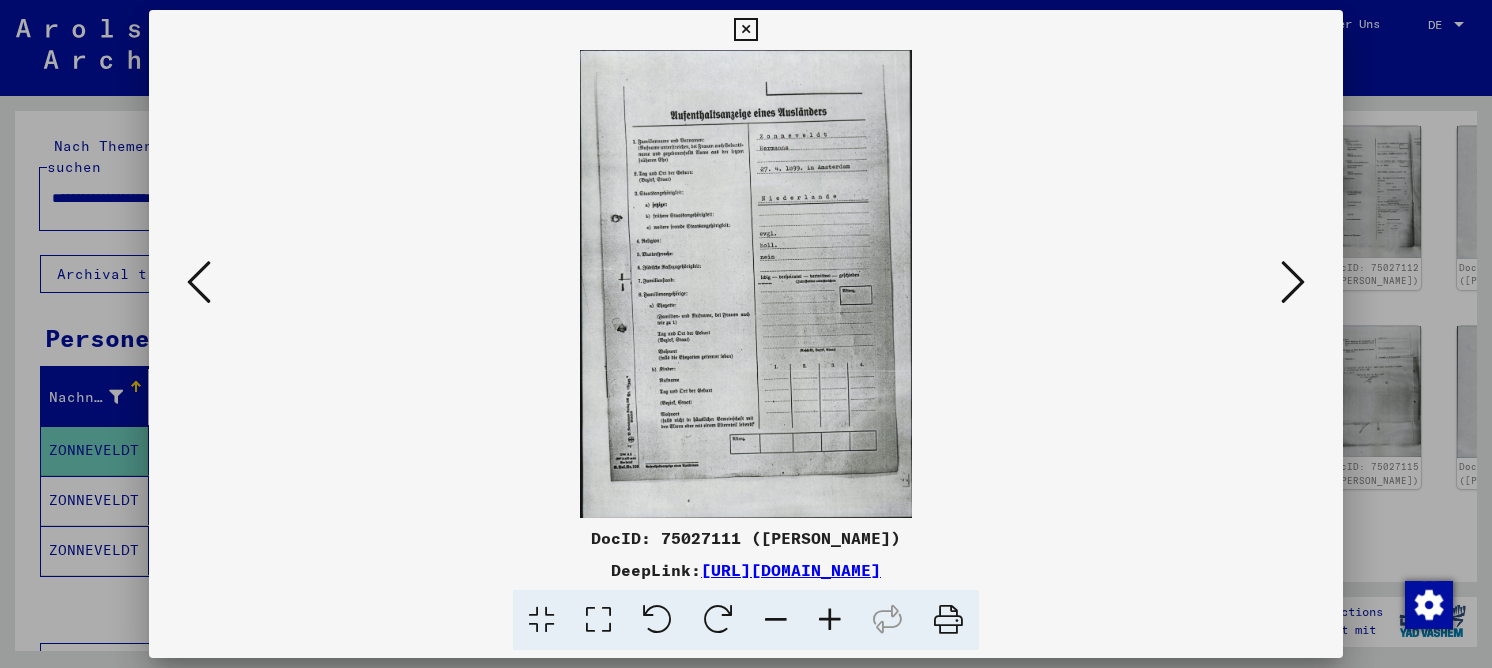 click at bounding box center (598, 620) 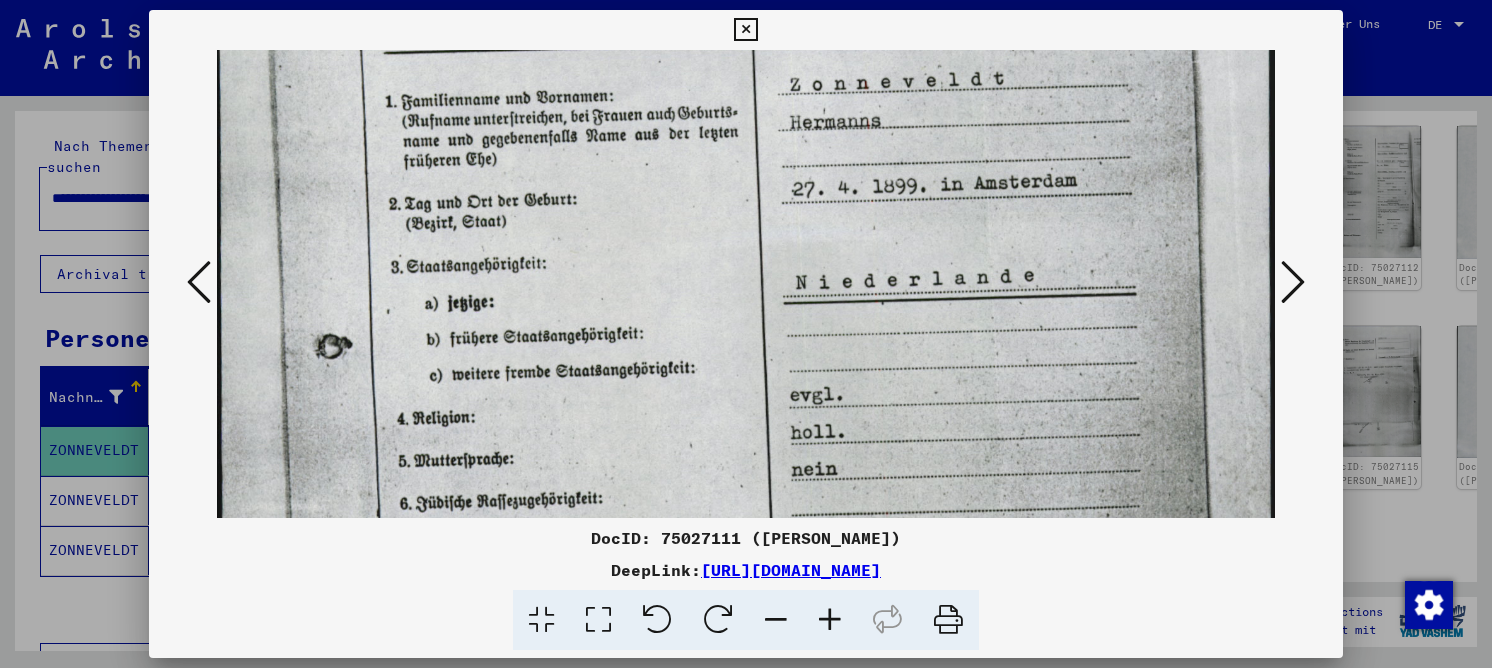drag, startPoint x: 731, startPoint y: 462, endPoint x: 663, endPoint y: 223, distance: 248.48541 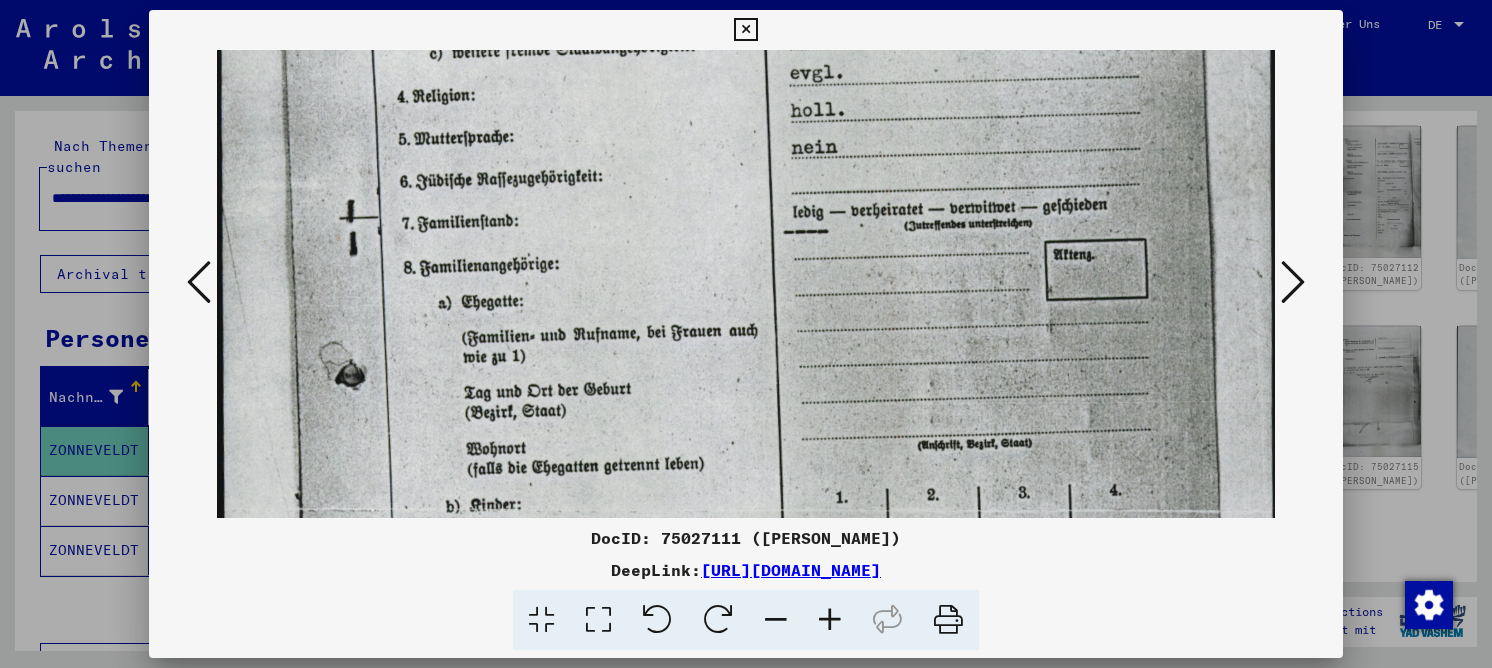 drag, startPoint x: 671, startPoint y: 391, endPoint x: 693, endPoint y: 94, distance: 297.8137 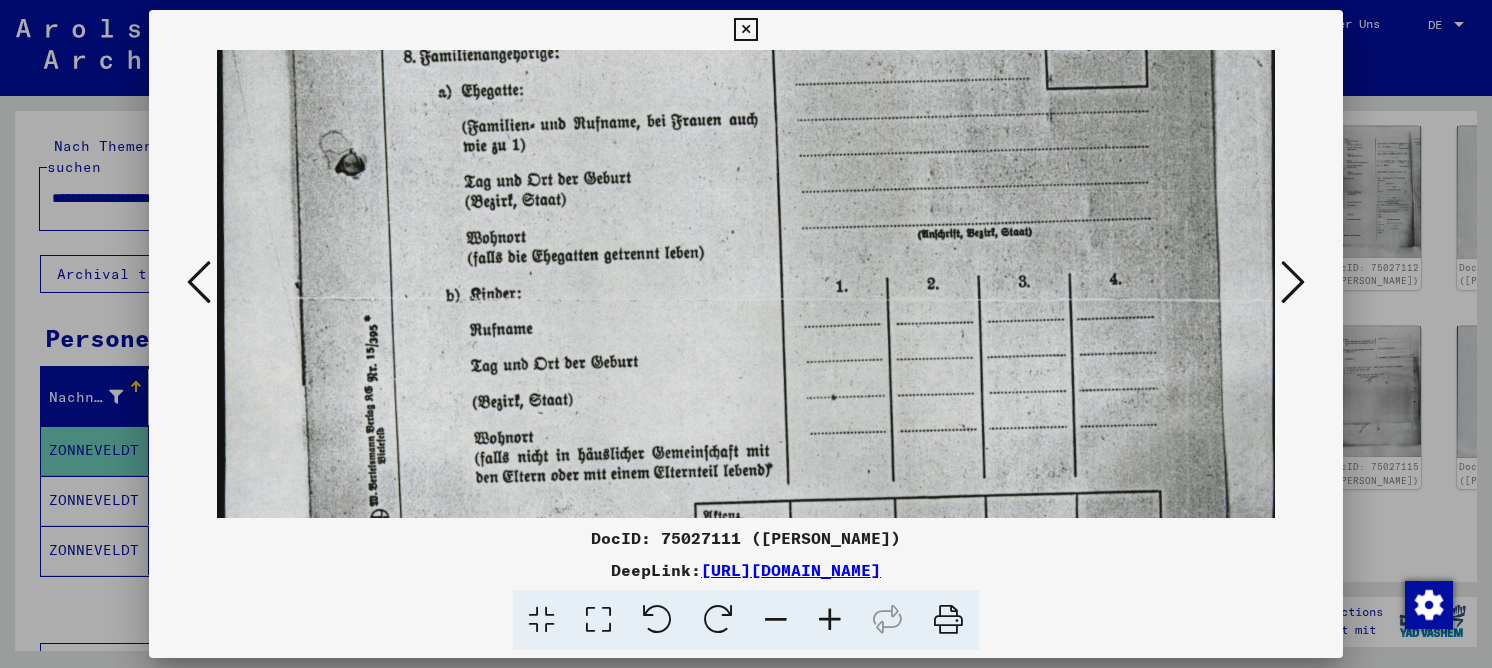 drag, startPoint x: 755, startPoint y: 225, endPoint x: 715, endPoint y: 36, distance: 193.18643 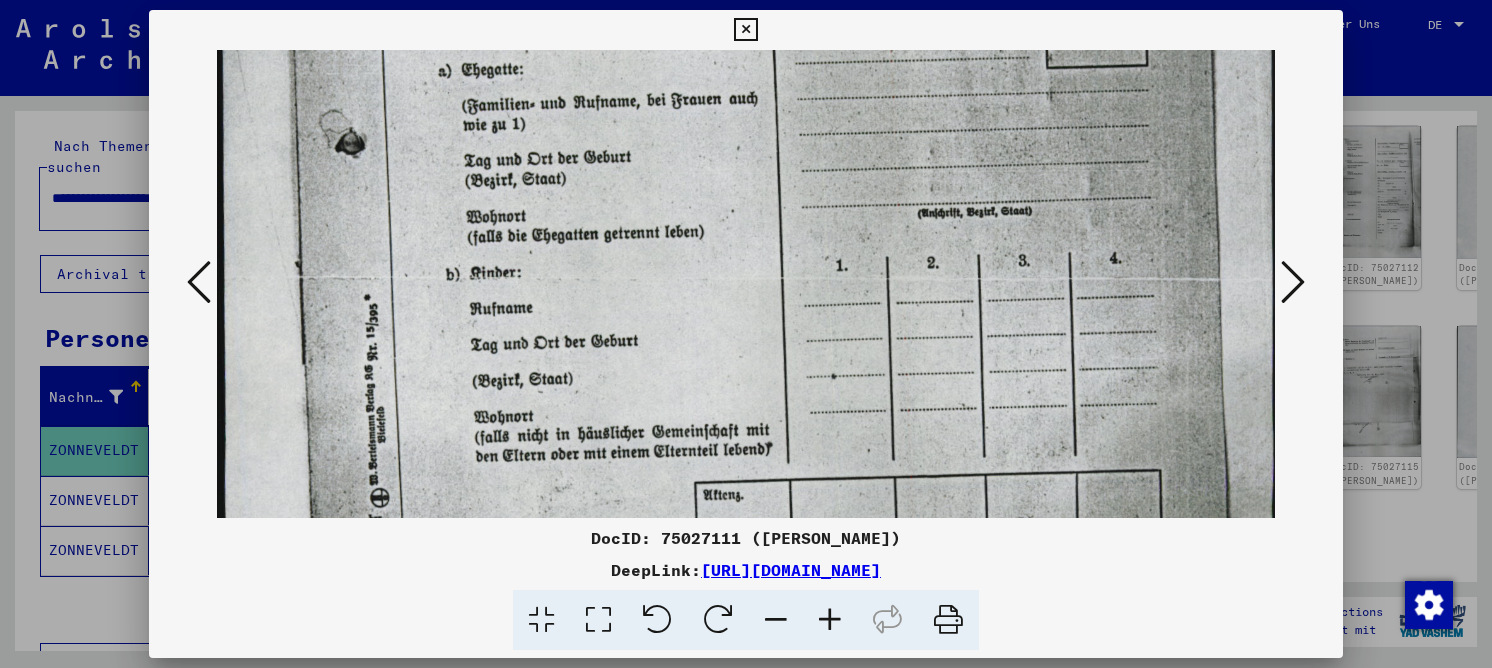 scroll, scrollTop: 1026, scrollLeft: 0, axis: vertical 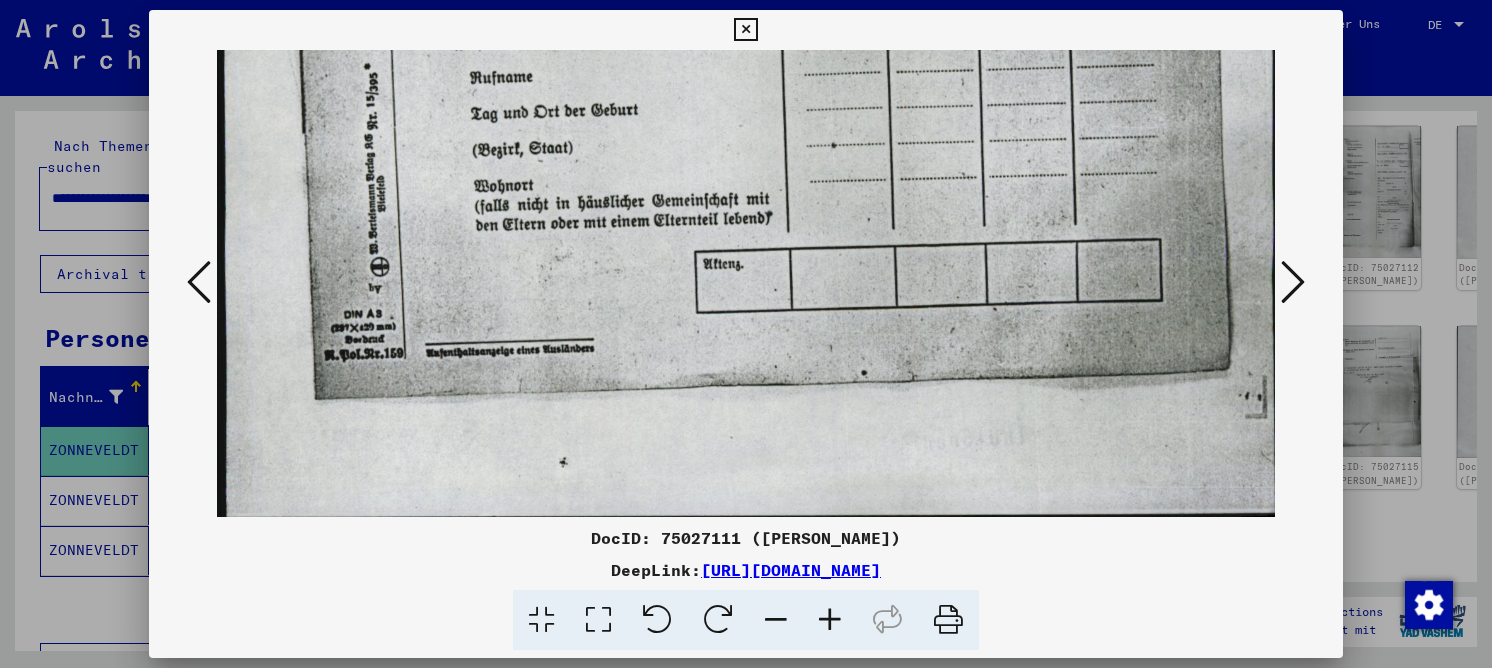drag, startPoint x: 729, startPoint y: 68, endPoint x: 779, endPoint y: 56, distance: 51.41984 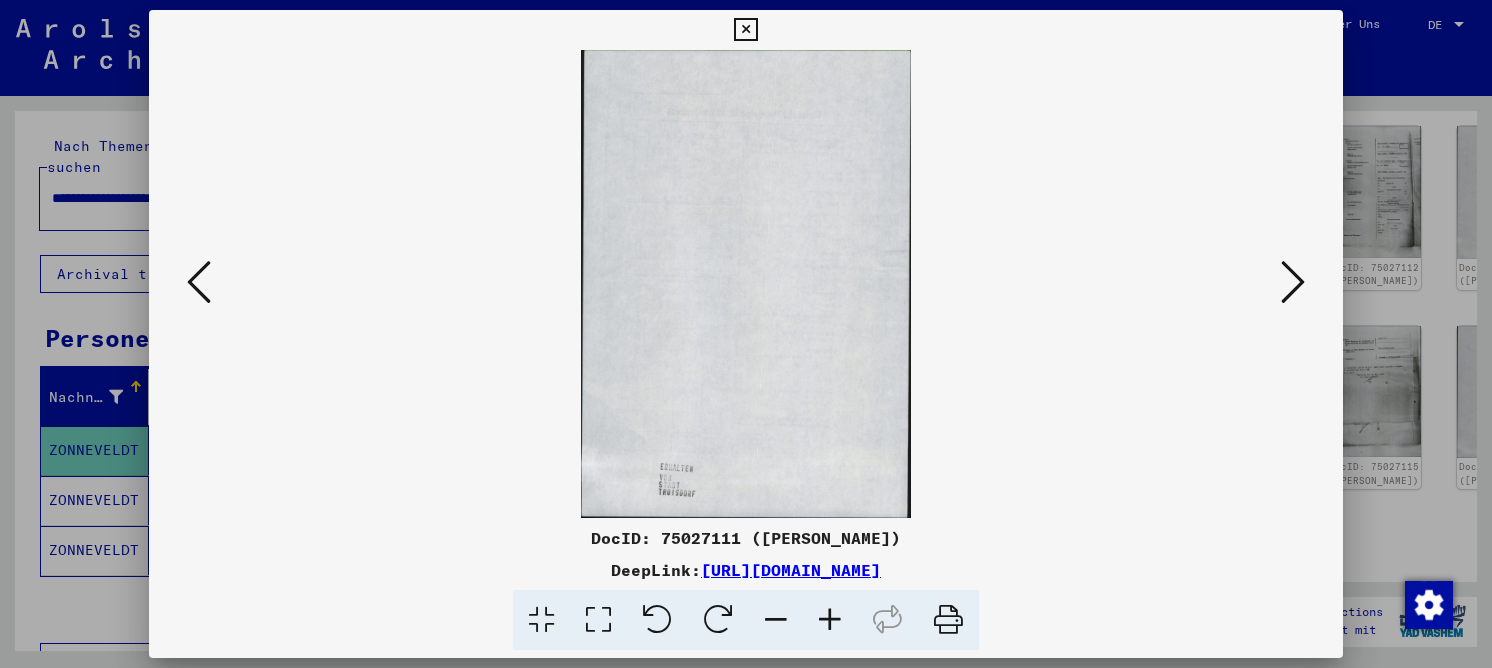 click at bounding box center [1293, 282] 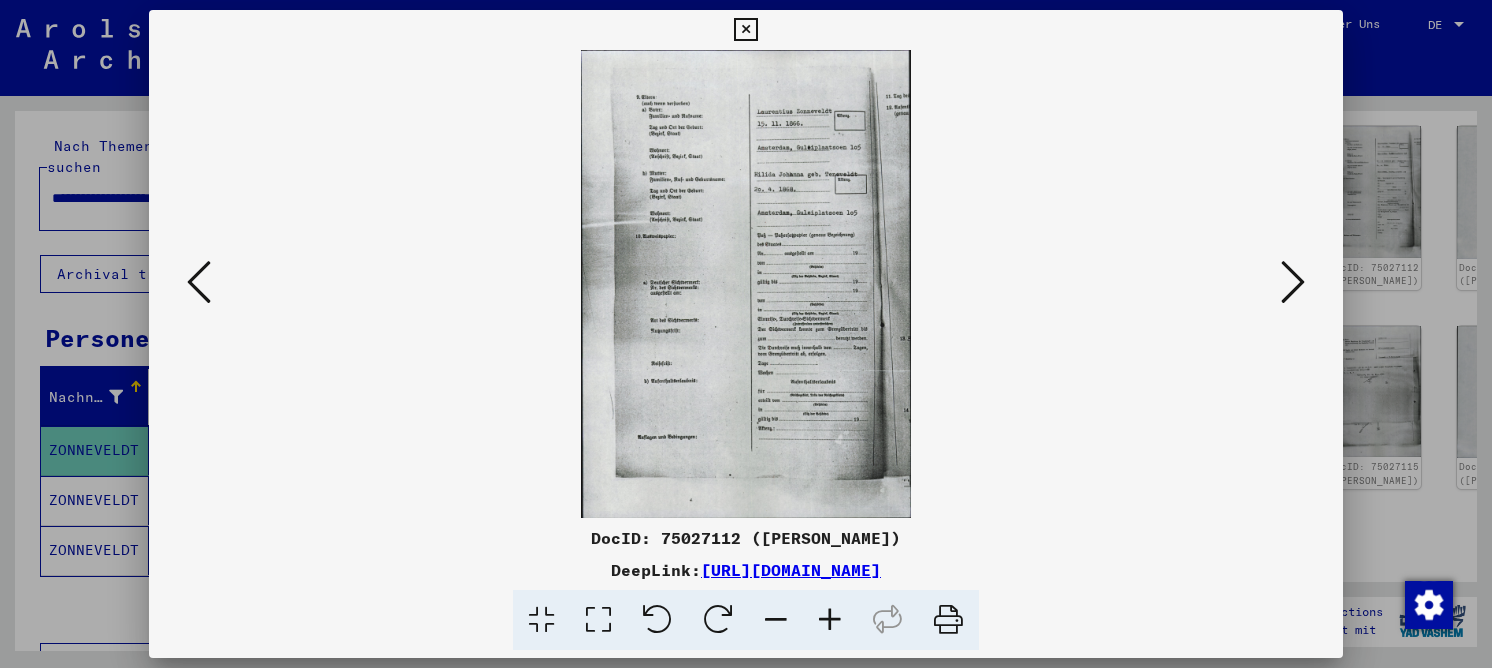click at bounding box center [598, 620] 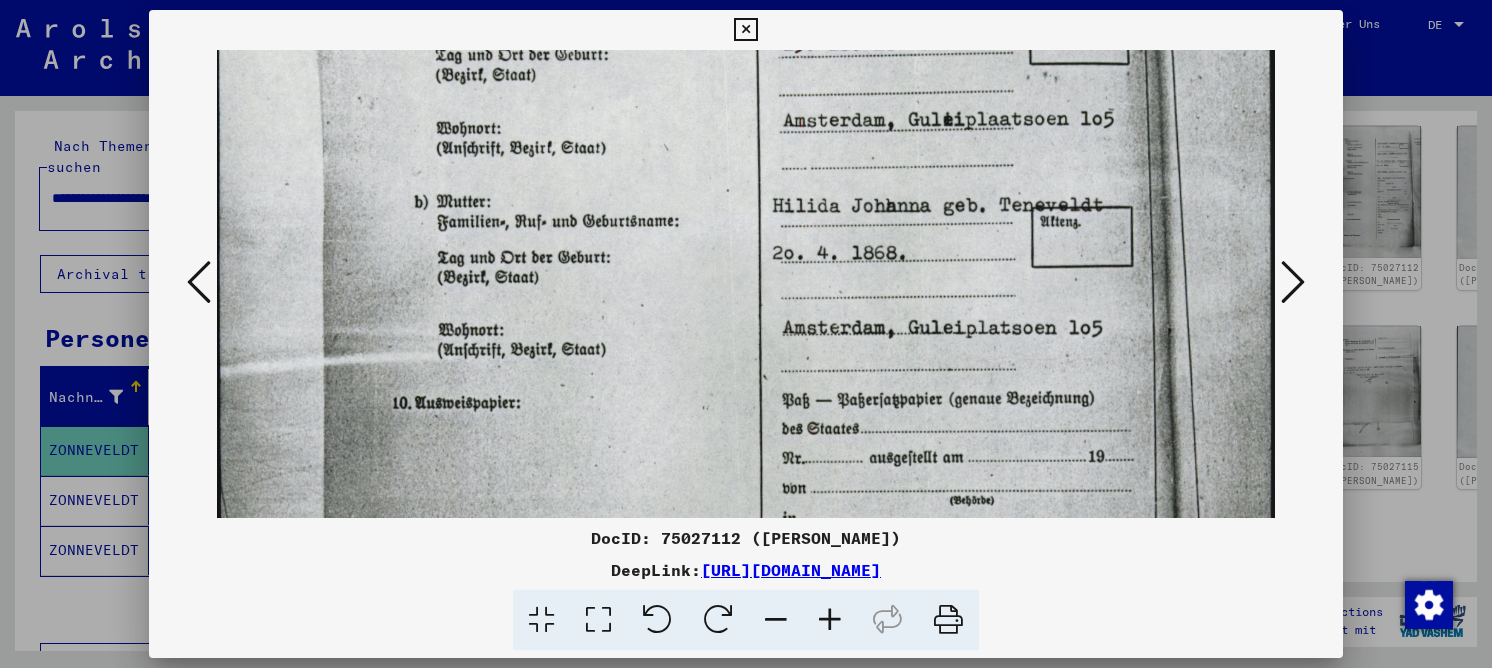 drag, startPoint x: 805, startPoint y: 329, endPoint x: 814, endPoint y: 147, distance: 182.2224 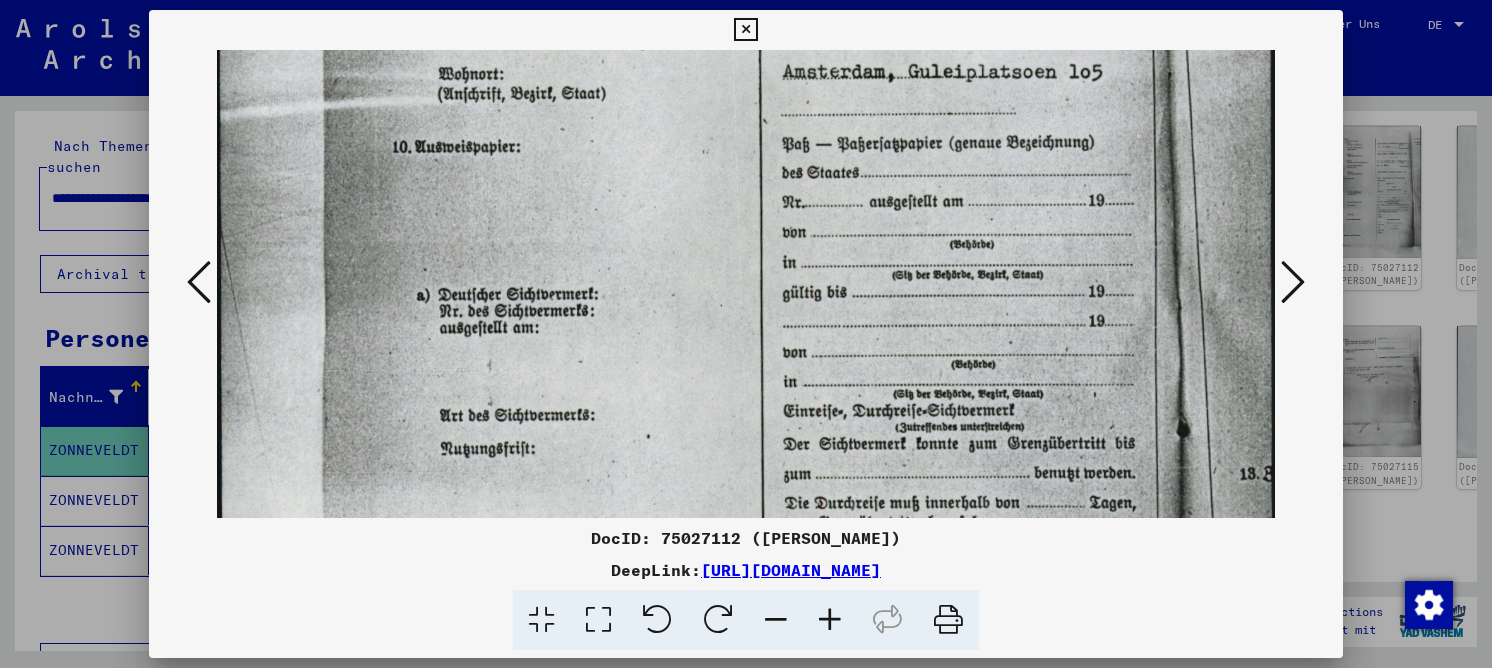 drag, startPoint x: 781, startPoint y: 218, endPoint x: 752, endPoint y: 85, distance: 136.12494 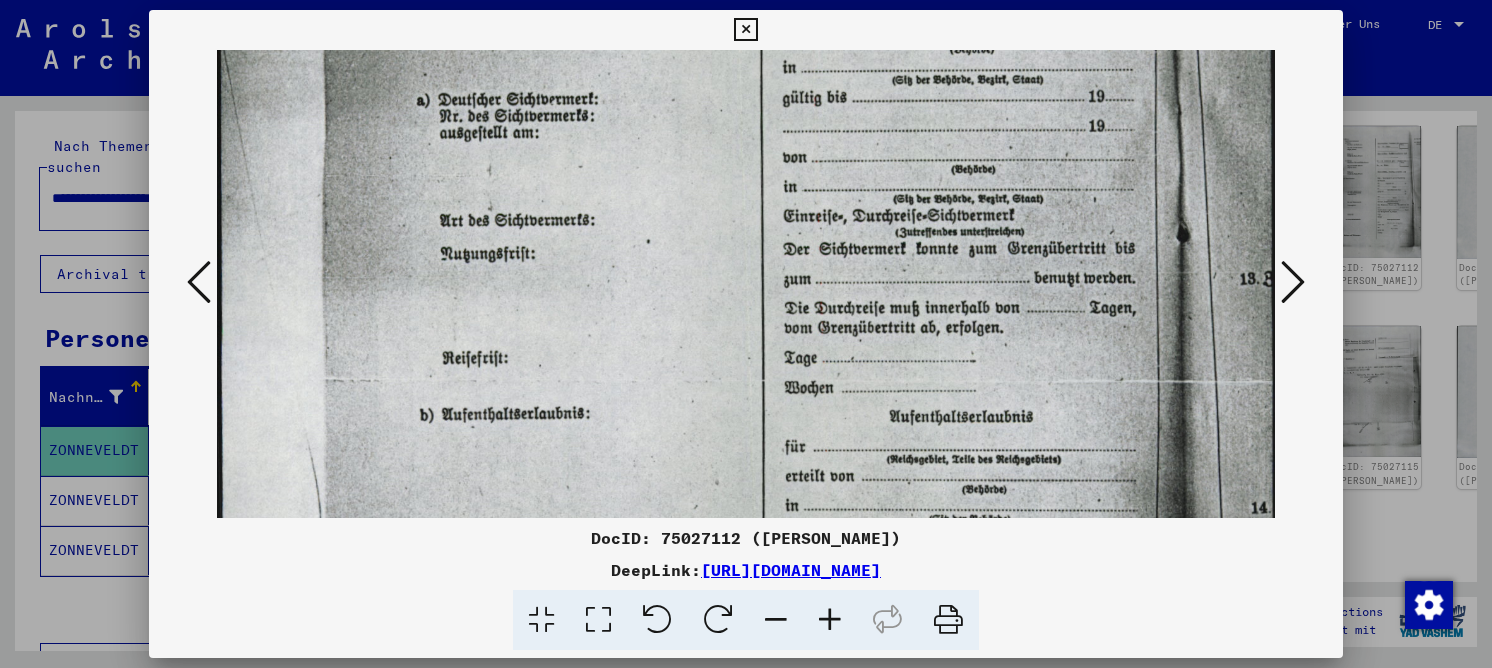 drag, startPoint x: 775, startPoint y: 298, endPoint x: 846, endPoint y: 135, distance: 177.792 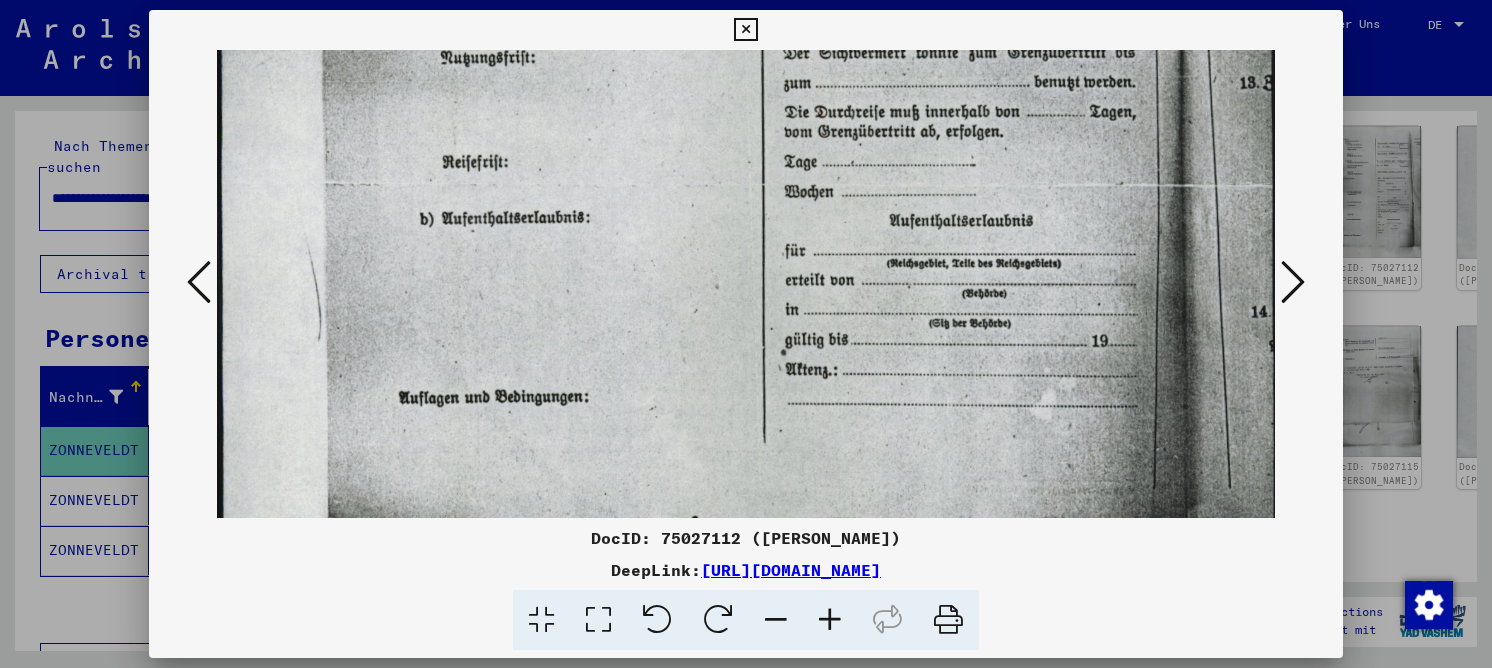 drag, startPoint x: 1009, startPoint y: 337, endPoint x: 1026, endPoint y: 129, distance: 208.69356 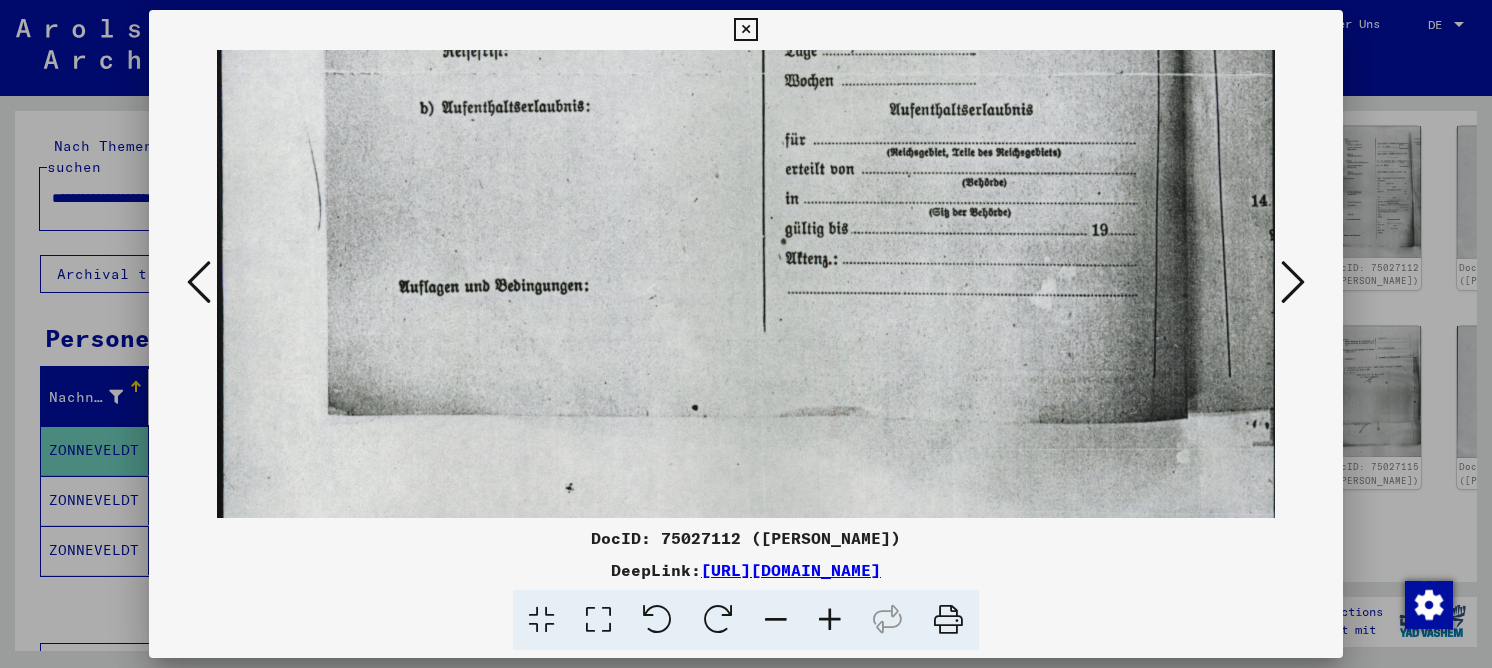 click at bounding box center (1293, 282) 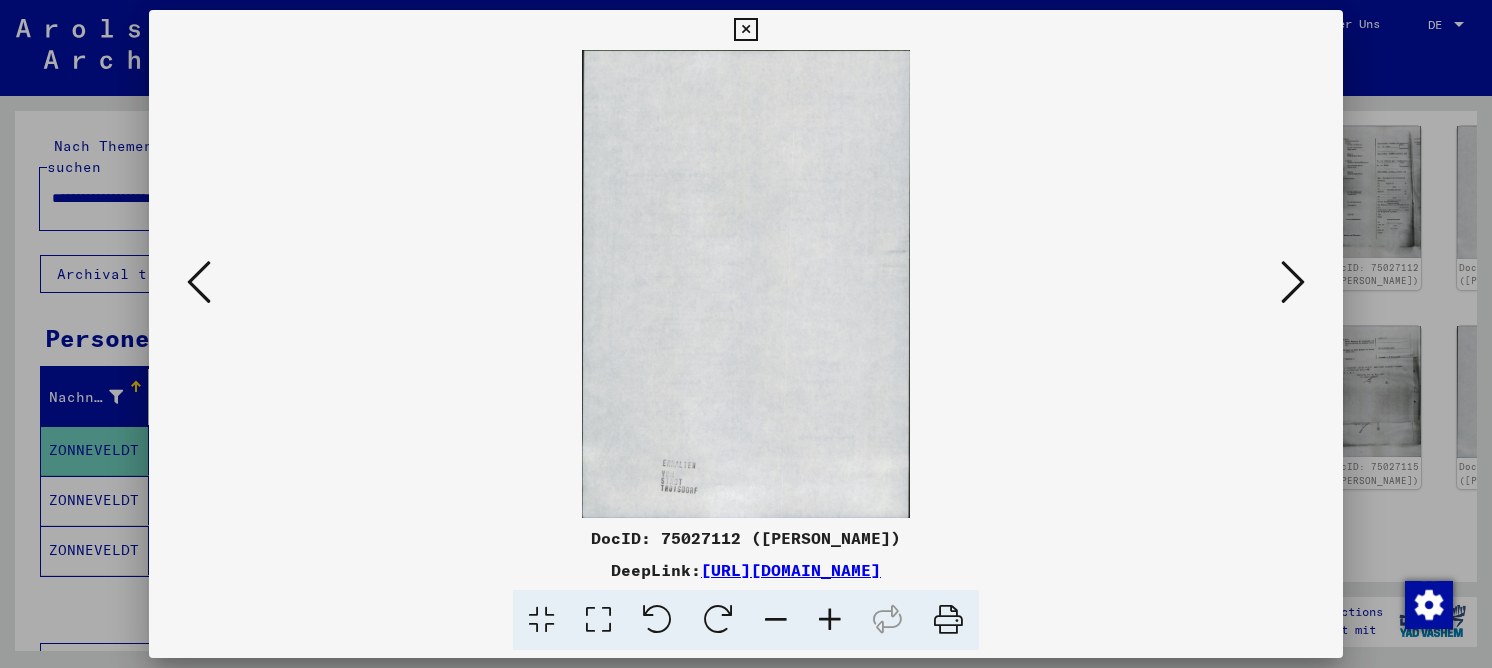 scroll, scrollTop: 0, scrollLeft: 0, axis: both 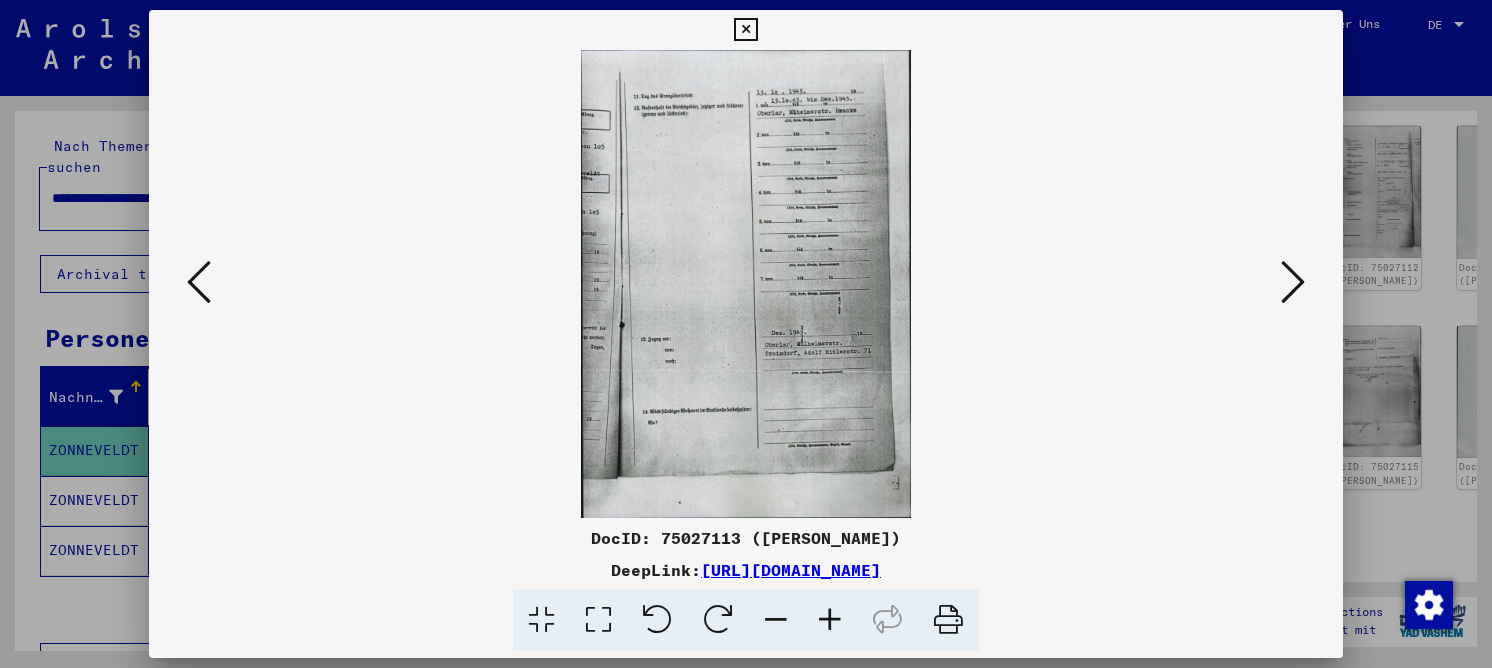 click at bounding box center [598, 620] 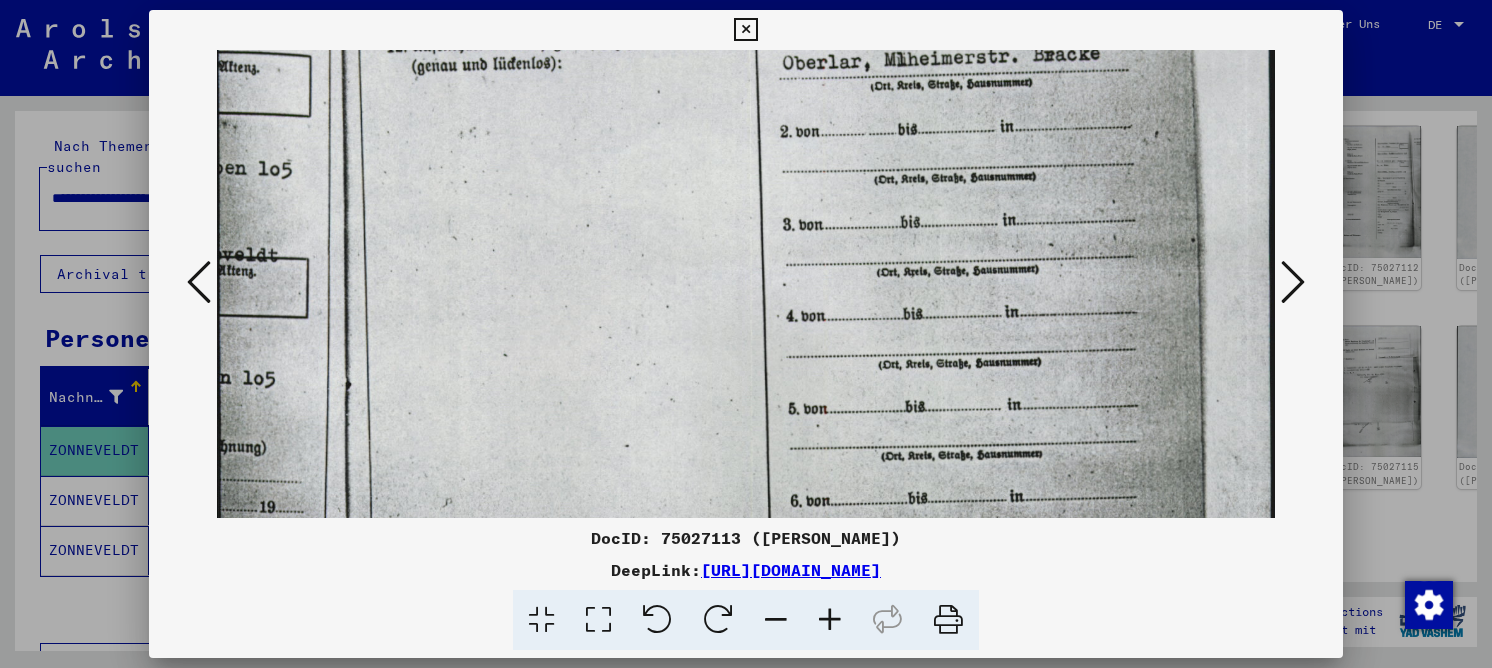 drag, startPoint x: 781, startPoint y: 378, endPoint x: 715, endPoint y: 221, distance: 170.30855 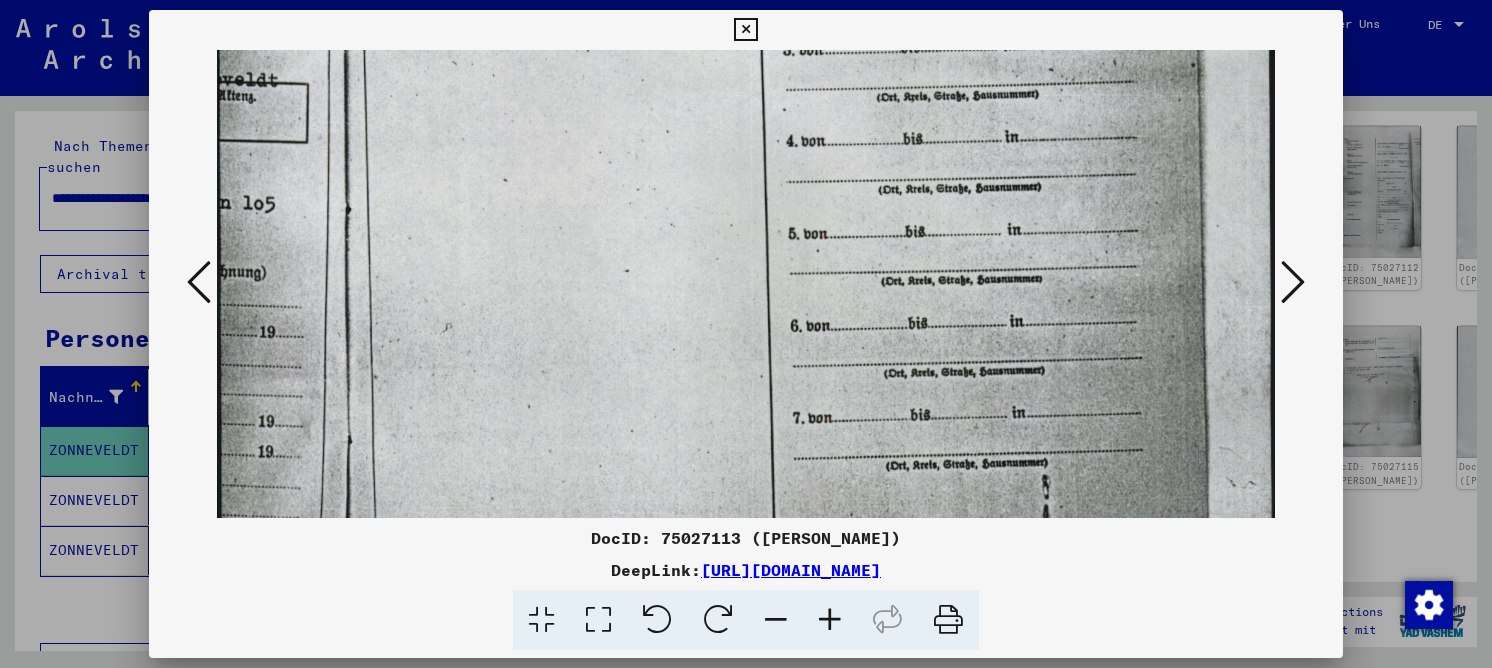 drag, startPoint x: 682, startPoint y: 183, endPoint x: 756, endPoint y: 63, distance: 140.98227 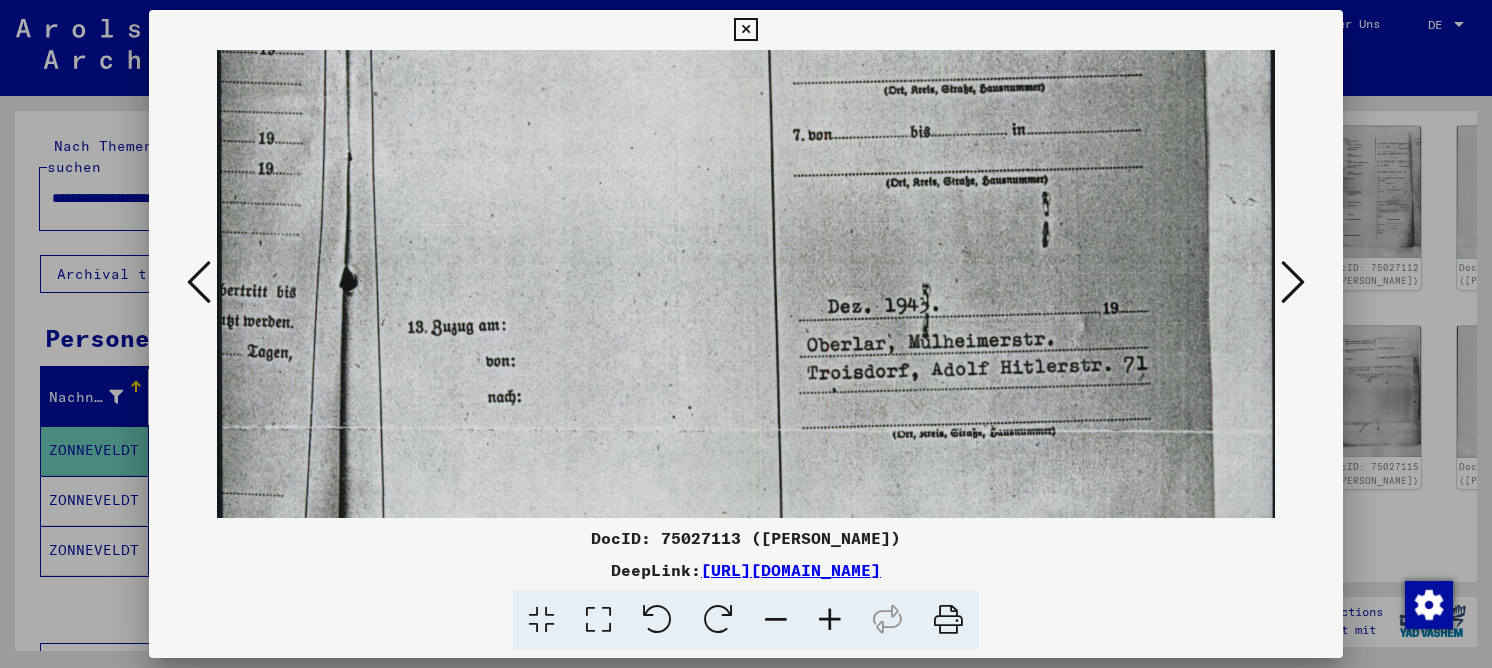 scroll, scrollTop: 781, scrollLeft: 0, axis: vertical 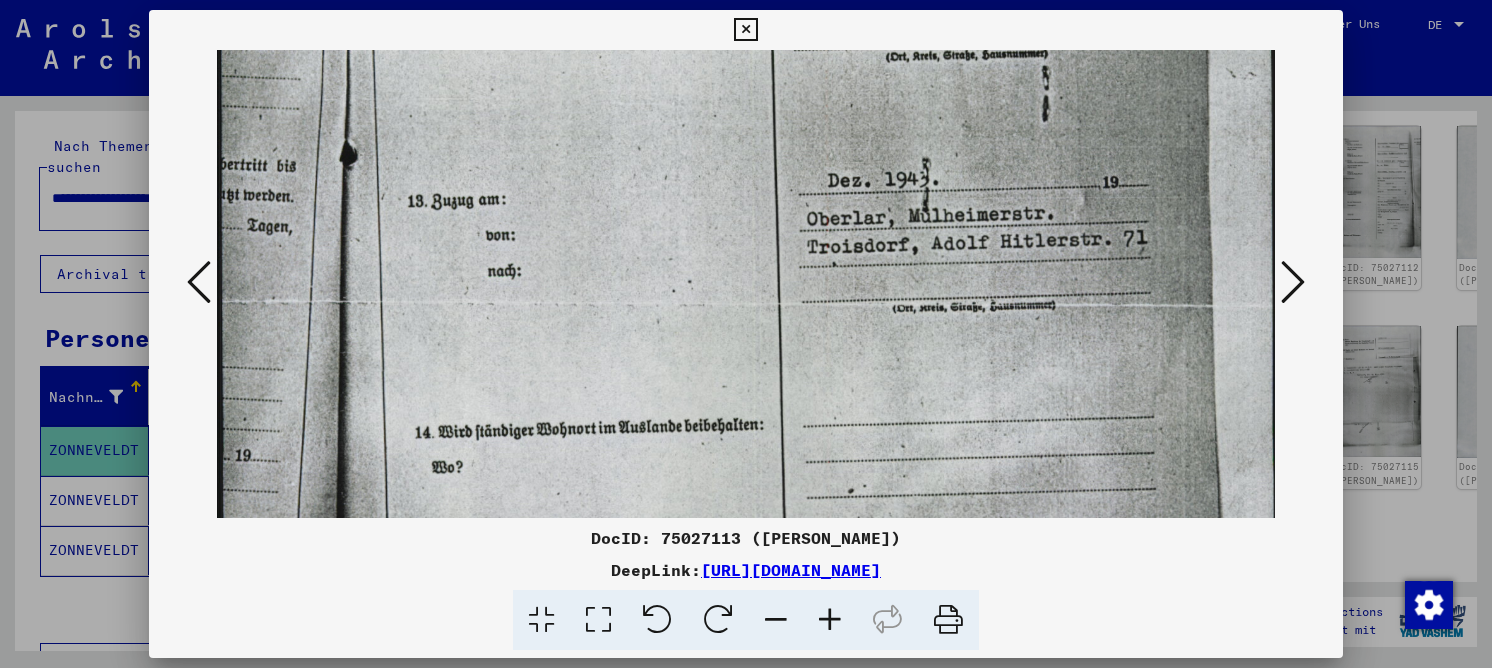drag, startPoint x: 990, startPoint y: 143, endPoint x: 1052, endPoint y: 52, distance: 110.11358 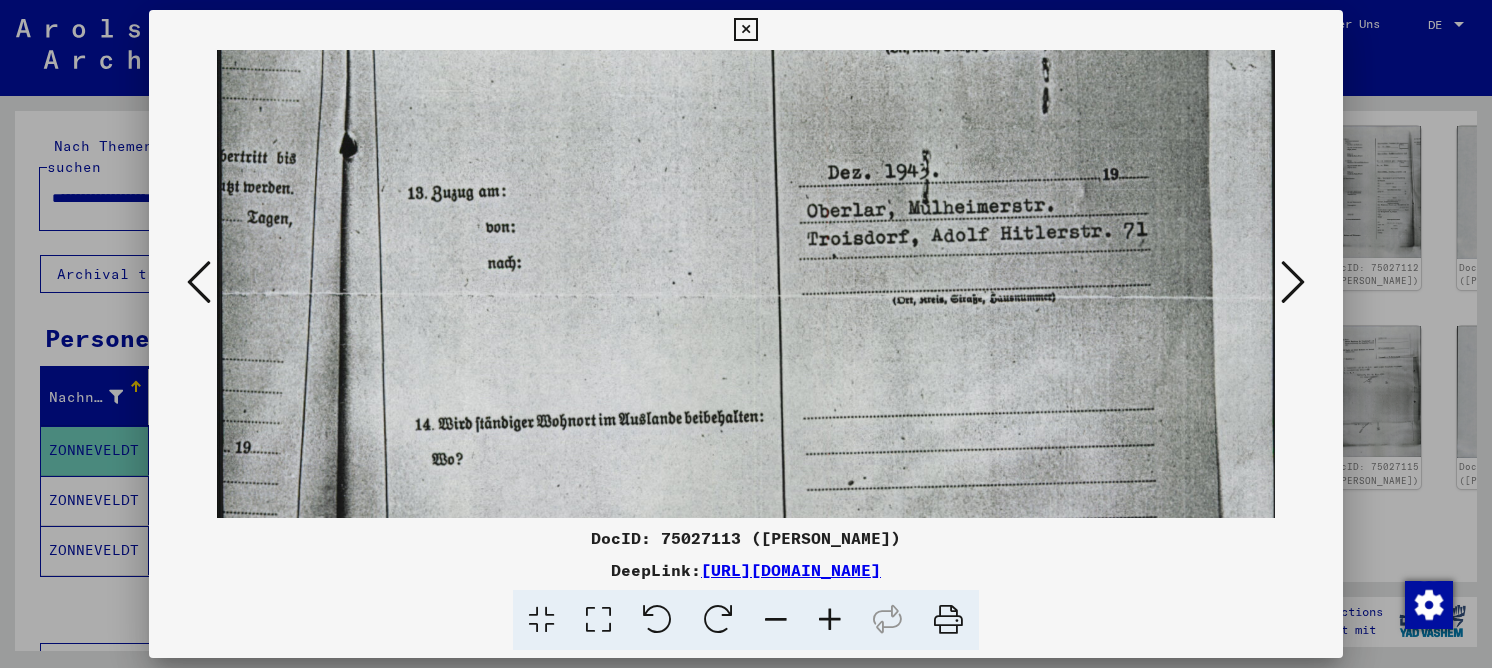 click at bounding box center (1293, 282) 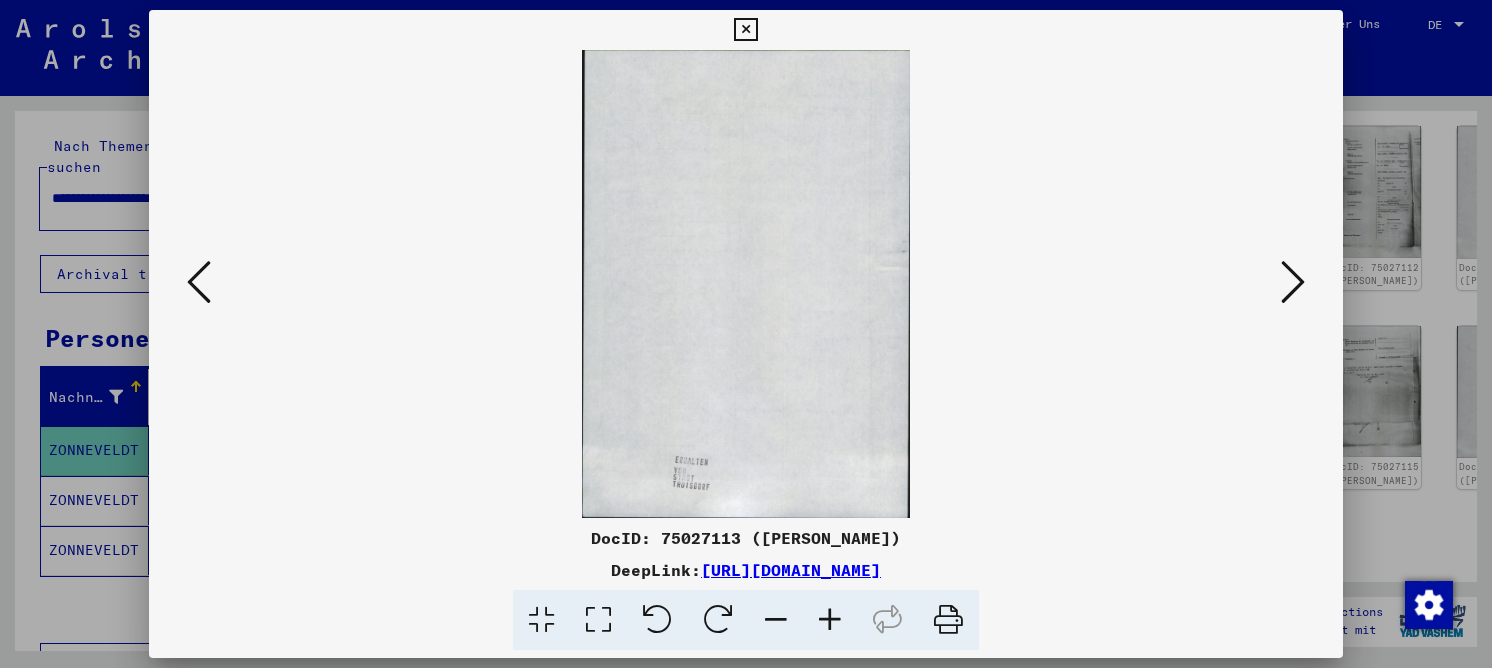 scroll, scrollTop: 0, scrollLeft: 0, axis: both 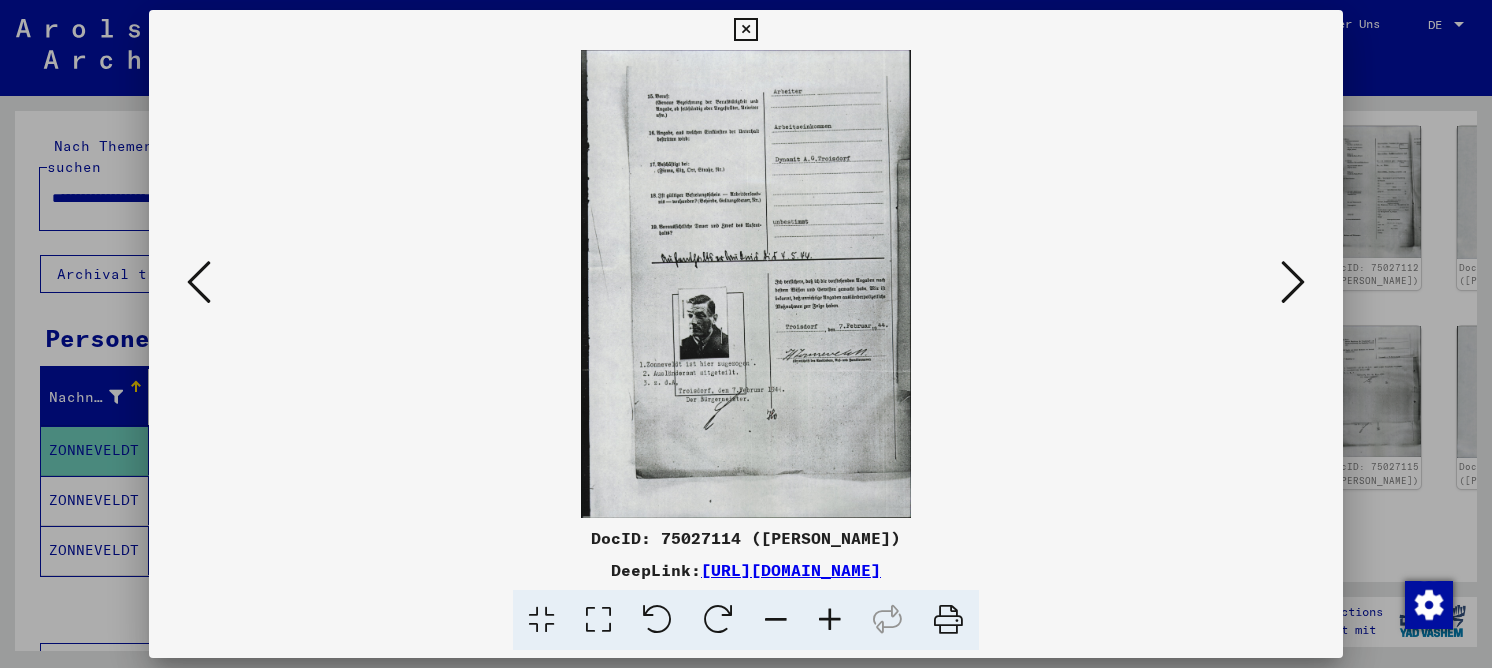 drag, startPoint x: 590, startPoint y: 623, endPoint x: 619, endPoint y: 564, distance: 65.74192 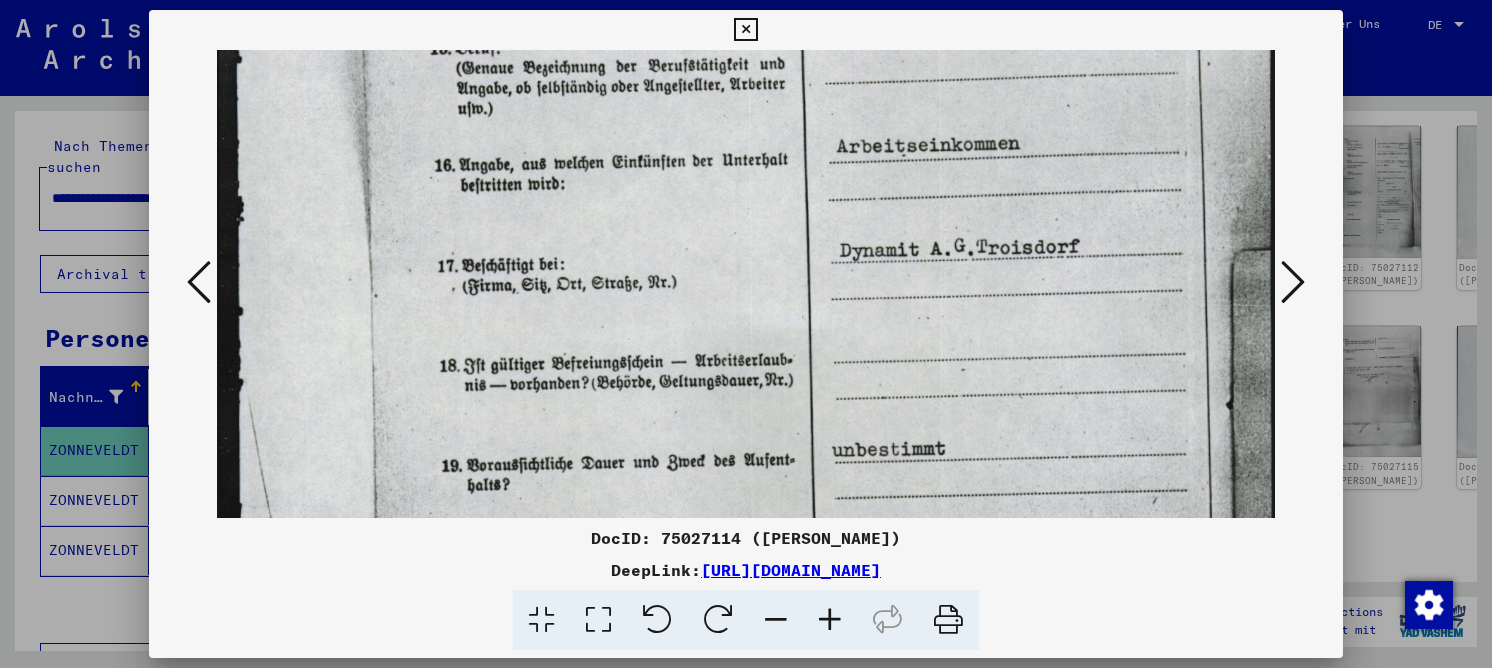 scroll, scrollTop: 153, scrollLeft: 0, axis: vertical 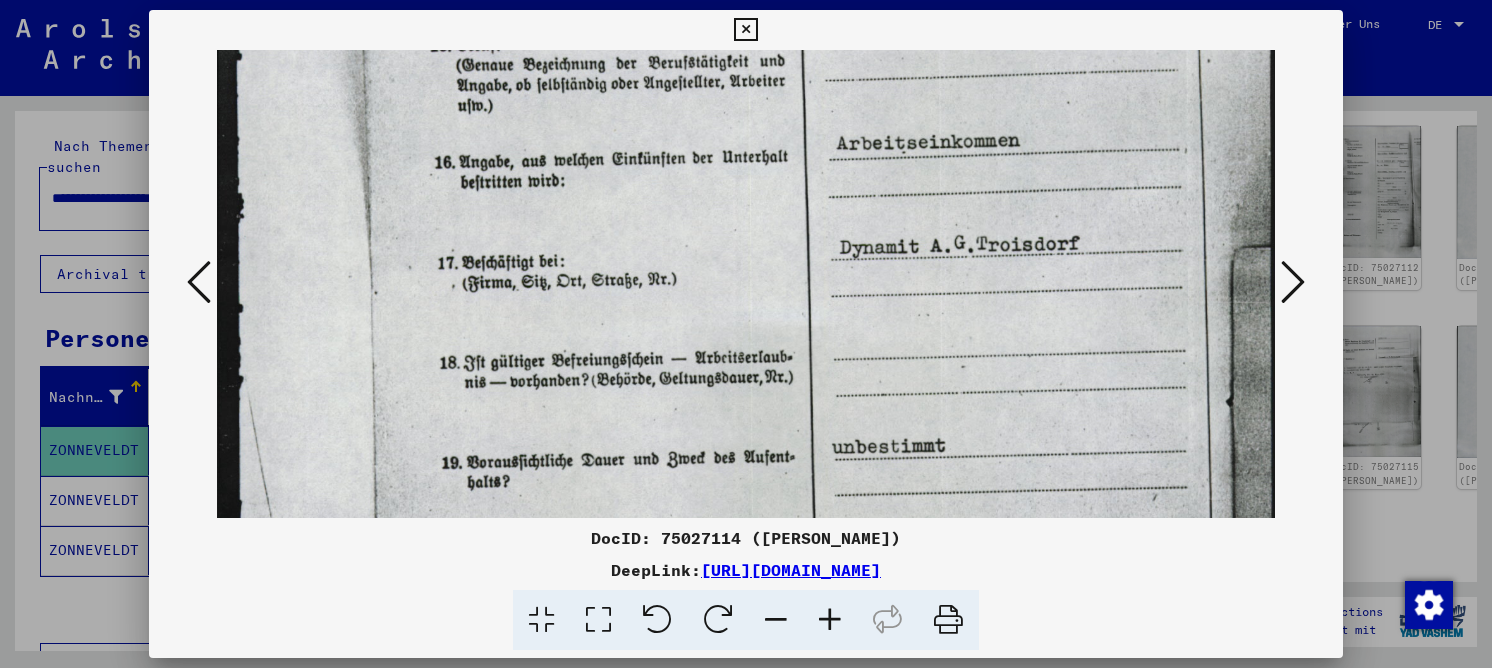 drag, startPoint x: 694, startPoint y: 424, endPoint x: 686, endPoint y: 271, distance: 153.20901 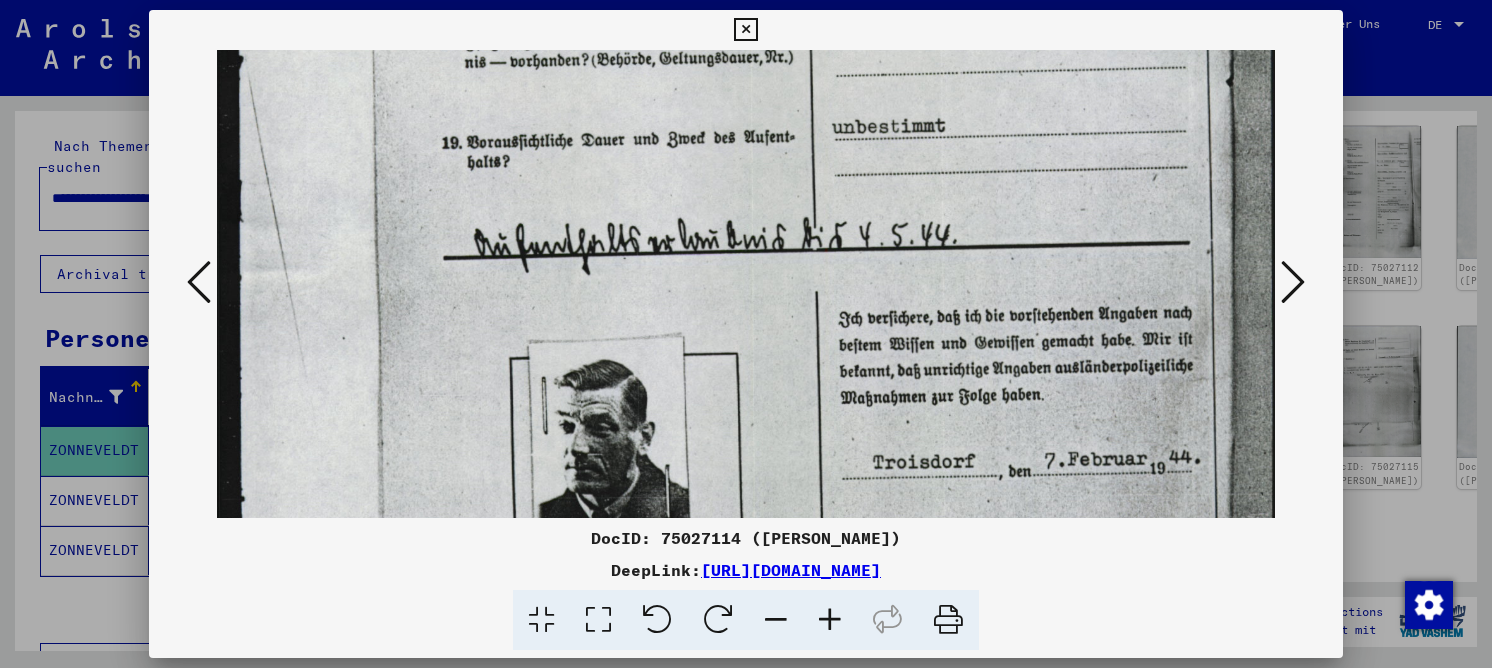 drag, startPoint x: 606, startPoint y: 207, endPoint x: 612, endPoint y: 3, distance: 204.08821 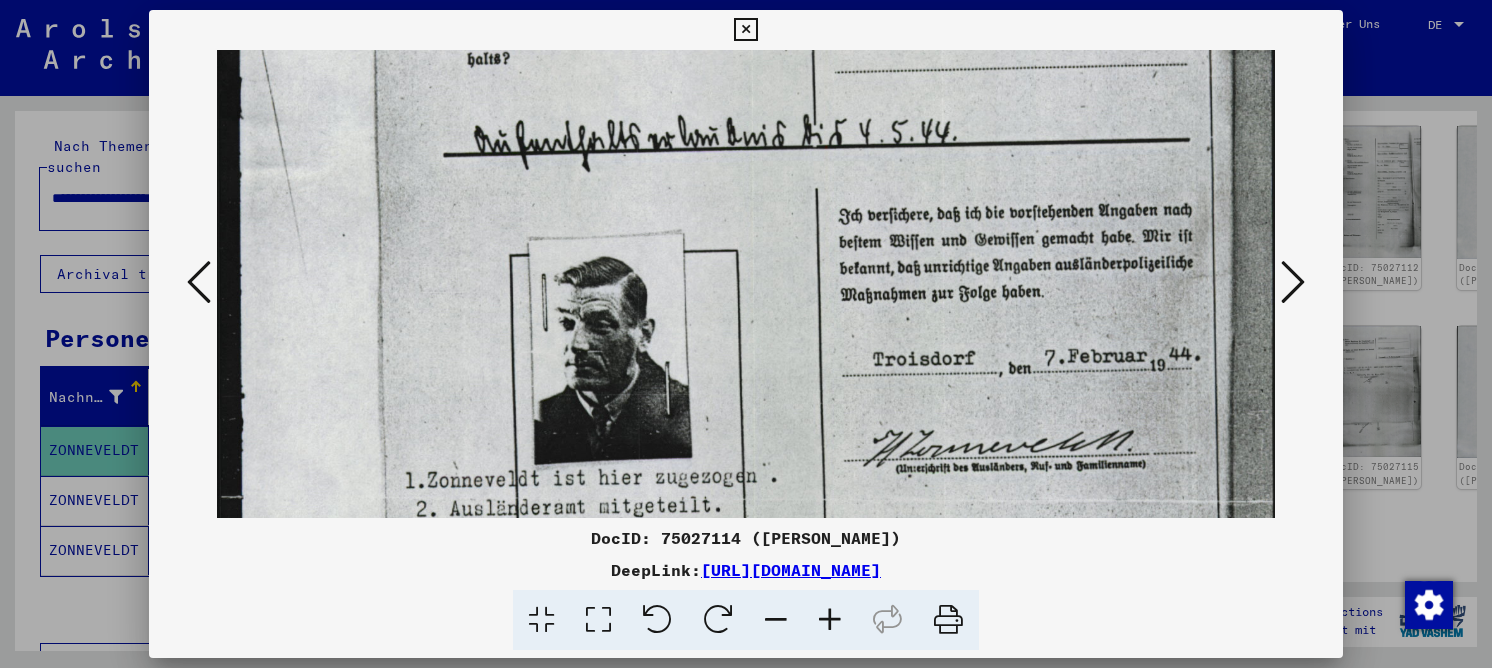 scroll, scrollTop: 589, scrollLeft: 0, axis: vertical 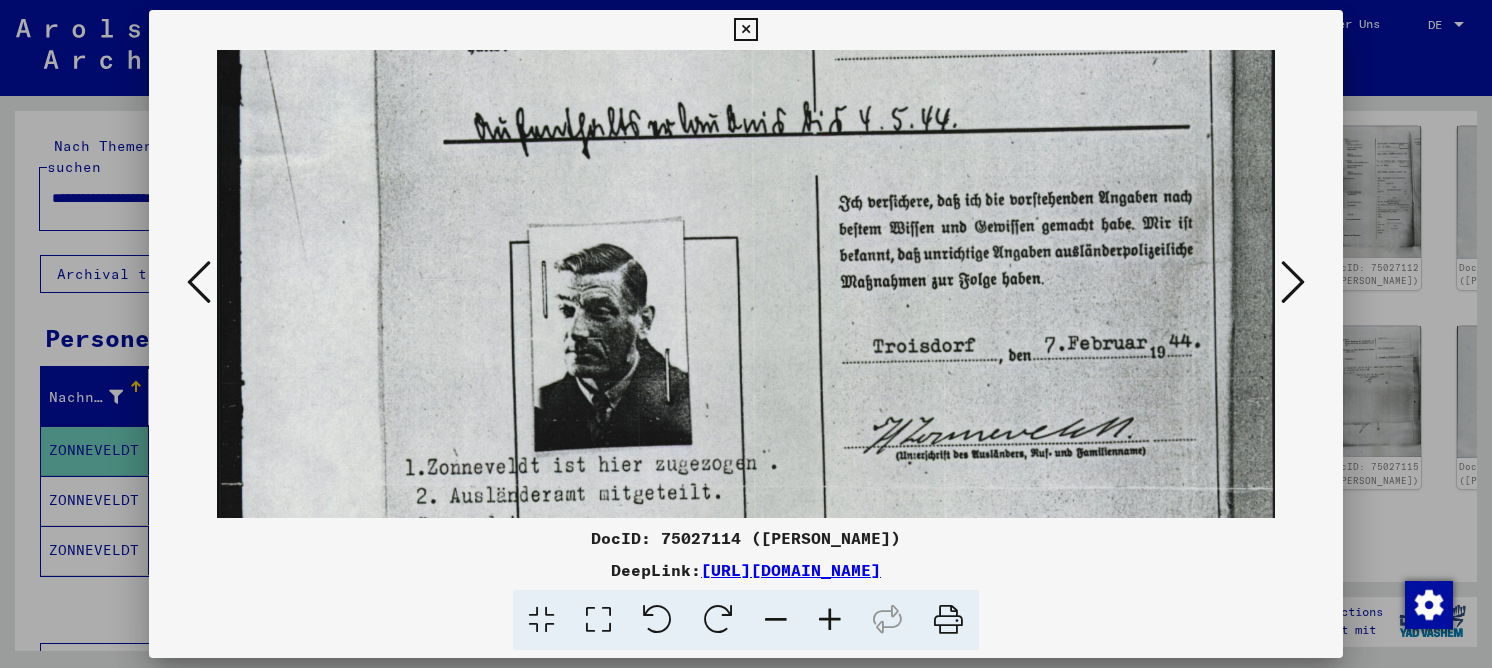 drag, startPoint x: 666, startPoint y: 252, endPoint x: 645, endPoint y: 146, distance: 108.060165 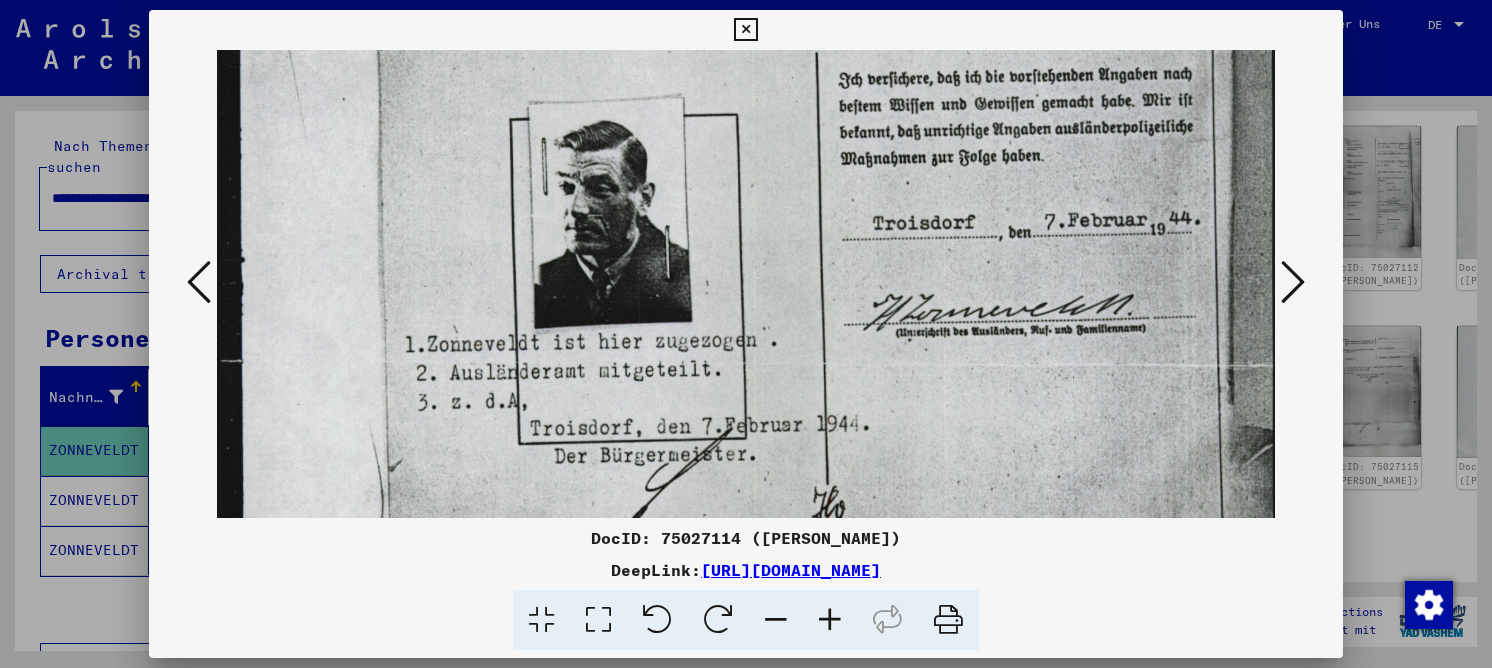 drag, startPoint x: 809, startPoint y: 288, endPoint x: 770, endPoint y: 165, distance: 129.03488 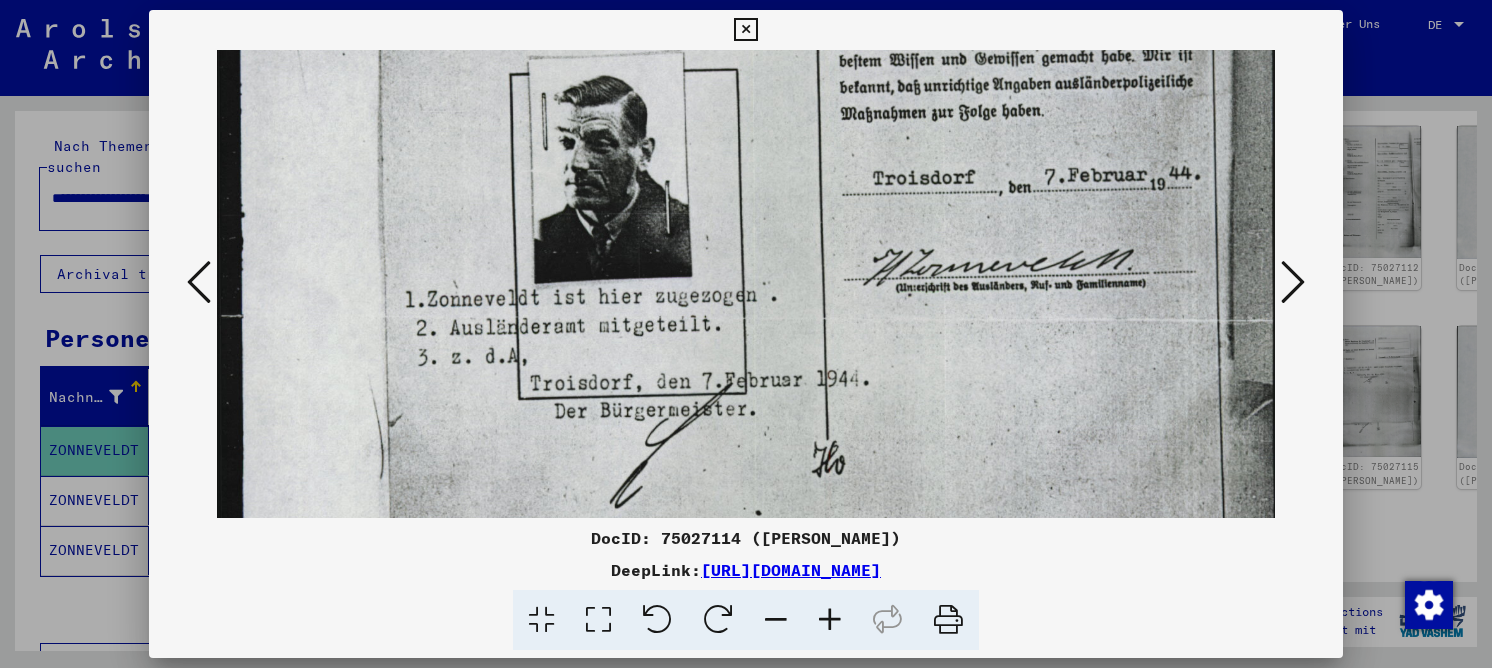 scroll, scrollTop: 818, scrollLeft: 0, axis: vertical 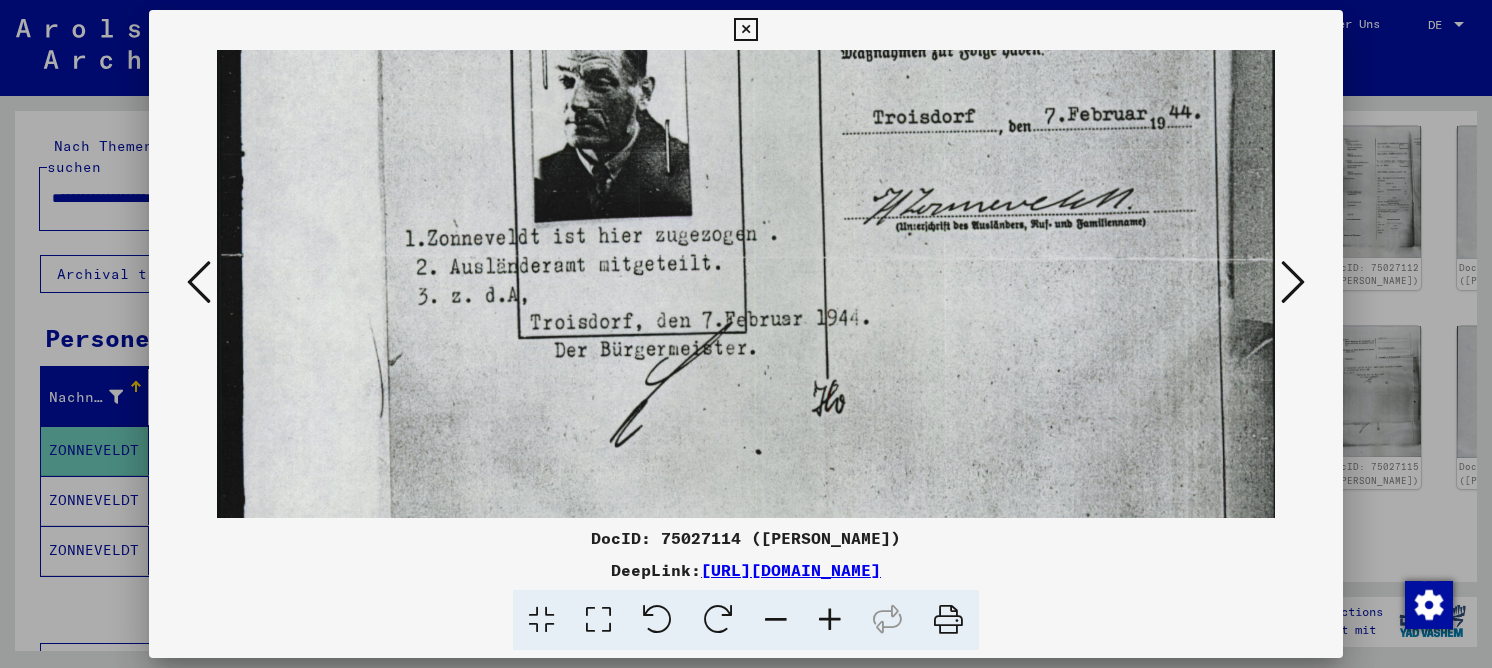 drag, startPoint x: 745, startPoint y: 284, endPoint x: 715, endPoint y: 183, distance: 105.36128 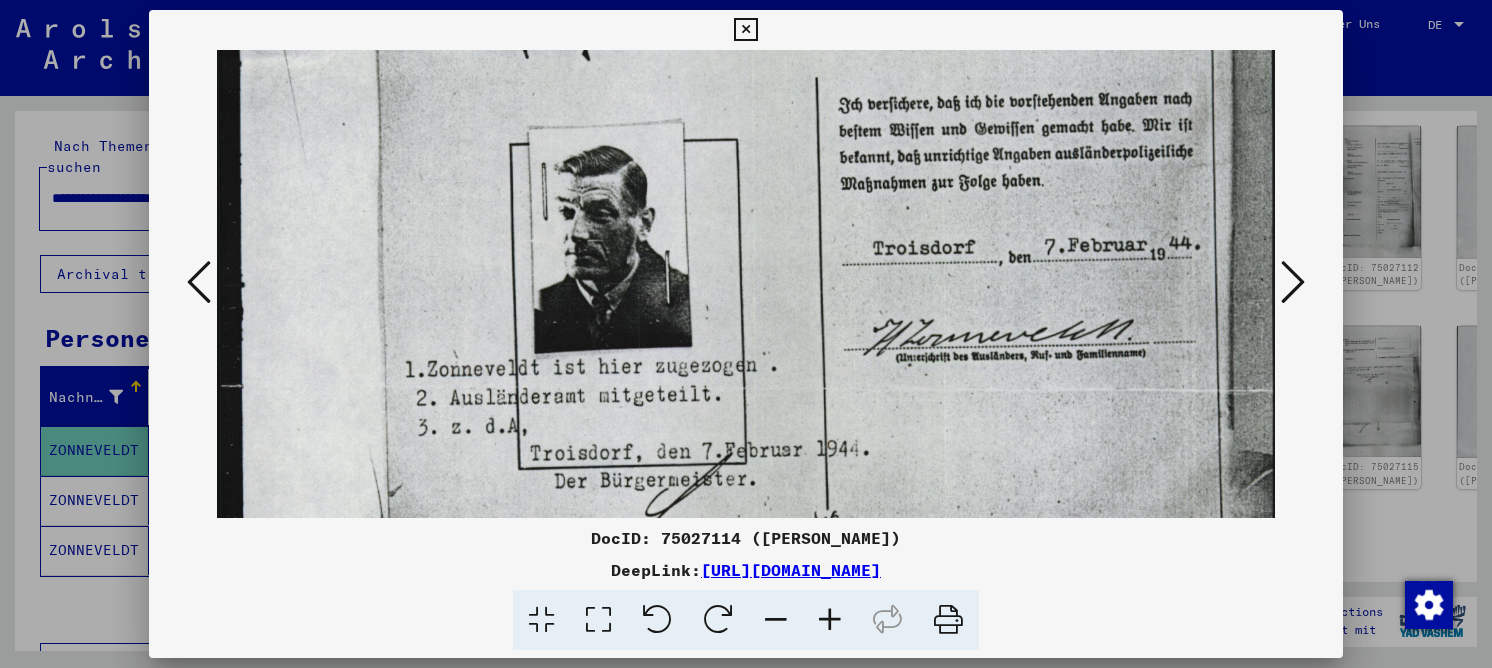 drag, startPoint x: 800, startPoint y: 296, endPoint x: 764, endPoint y: 425, distance: 133.9291 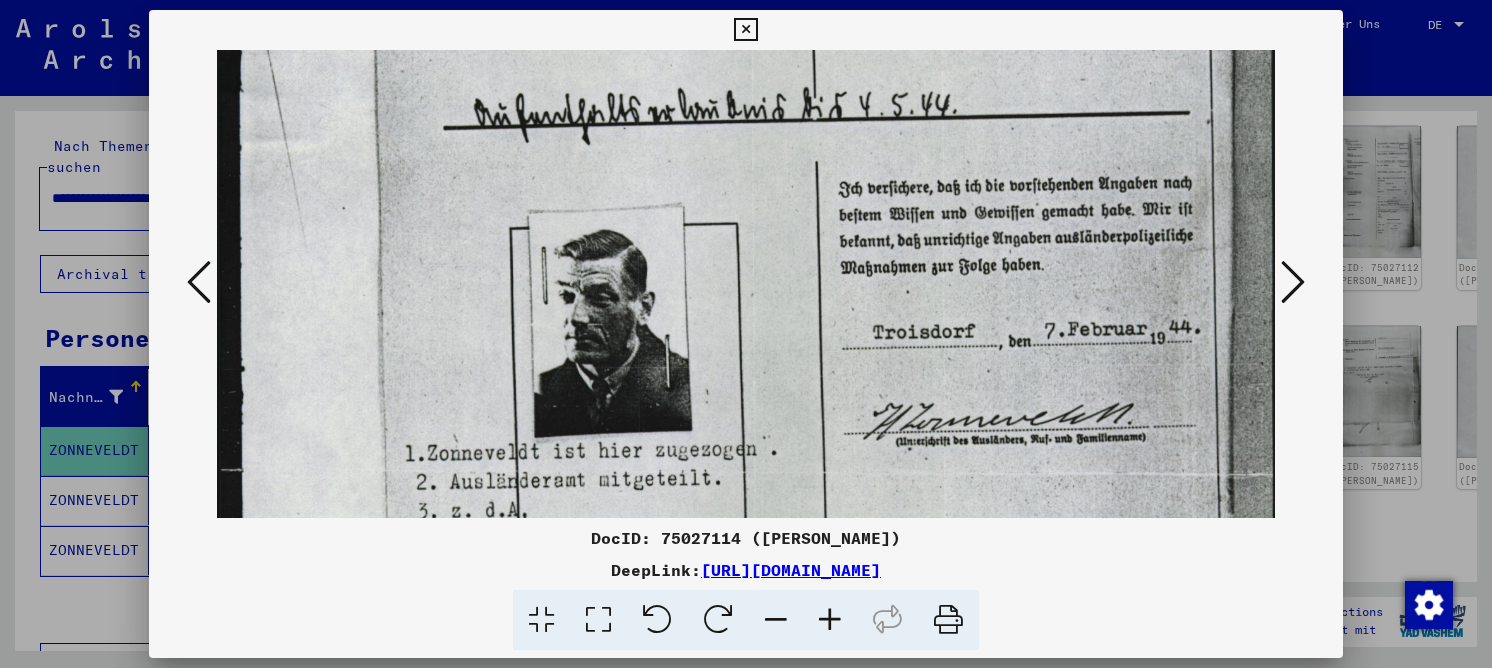 drag, startPoint x: 1052, startPoint y: 284, endPoint x: 1016, endPoint y: 364, distance: 87.72685 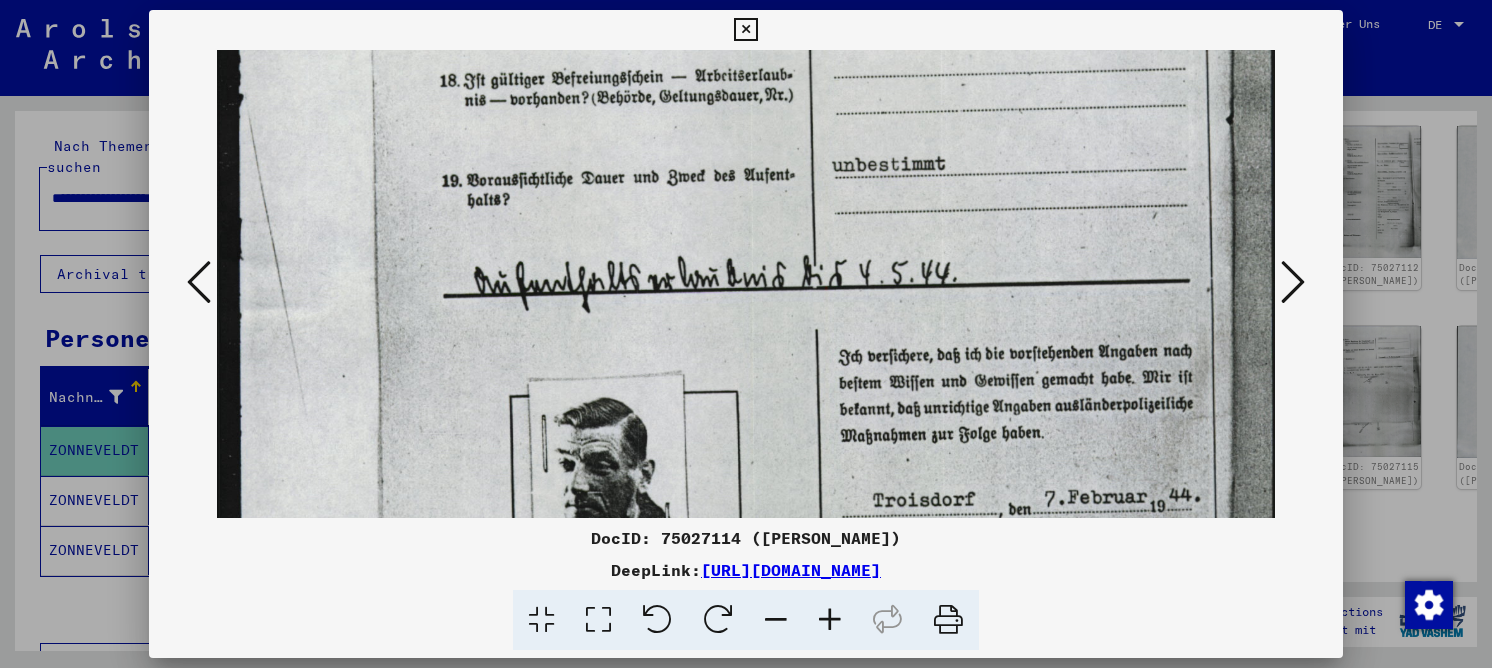 drag, startPoint x: 896, startPoint y: 177, endPoint x: 869, endPoint y: 310, distance: 135.71294 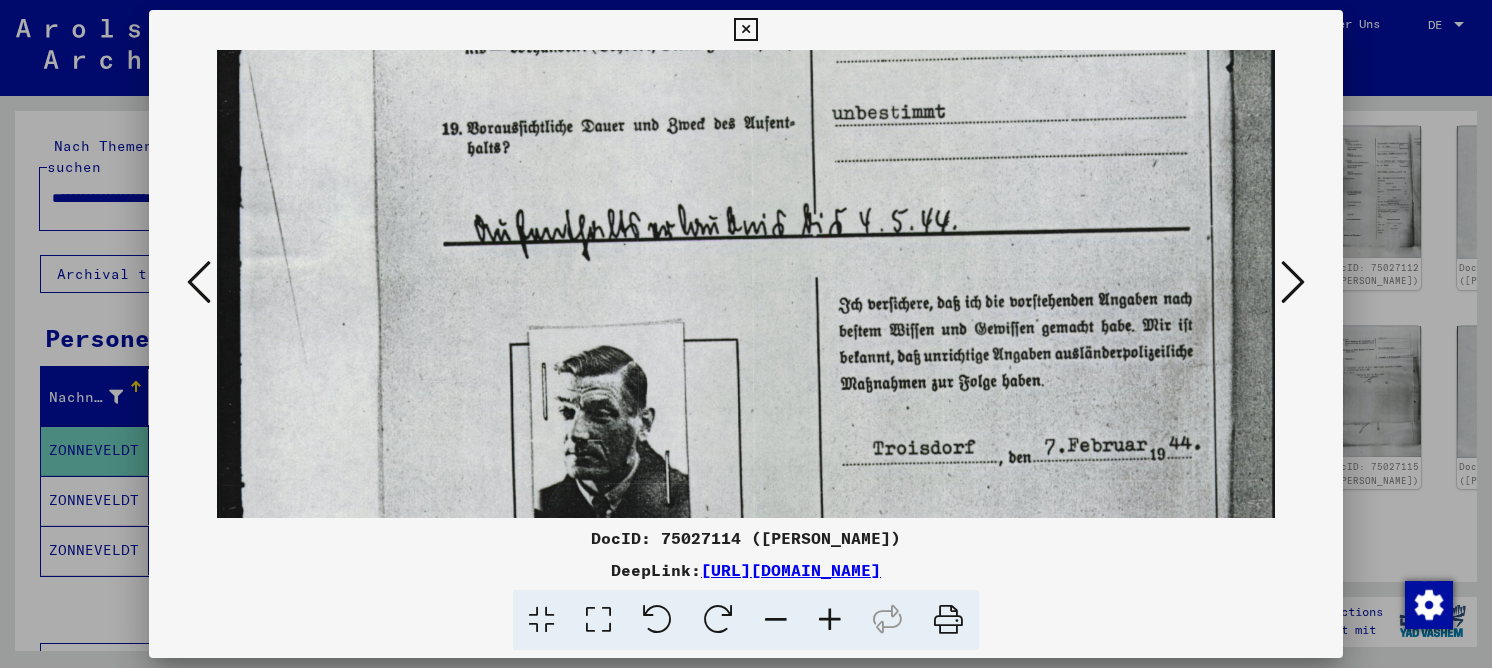 scroll, scrollTop: 613, scrollLeft: 0, axis: vertical 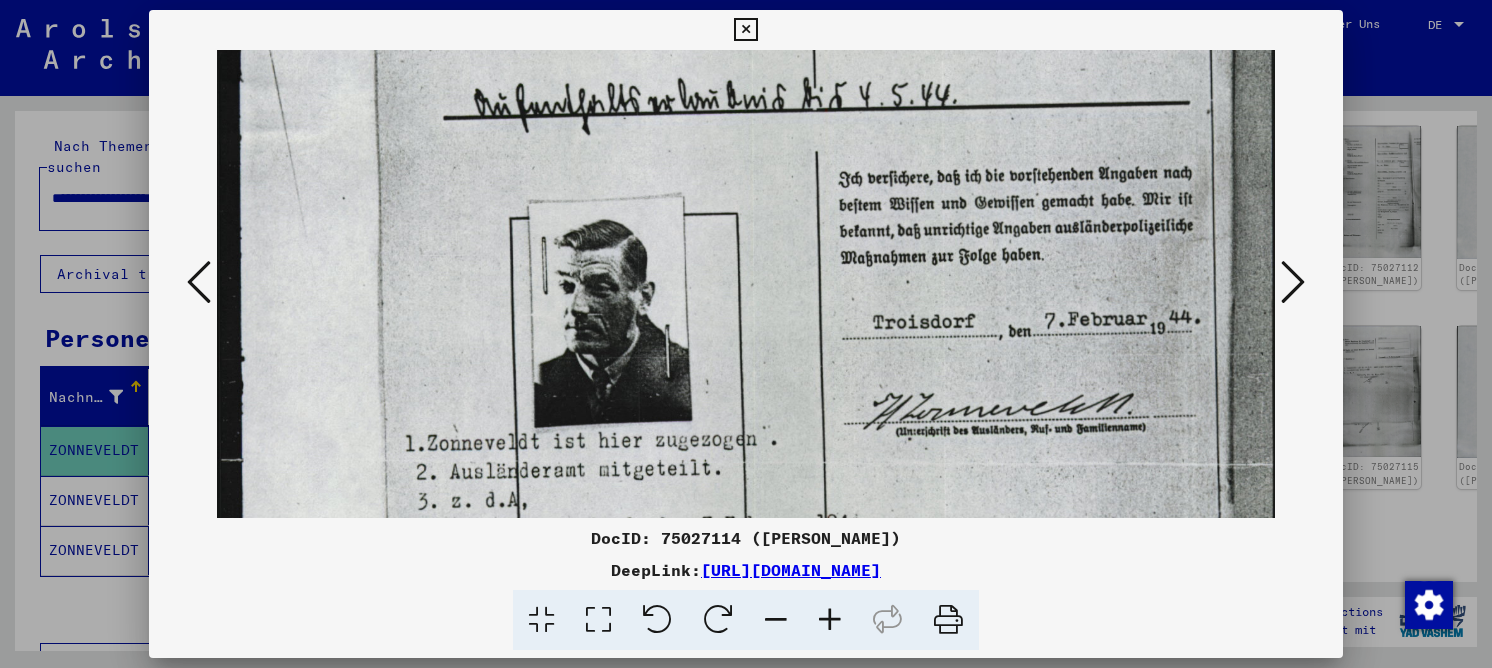 drag, startPoint x: 830, startPoint y: 207, endPoint x: 806, endPoint y: 33, distance: 175.64737 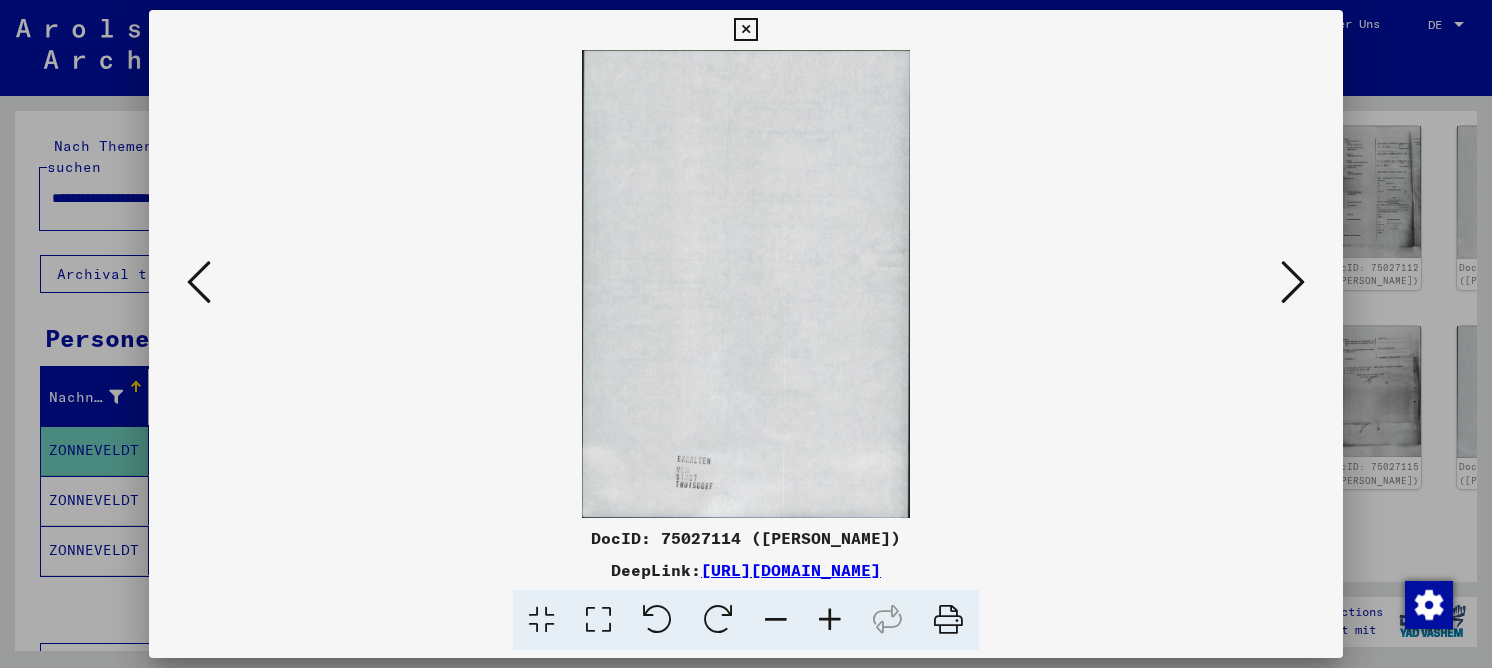 click at bounding box center [1293, 282] 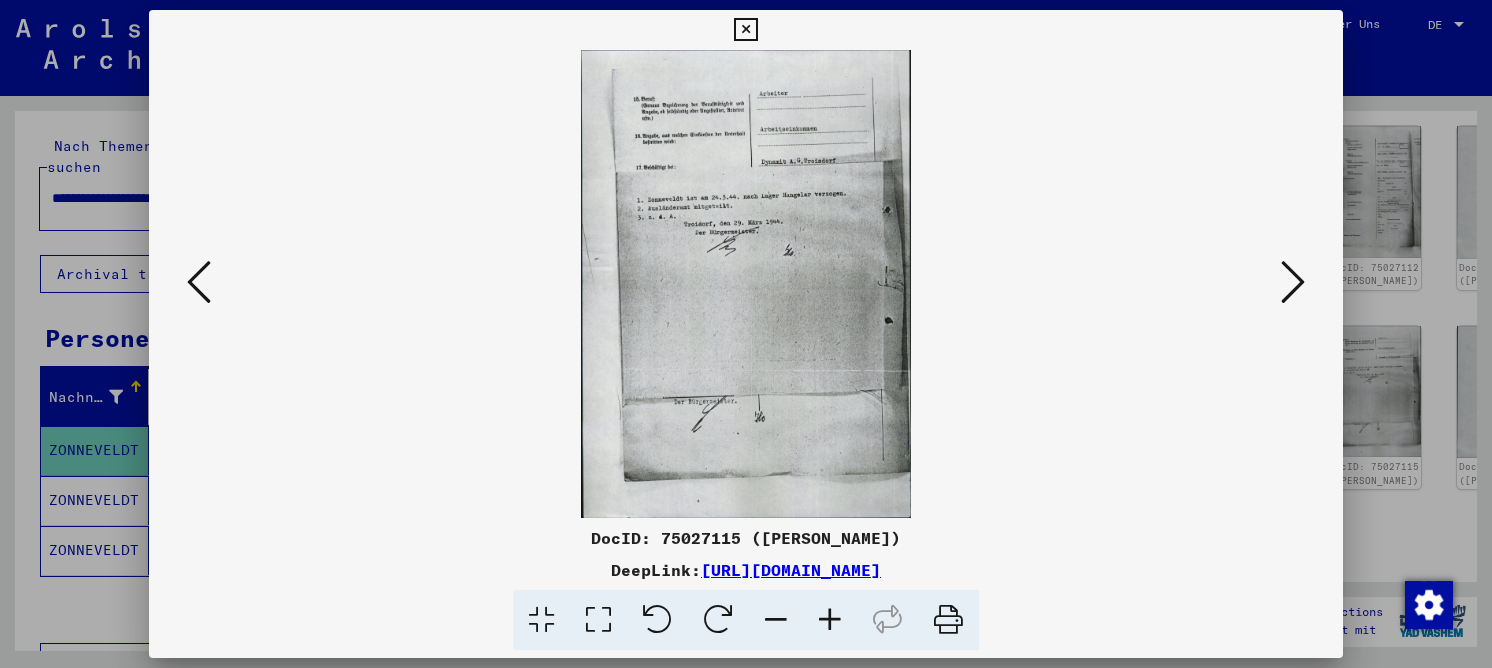 click at bounding box center (1293, 282) 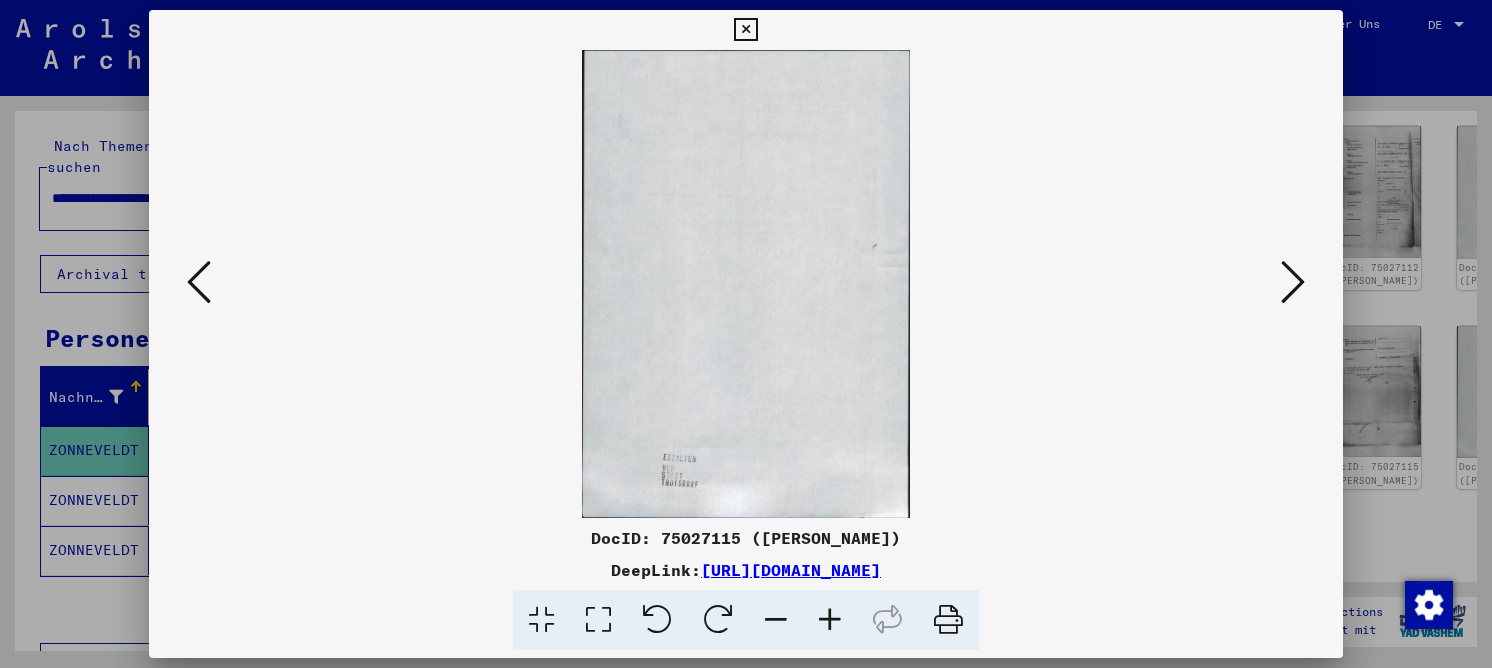 click at bounding box center (1293, 282) 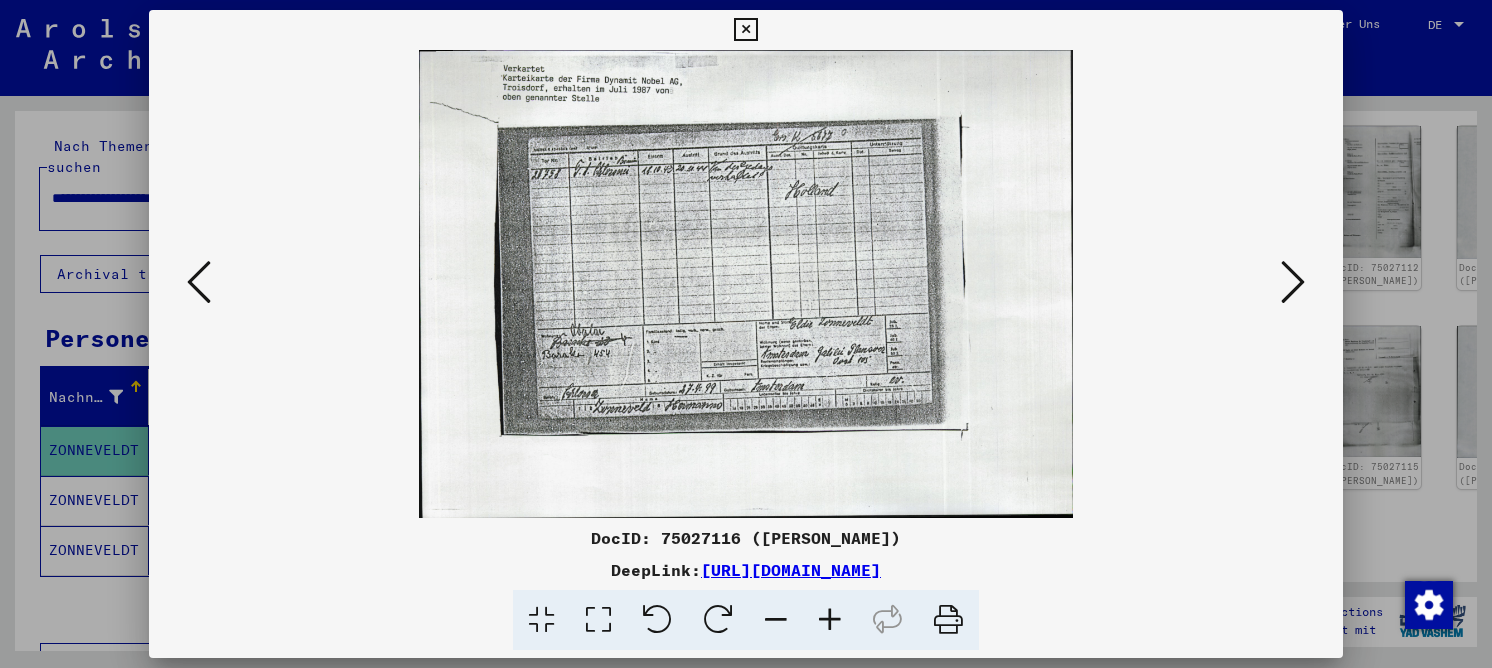 click at bounding box center [598, 620] 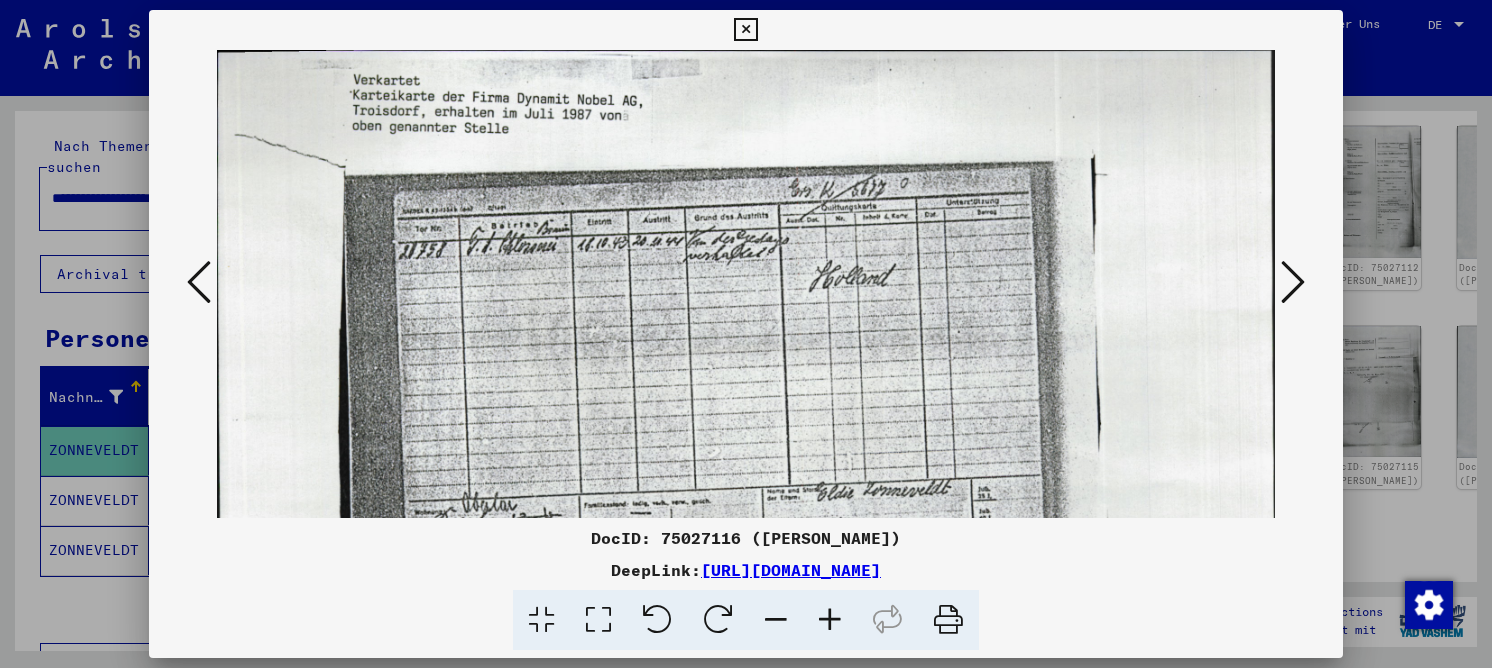 click at bounding box center [1293, 282] 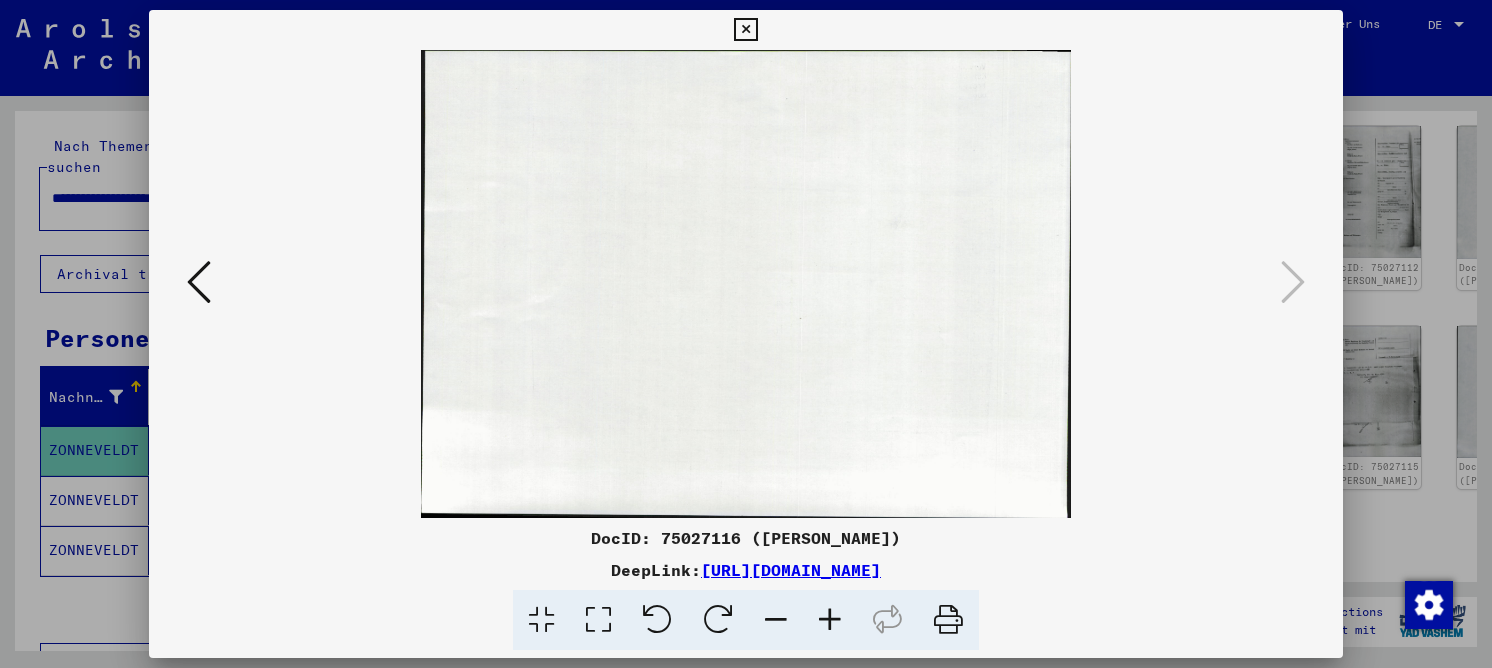 click at bounding box center (745, 30) 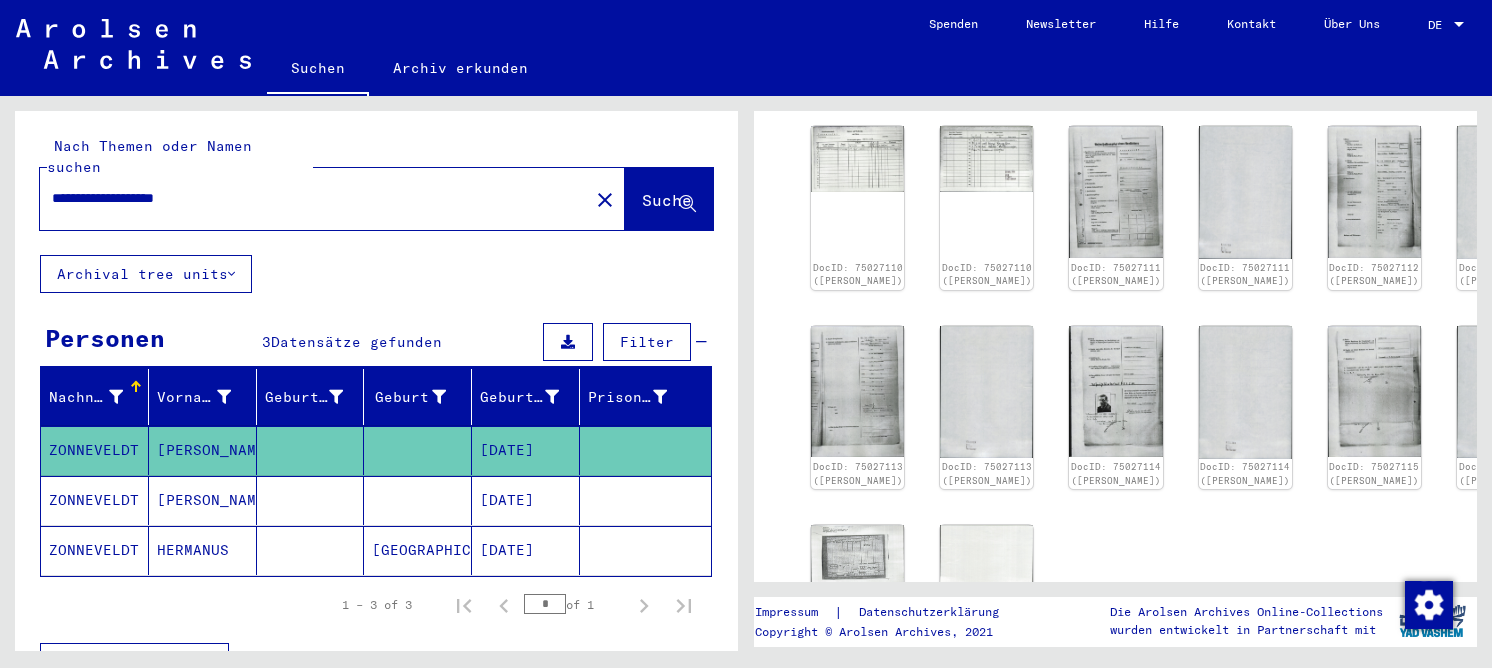 click at bounding box center [418, 550] 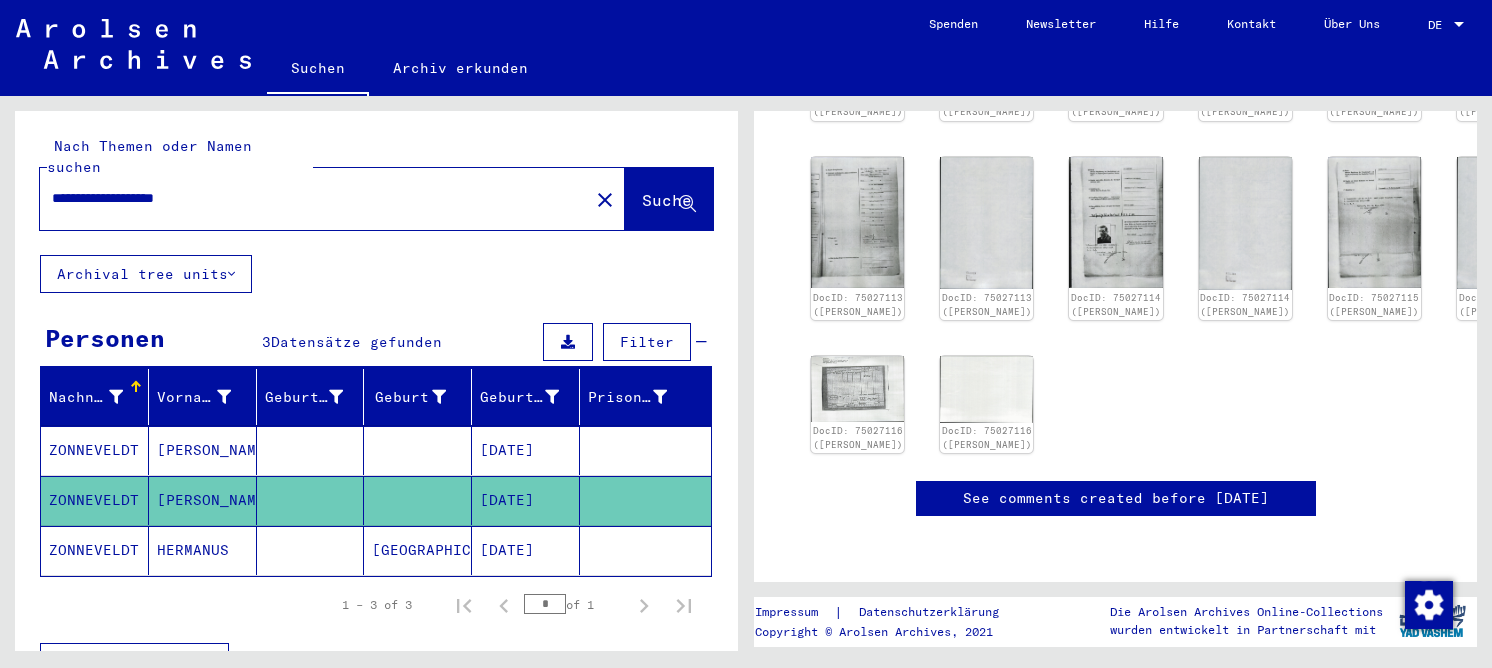 scroll, scrollTop: 383, scrollLeft: 0, axis: vertical 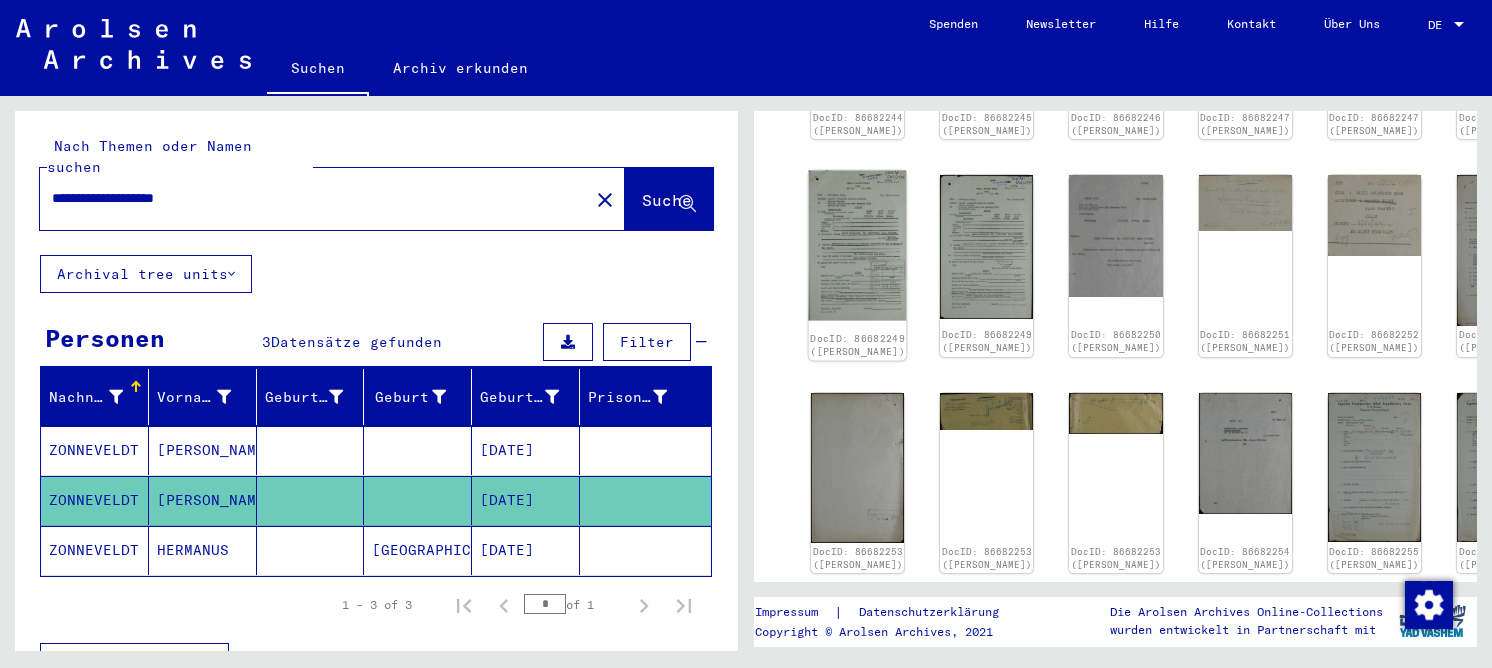 click 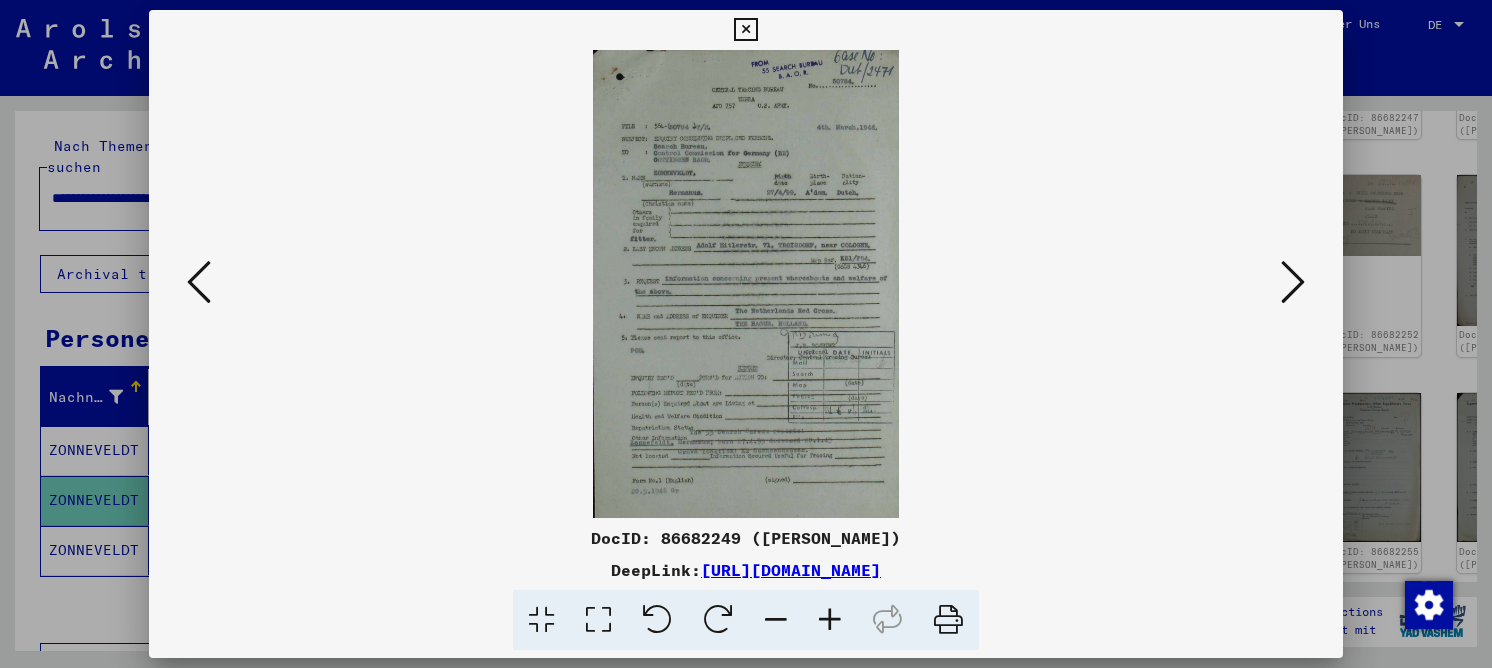 type 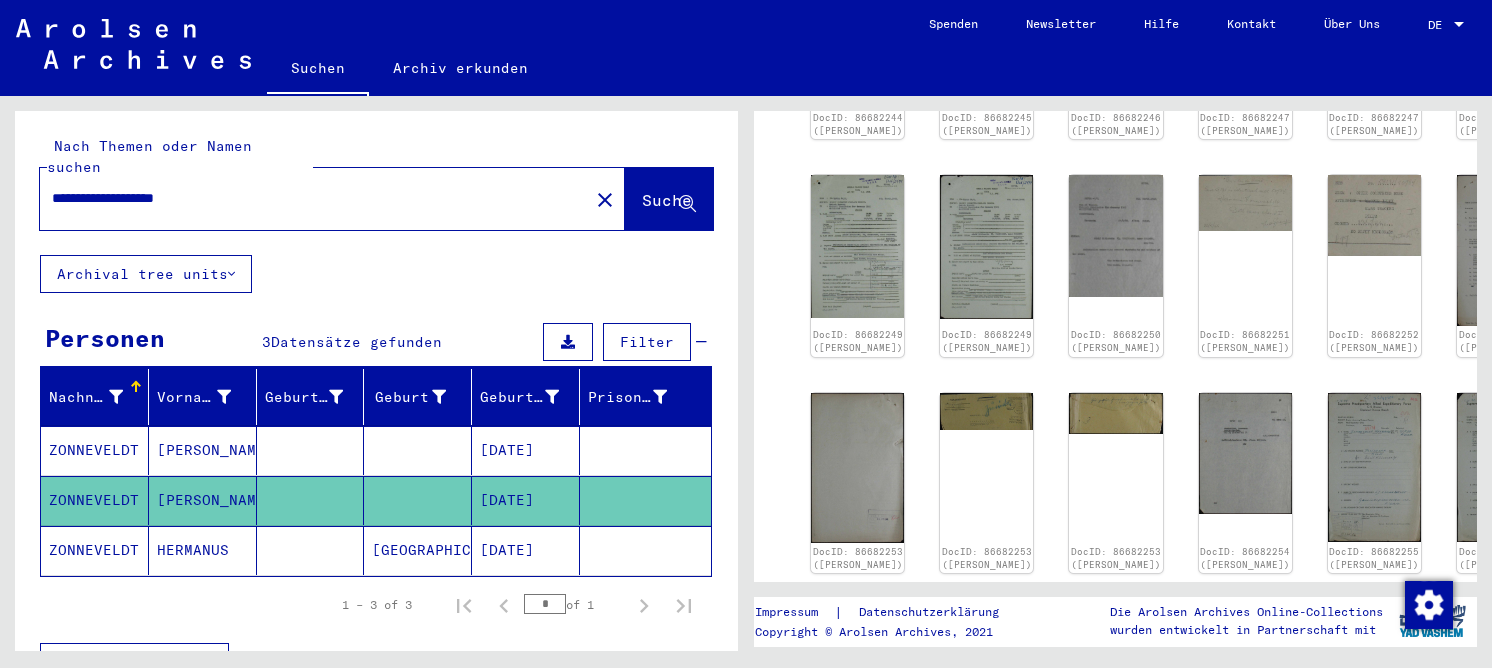 scroll, scrollTop: 0, scrollLeft: 0, axis: both 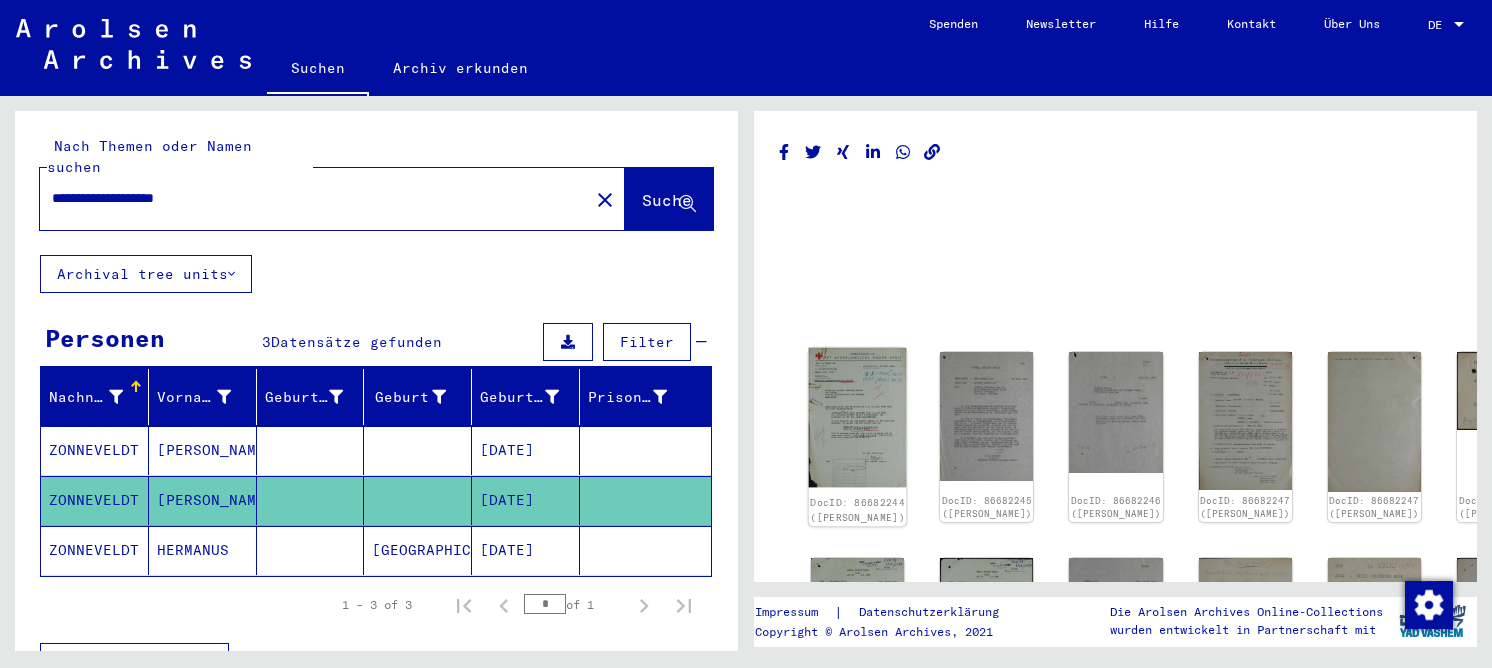 click 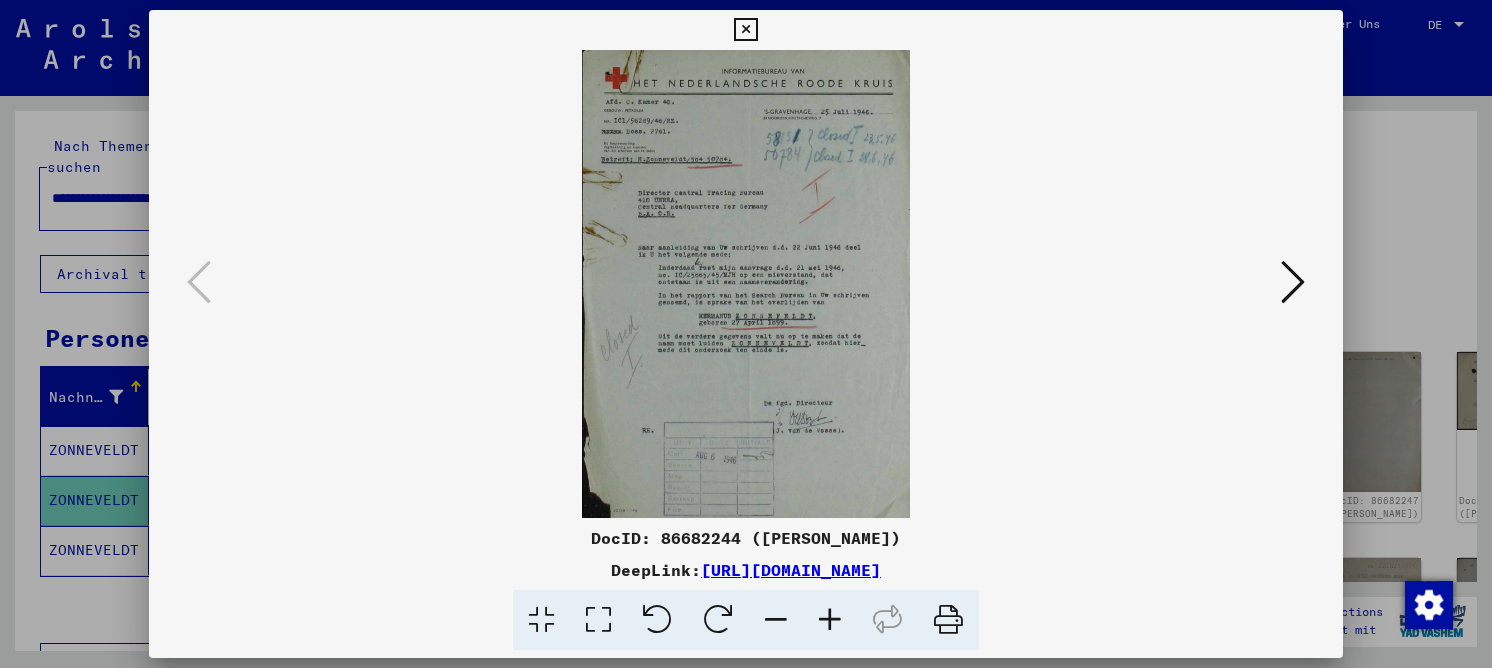 click at bounding box center (598, 620) 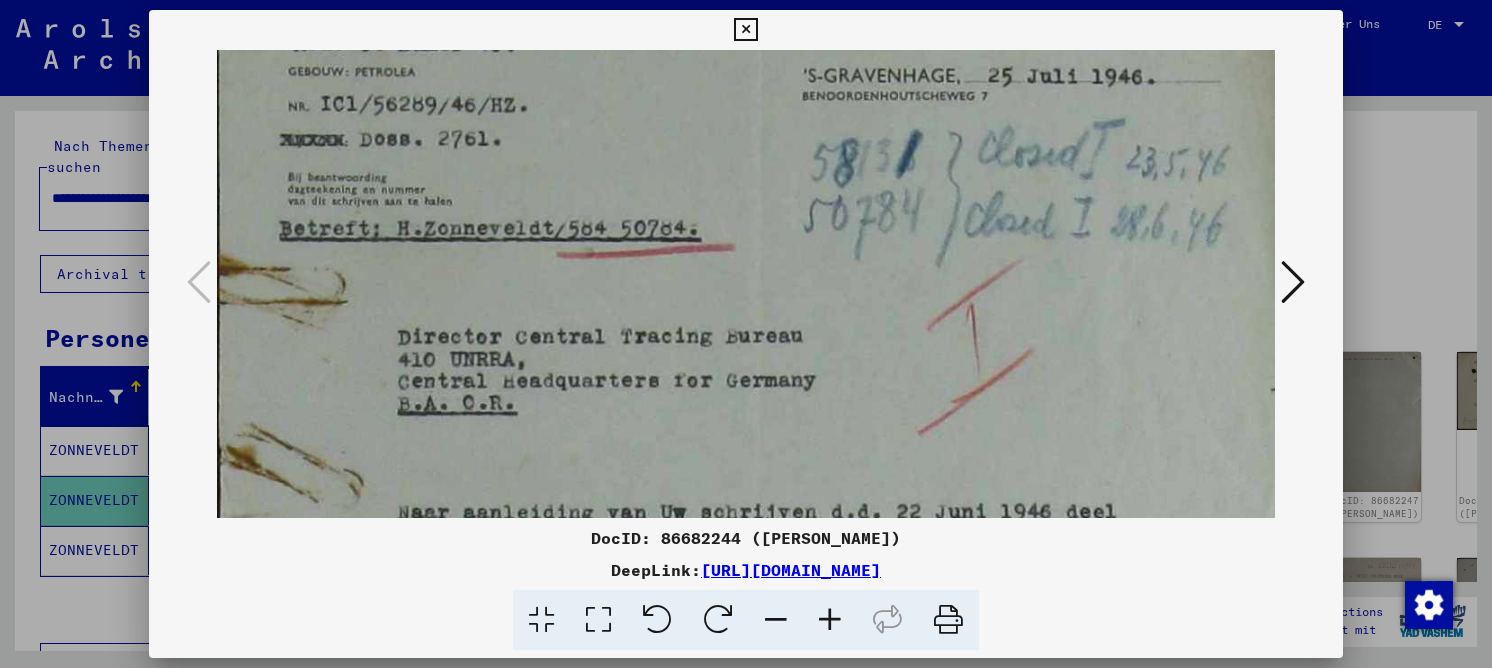 drag, startPoint x: 667, startPoint y: 355, endPoint x: 726, endPoint y: 112, distance: 250.06 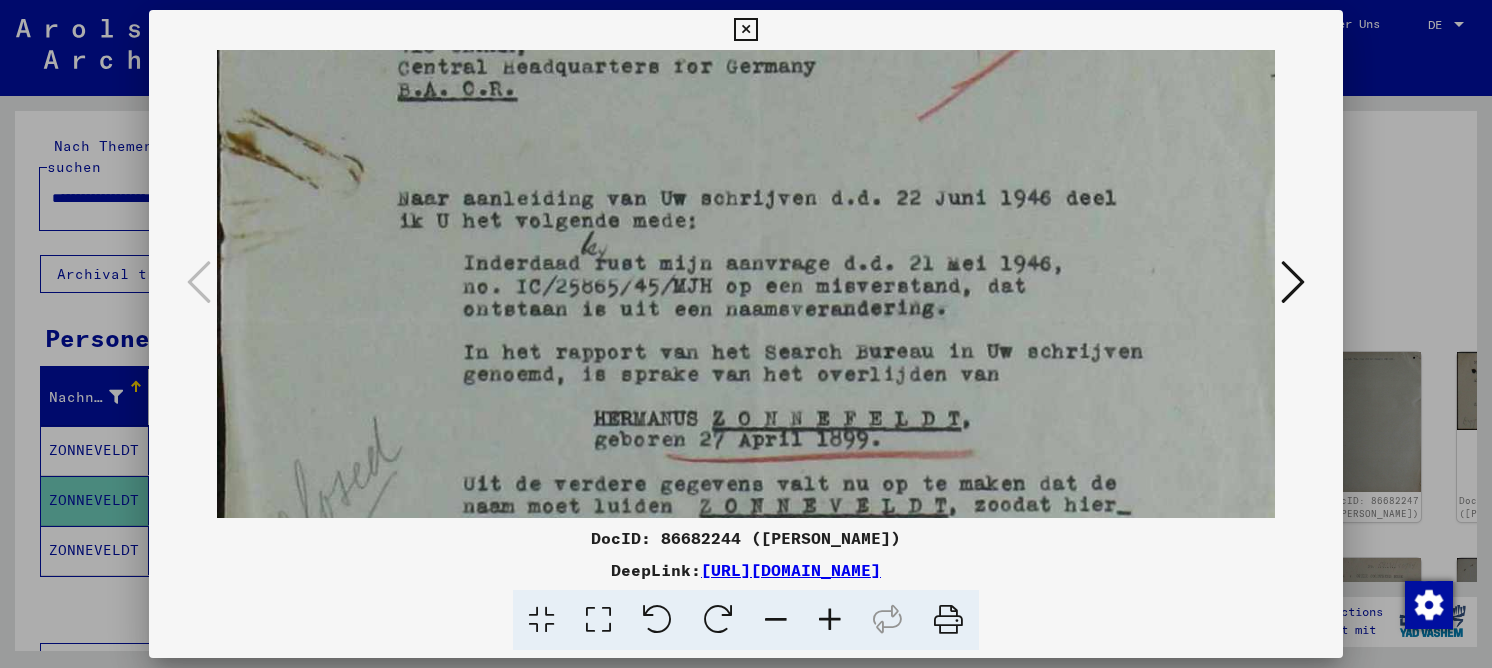 drag, startPoint x: 722, startPoint y: 401, endPoint x: 703, endPoint y: 202, distance: 199.90498 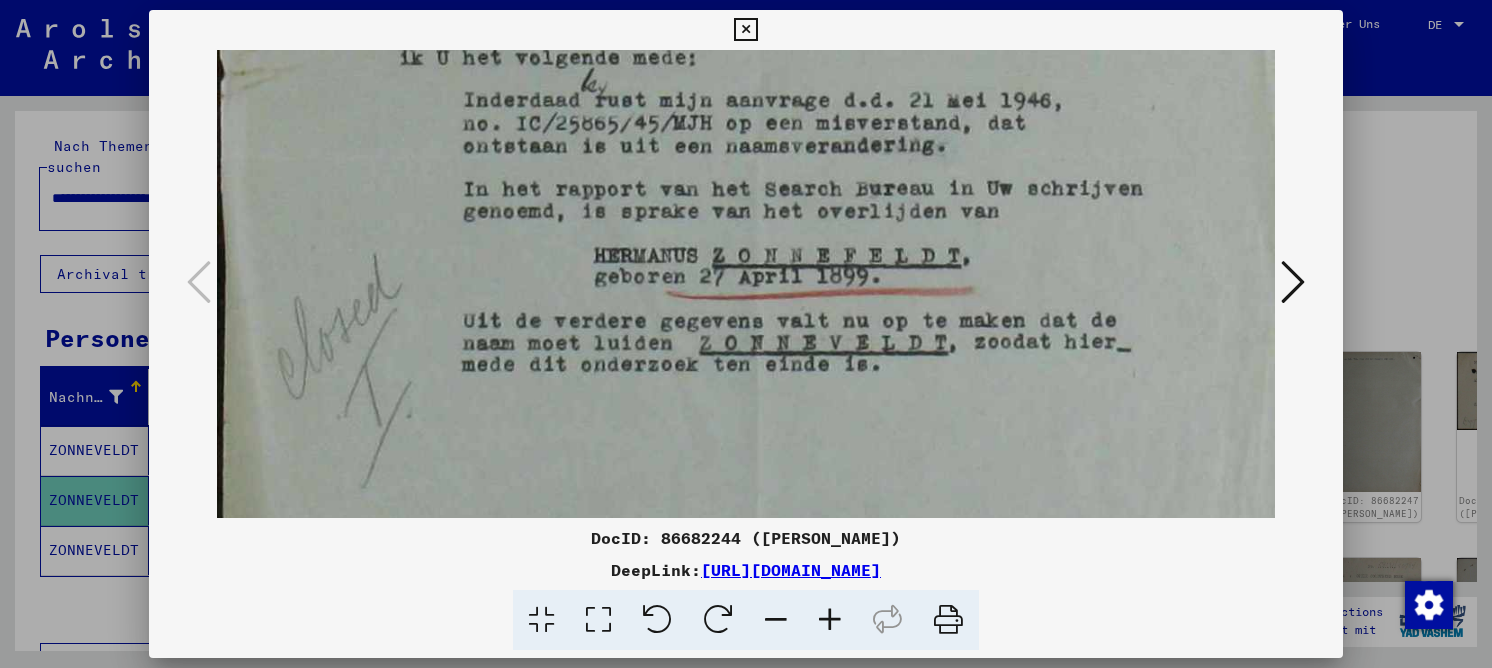 drag, startPoint x: 1025, startPoint y: 209, endPoint x: 1180, endPoint y: 258, distance: 162.56076 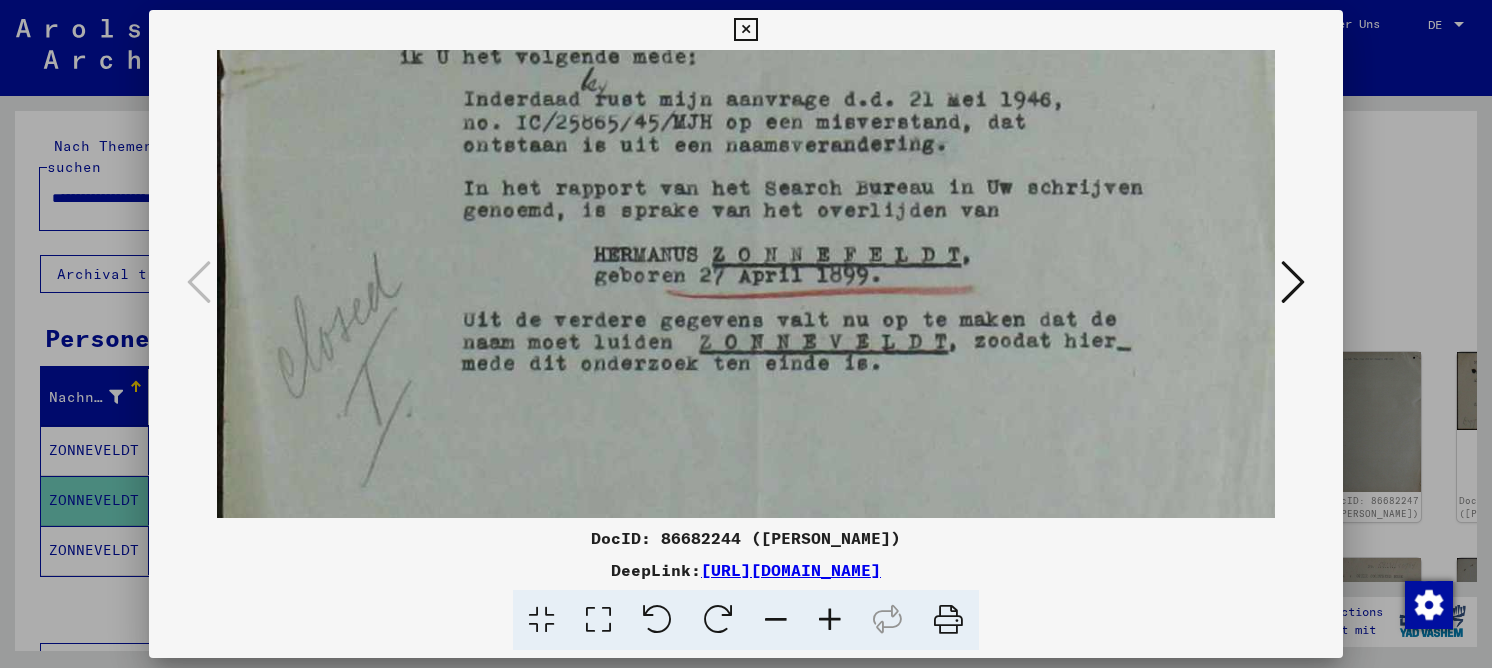 click at bounding box center [1293, 282] 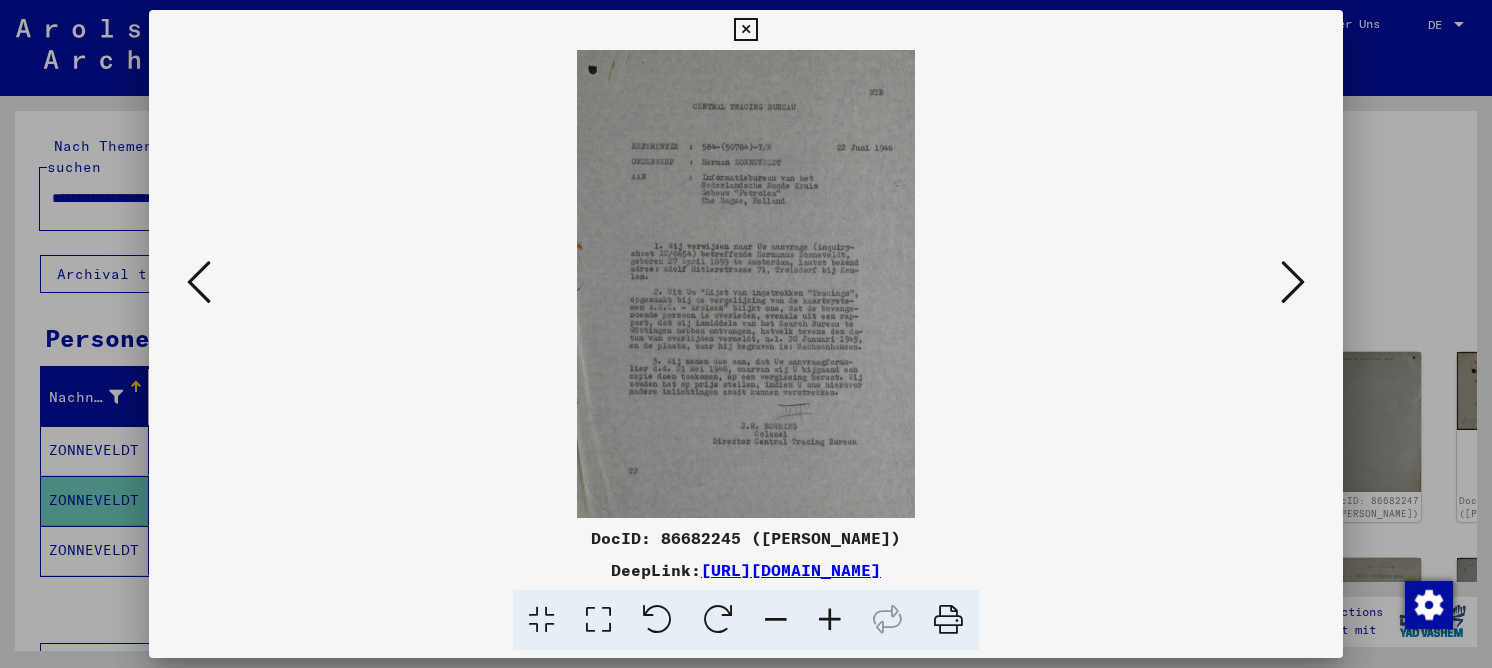 scroll, scrollTop: 0, scrollLeft: 0, axis: both 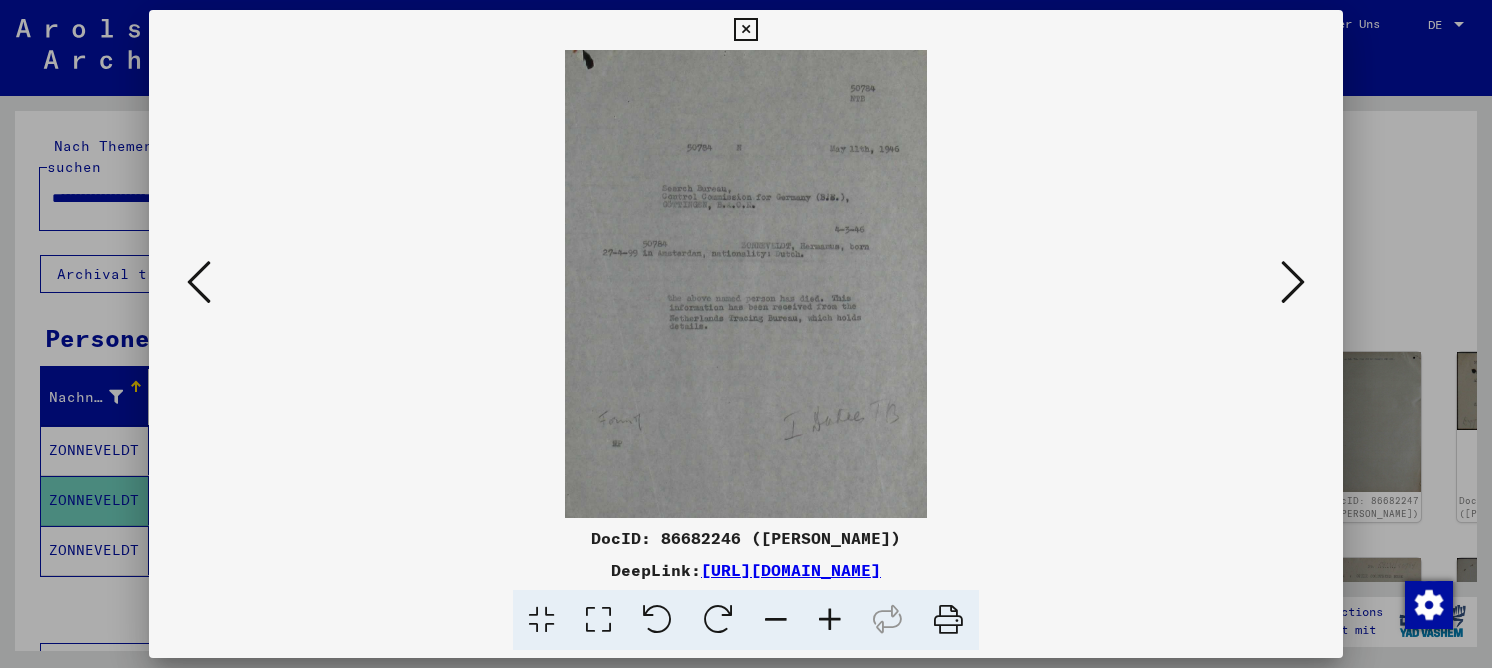 click at bounding box center [199, 282] 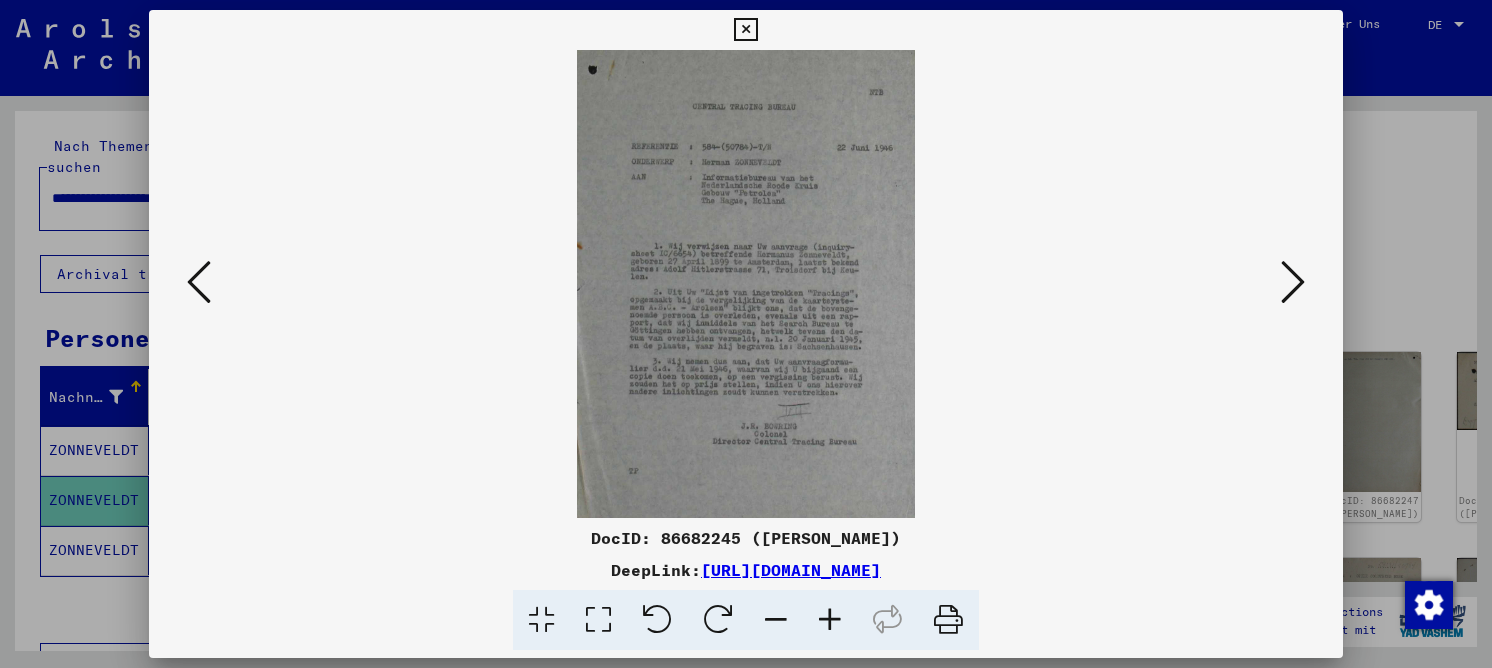 drag, startPoint x: 597, startPoint y: 615, endPoint x: 596, endPoint y: 591, distance: 24.020824 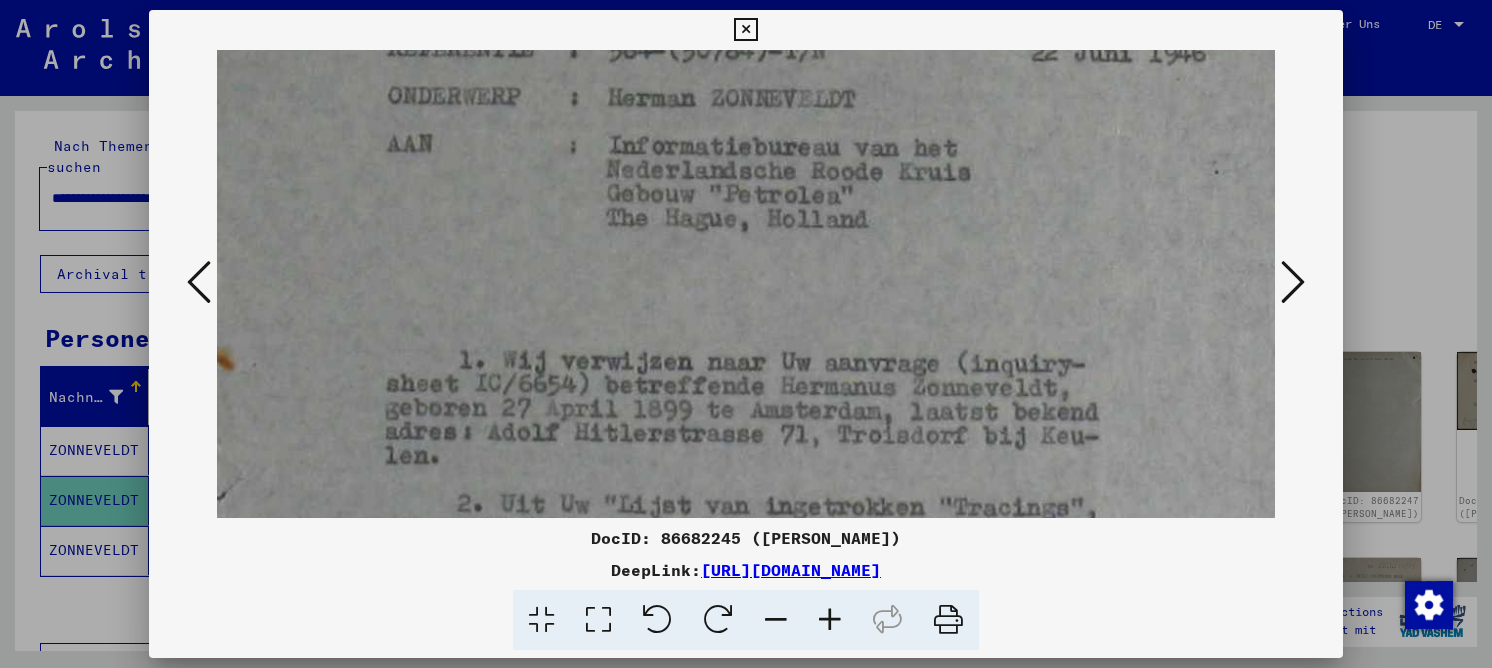 drag, startPoint x: 697, startPoint y: 393, endPoint x: 704, endPoint y: 198, distance: 195.1256 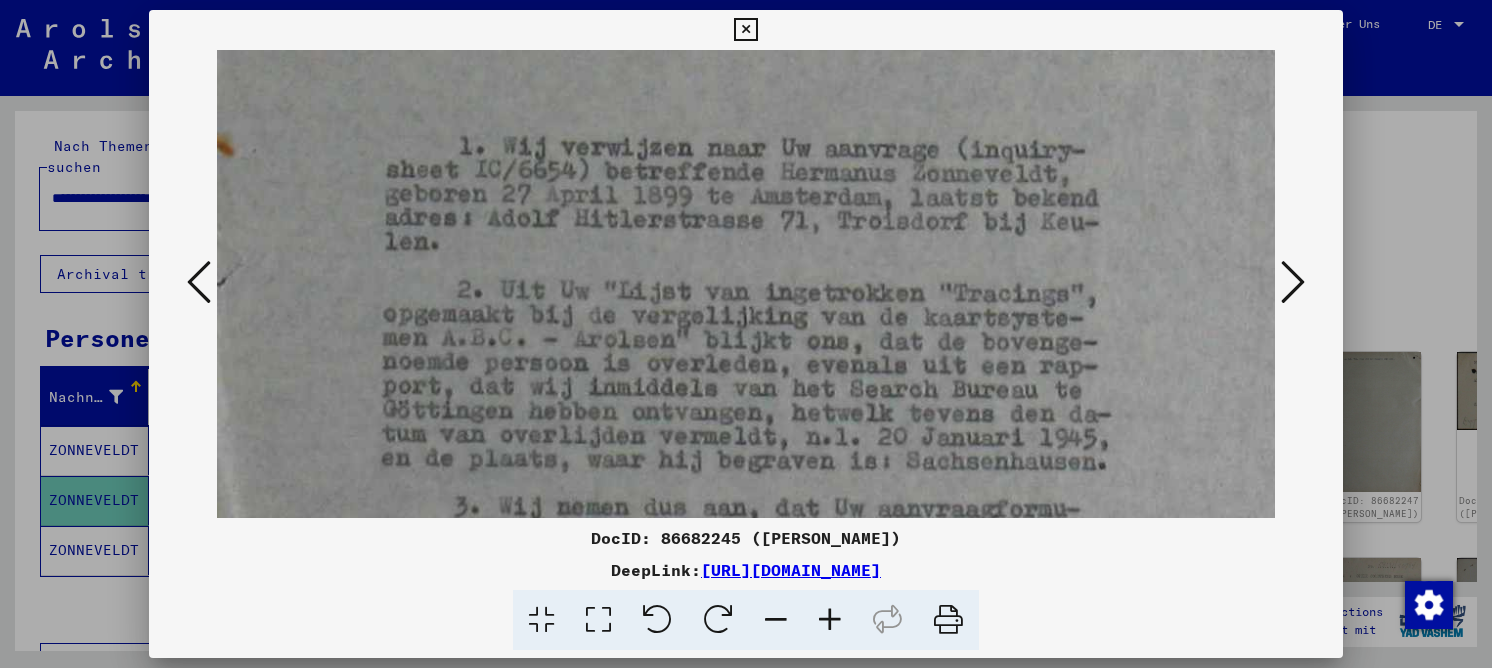 drag, startPoint x: 717, startPoint y: 385, endPoint x: 704, endPoint y: 186, distance: 199.42416 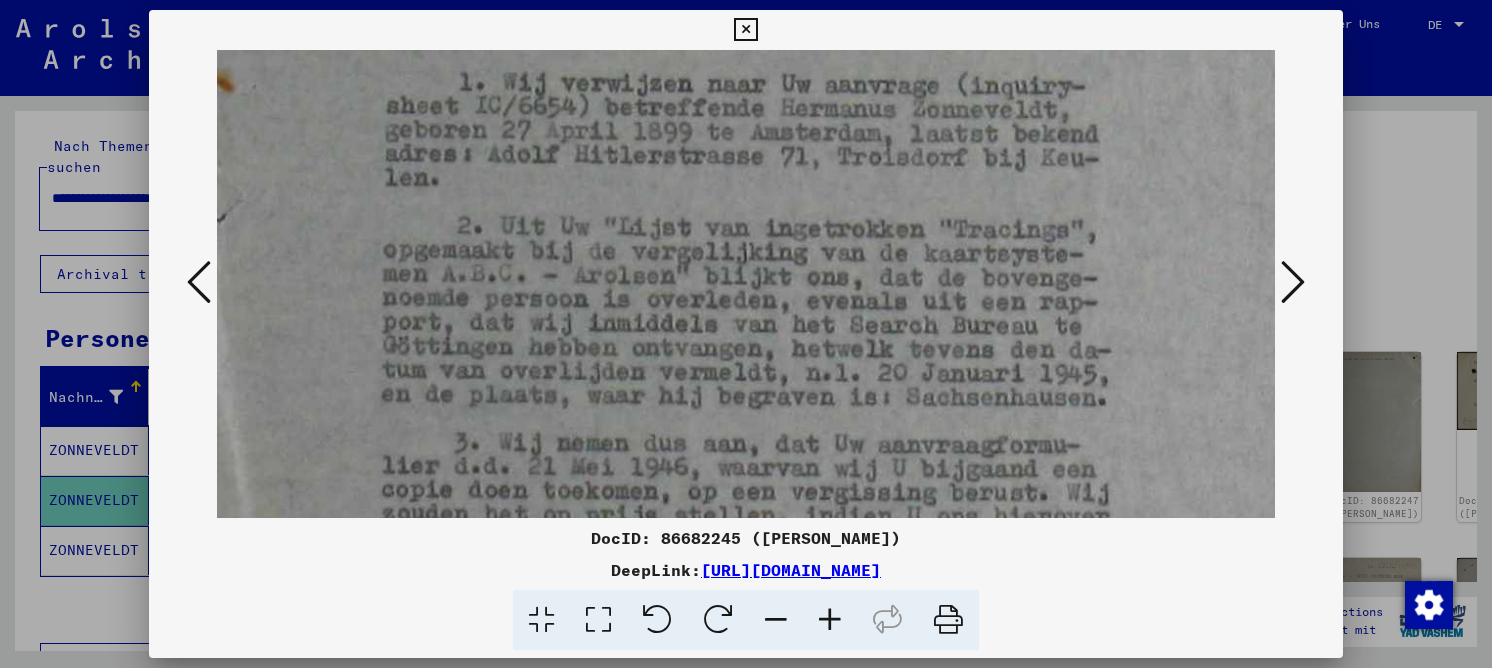 drag, startPoint x: 926, startPoint y: 274, endPoint x: 926, endPoint y: 228, distance: 46 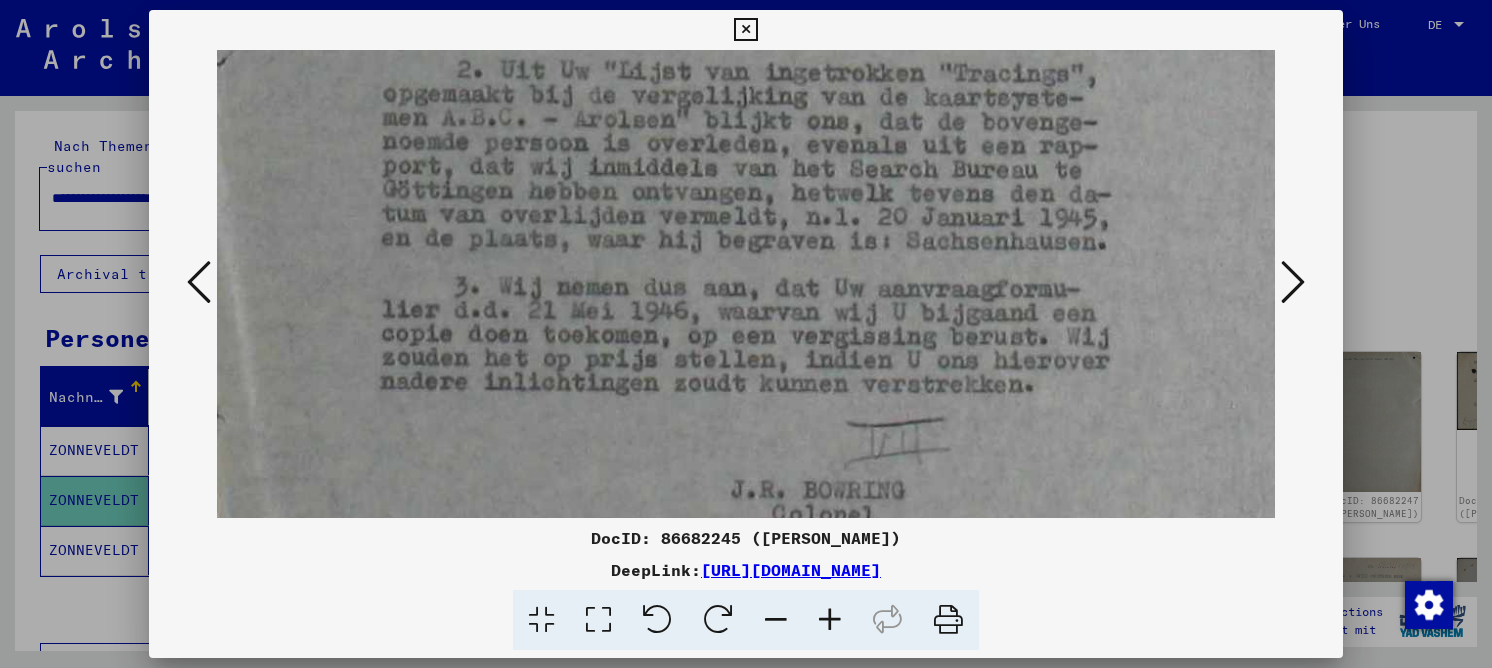 scroll, scrollTop: 793, scrollLeft: 0, axis: vertical 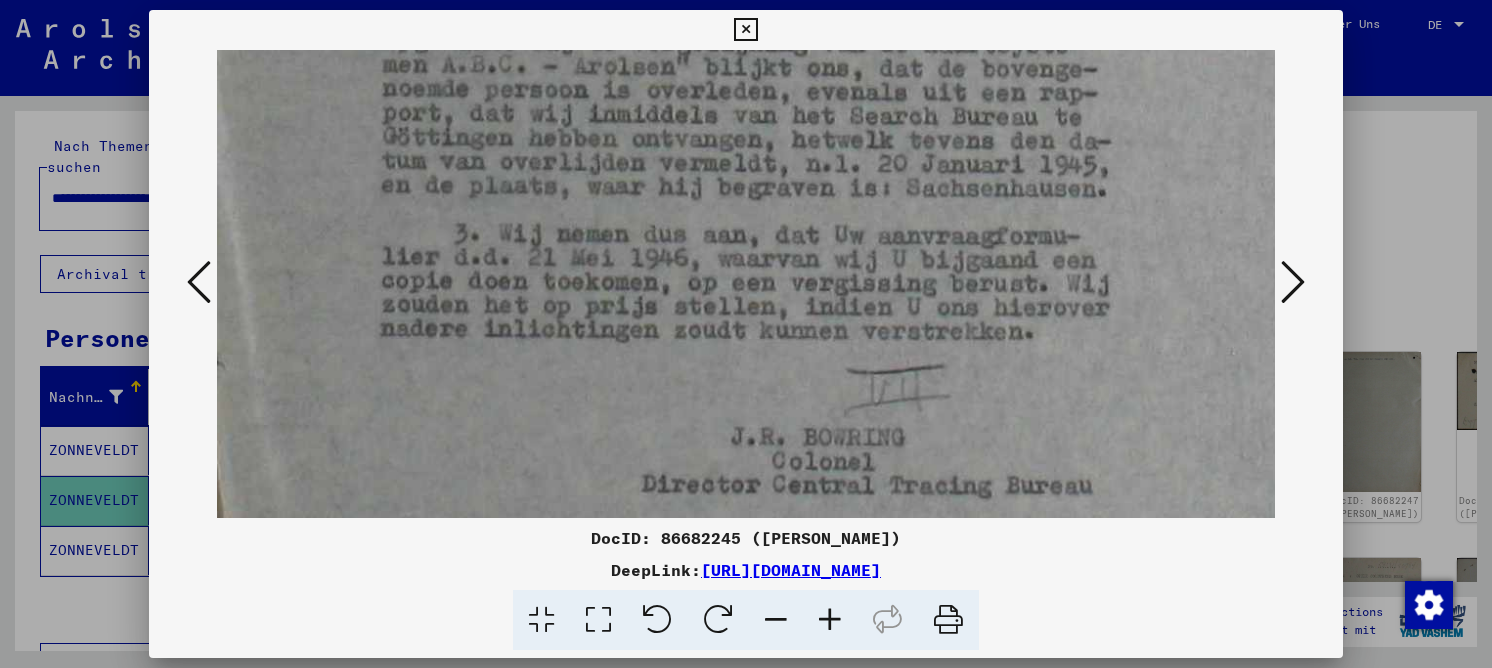 drag, startPoint x: 924, startPoint y: 376, endPoint x: 932, endPoint y: 187, distance: 189.16924 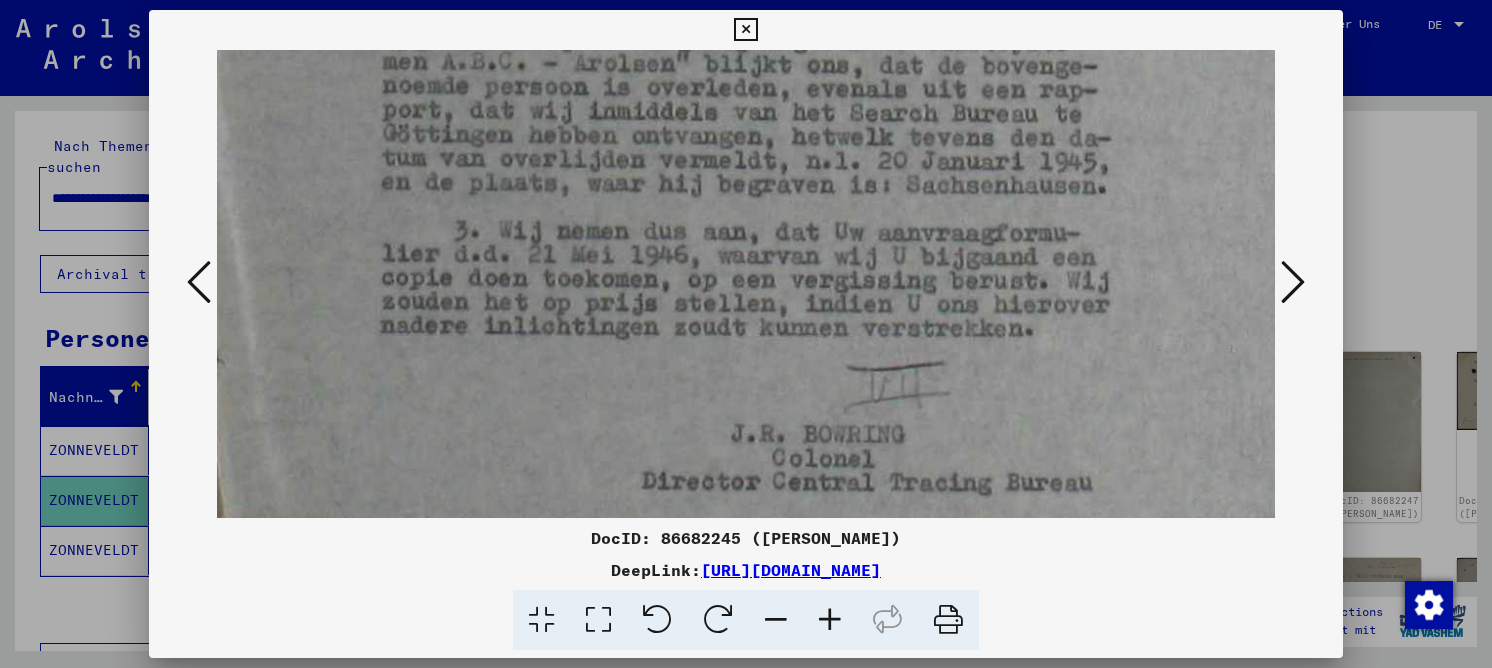 click at bounding box center (1293, 282) 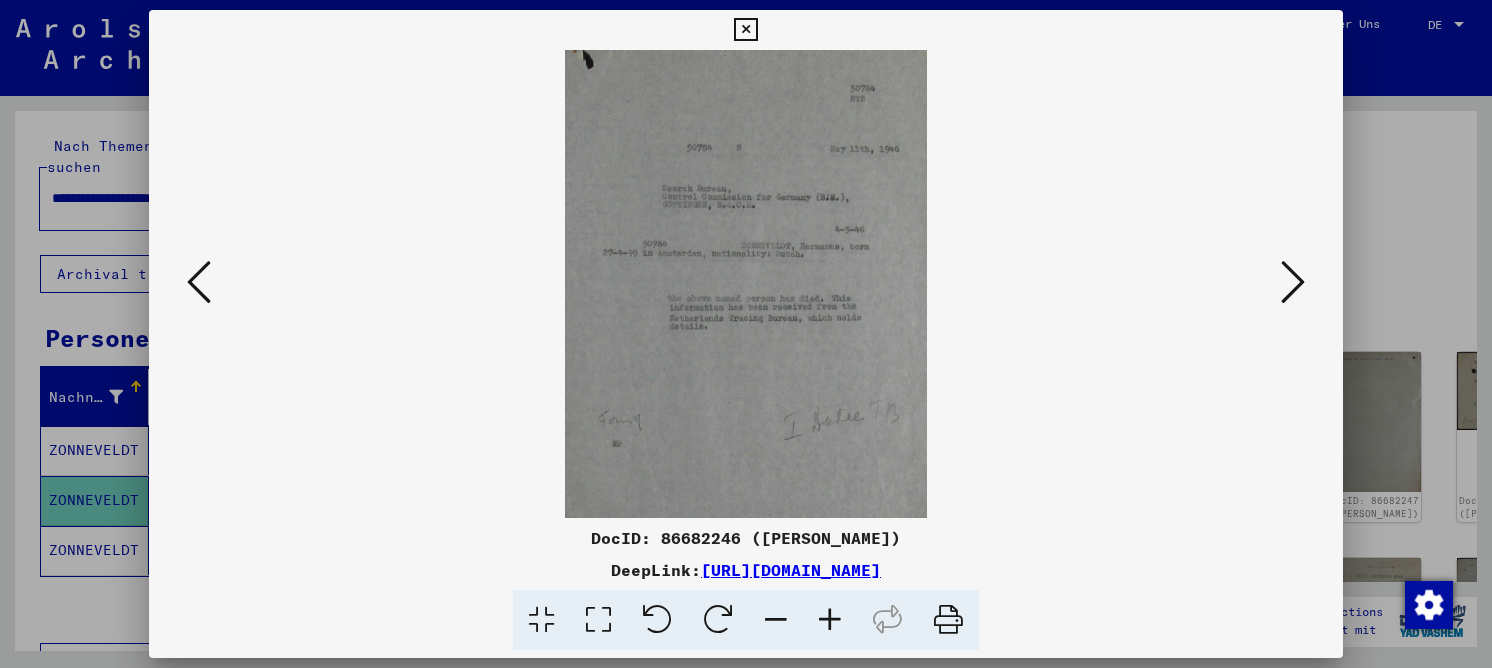 scroll, scrollTop: 0, scrollLeft: 0, axis: both 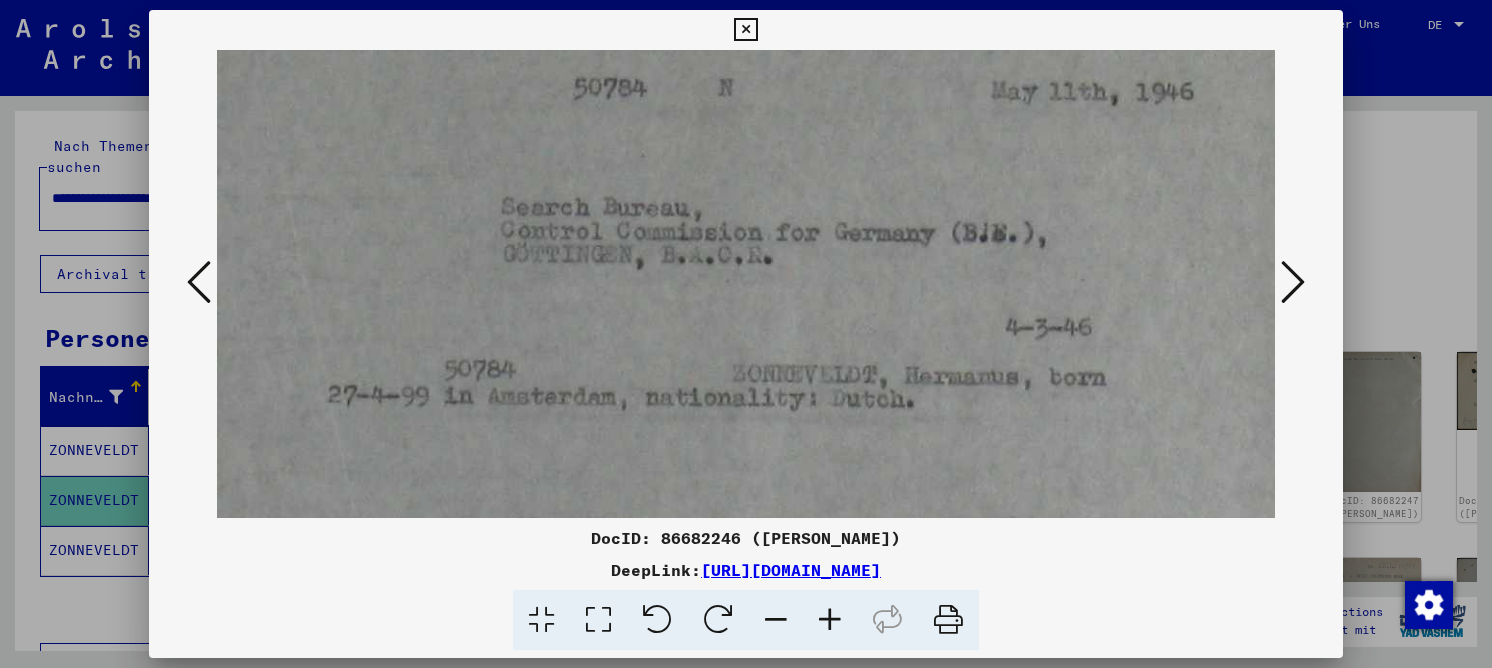 drag, startPoint x: 726, startPoint y: 318, endPoint x: 698, endPoint y: 164, distance: 156.52477 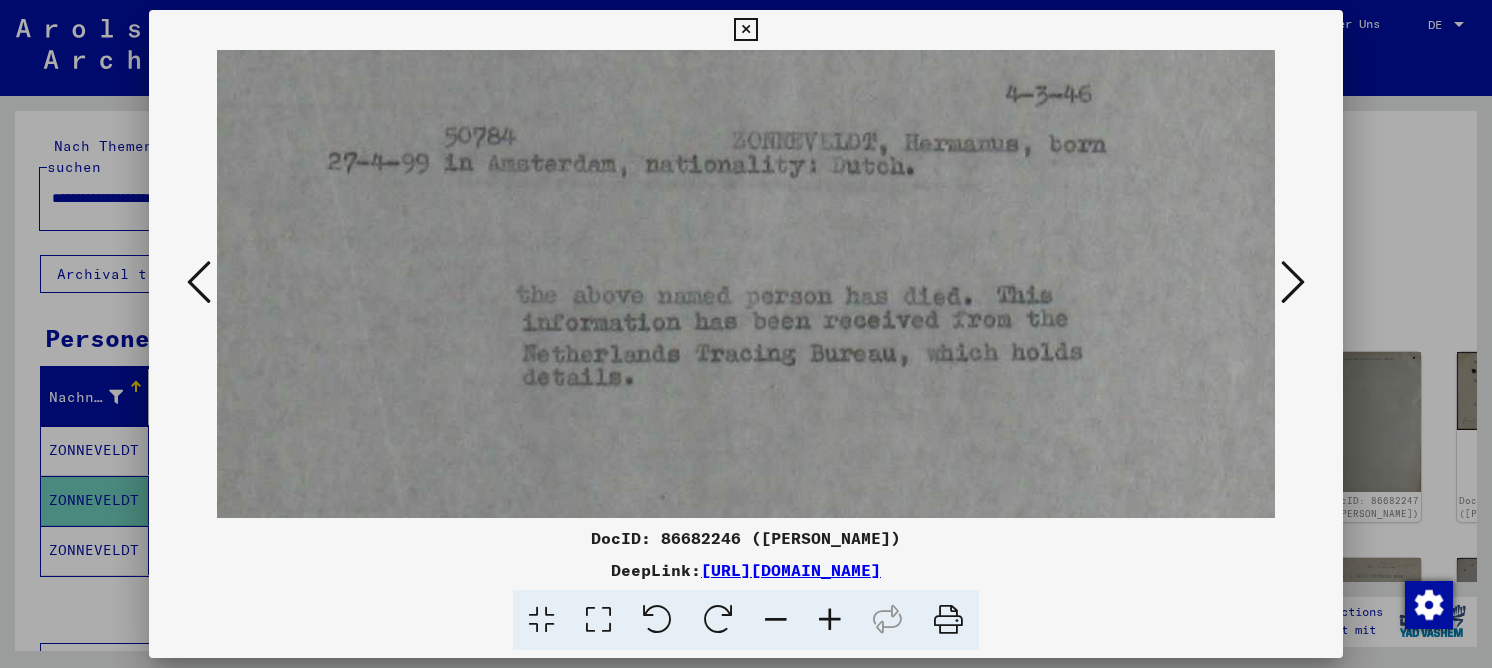 drag, startPoint x: 669, startPoint y: 221, endPoint x: 742, endPoint y: 160, distance: 95.131485 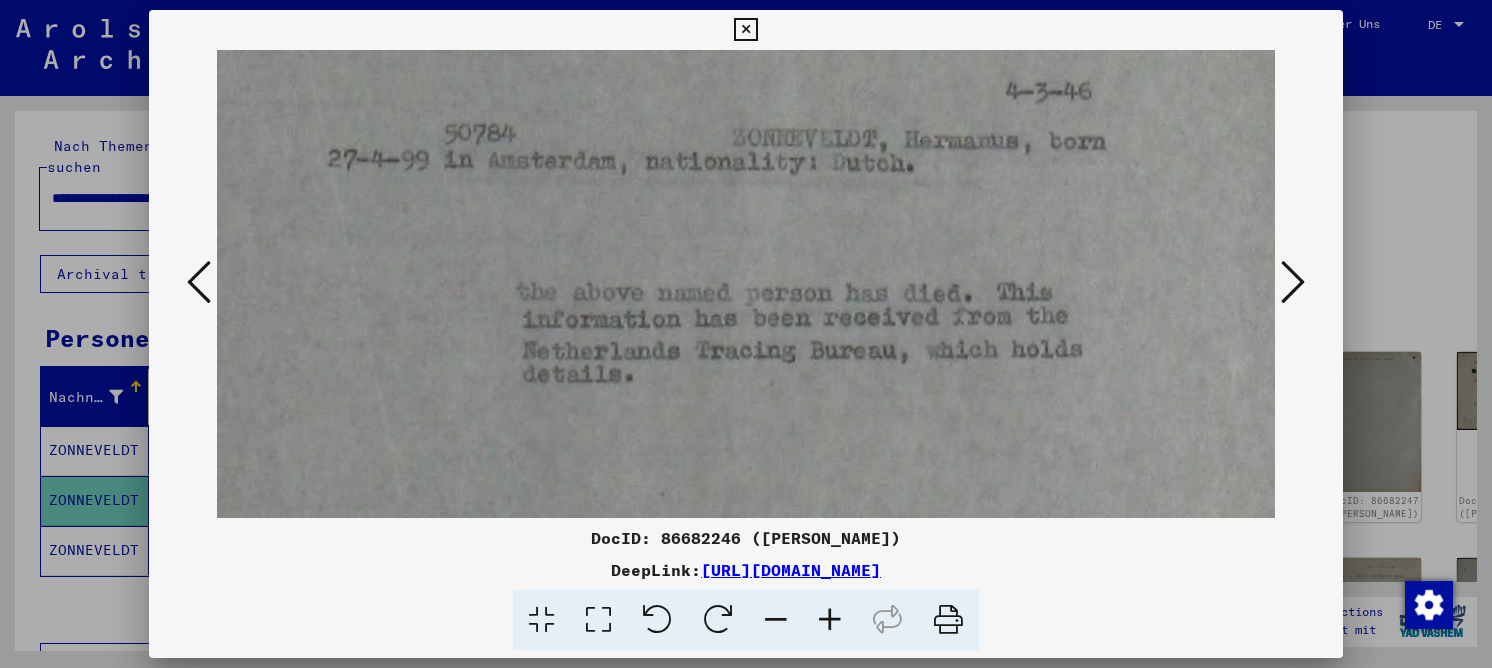 click at bounding box center (1293, 282) 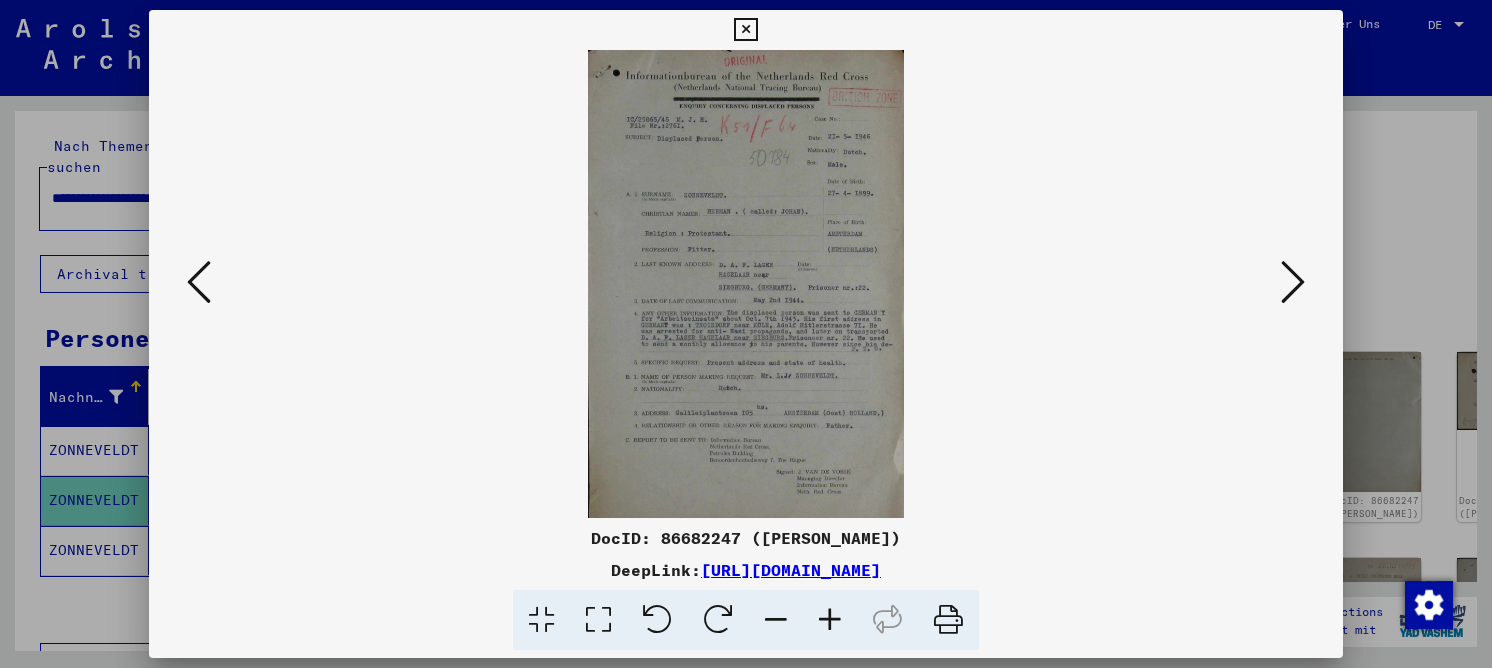 click at bounding box center [598, 620] 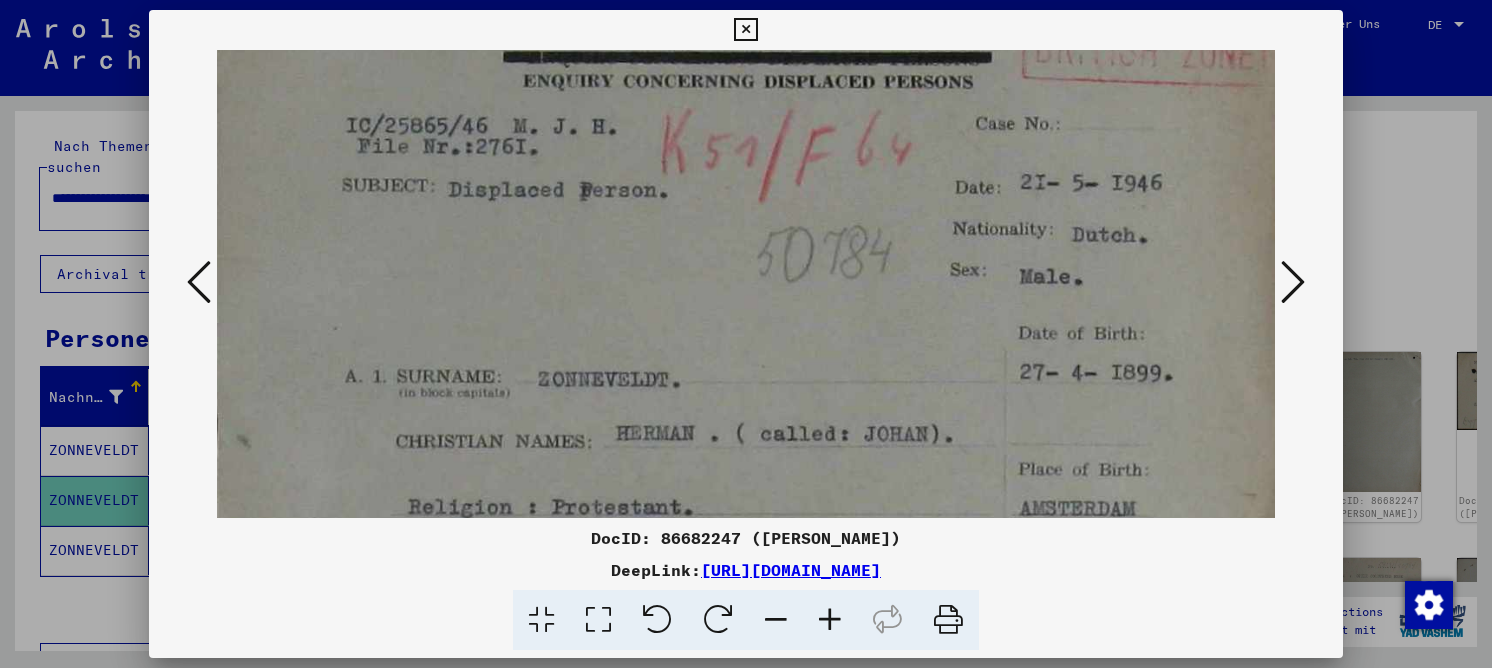 drag, startPoint x: 749, startPoint y: 439, endPoint x: 716, endPoint y: 131, distance: 309.76282 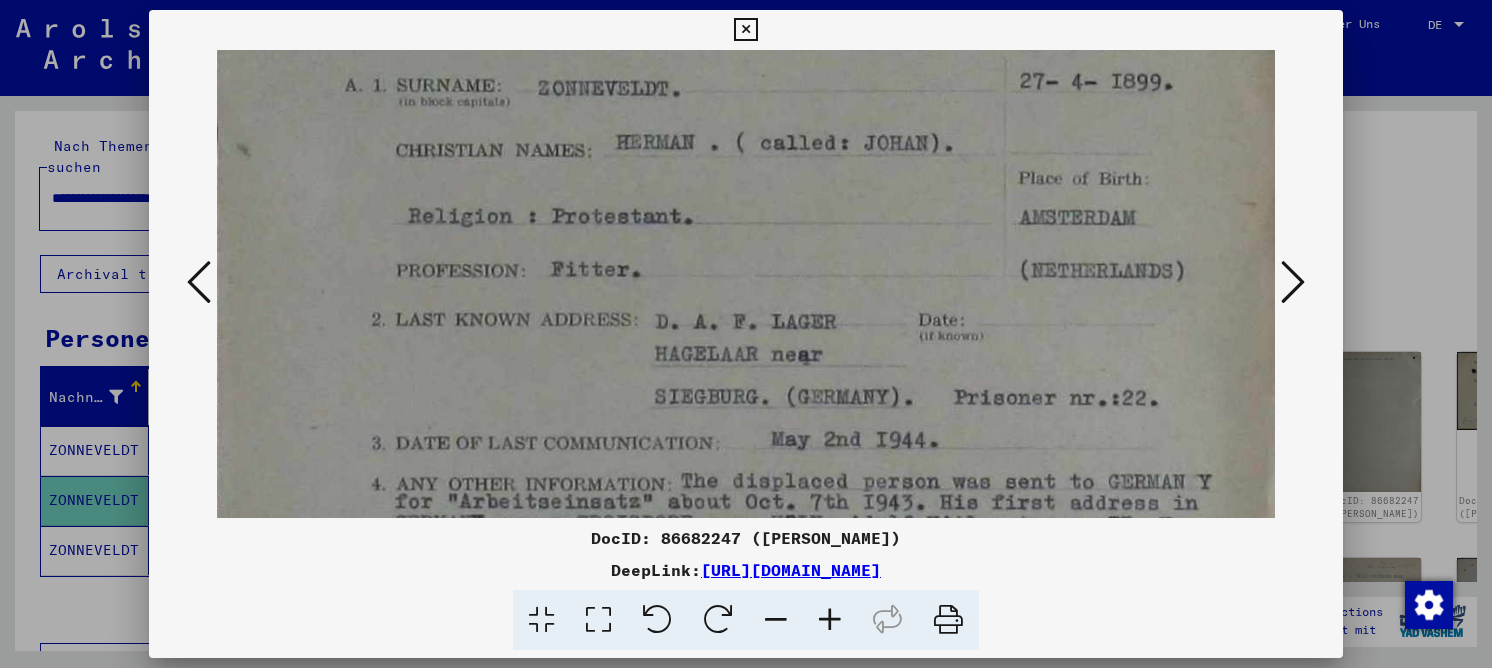 scroll, scrollTop: 539, scrollLeft: 0, axis: vertical 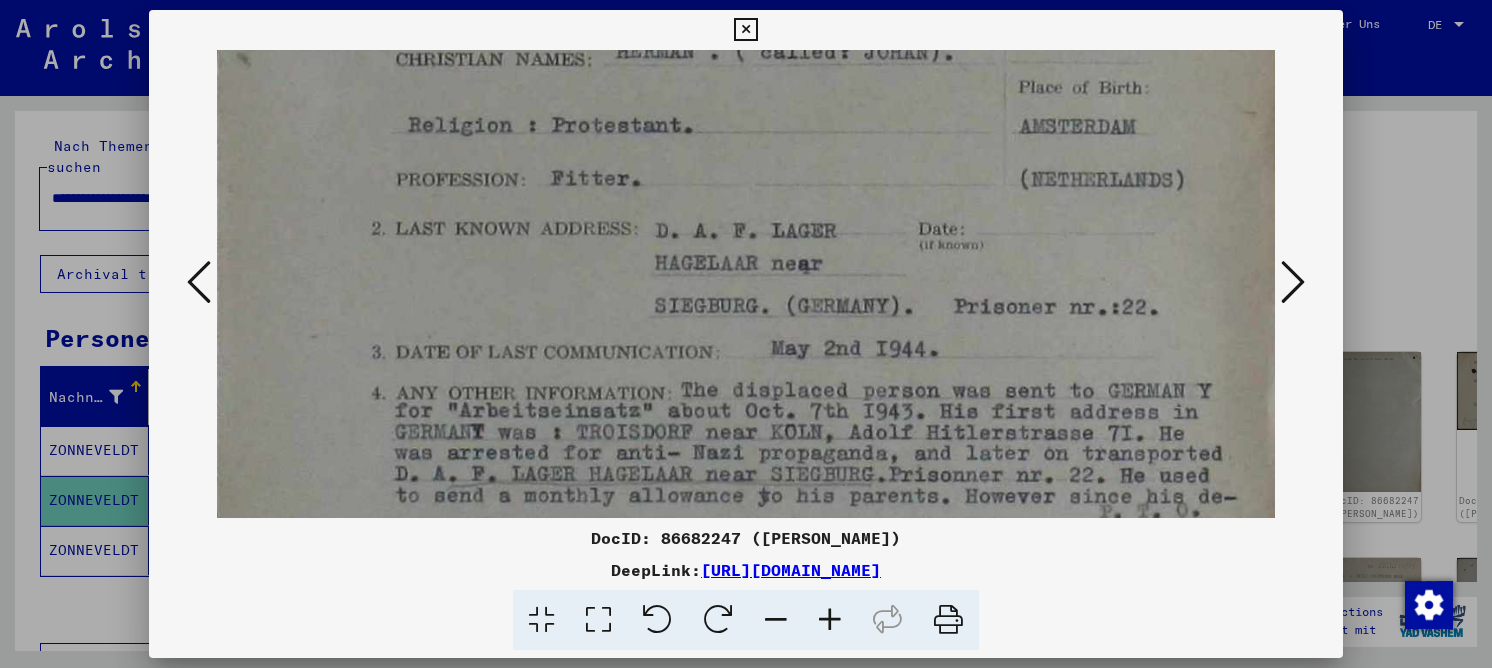 drag, startPoint x: 657, startPoint y: 332, endPoint x: 660, endPoint y: 149, distance: 183.02458 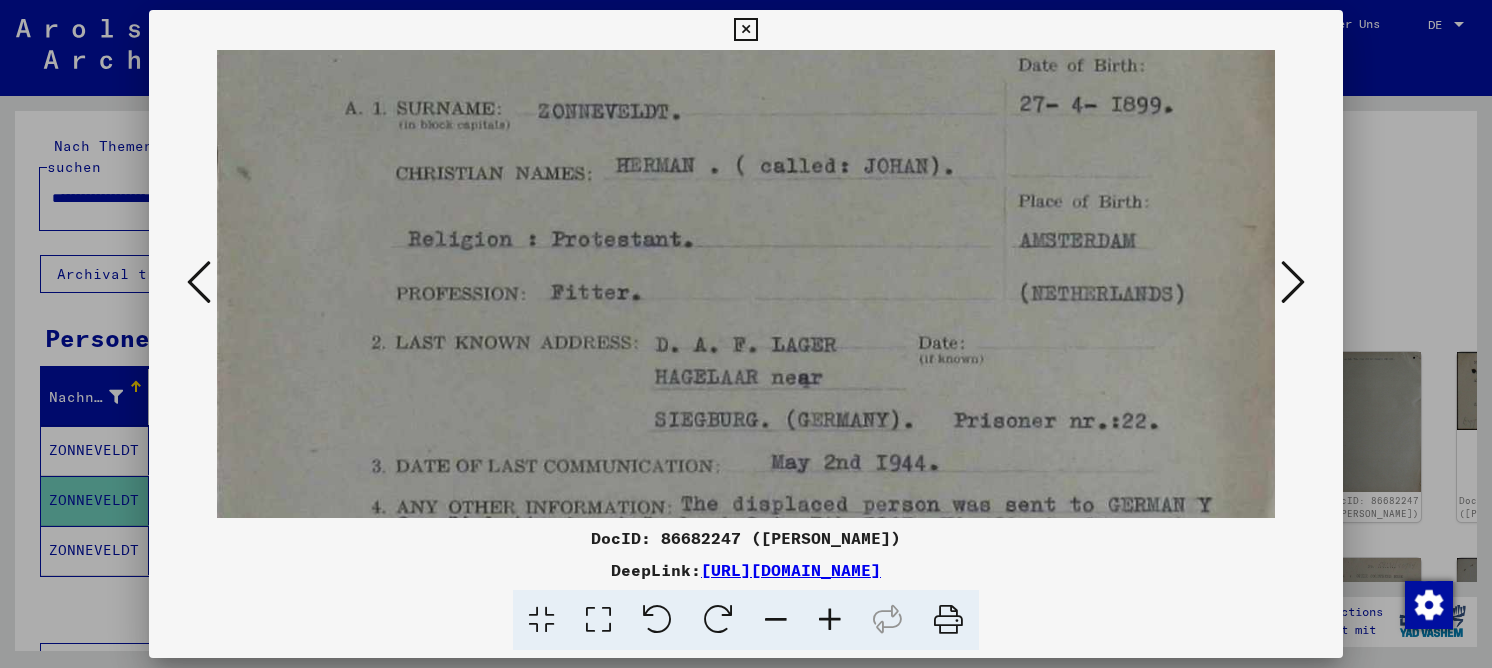 drag, startPoint x: 880, startPoint y: 247, endPoint x: 814, endPoint y: 367, distance: 136.95255 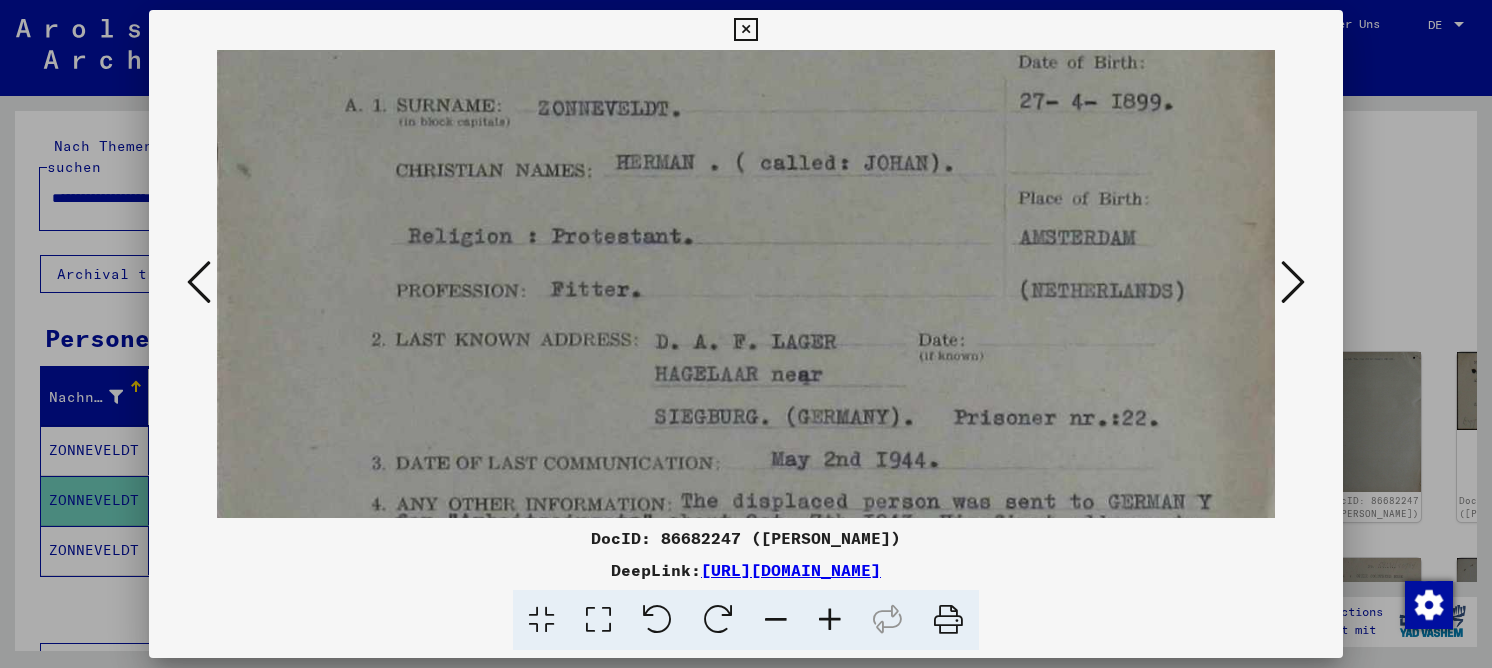 scroll, scrollTop: 442, scrollLeft: 0, axis: vertical 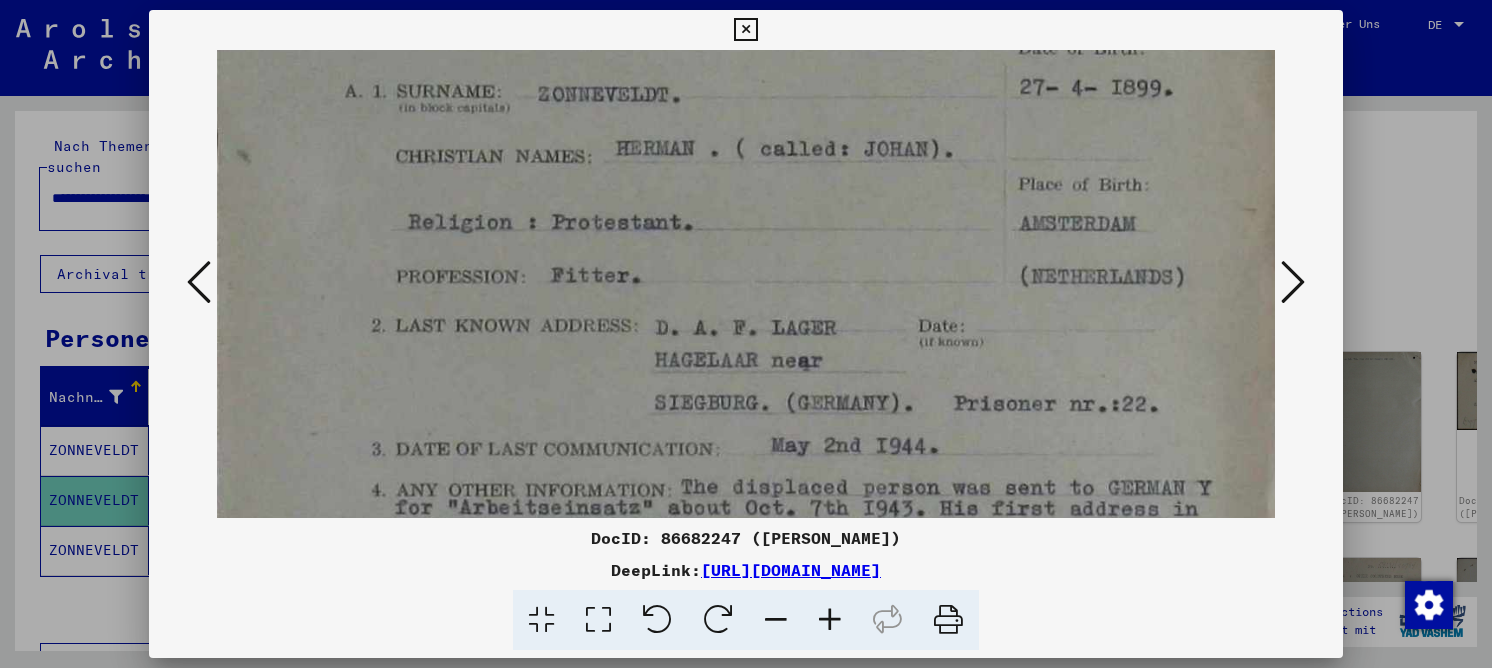 drag, startPoint x: 751, startPoint y: 212, endPoint x: 672, endPoint y: 189, distance: 82.28001 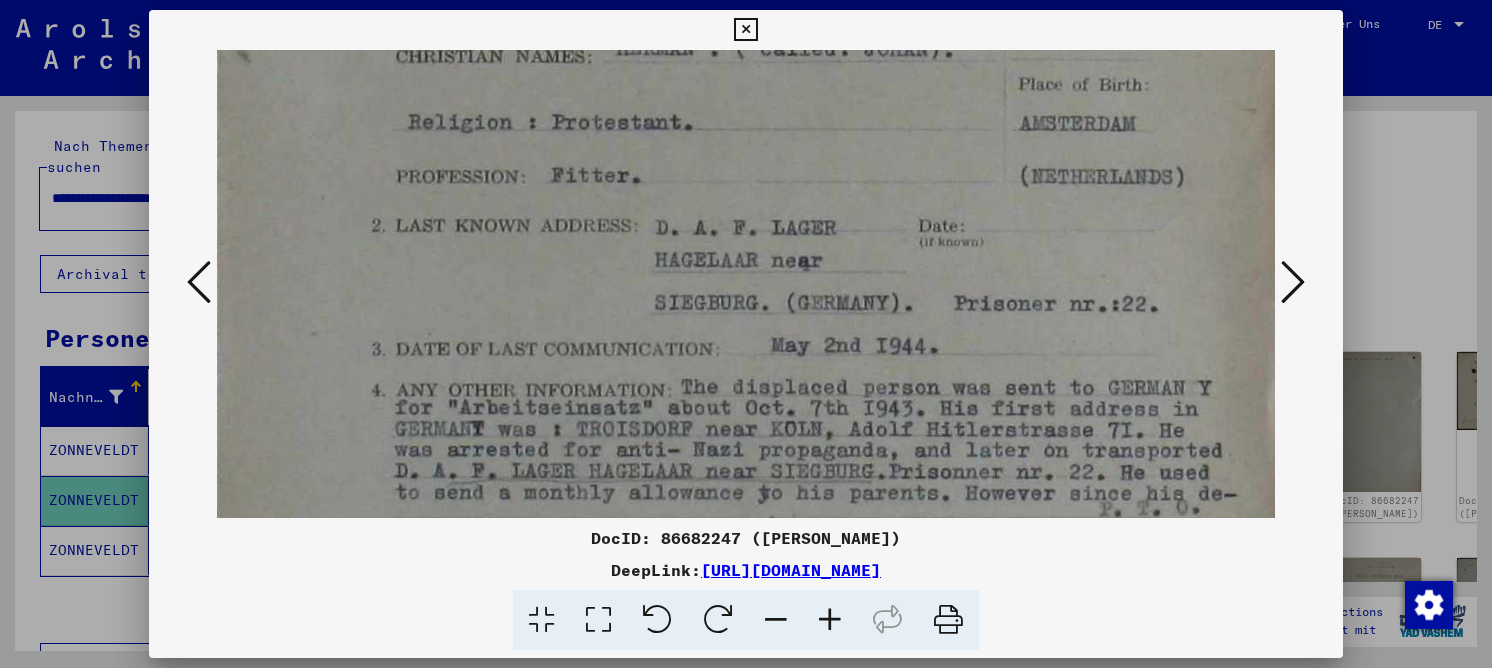 scroll, scrollTop: 563, scrollLeft: 0, axis: vertical 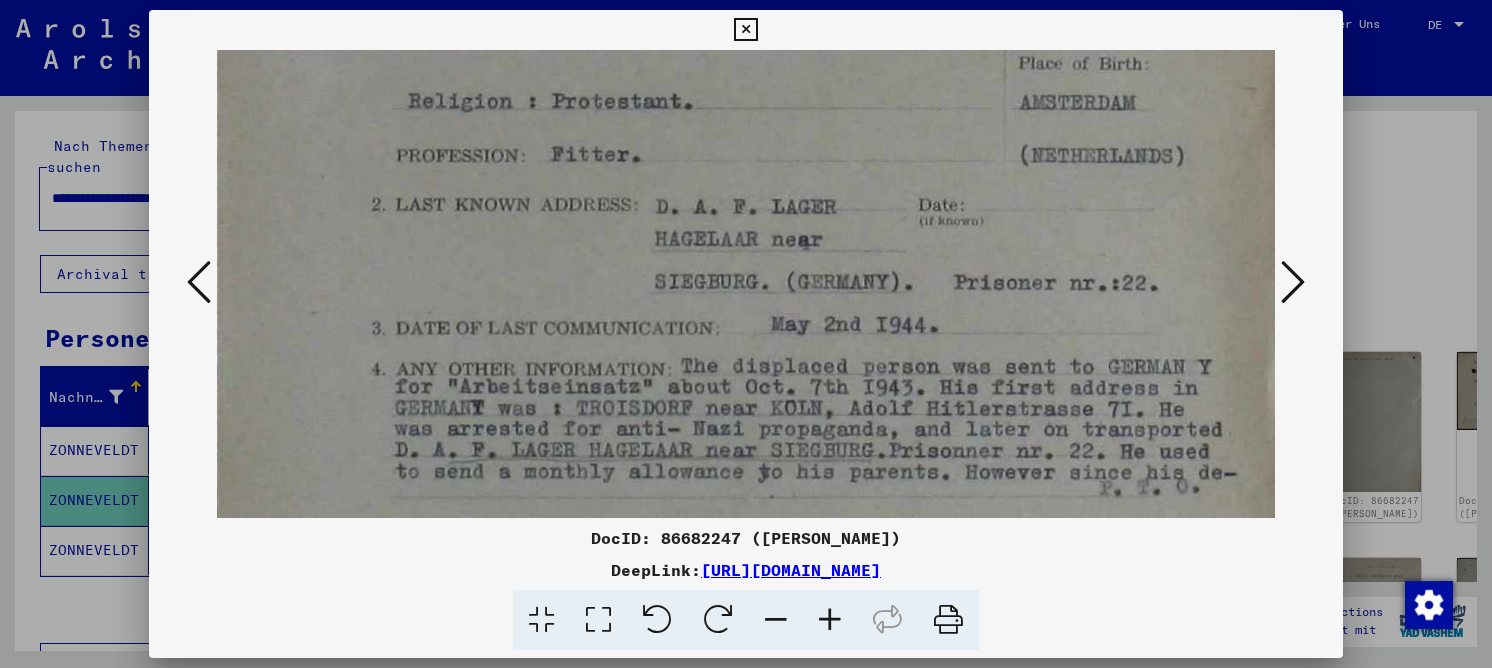 drag, startPoint x: 634, startPoint y: 326, endPoint x: 643, endPoint y: 205, distance: 121.33425 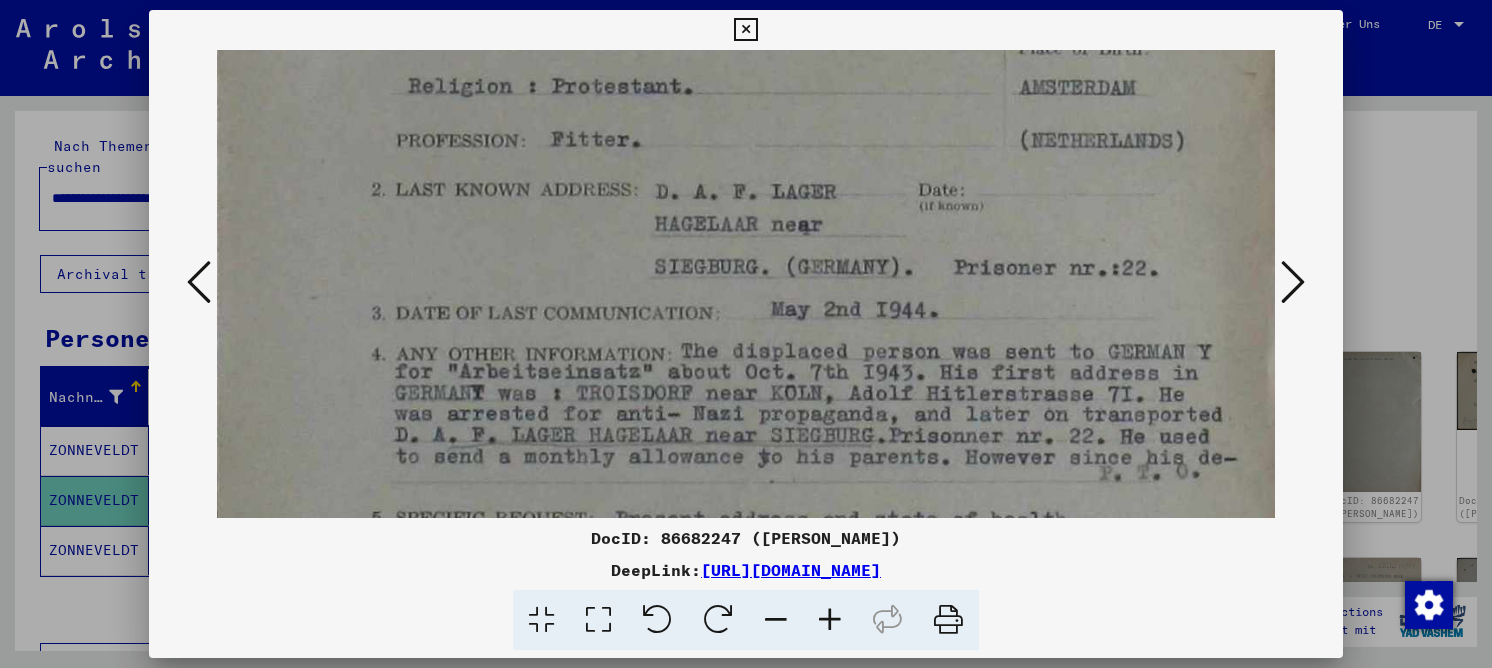 drag, startPoint x: 582, startPoint y: 321, endPoint x: 579, endPoint y: 306, distance: 15.297058 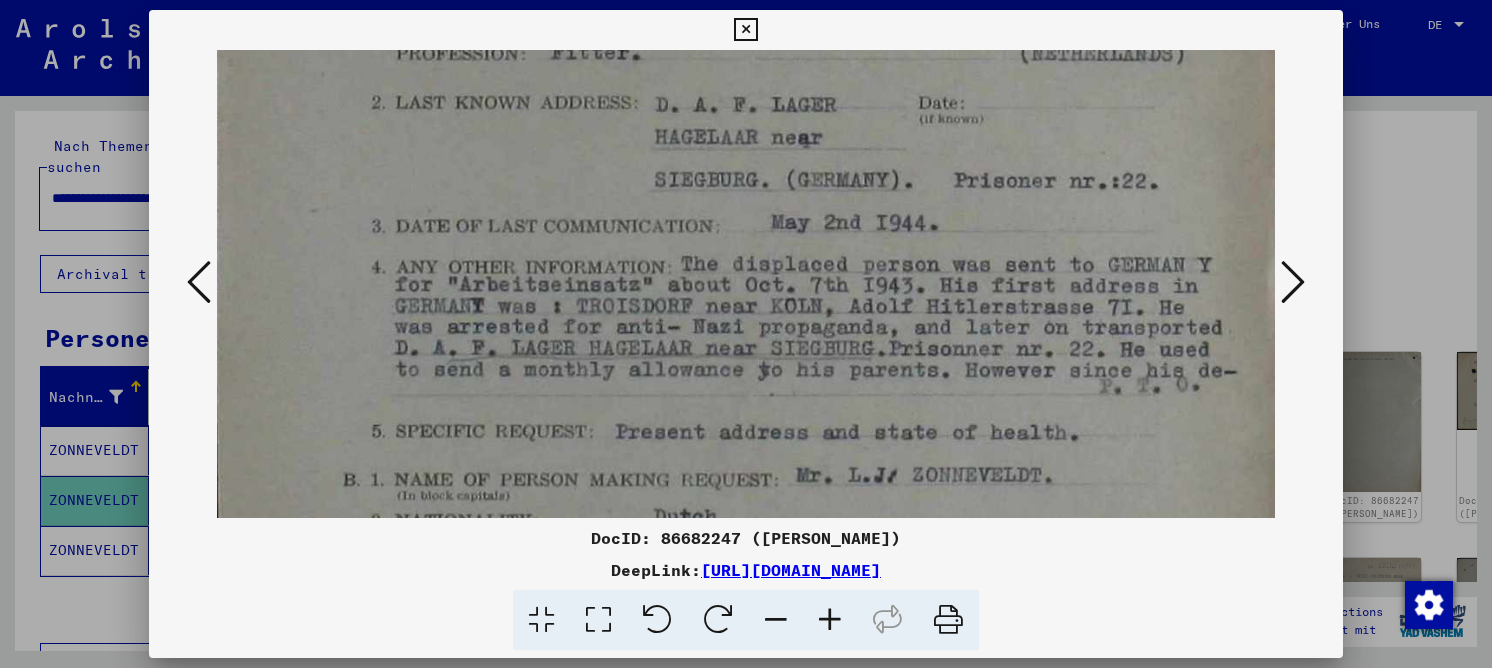 scroll, scrollTop: 667, scrollLeft: 0, axis: vertical 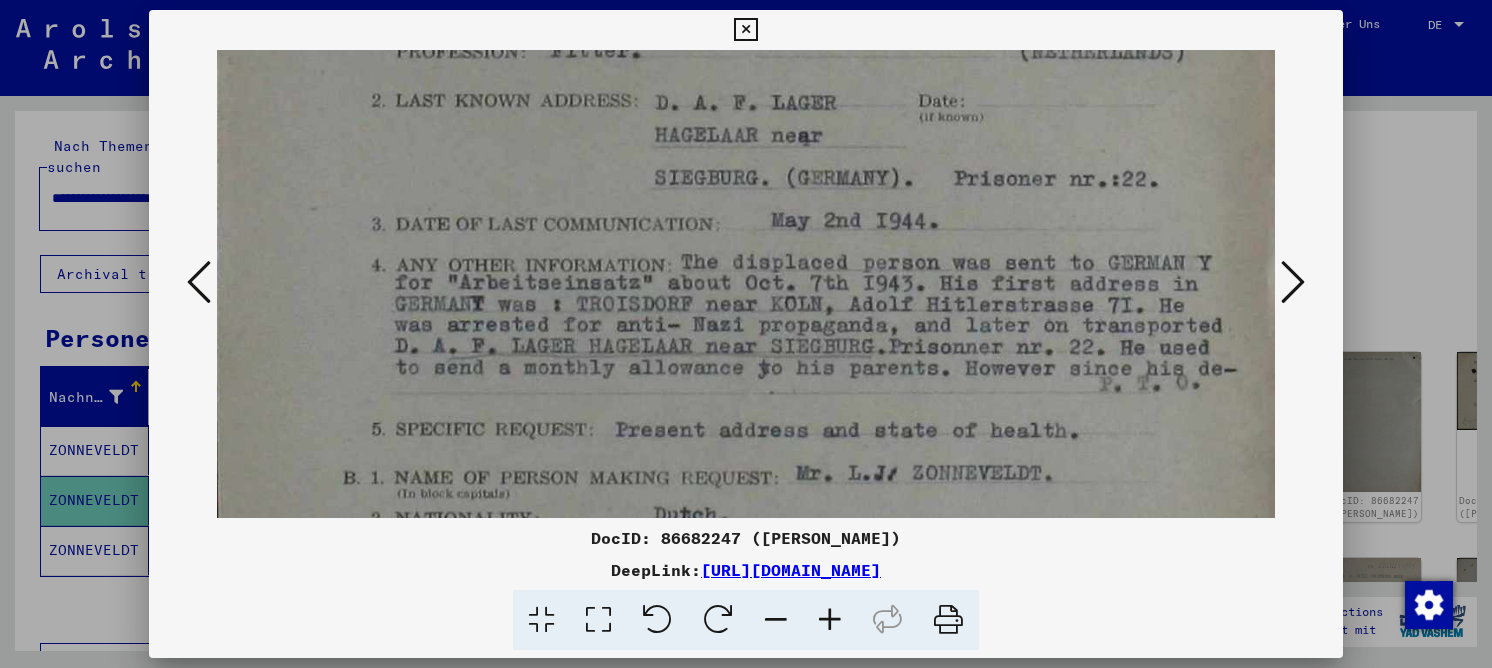 drag, startPoint x: 554, startPoint y: 252, endPoint x: 541, endPoint y: 163, distance: 89.94443 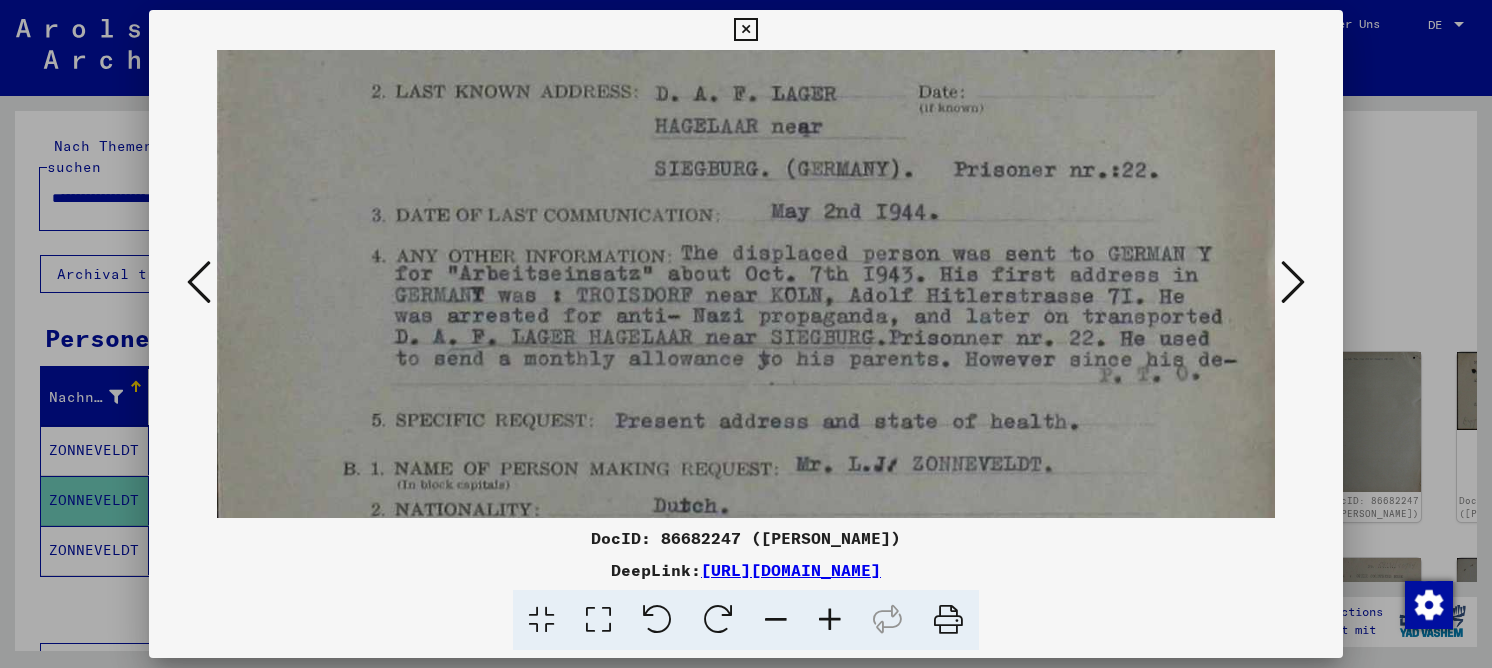 scroll, scrollTop: 695, scrollLeft: 0, axis: vertical 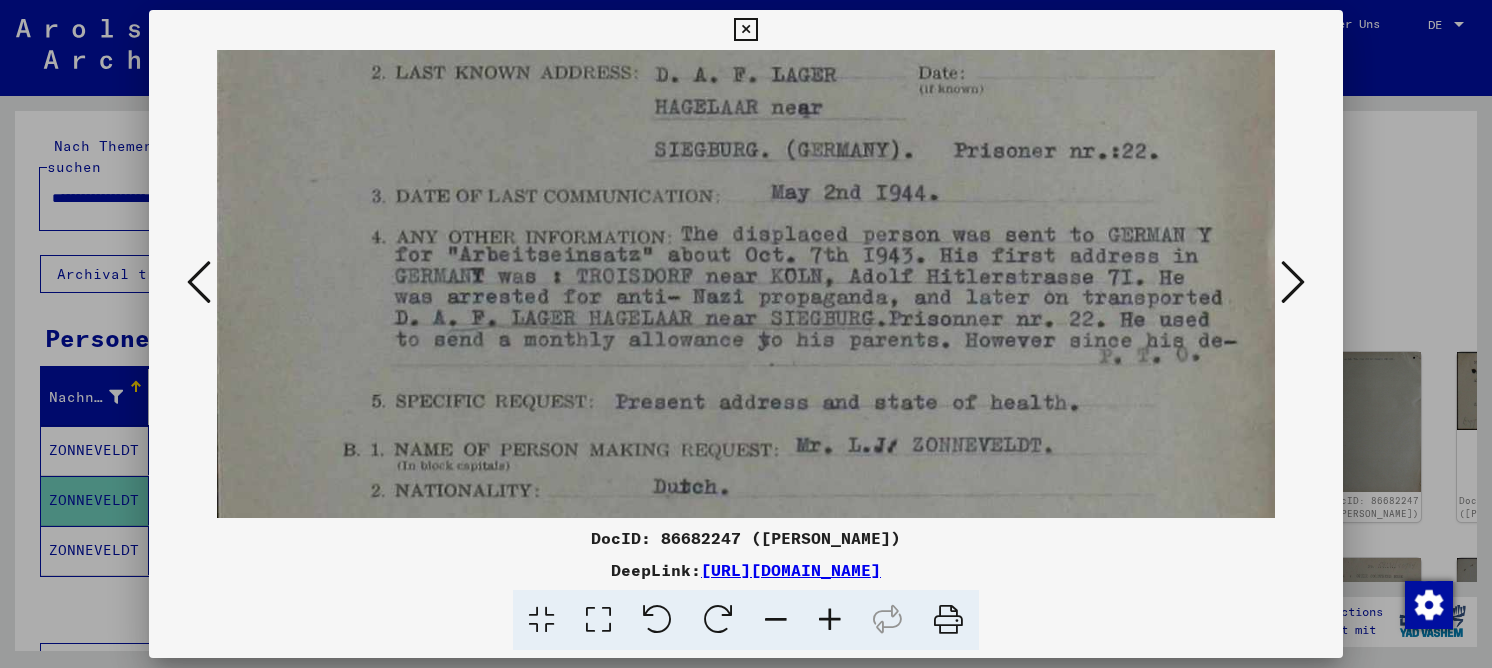 drag, startPoint x: 995, startPoint y: 282, endPoint x: 988, endPoint y: 239, distance: 43.56604 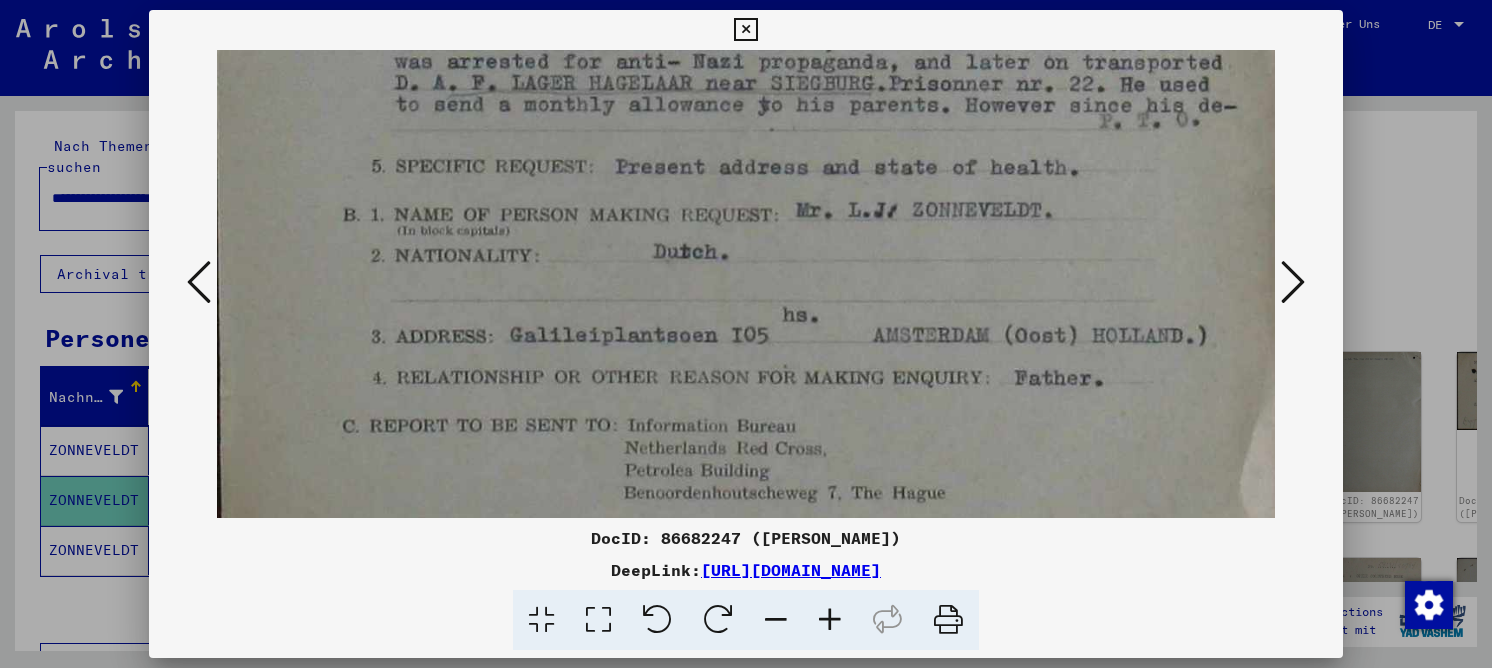 scroll, scrollTop: 1037, scrollLeft: 0, axis: vertical 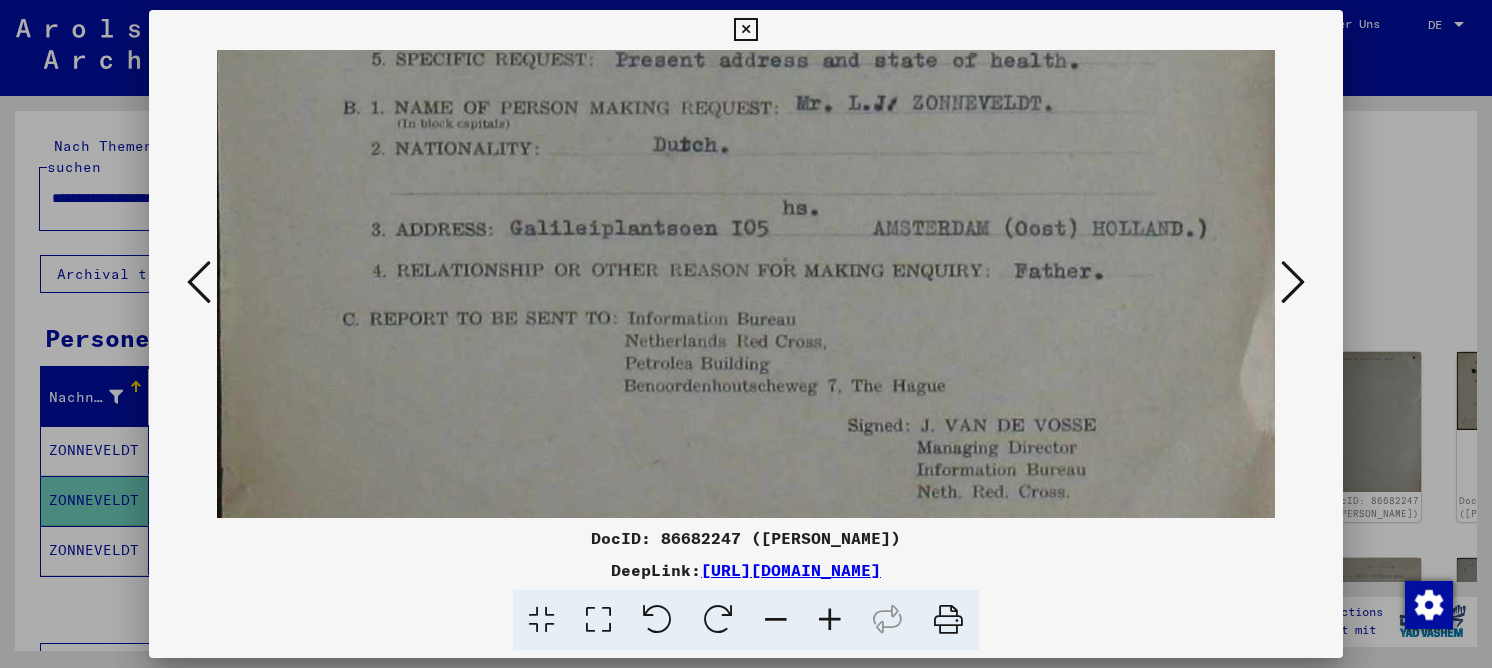 drag, startPoint x: 925, startPoint y: 375, endPoint x: 913, endPoint y: 68, distance: 307.23444 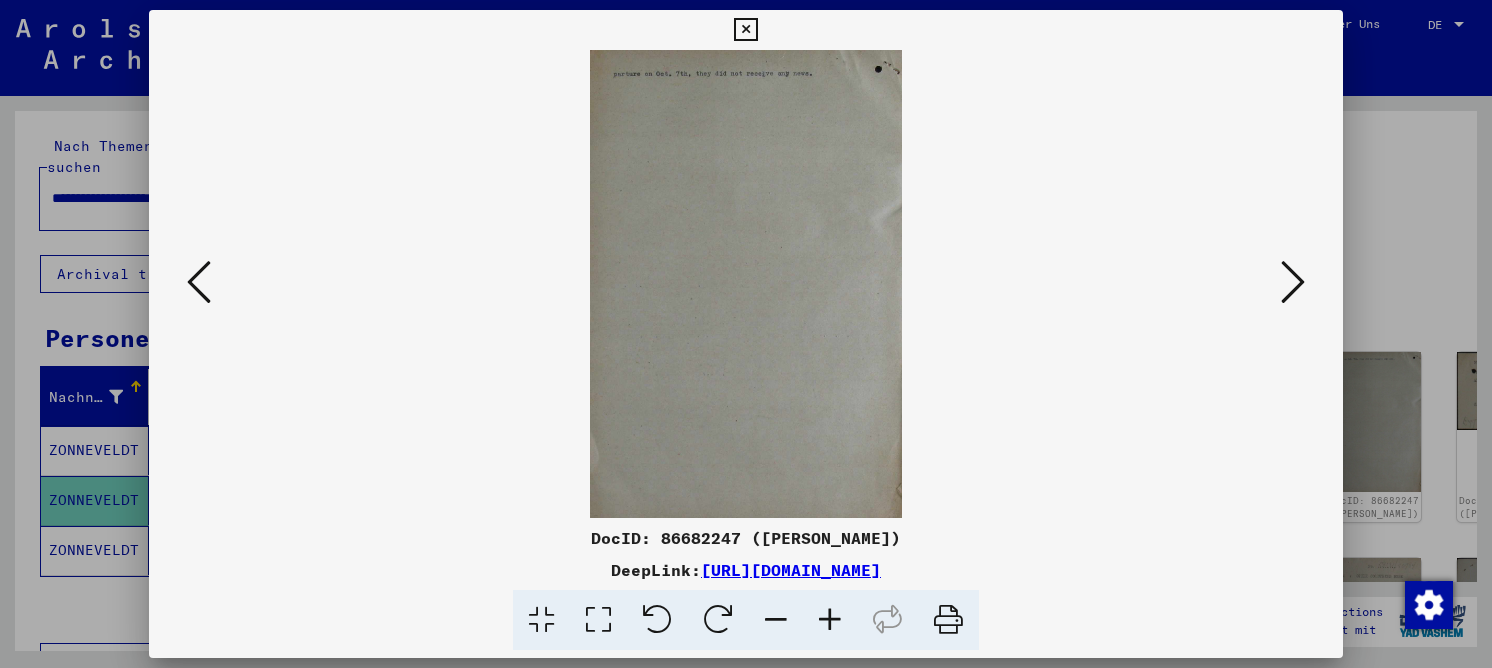 scroll, scrollTop: 0, scrollLeft: 0, axis: both 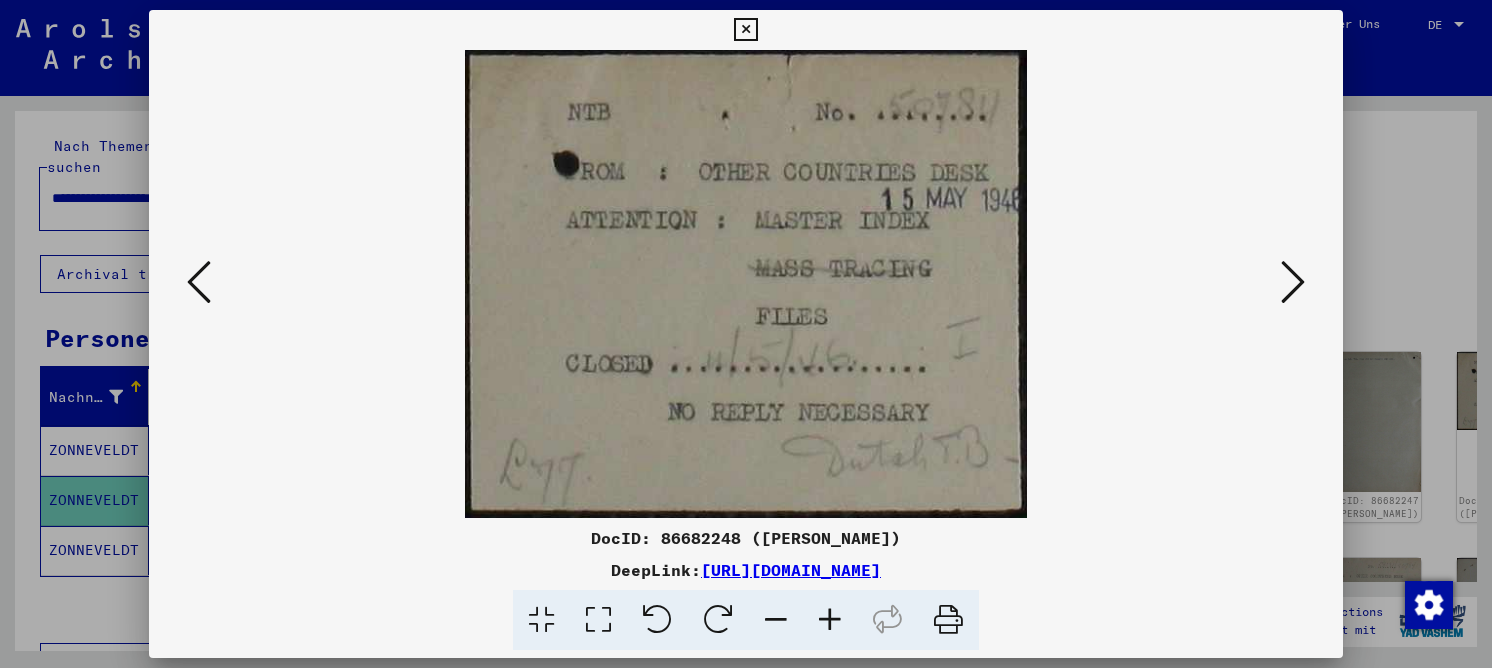 click at bounding box center [1293, 282] 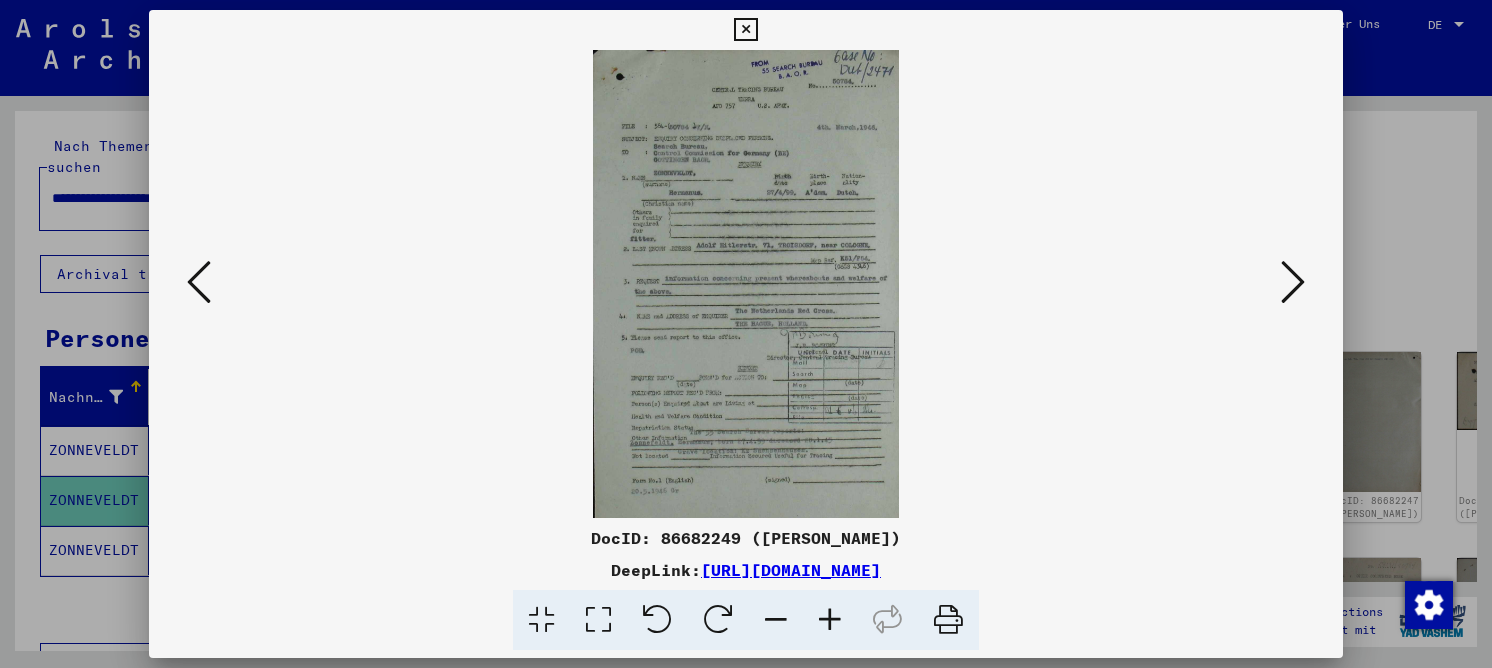 click at bounding box center (1293, 282) 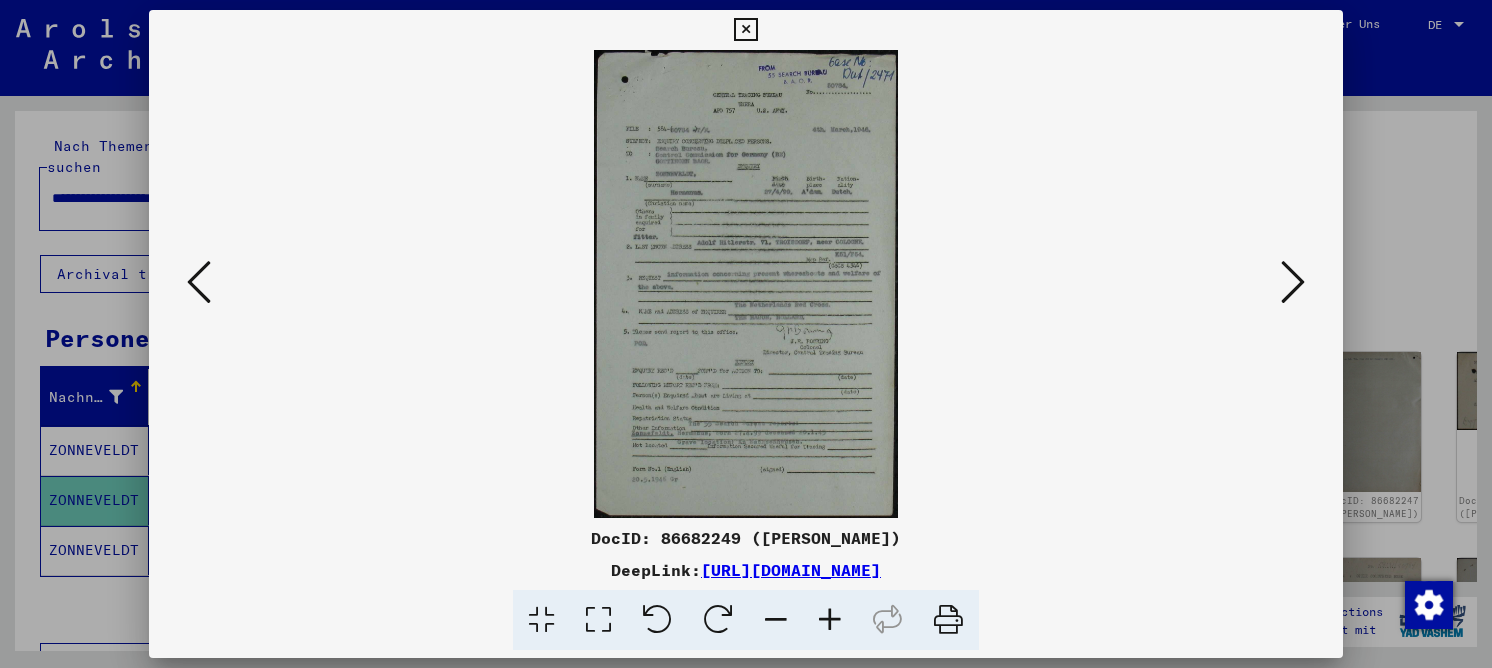click at bounding box center (1293, 282) 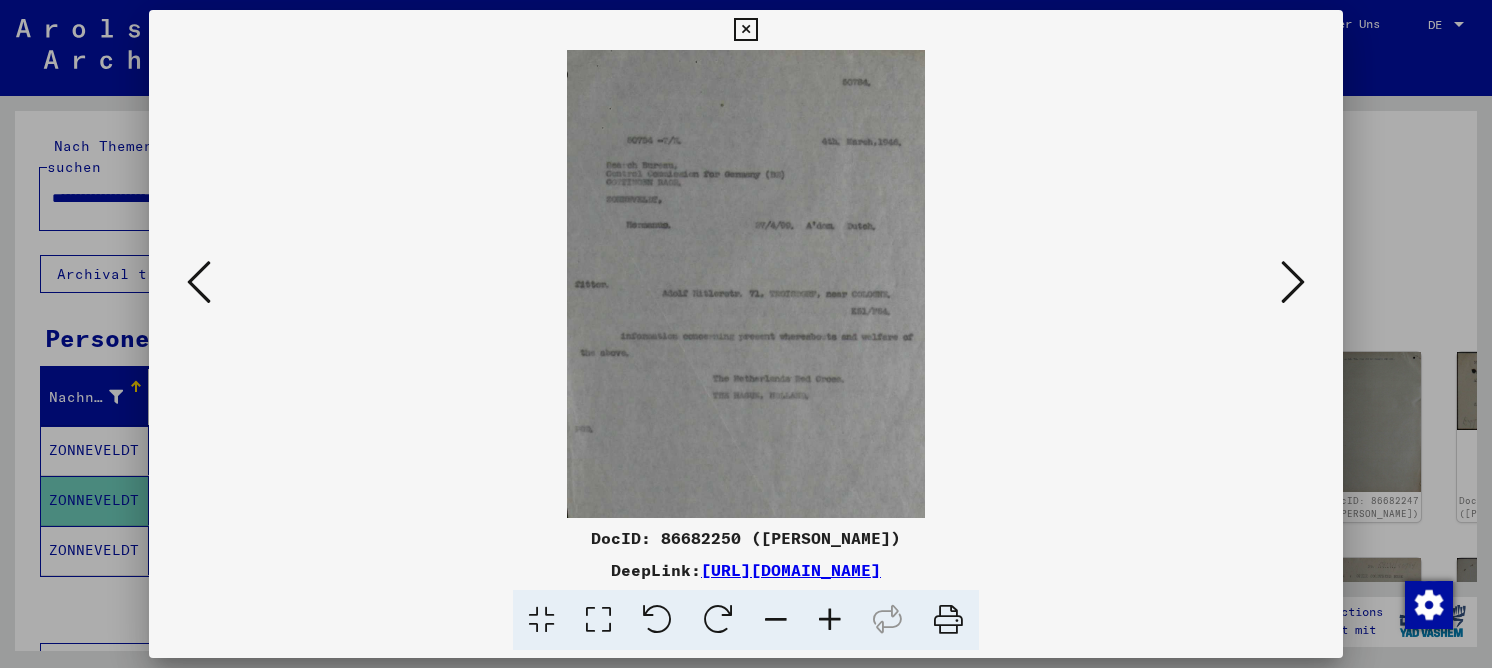 click at bounding box center (1293, 282) 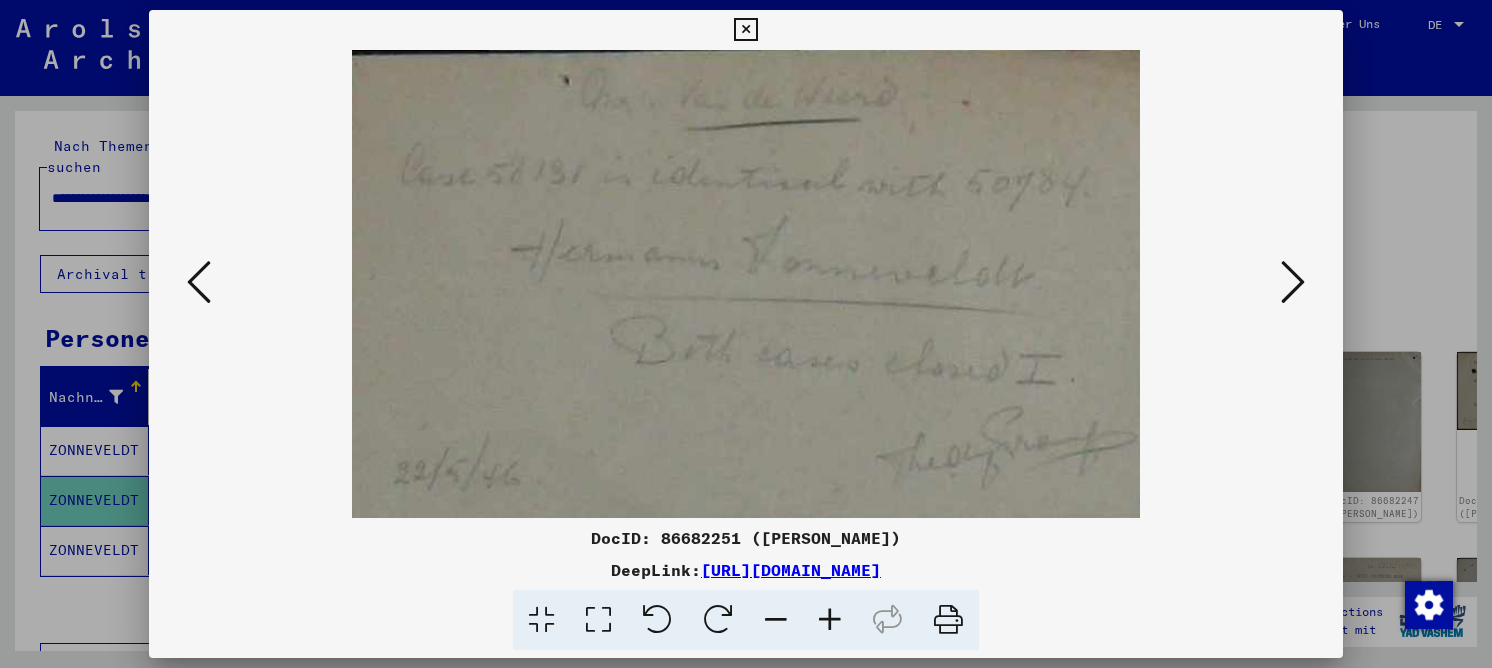 click at bounding box center (1293, 282) 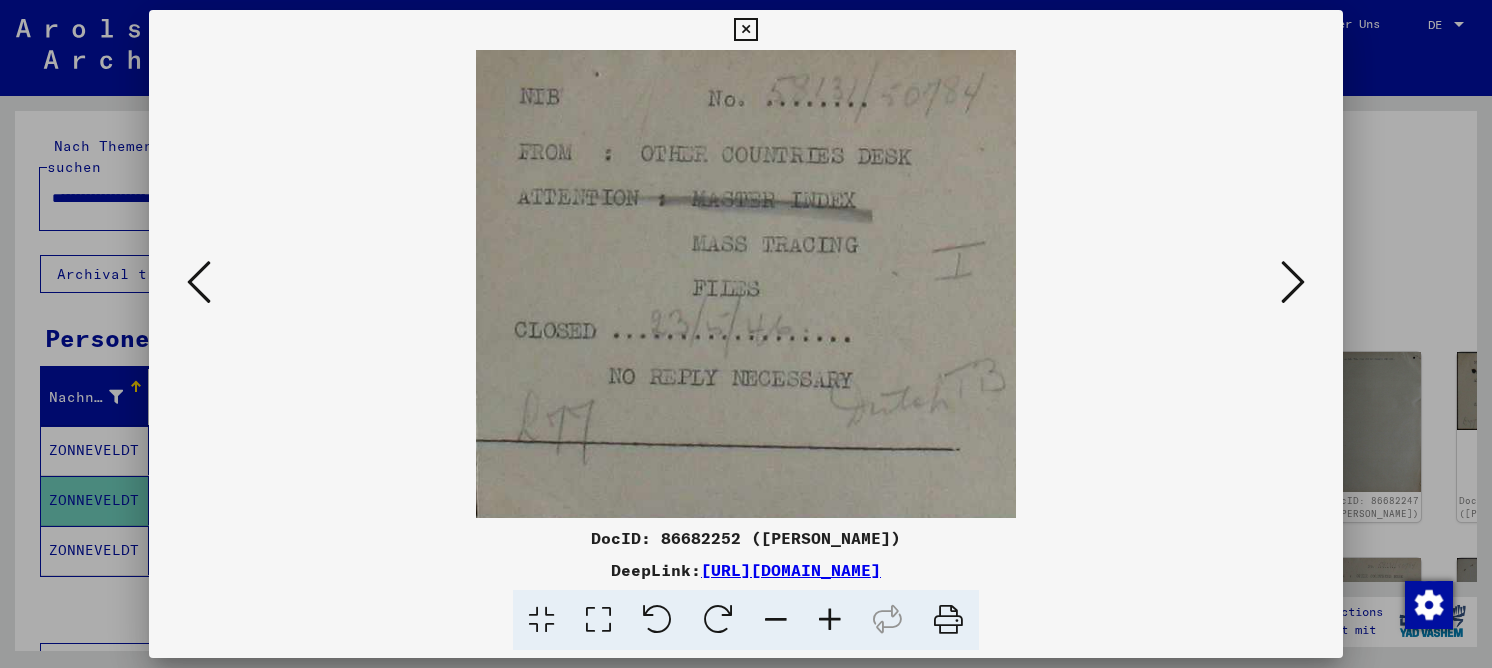 click at bounding box center (1293, 283) 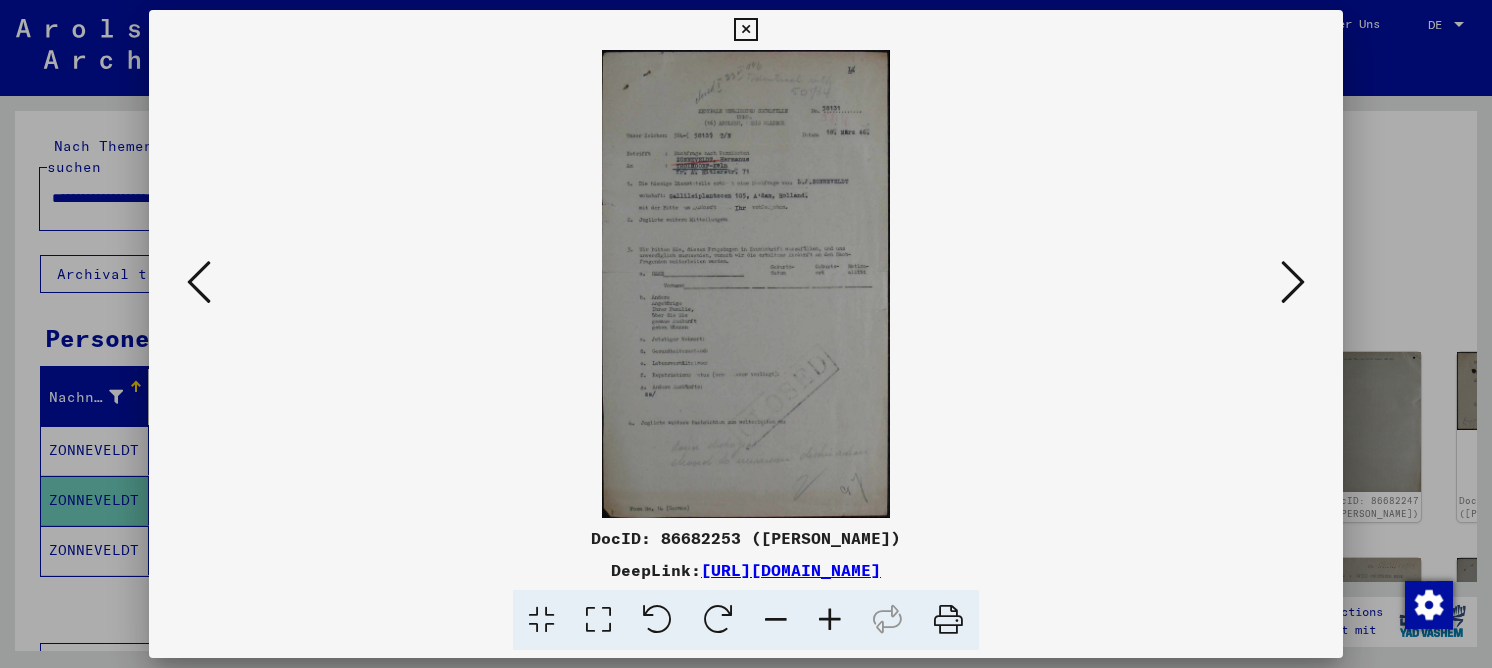 click at bounding box center (1293, 283) 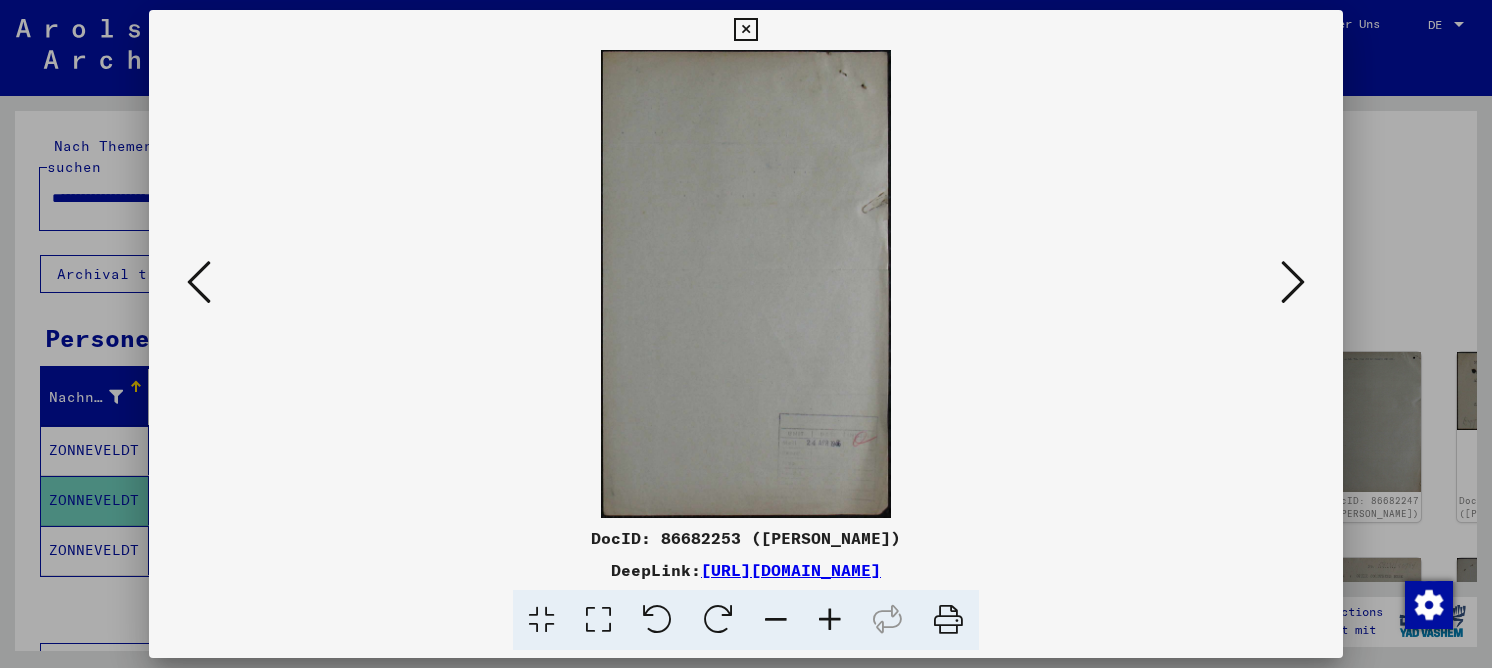 click at bounding box center (1293, 283) 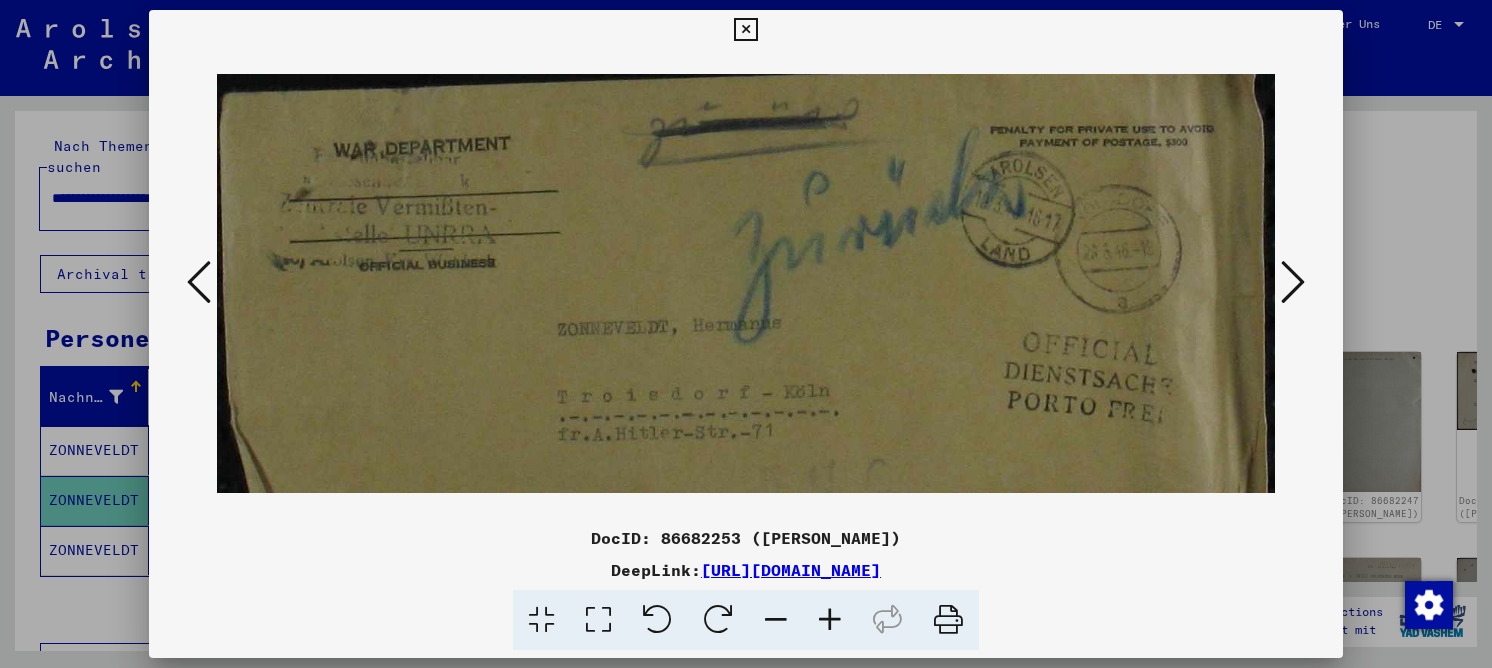 click at bounding box center (746, 284) 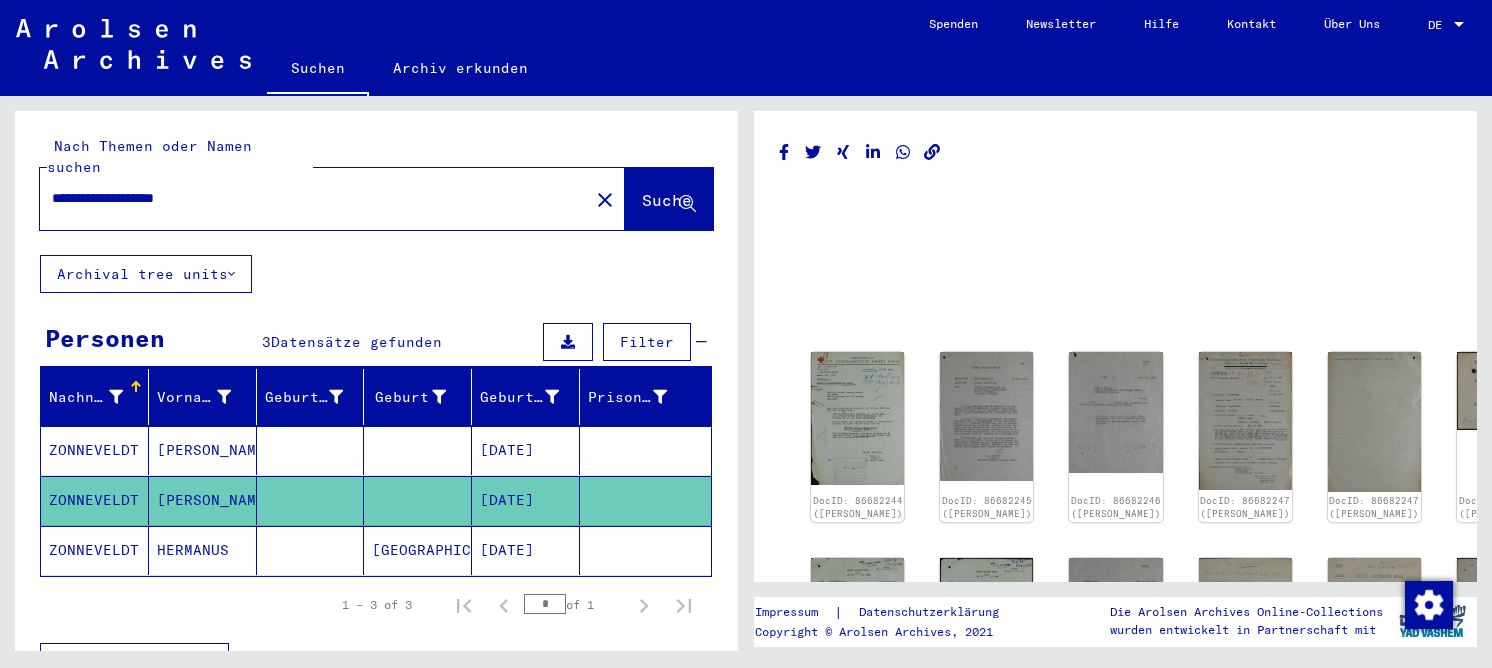 click at bounding box center (418, 500) 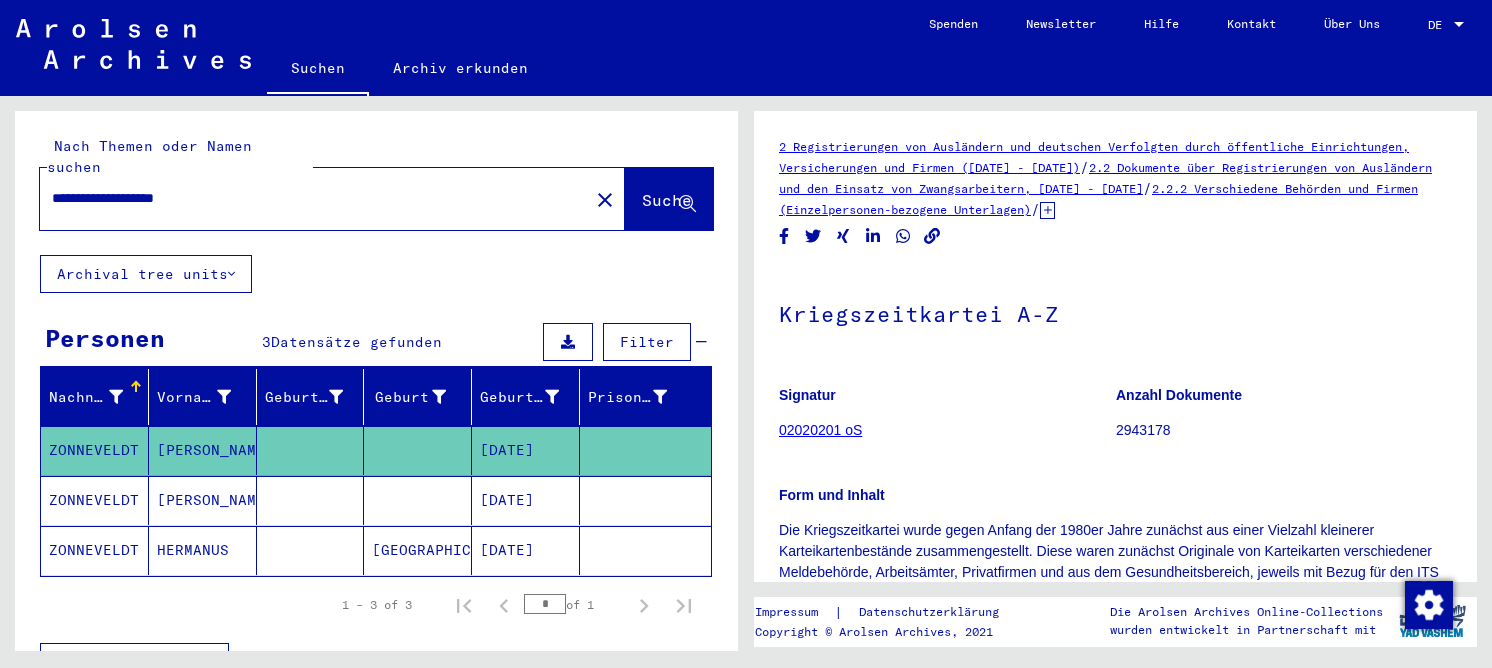 scroll, scrollTop: 0, scrollLeft: 0, axis: both 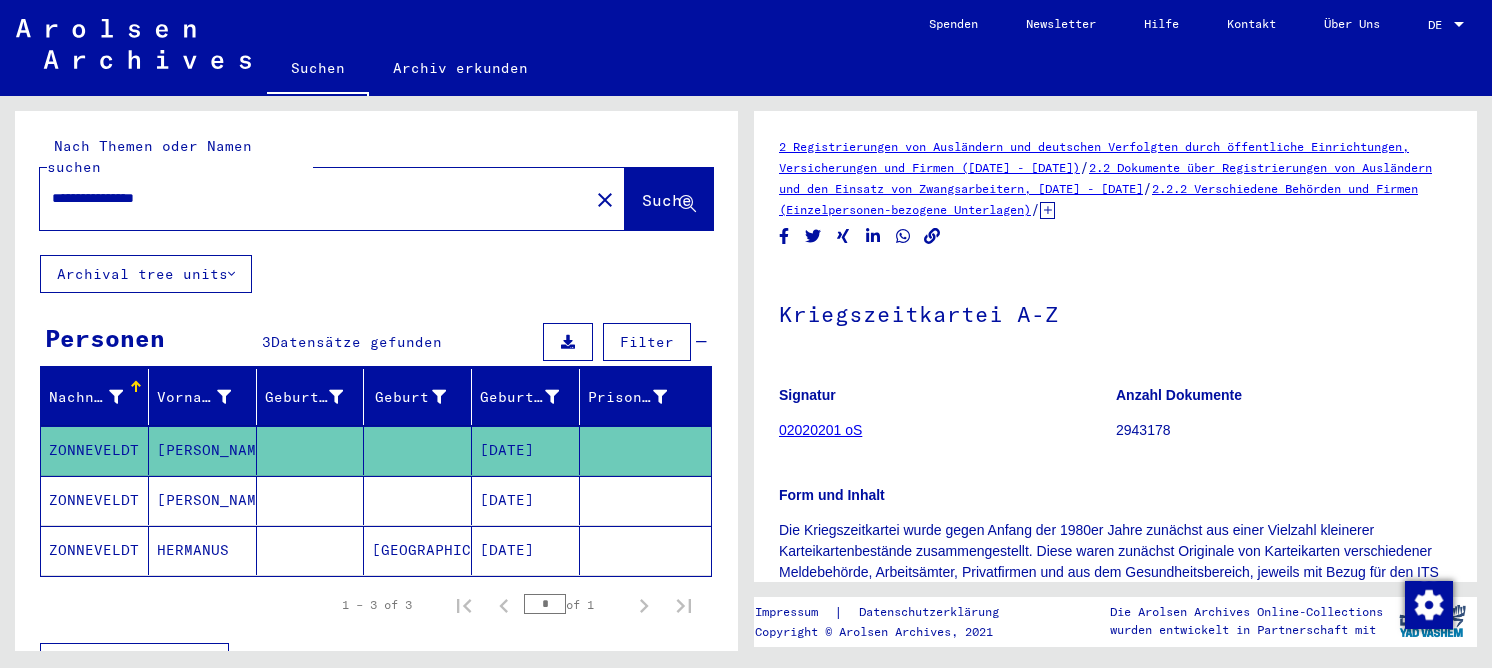 type on "**********" 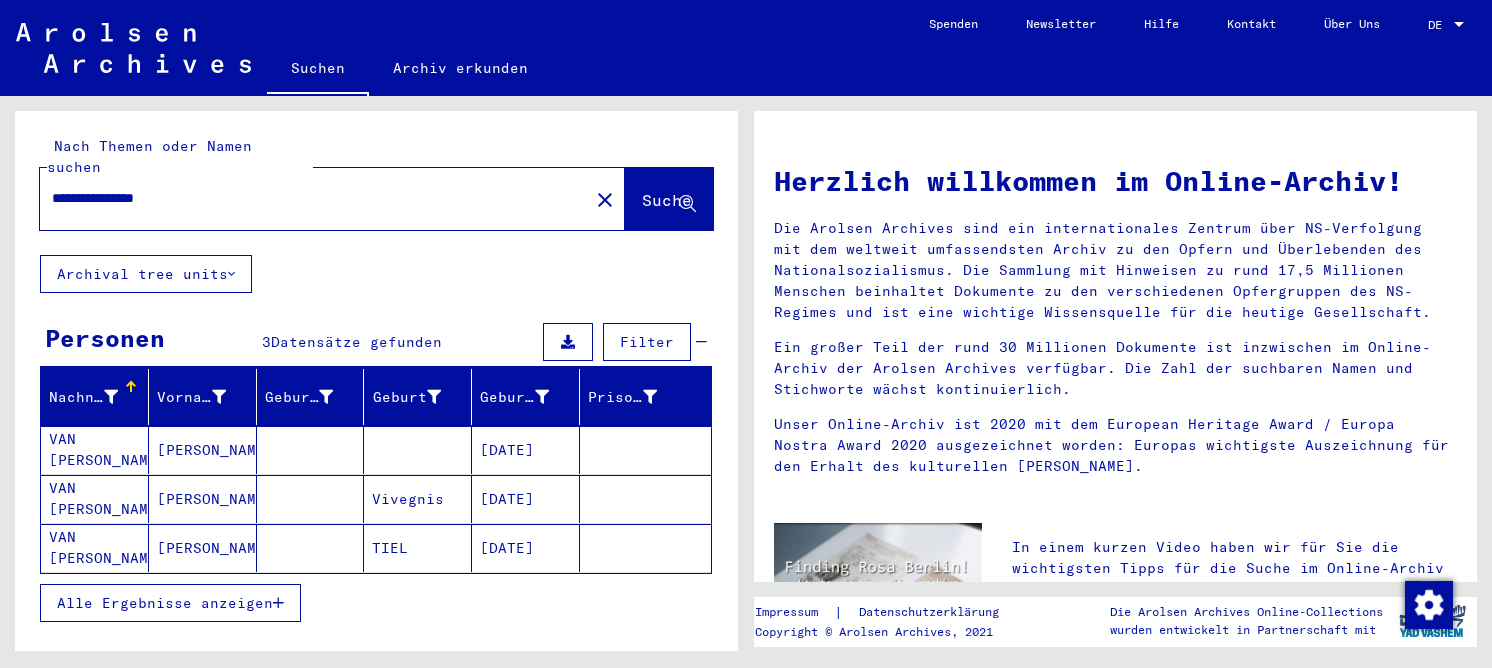 click on "[PERSON_NAME]" at bounding box center (203, 499) 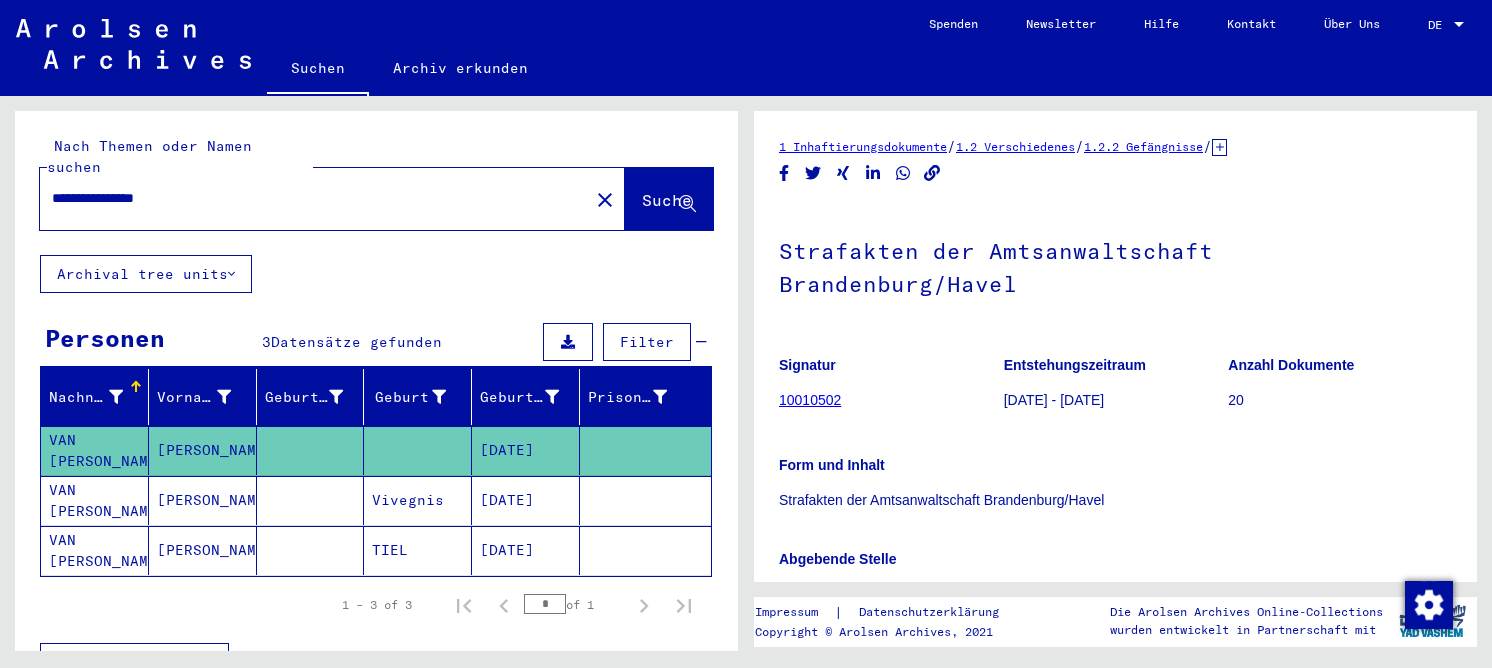 scroll, scrollTop: 0, scrollLeft: 0, axis: both 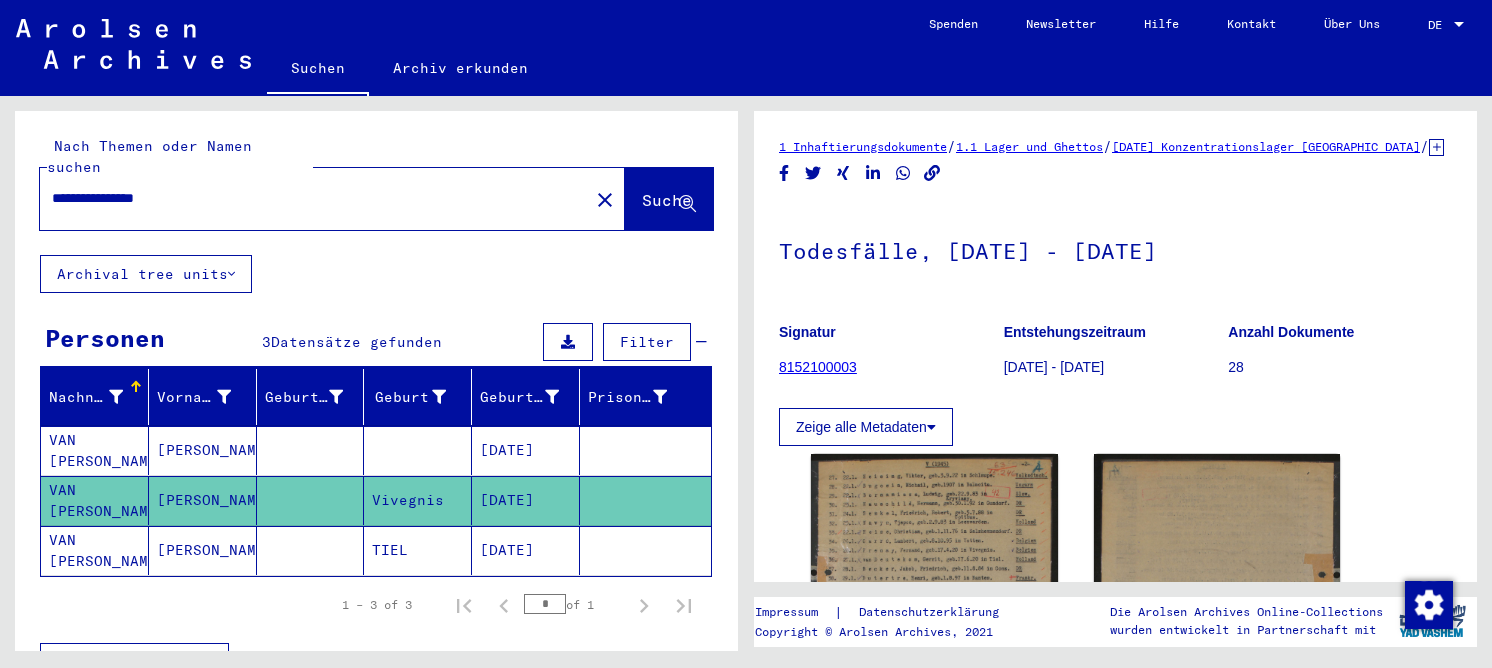 click 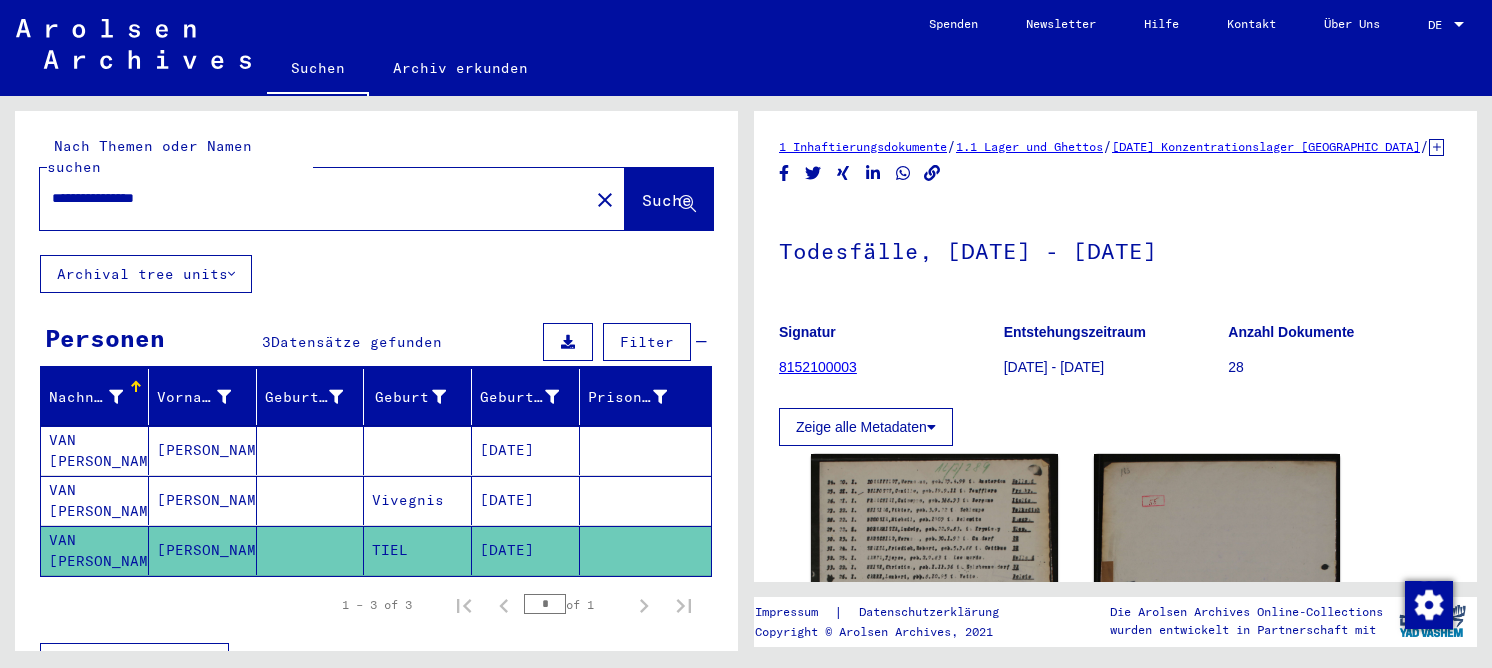 scroll, scrollTop: 0, scrollLeft: 0, axis: both 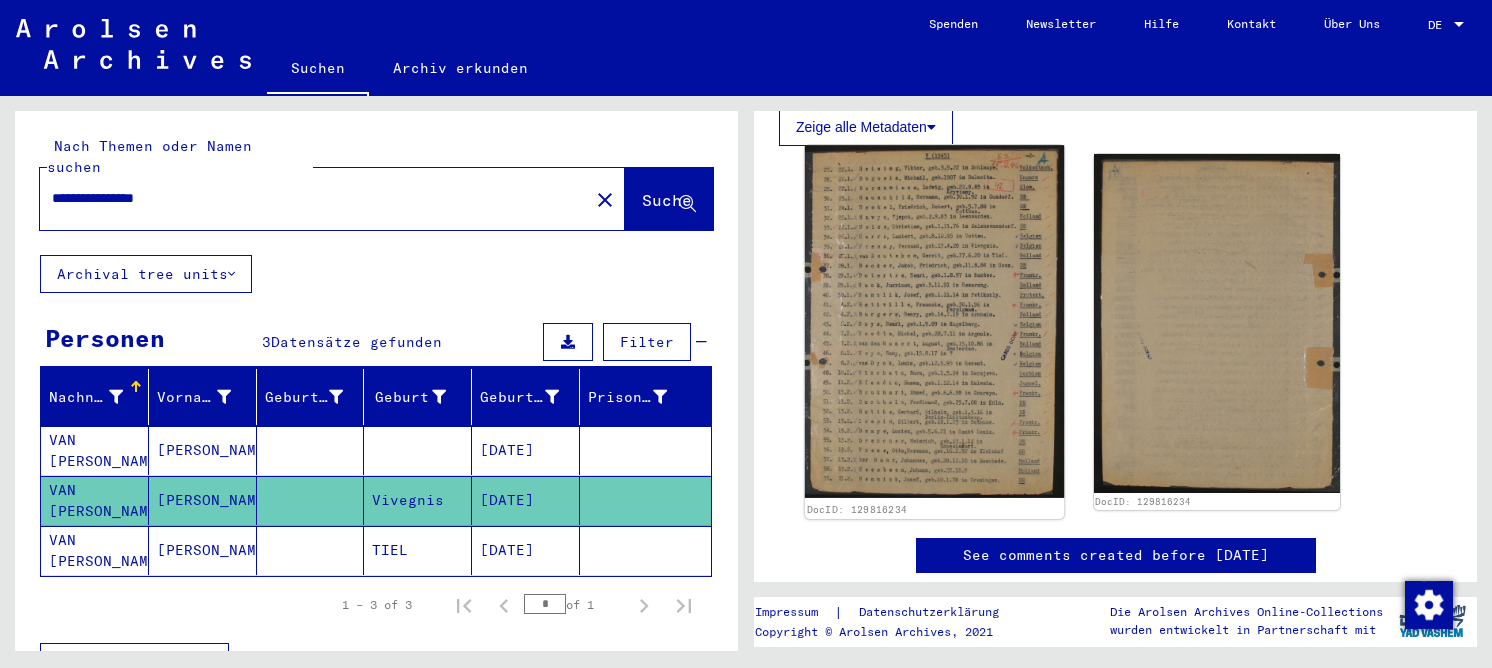 click 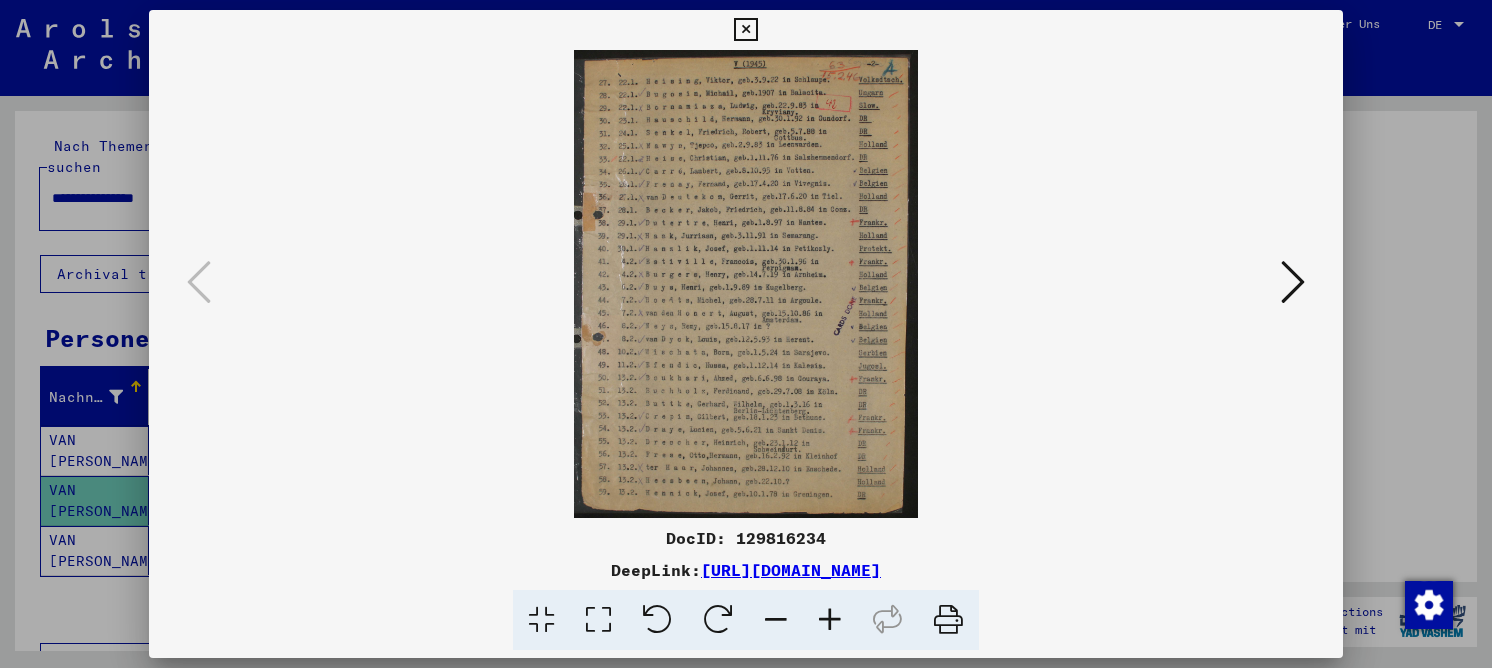 click at bounding box center (598, 620) 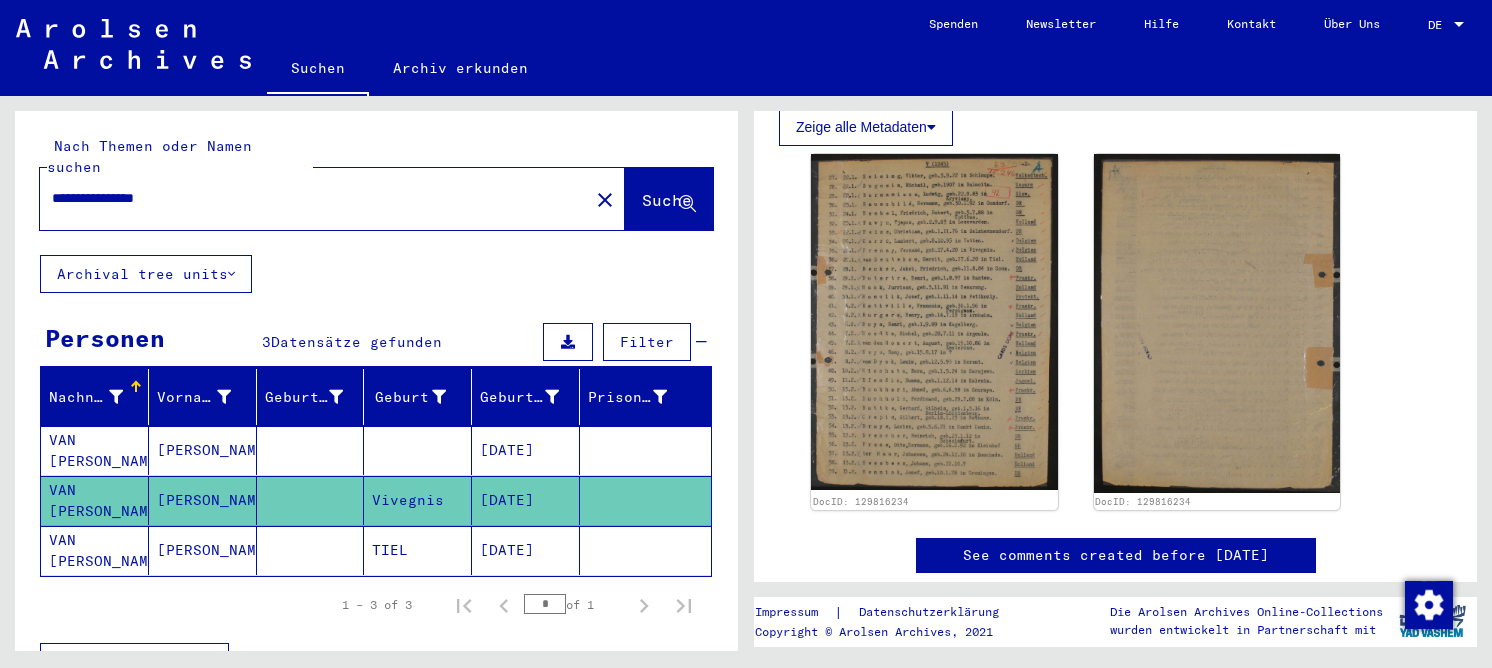 click on "[PERSON_NAME]" at bounding box center (203, 500) 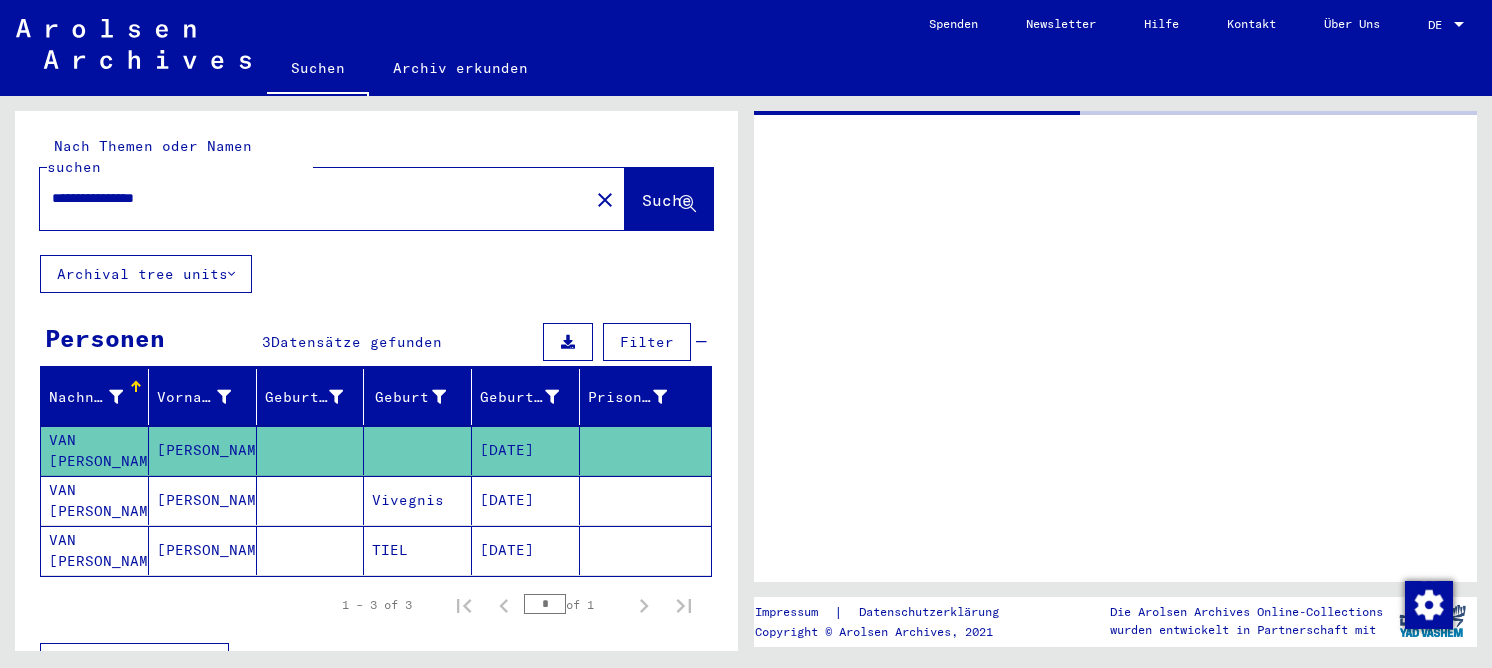 scroll, scrollTop: 0, scrollLeft: 0, axis: both 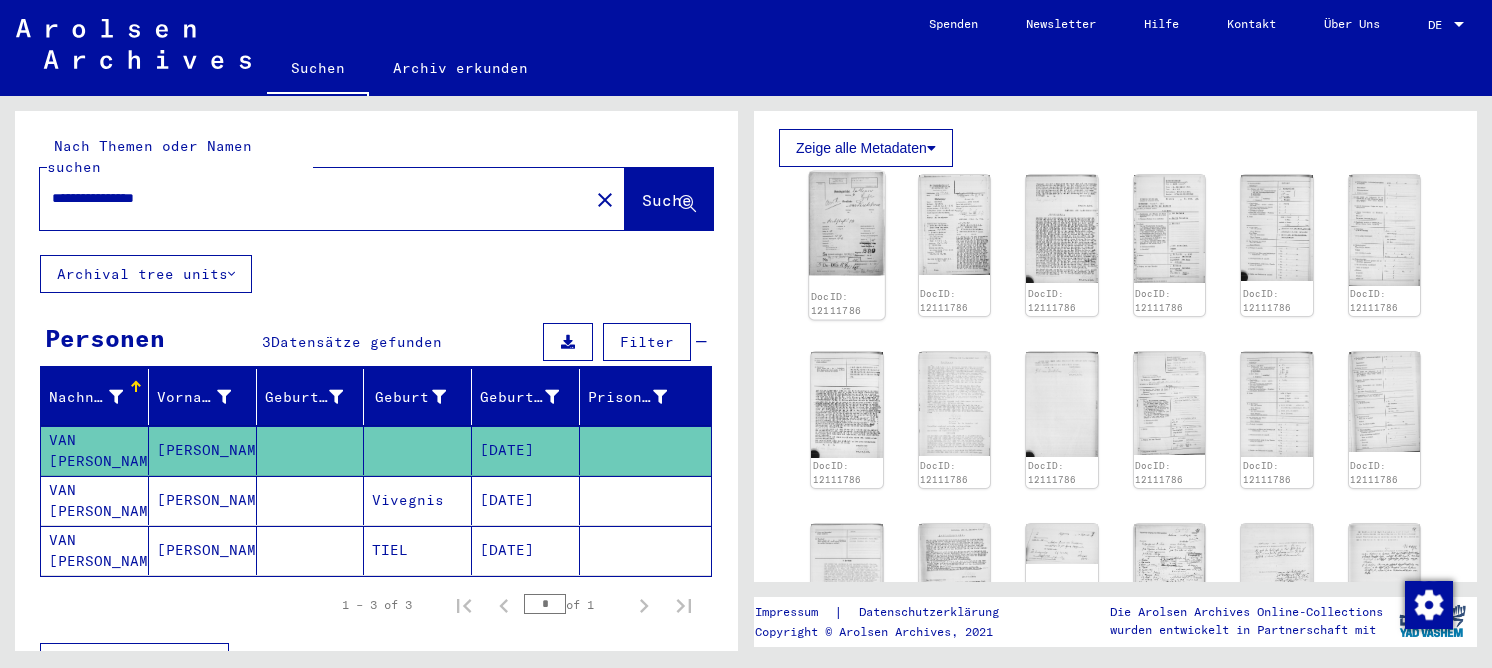 click 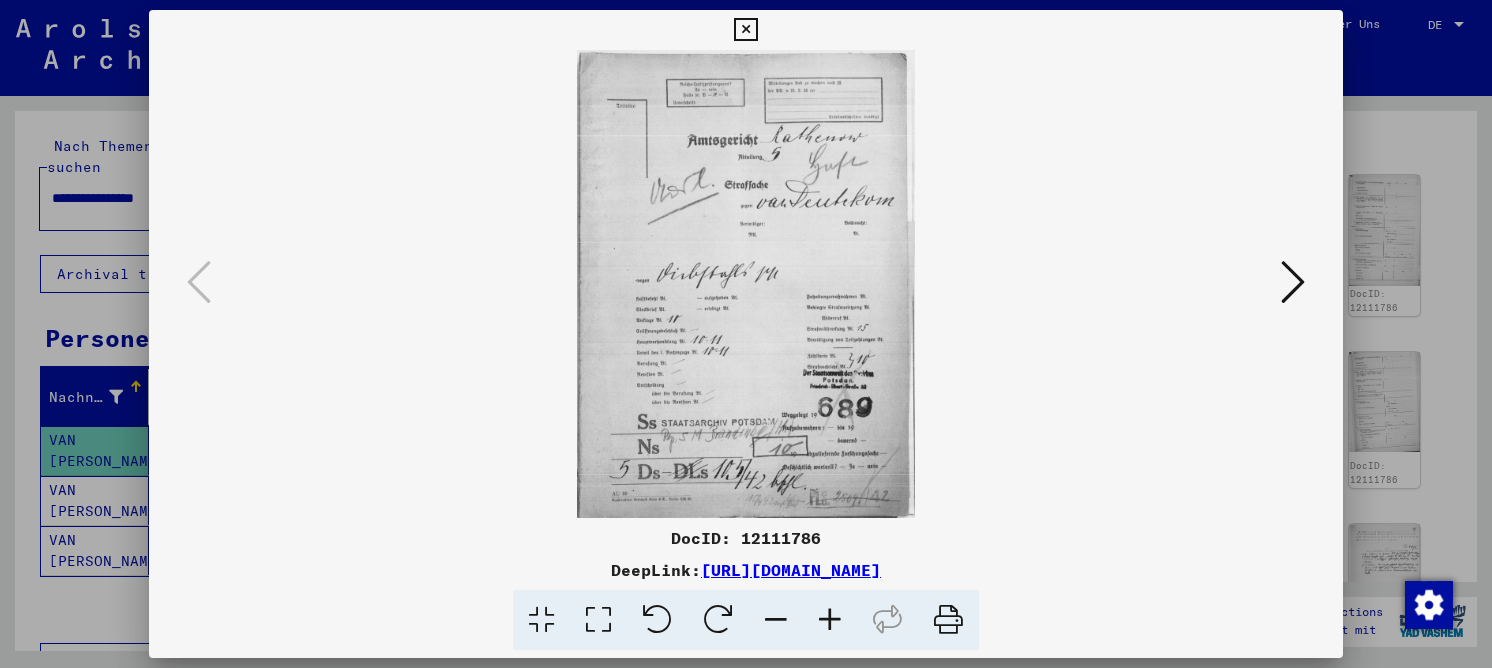 drag, startPoint x: 609, startPoint y: 616, endPoint x: 664, endPoint y: 482, distance: 144.84819 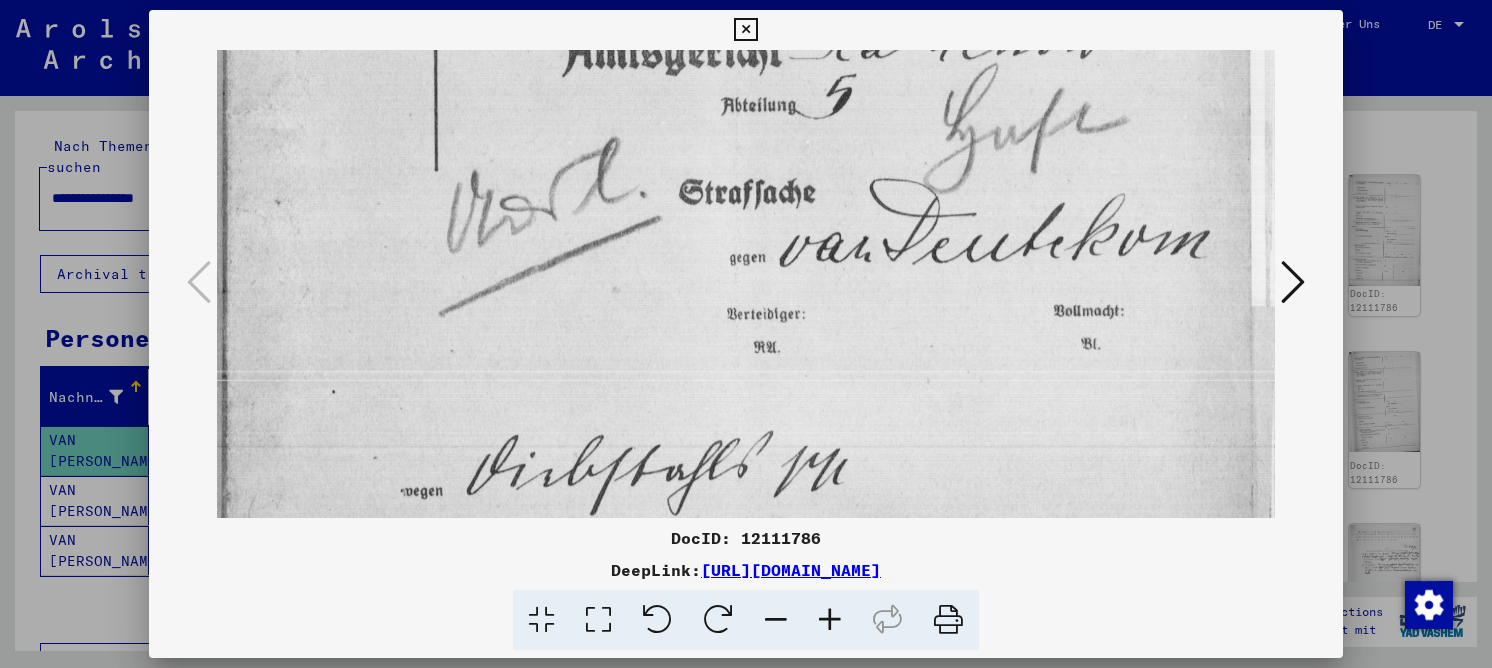 drag, startPoint x: 676, startPoint y: 265, endPoint x: 676, endPoint y: 147, distance: 118 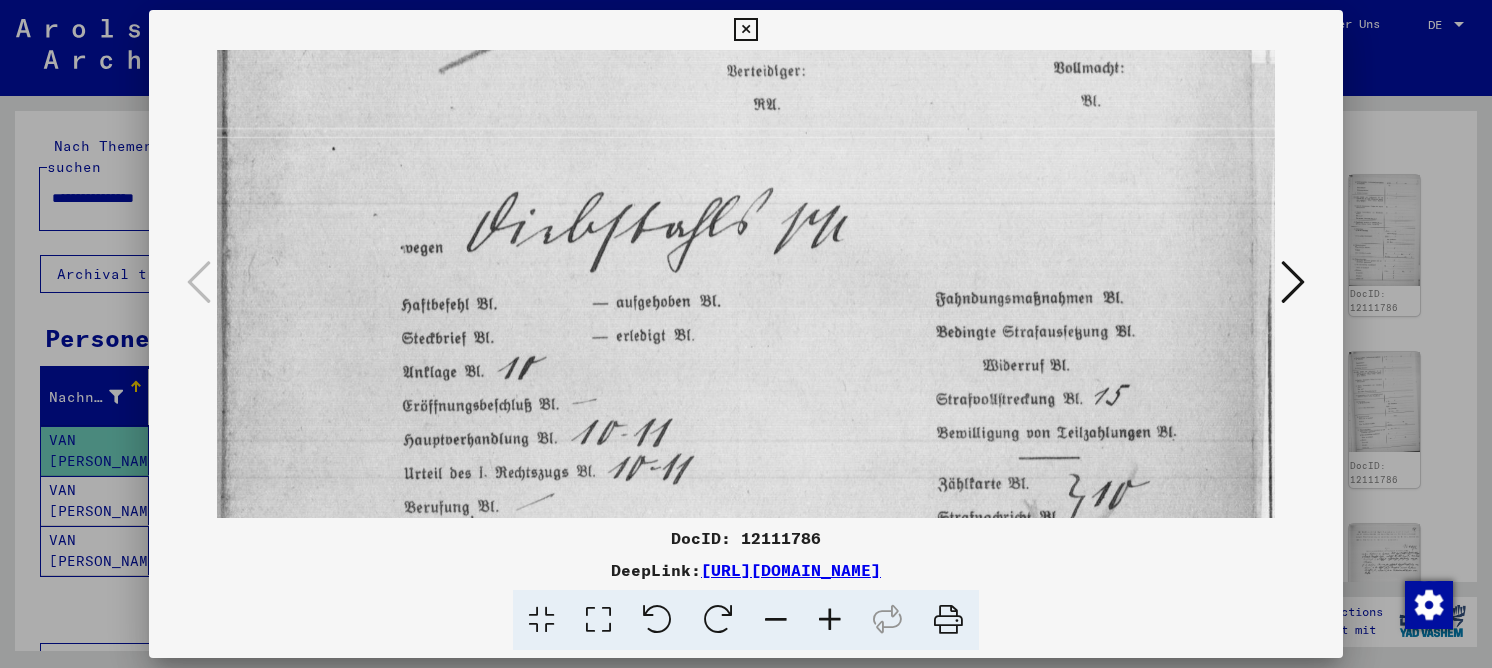 drag, startPoint x: 652, startPoint y: 334, endPoint x: 678, endPoint y: 147, distance: 188.79883 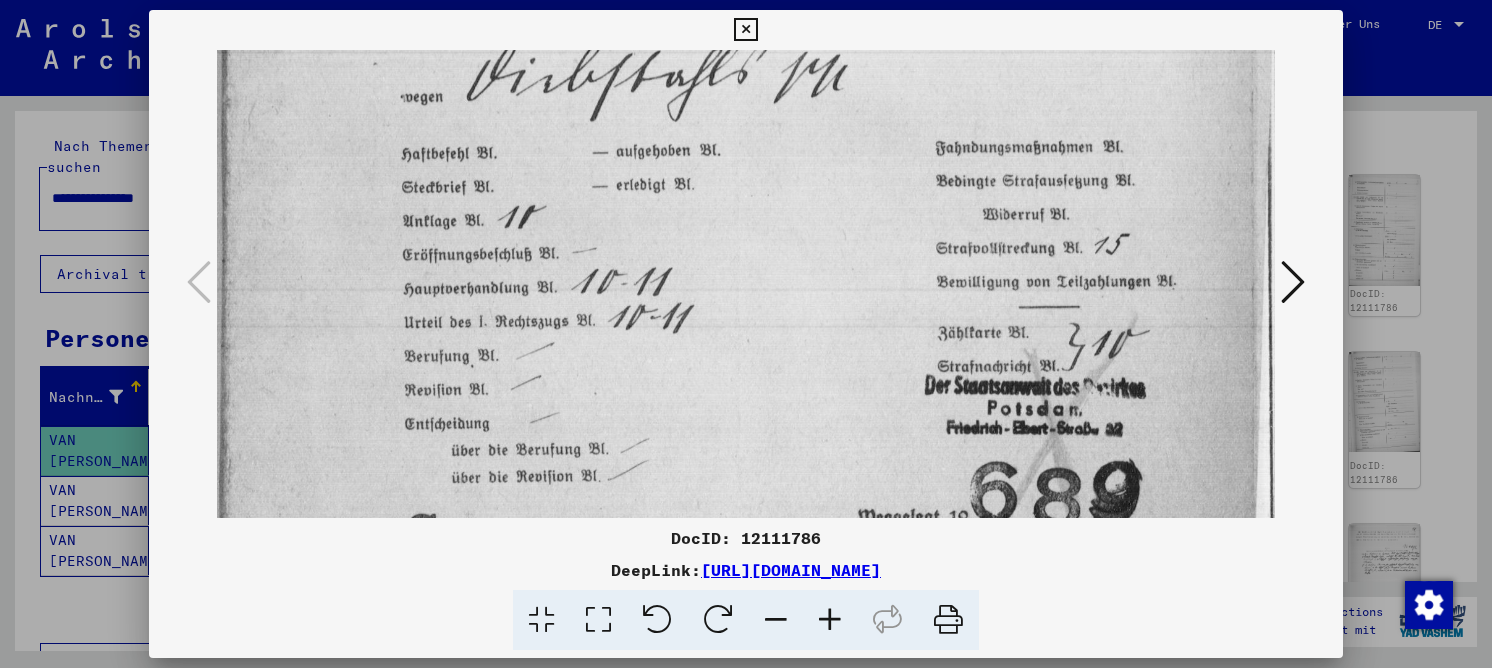 drag, startPoint x: 676, startPoint y: 343, endPoint x: 693, endPoint y: 193, distance: 150.96027 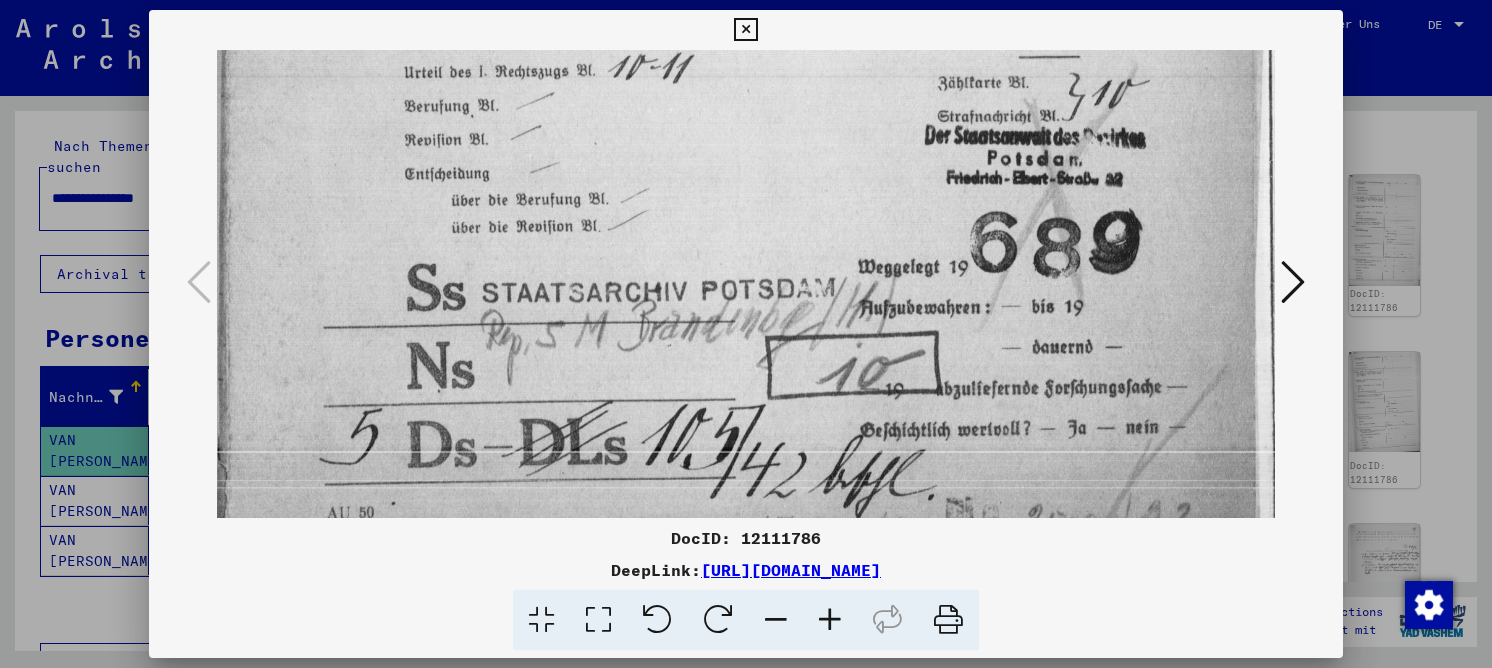 drag, startPoint x: 744, startPoint y: 211, endPoint x: 748, endPoint y: 120, distance: 91.08787 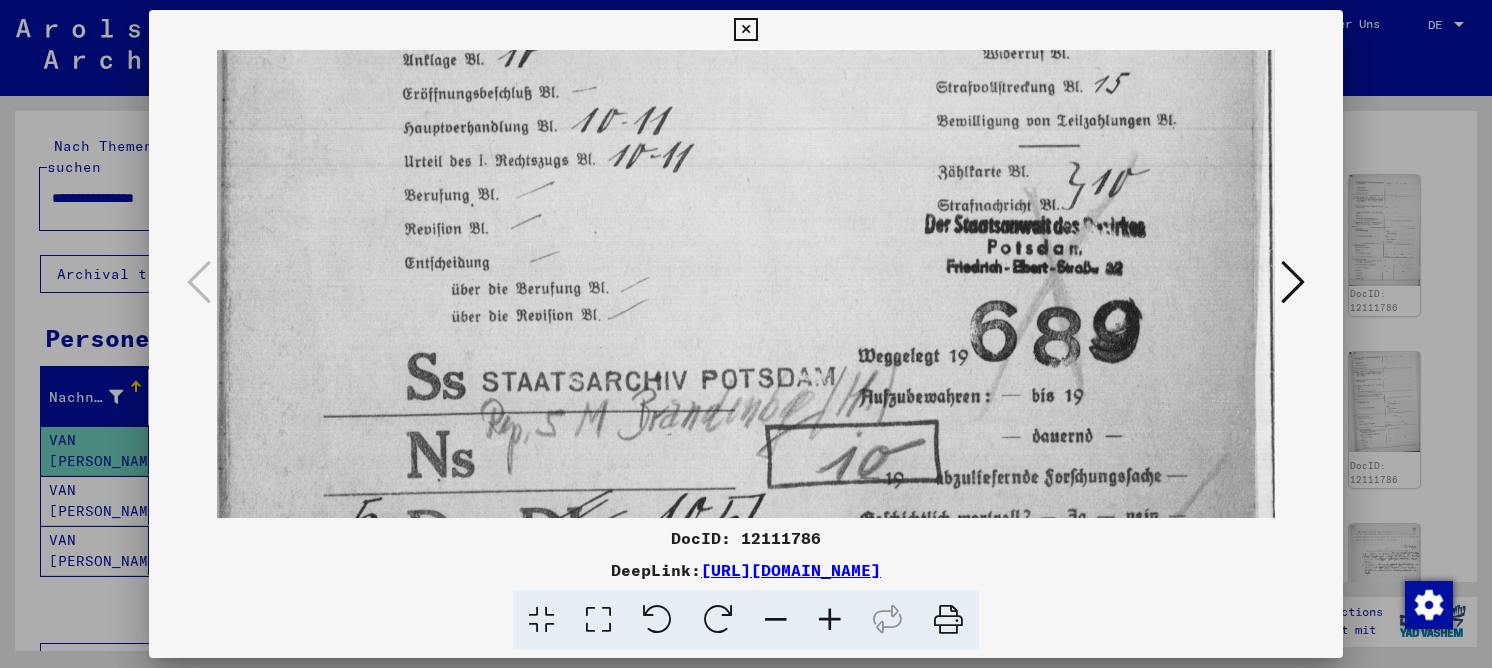 drag, startPoint x: 1104, startPoint y: 344, endPoint x: 1058, endPoint y: 400, distance: 72.47068 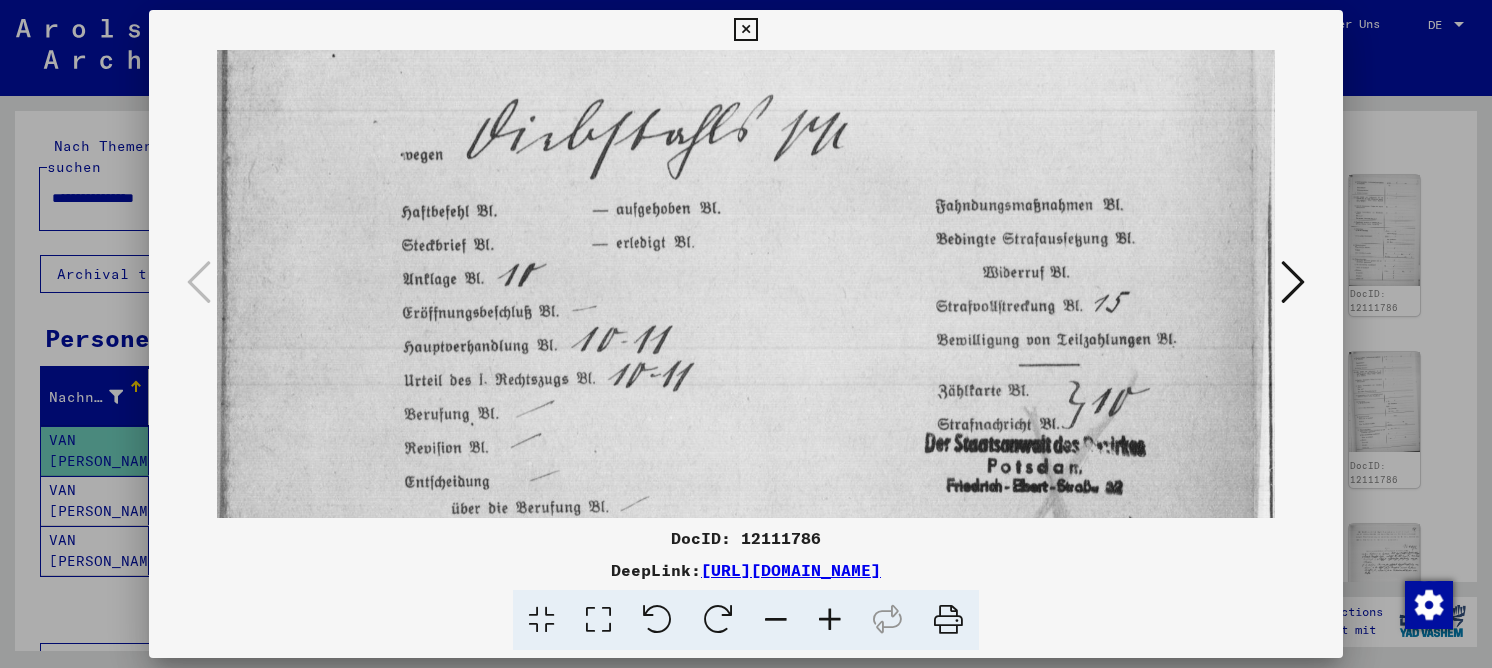 drag, startPoint x: 975, startPoint y: 416, endPoint x: 960, endPoint y: 426, distance: 18.027756 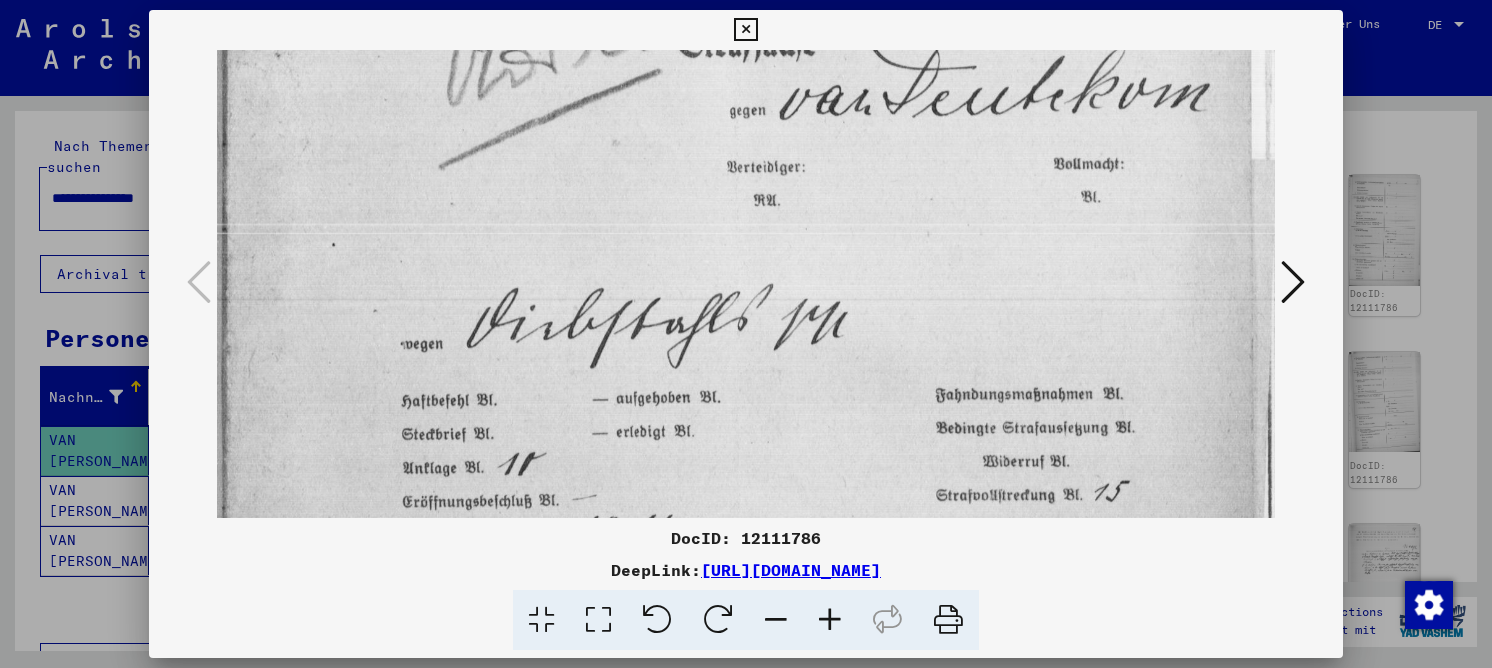 drag, startPoint x: 998, startPoint y: 279, endPoint x: 1069, endPoint y: 372, distance: 117.00427 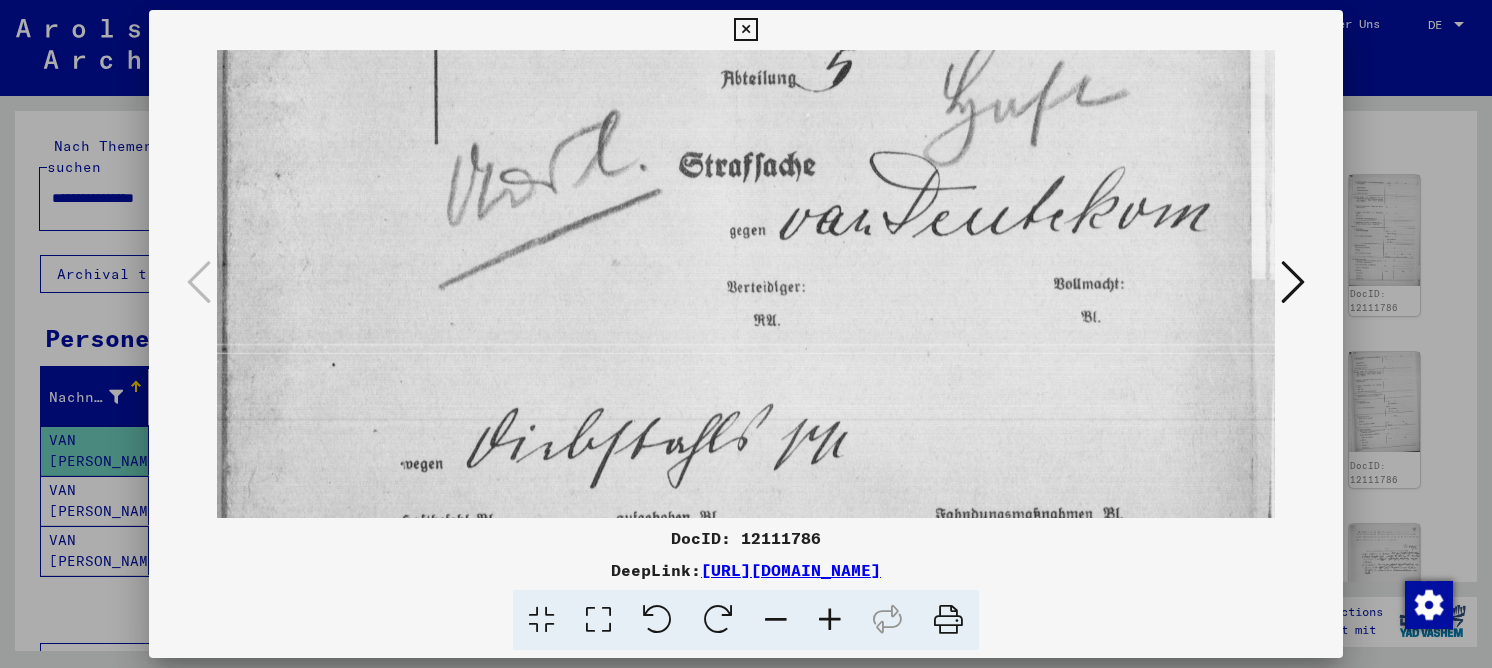 drag, startPoint x: 1151, startPoint y: 260, endPoint x: 1133, endPoint y: 350, distance: 91.78235 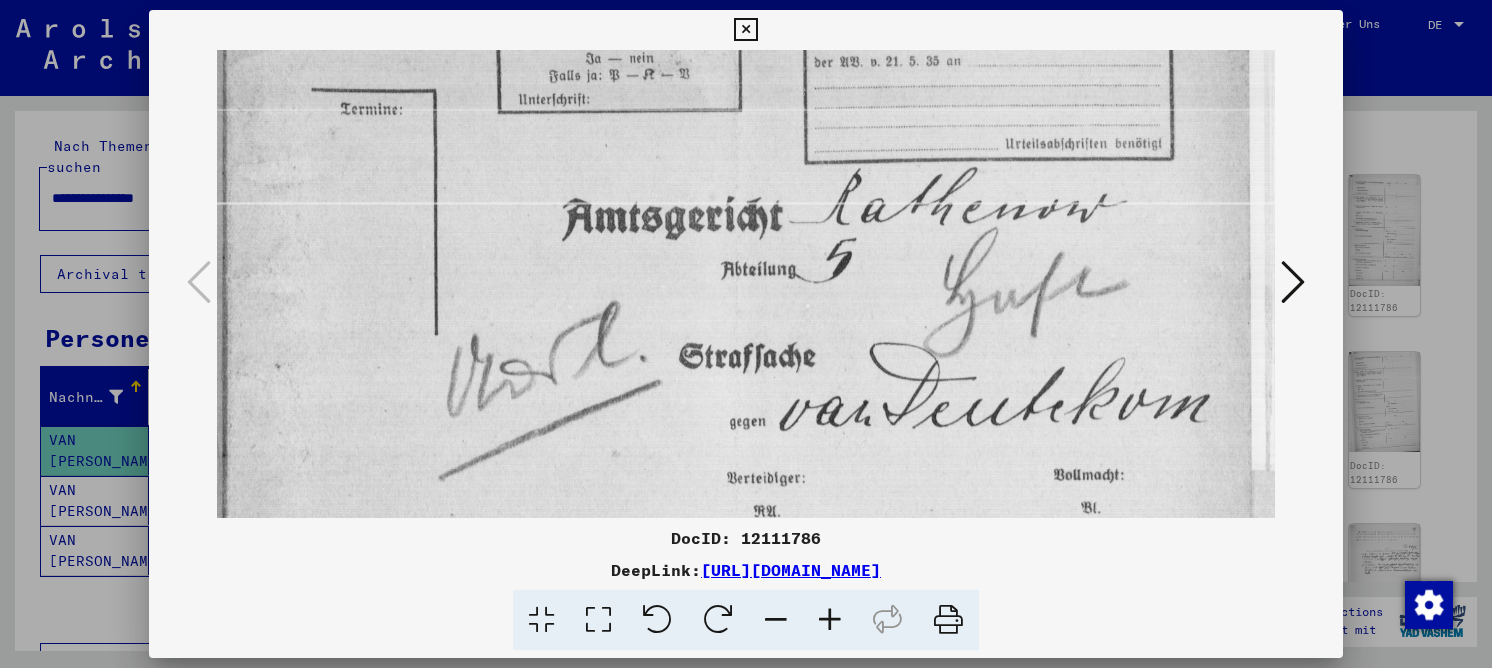 drag, startPoint x: 938, startPoint y: 217, endPoint x: 897, endPoint y: 393, distance: 180.71248 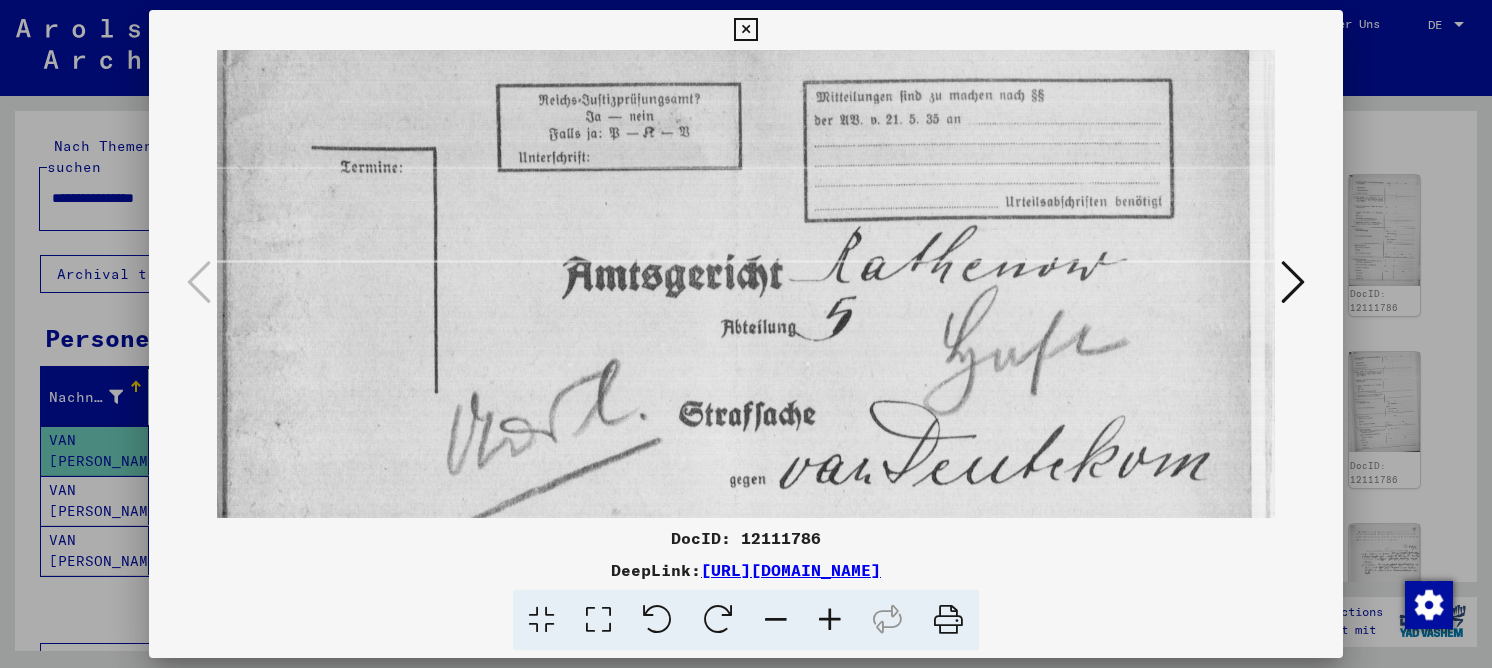 scroll, scrollTop: 0, scrollLeft: 0, axis: both 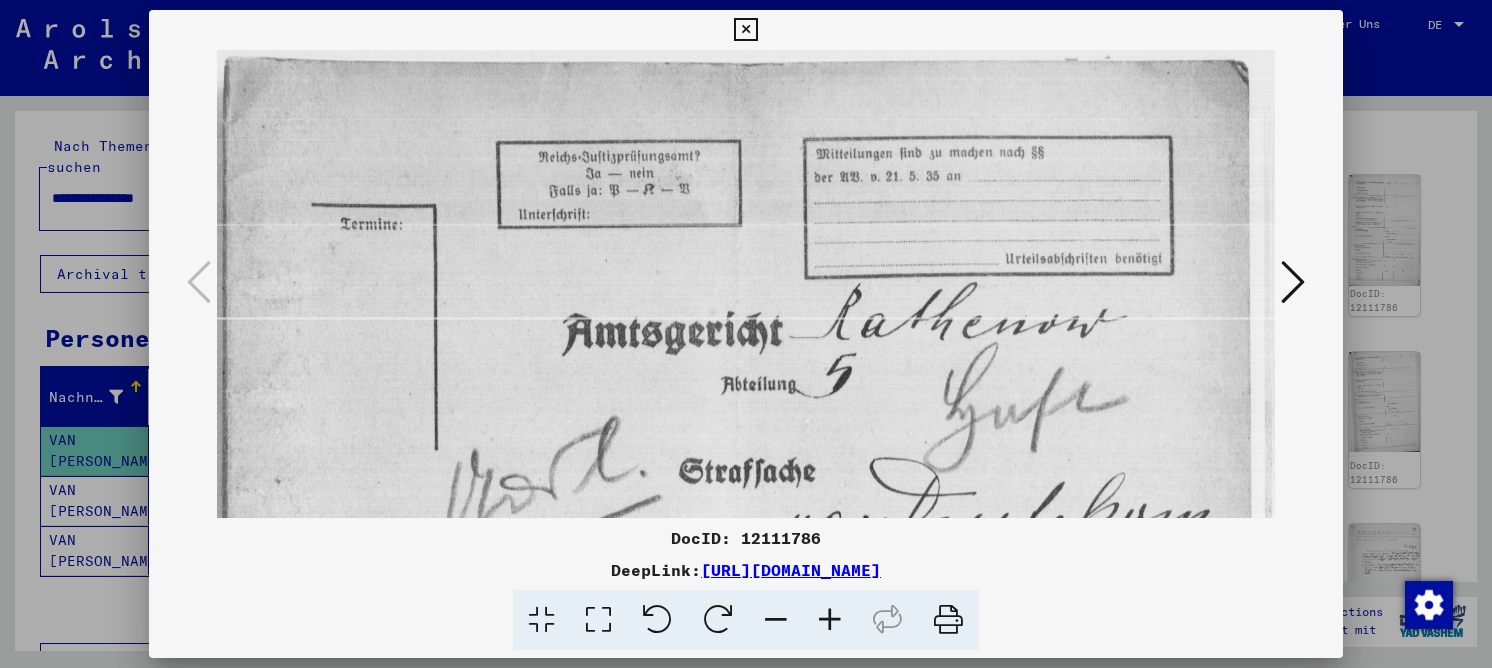 drag, startPoint x: 1089, startPoint y: 198, endPoint x: 1054, endPoint y: 392, distance: 197.13194 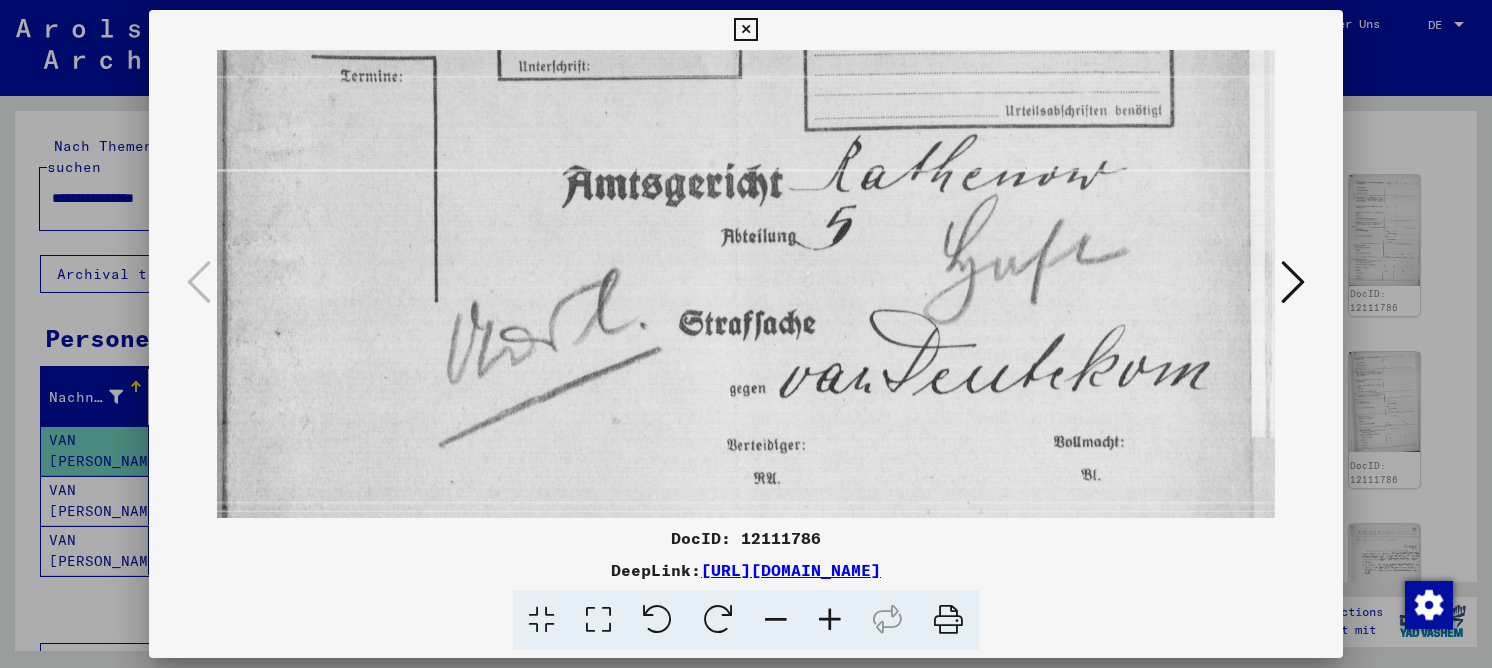 drag, startPoint x: 989, startPoint y: 262, endPoint x: 985, endPoint y: 120, distance: 142.05632 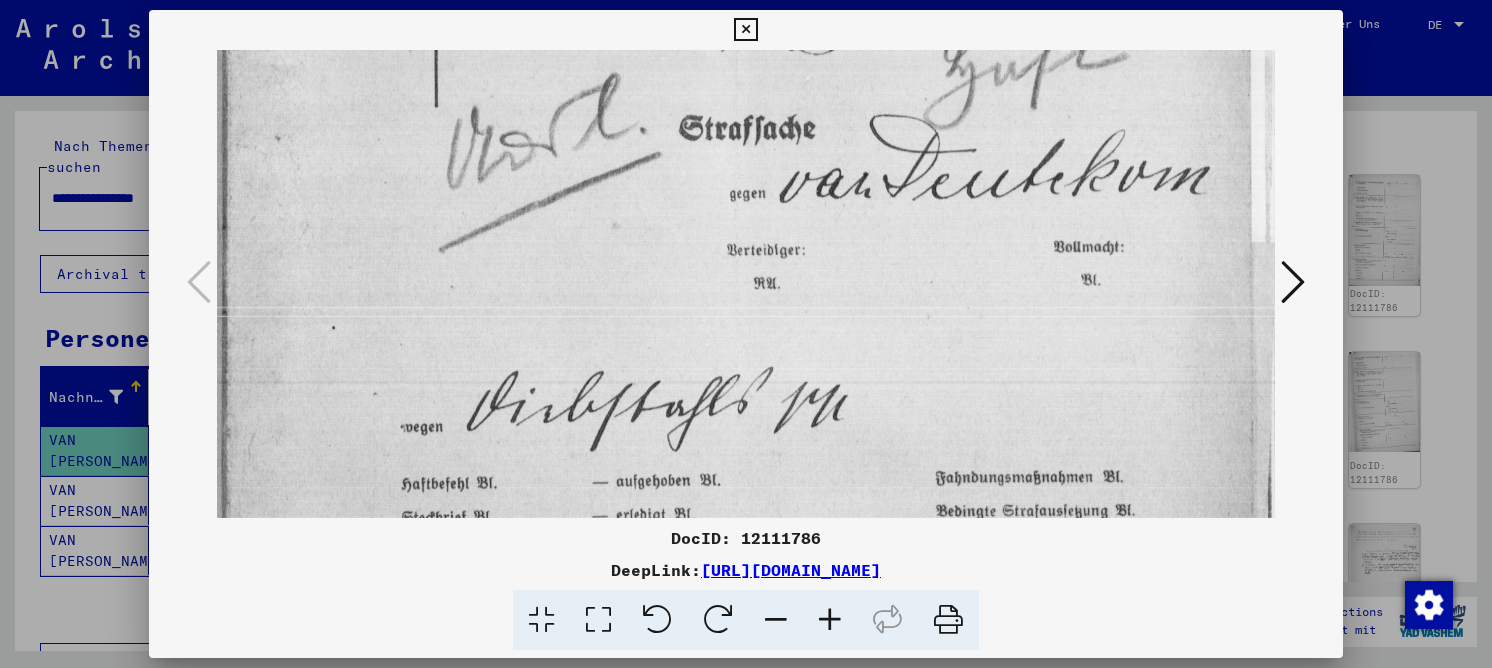 drag, startPoint x: 1002, startPoint y: 323, endPoint x: 1029, endPoint y: 90, distance: 234.55916 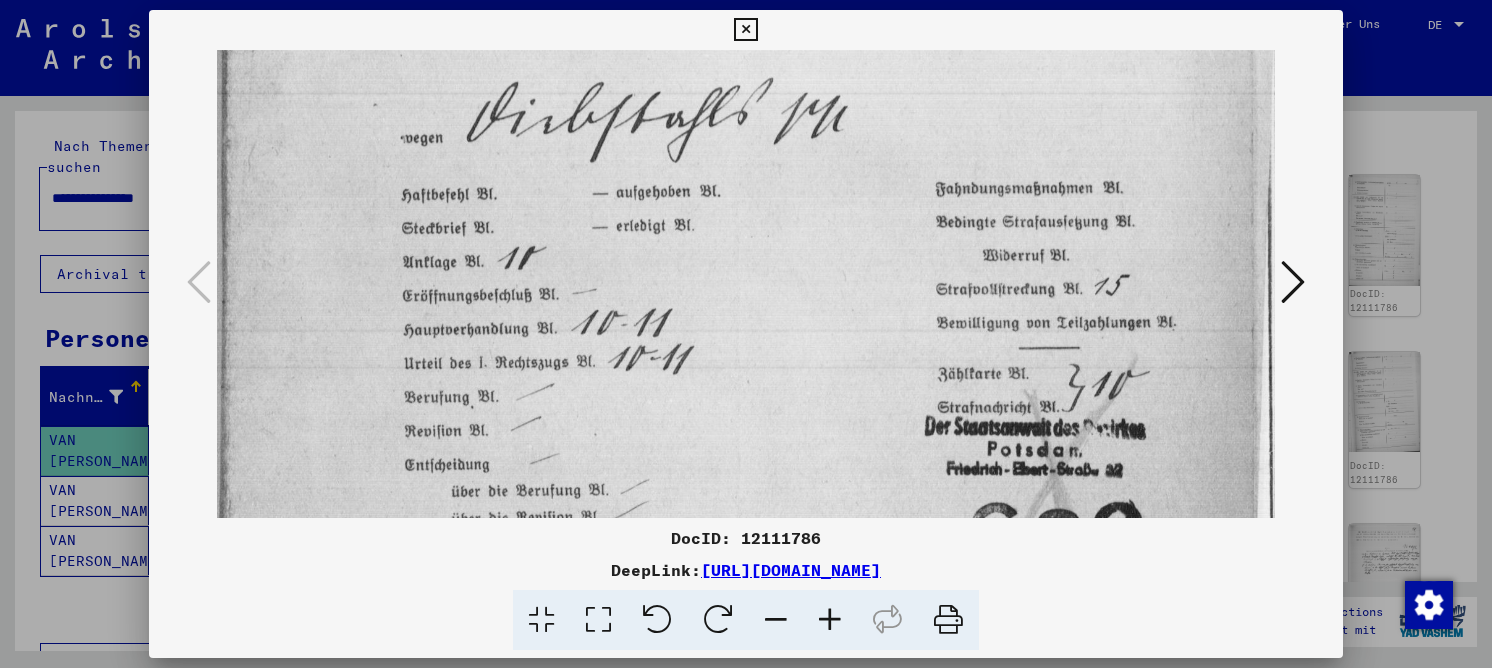drag, startPoint x: 1070, startPoint y: 325, endPoint x: 1185, endPoint y: 85, distance: 266.12967 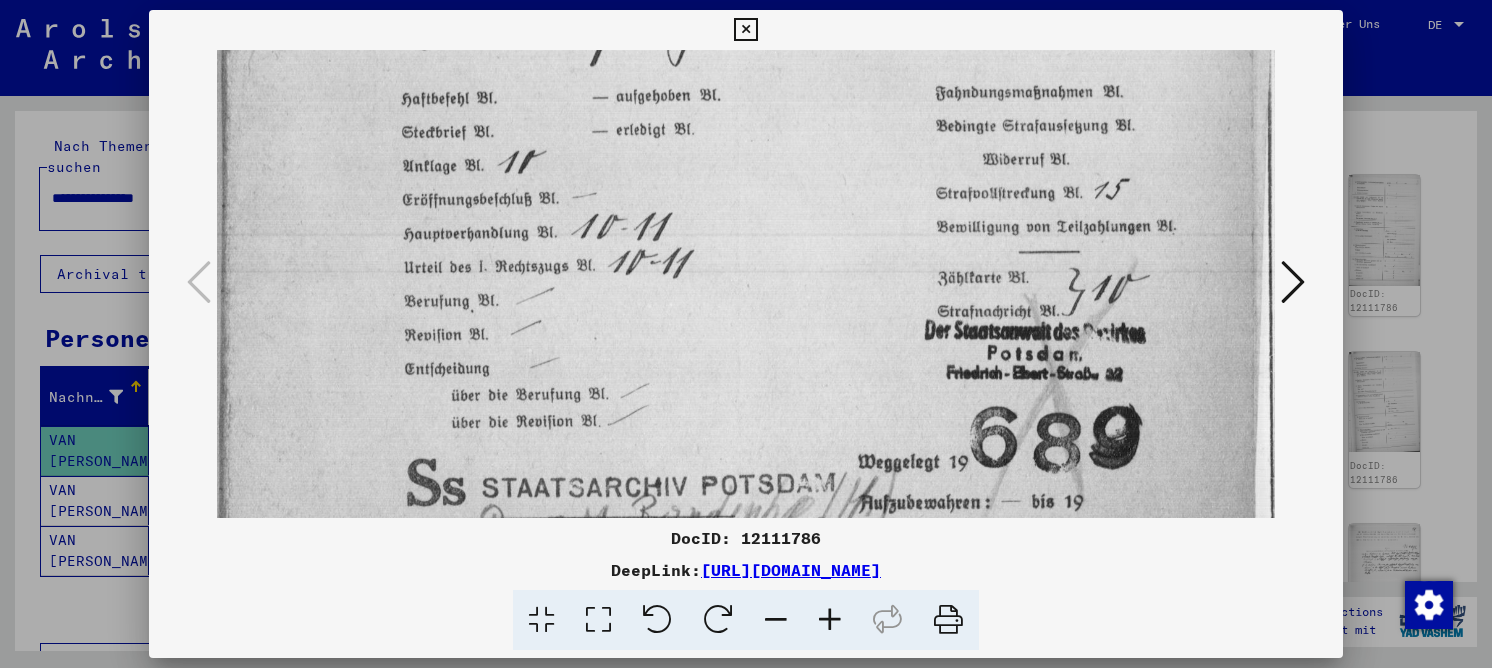 click at bounding box center (1293, 282) 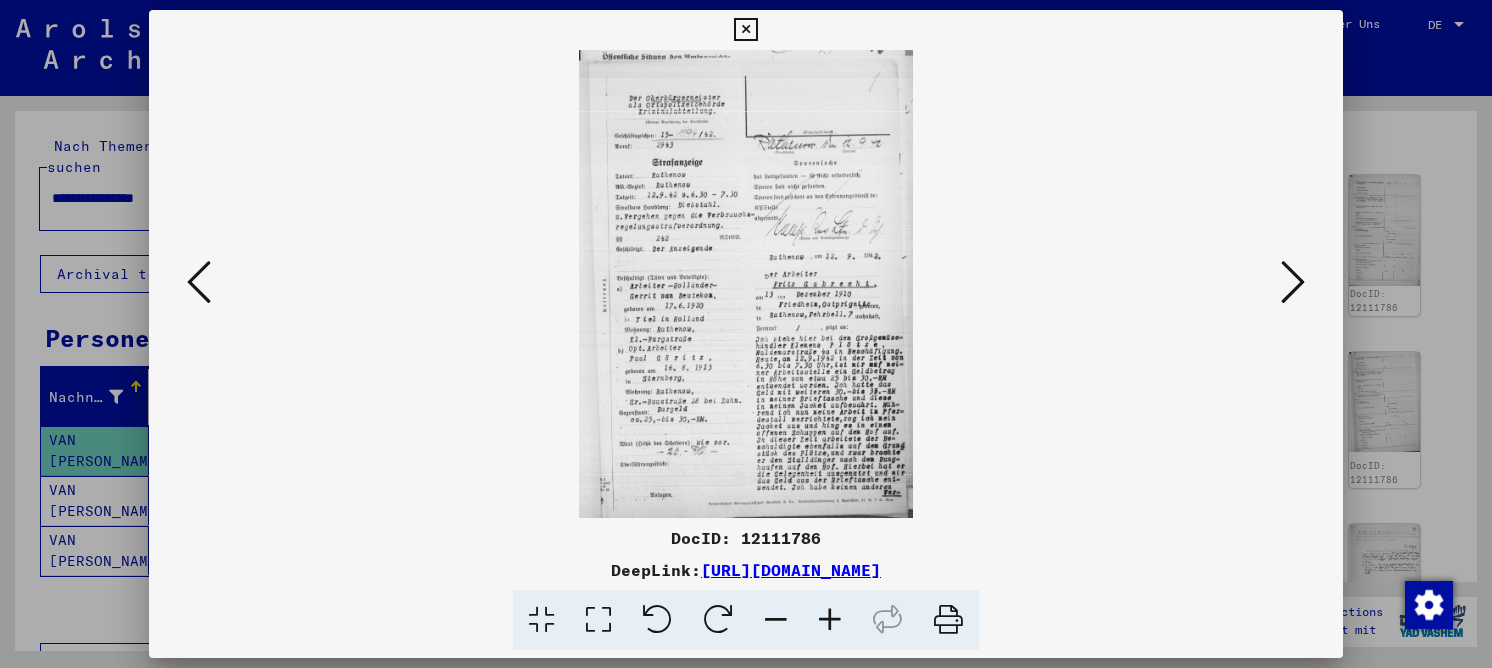 scroll, scrollTop: 0, scrollLeft: 0, axis: both 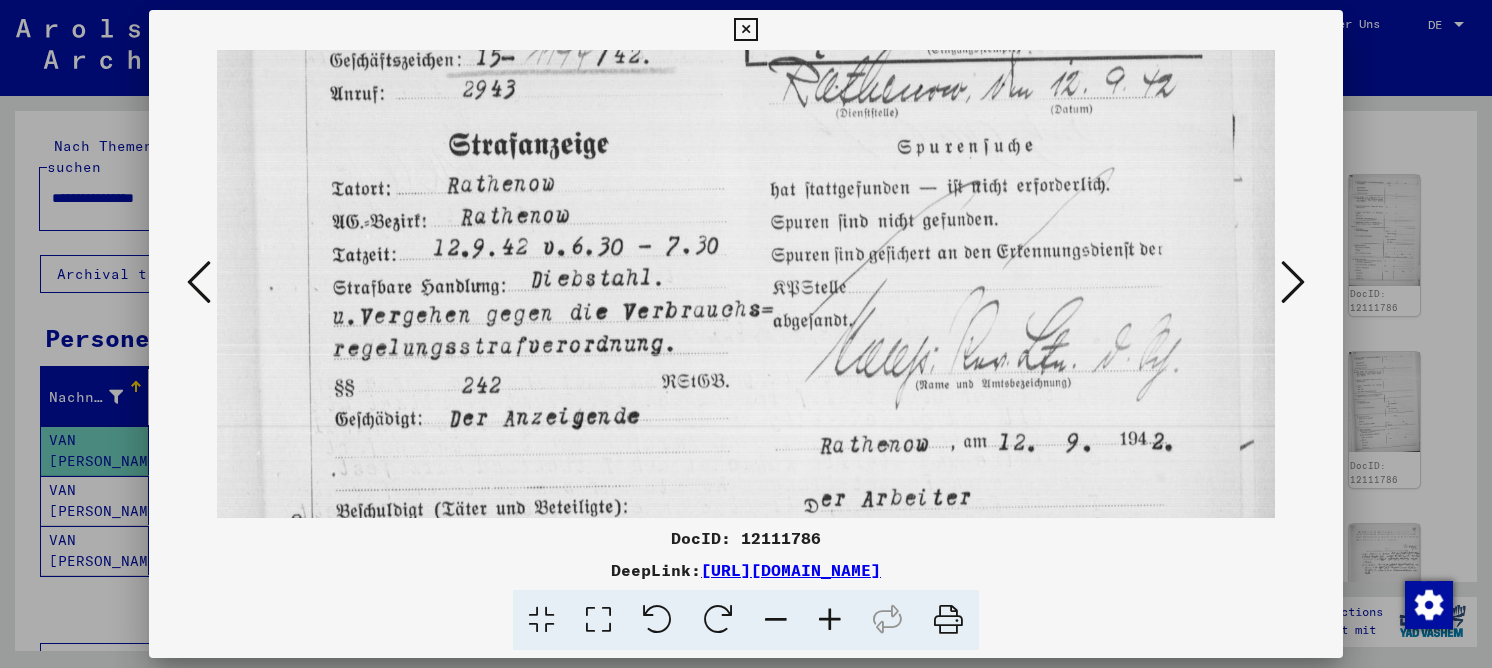 drag, startPoint x: 551, startPoint y: 236, endPoint x: 554, endPoint y: 109, distance: 127.03543 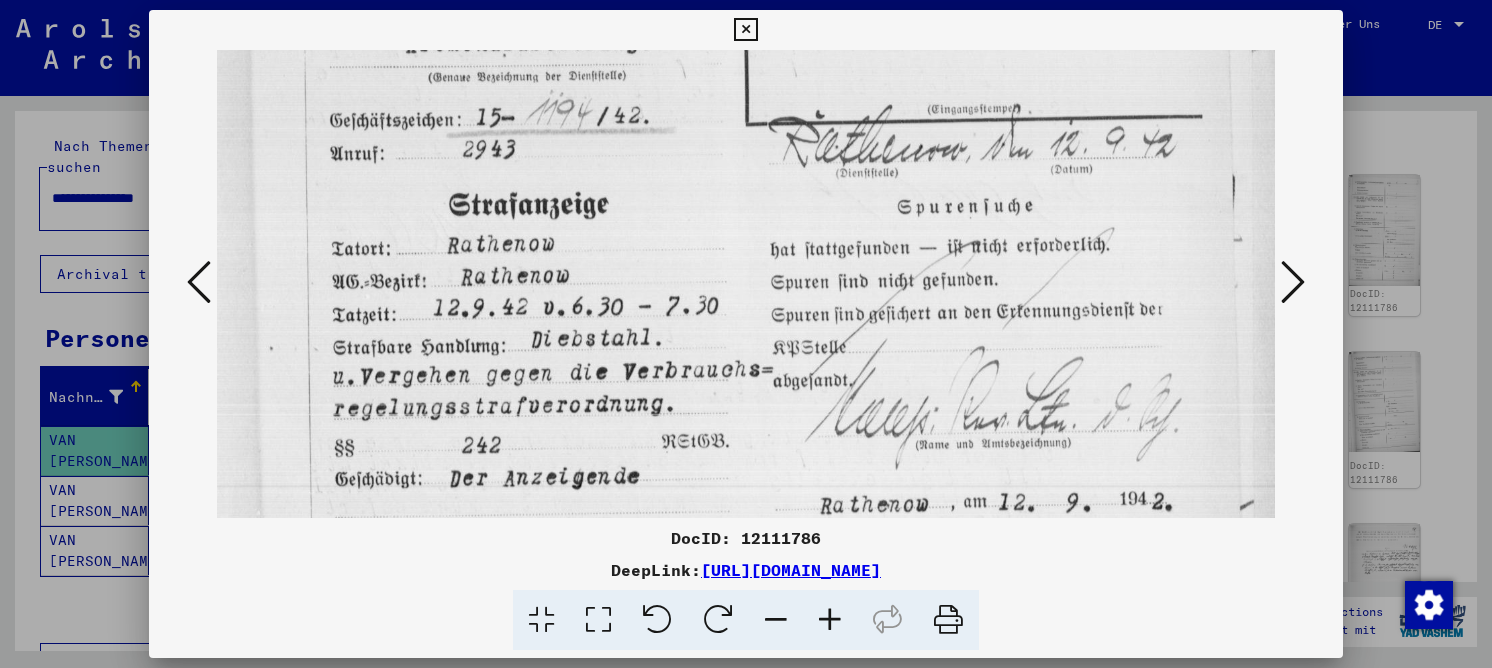 drag, startPoint x: 848, startPoint y: 142, endPoint x: 760, endPoint y: 39, distance: 135.47325 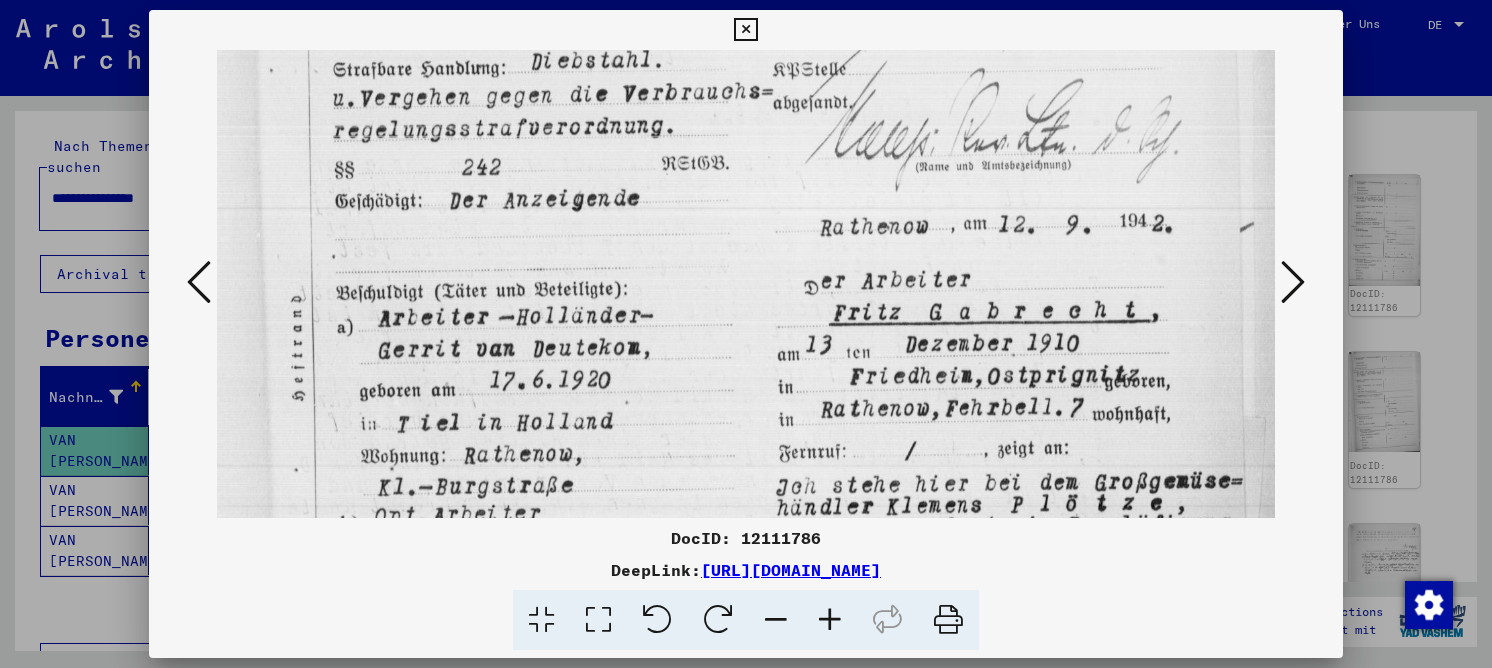scroll, scrollTop: 480, scrollLeft: 0, axis: vertical 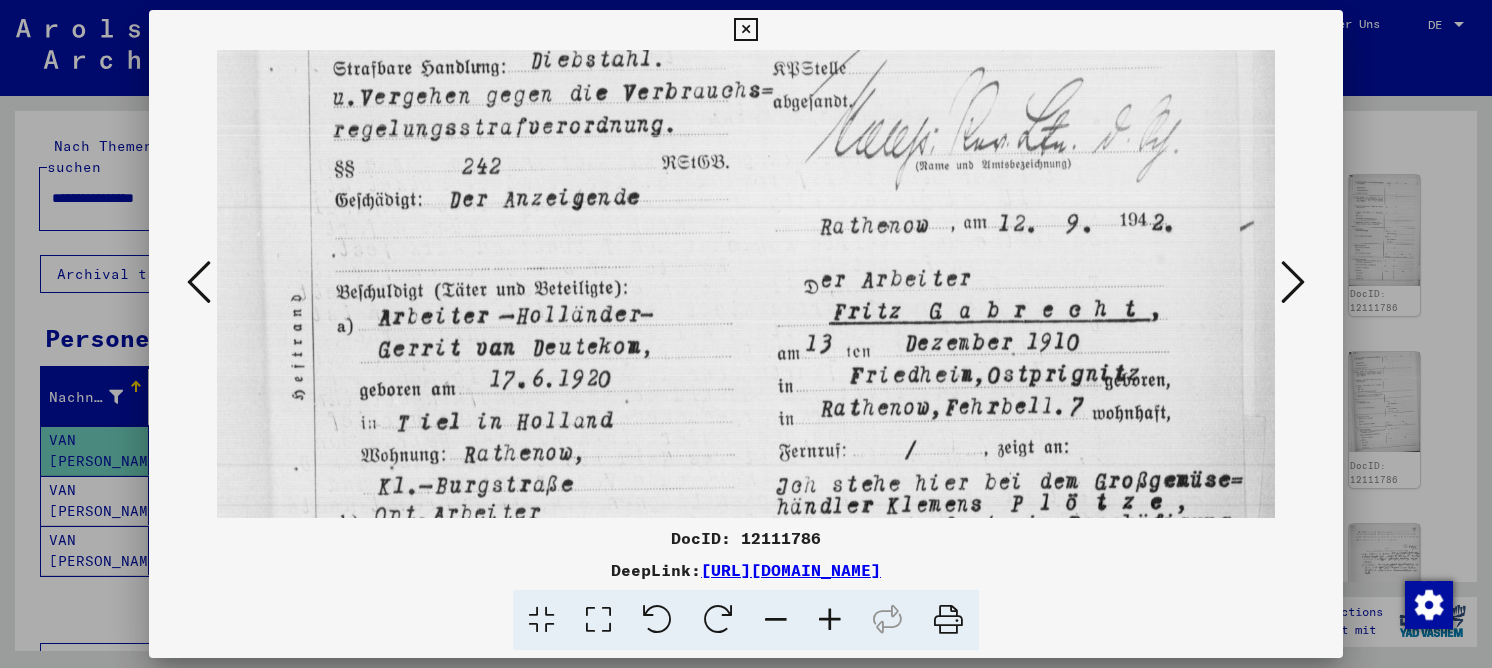 drag, startPoint x: 729, startPoint y: 431, endPoint x: 708, endPoint y: 319, distance: 113.951744 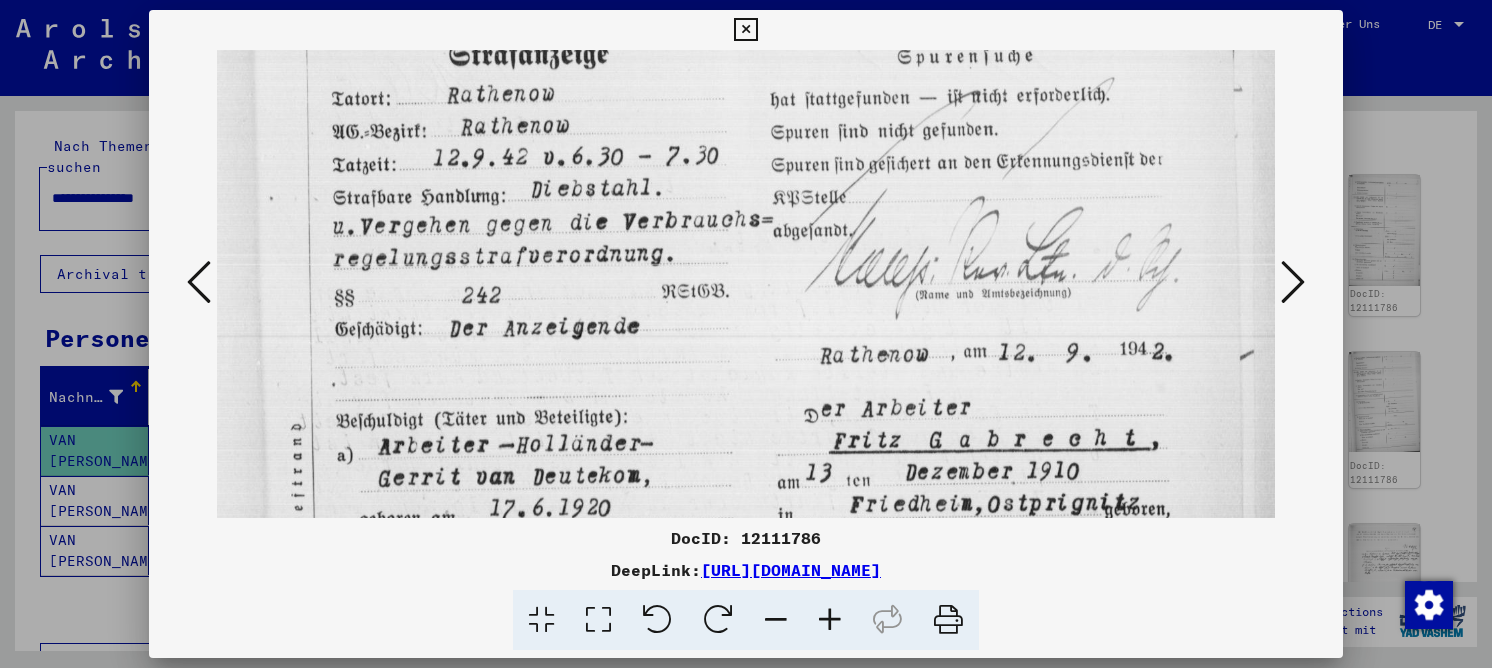 scroll, scrollTop: 313, scrollLeft: 0, axis: vertical 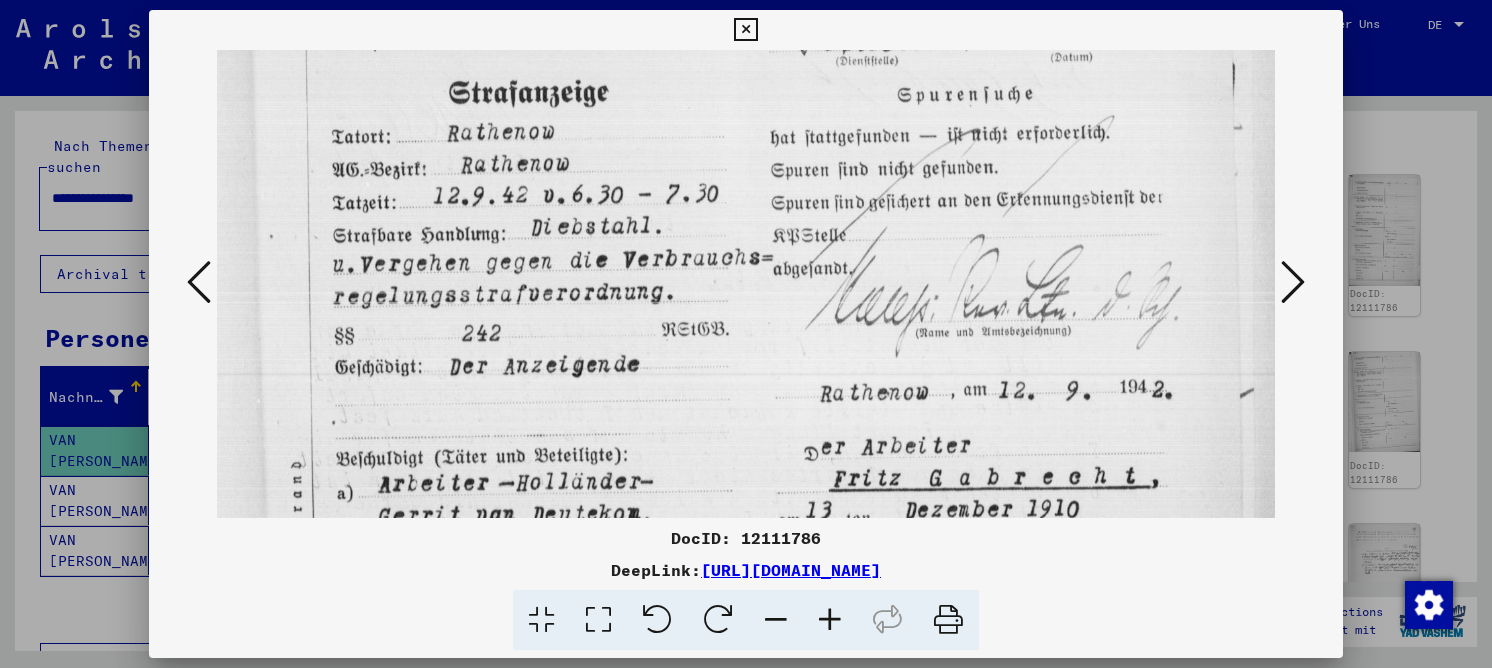 drag, startPoint x: 563, startPoint y: 224, endPoint x: 582, endPoint y: 390, distance: 167.08382 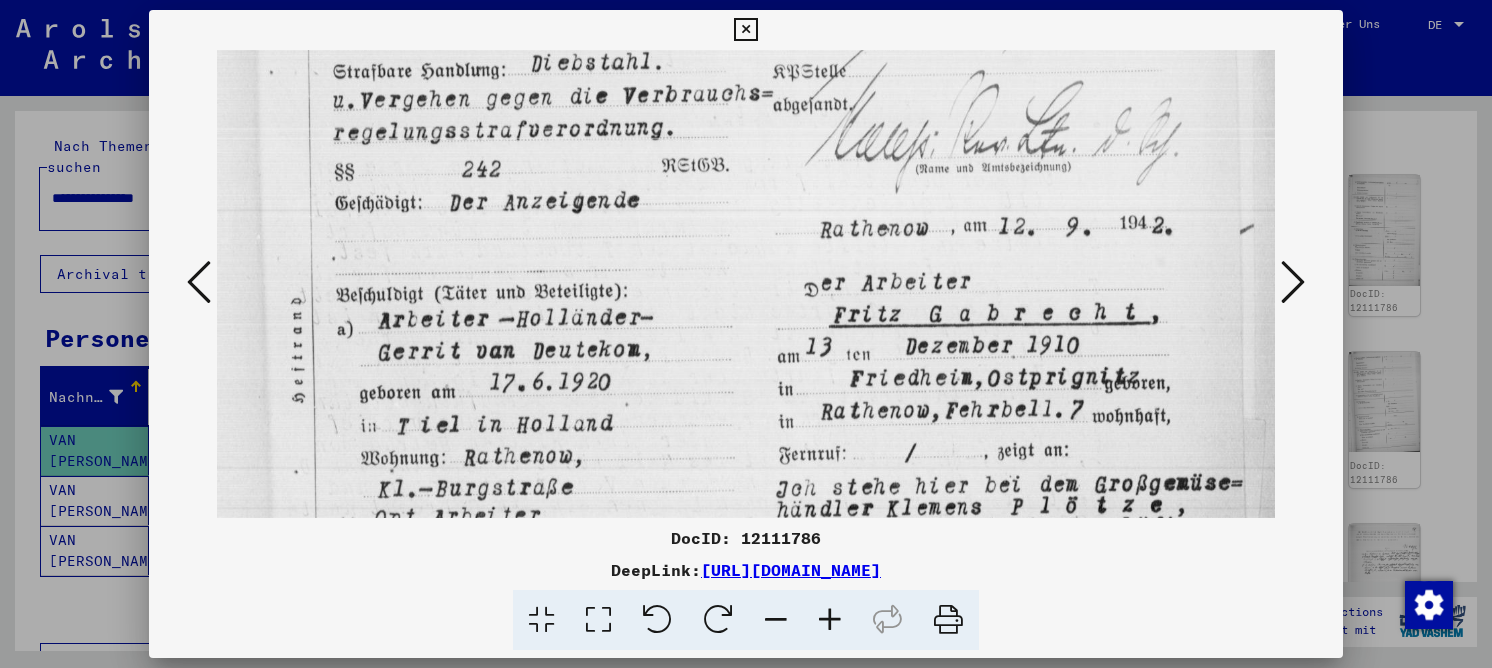scroll, scrollTop: 483, scrollLeft: 0, axis: vertical 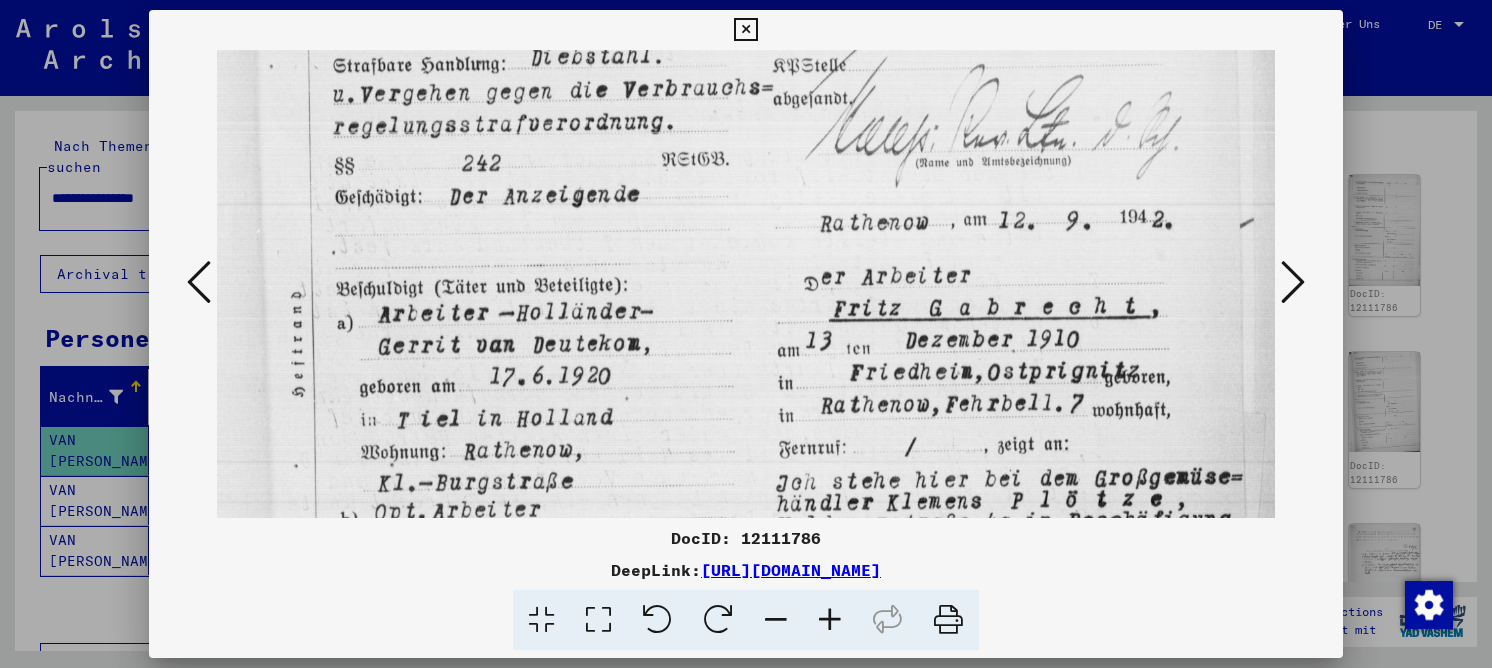 drag, startPoint x: 642, startPoint y: 304, endPoint x: 628, endPoint y: 194, distance: 110.88733 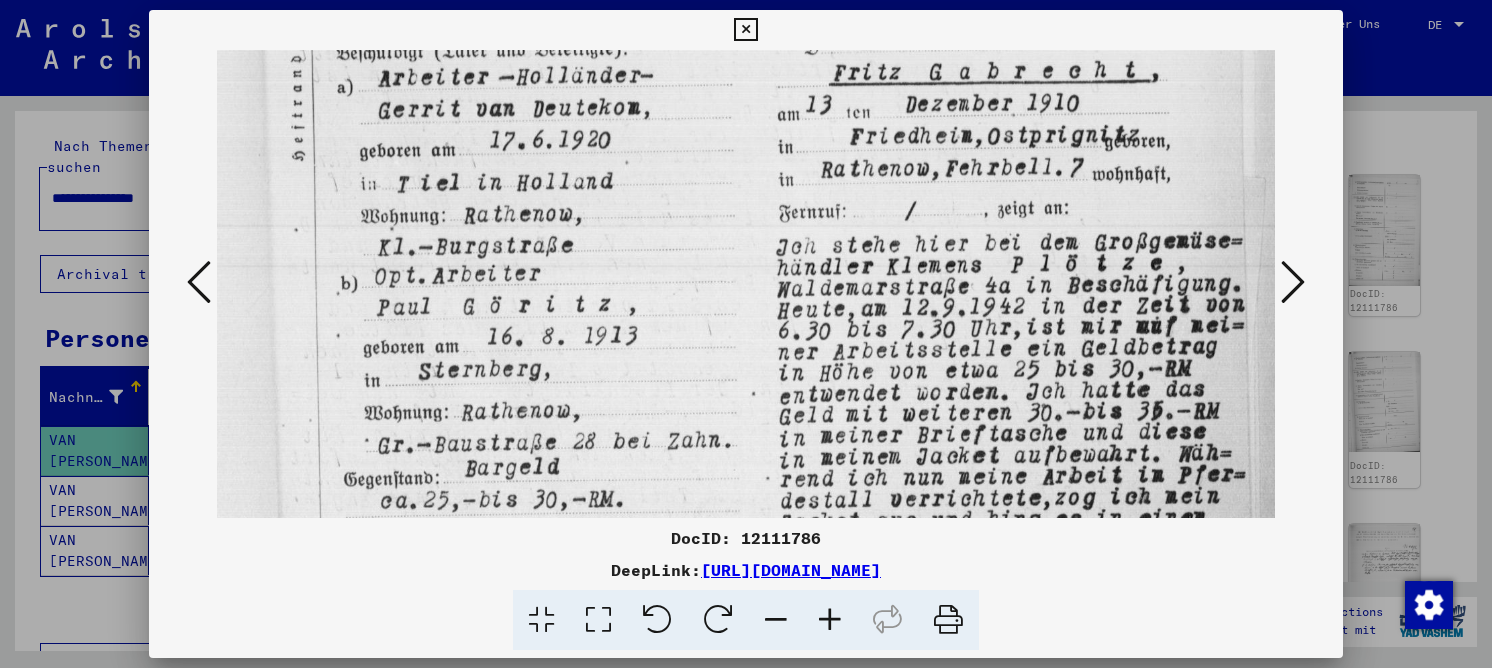 scroll, scrollTop: 722, scrollLeft: 0, axis: vertical 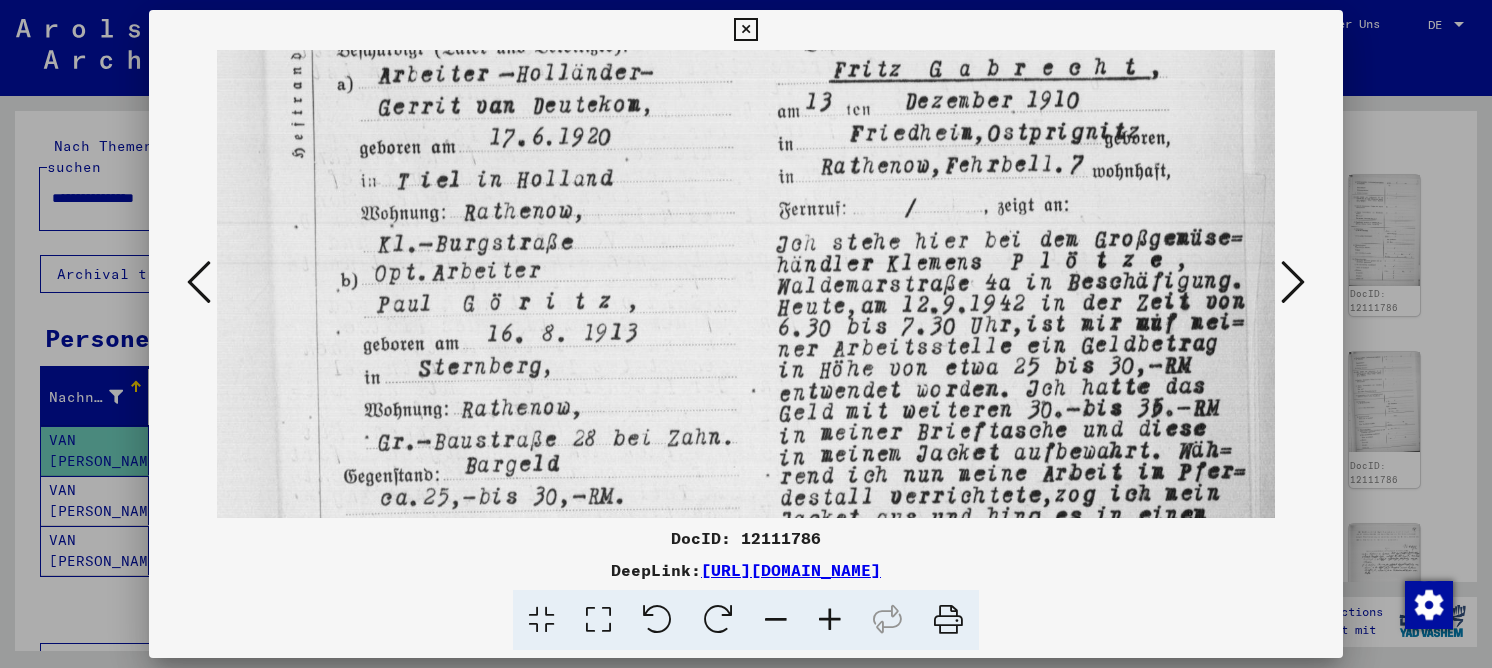 drag, startPoint x: 471, startPoint y: 404, endPoint x: 429, endPoint y: 165, distance: 242.66232 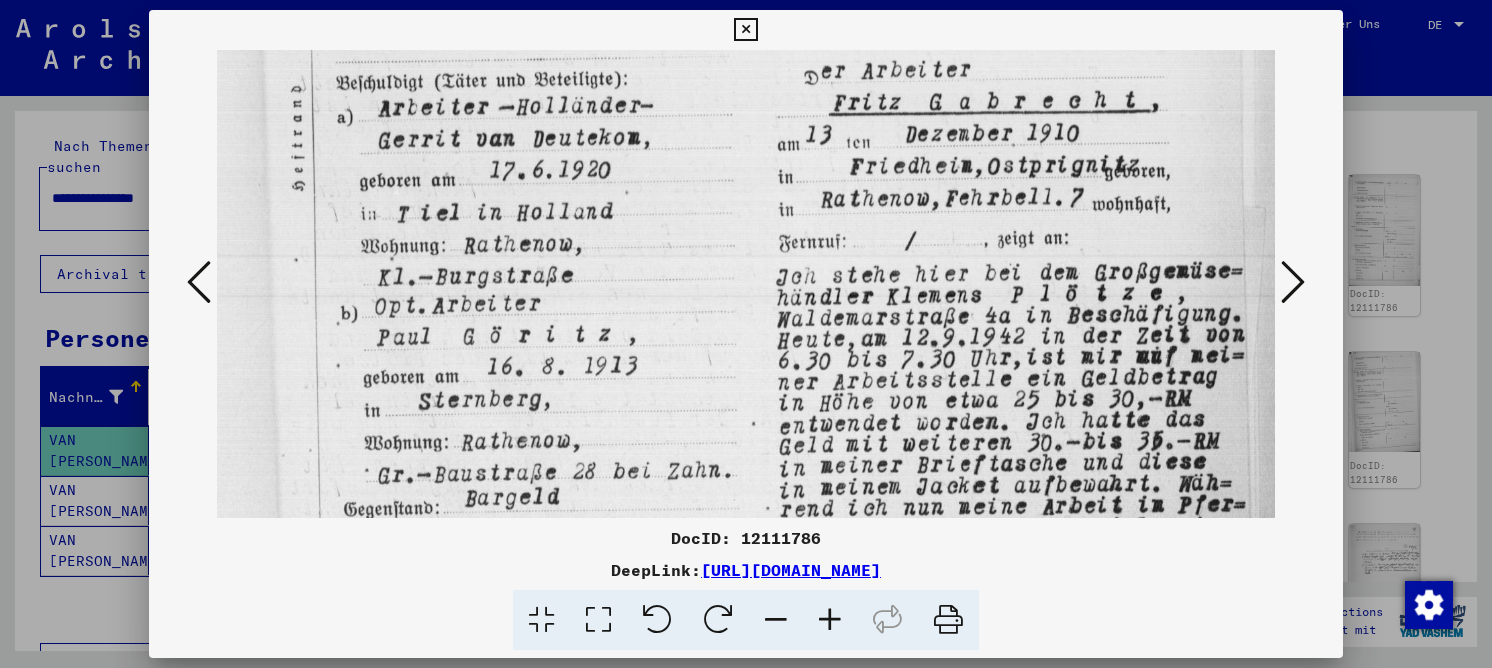 scroll, scrollTop: 644, scrollLeft: 0, axis: vertical 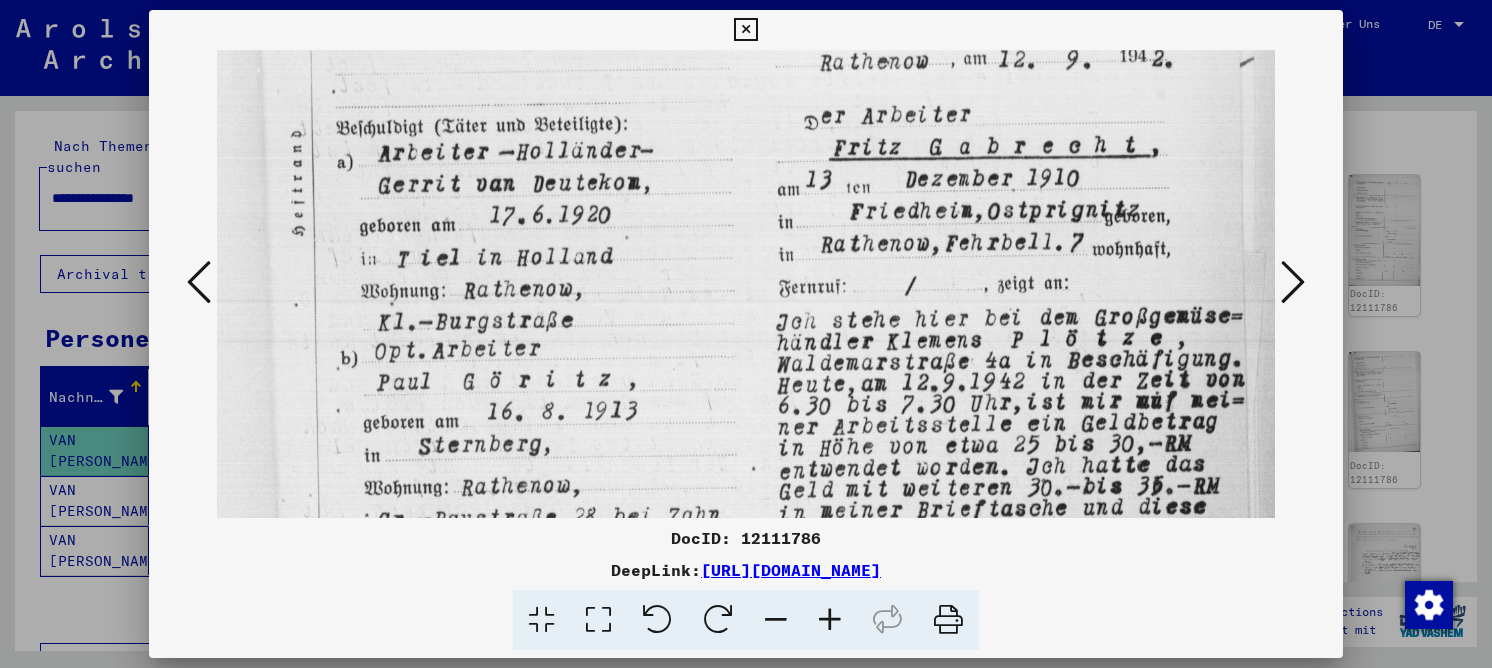 drag, startPoint x: 609, startPoint y: 320, endPoint x: 609, endPoint y: 369, distance: 49 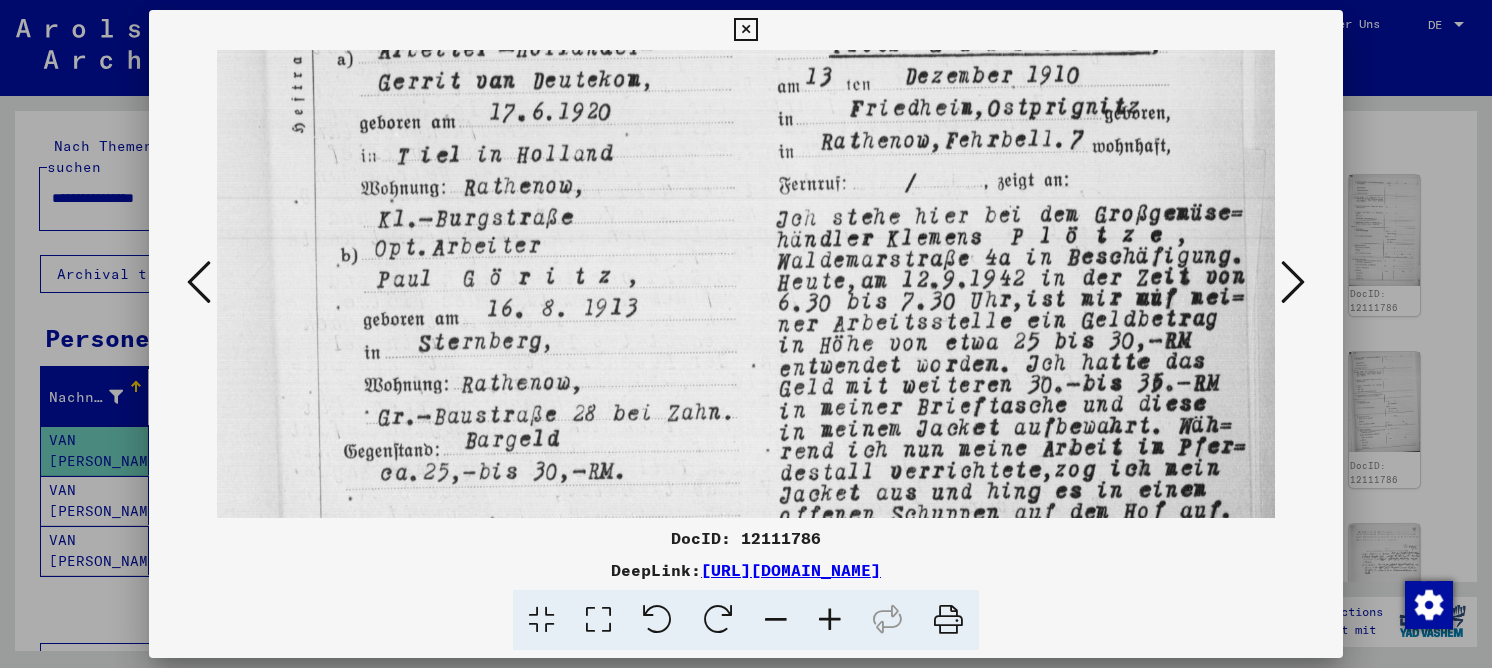 drag, startPoint x: 534, startPoint y: 302, endPoint x: 429, endPoint y: 175, distance: 164.78471 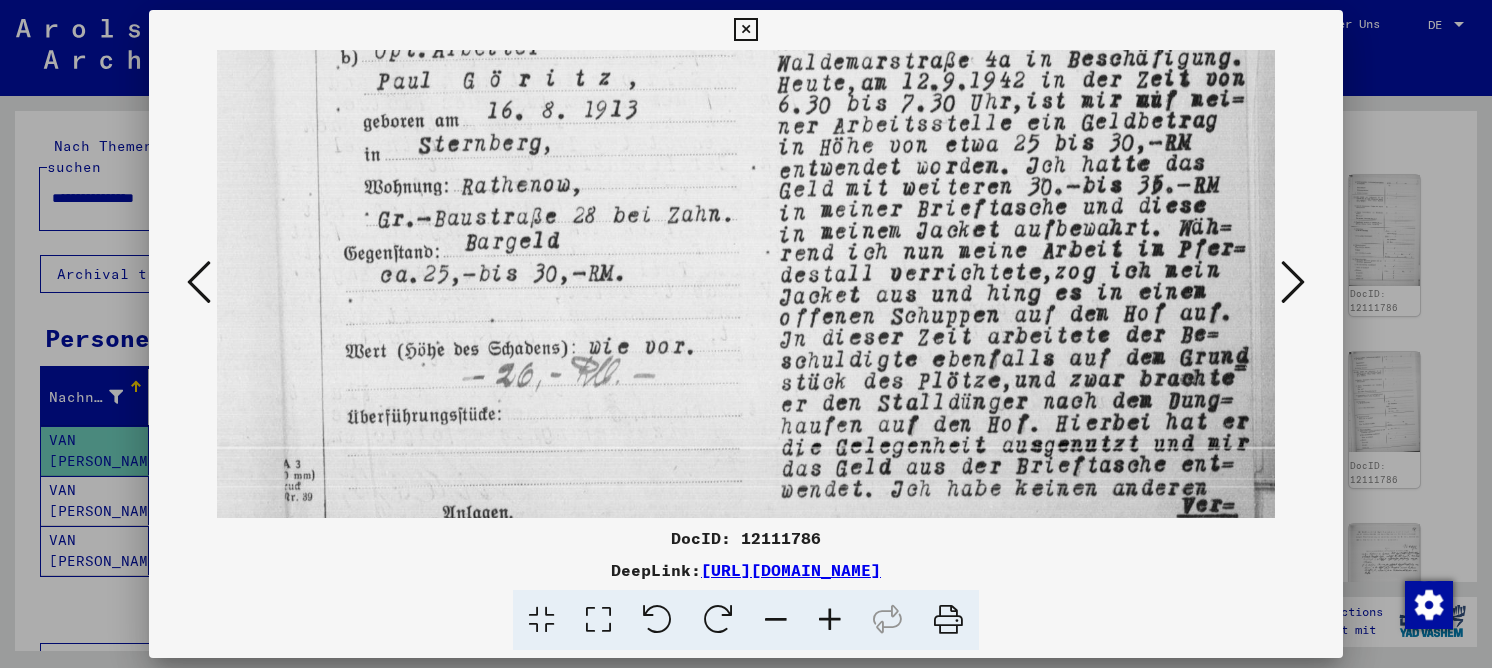 scroll, scrollTop: 983, scrollLeft: 0, axis: vertical 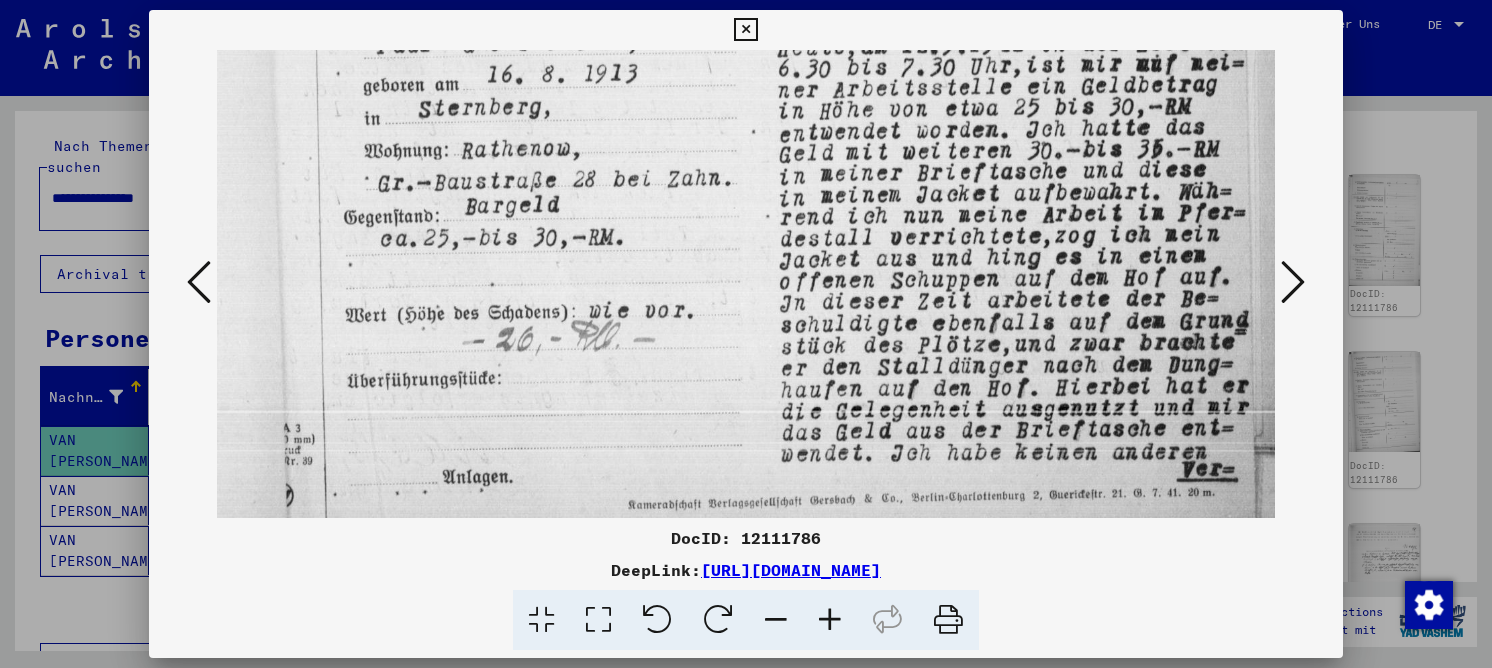 drag, startPoint x: 412, startPoint y: 342, endPoint x: 391, endPoint y: 129, distance: 214.03271 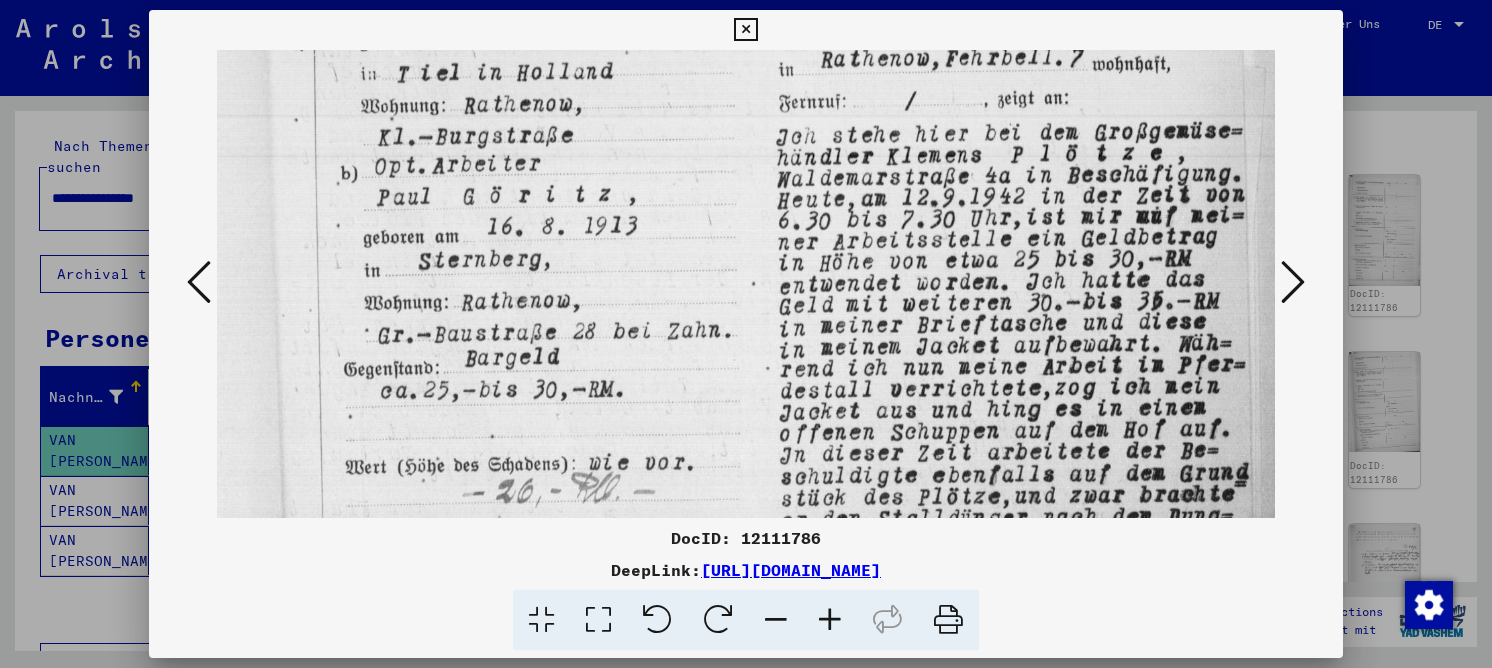 drag, startPoint x: 415, startPoint y: 325, endPoint x: 398, endPoint y: 353, distance: 32.75668 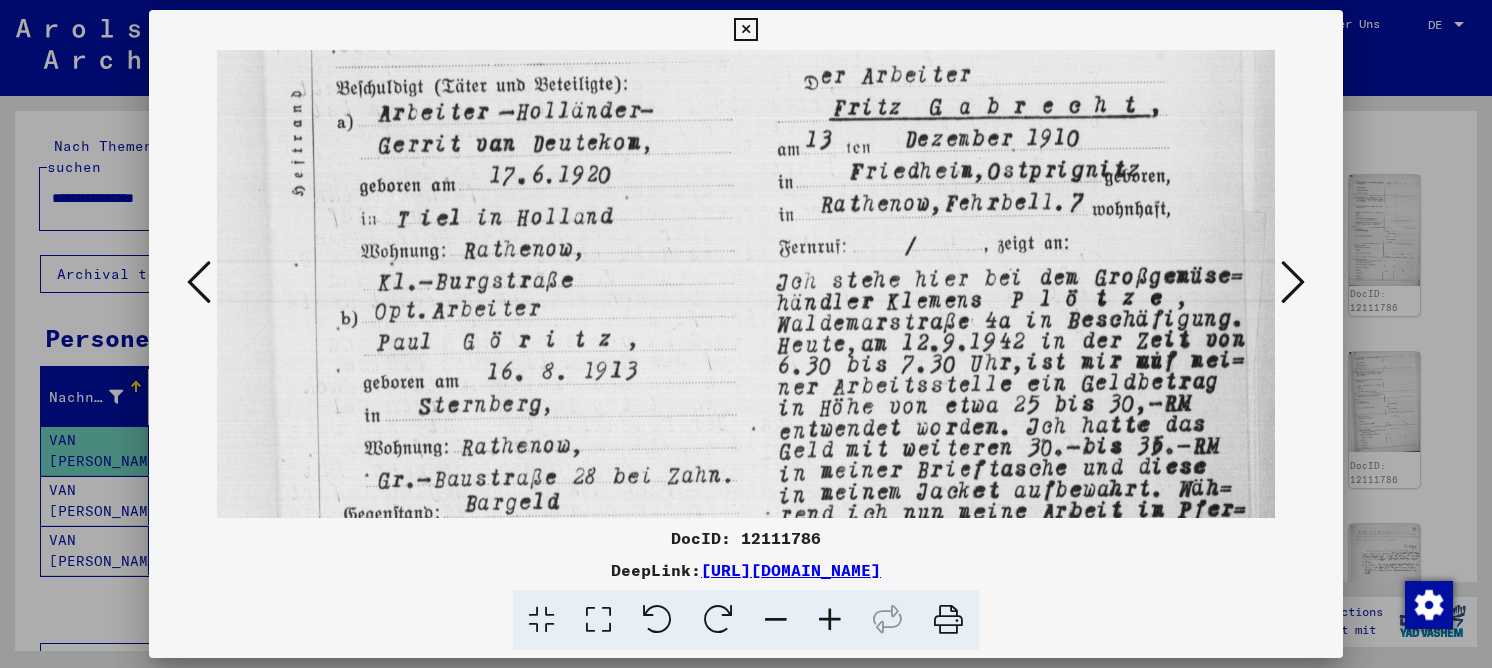 drag, startPoint x: 648, startPoint y: 191, endPoint x: 651, endPoint y: 343, distance: 152.0296 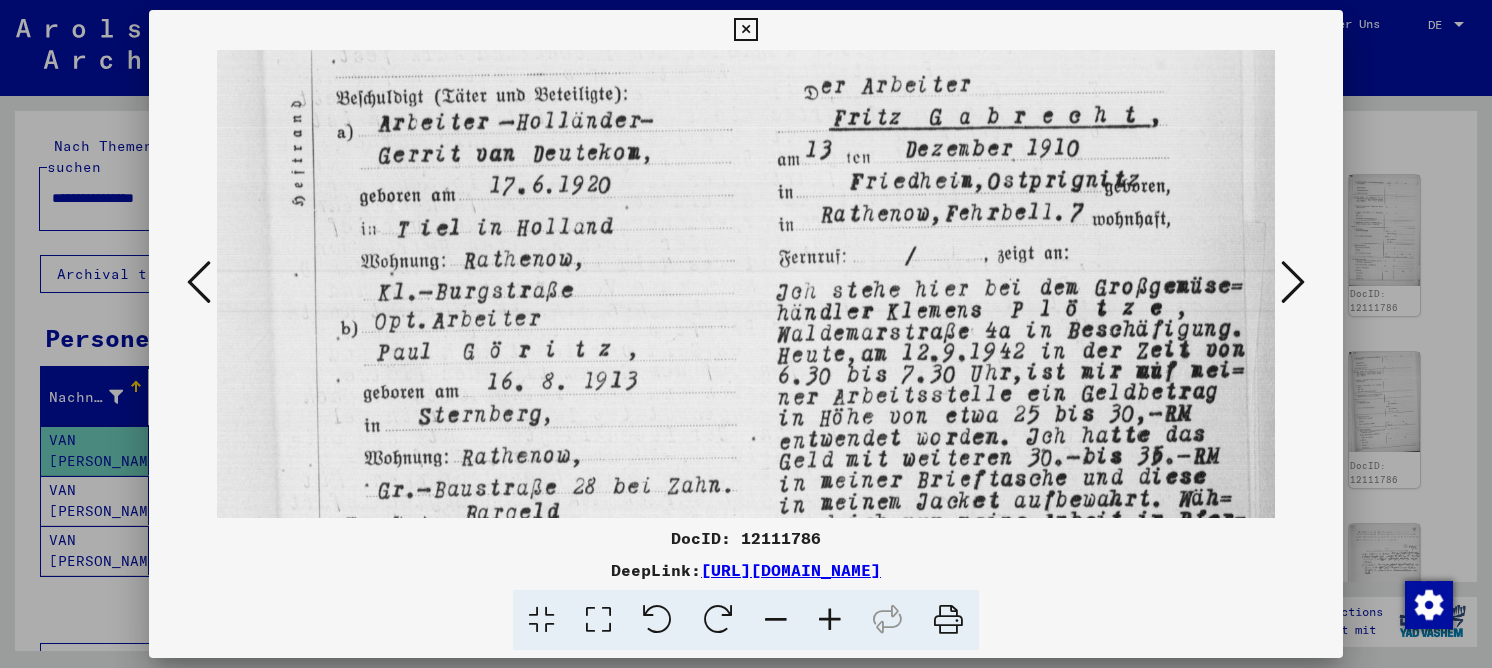 click at bounding box center (1293, 283) 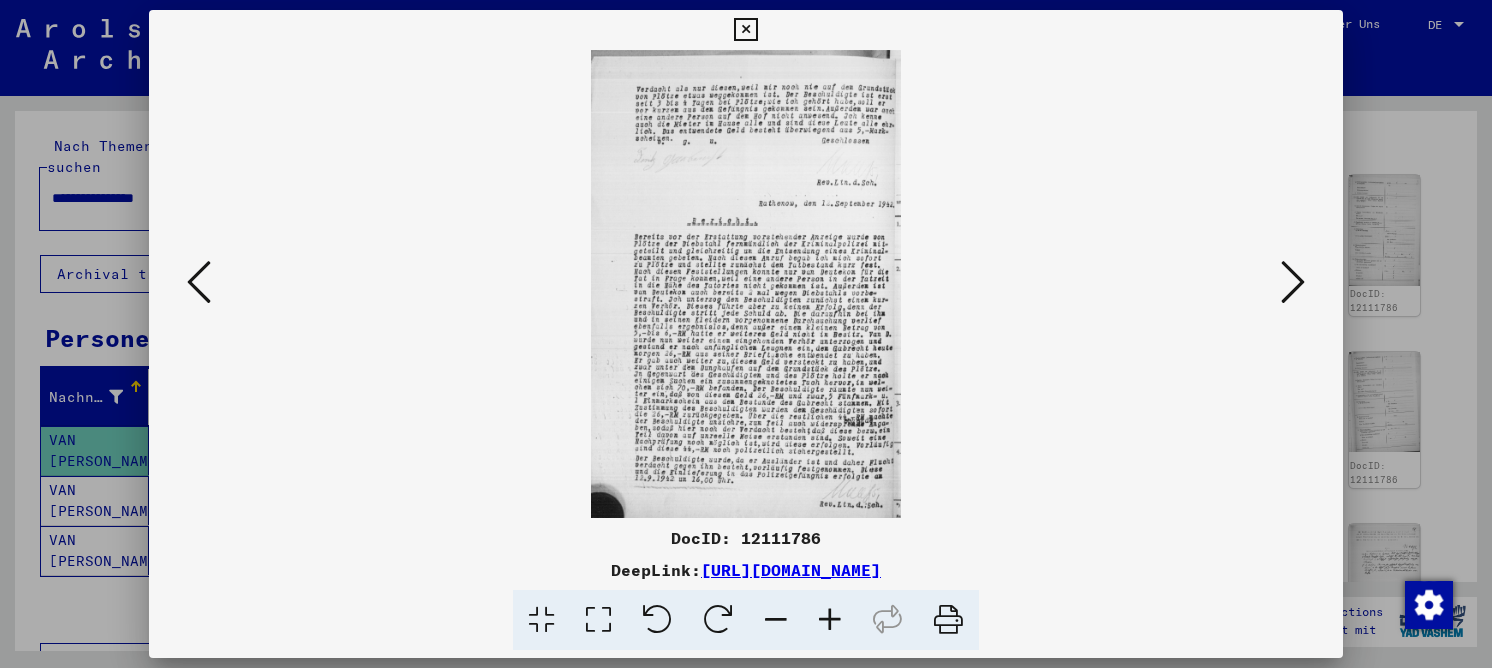 scroll, scrollTop: 0, scrollLeft: 0, axis: both 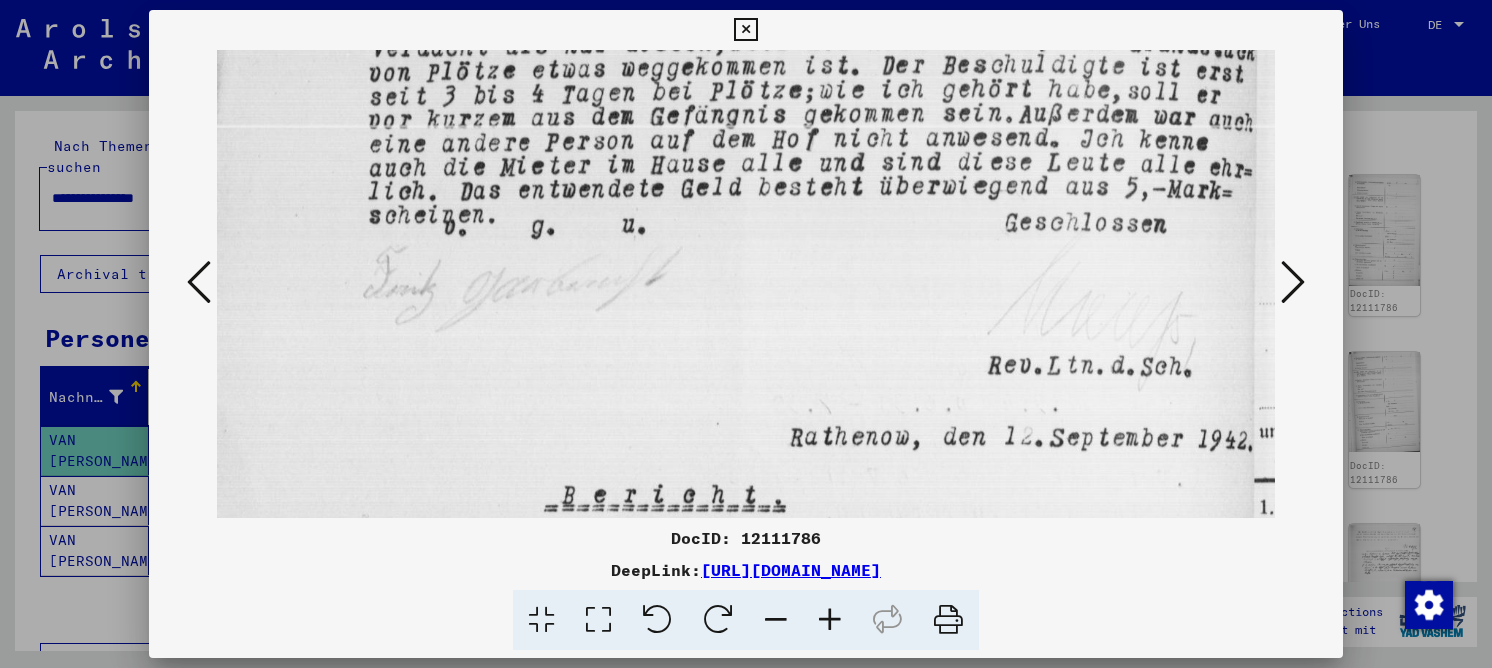 drag, startPoint x: 759, startPoint y: 418, endPoint x: 734, endPoint y: 134, distance: 285.09824 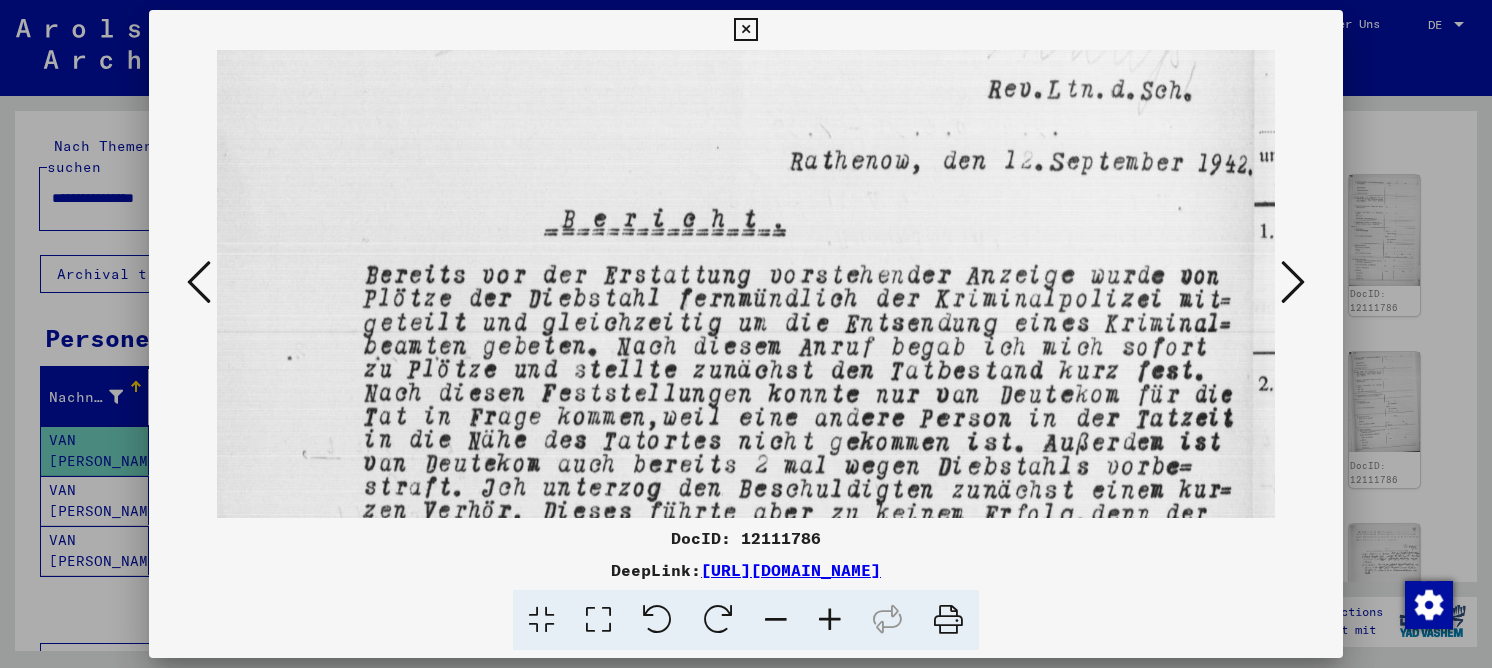 drag, startPoint x: 685, startPoint y: 300, endPoint x: 677, endPoint y: 138, distance: 162.19742 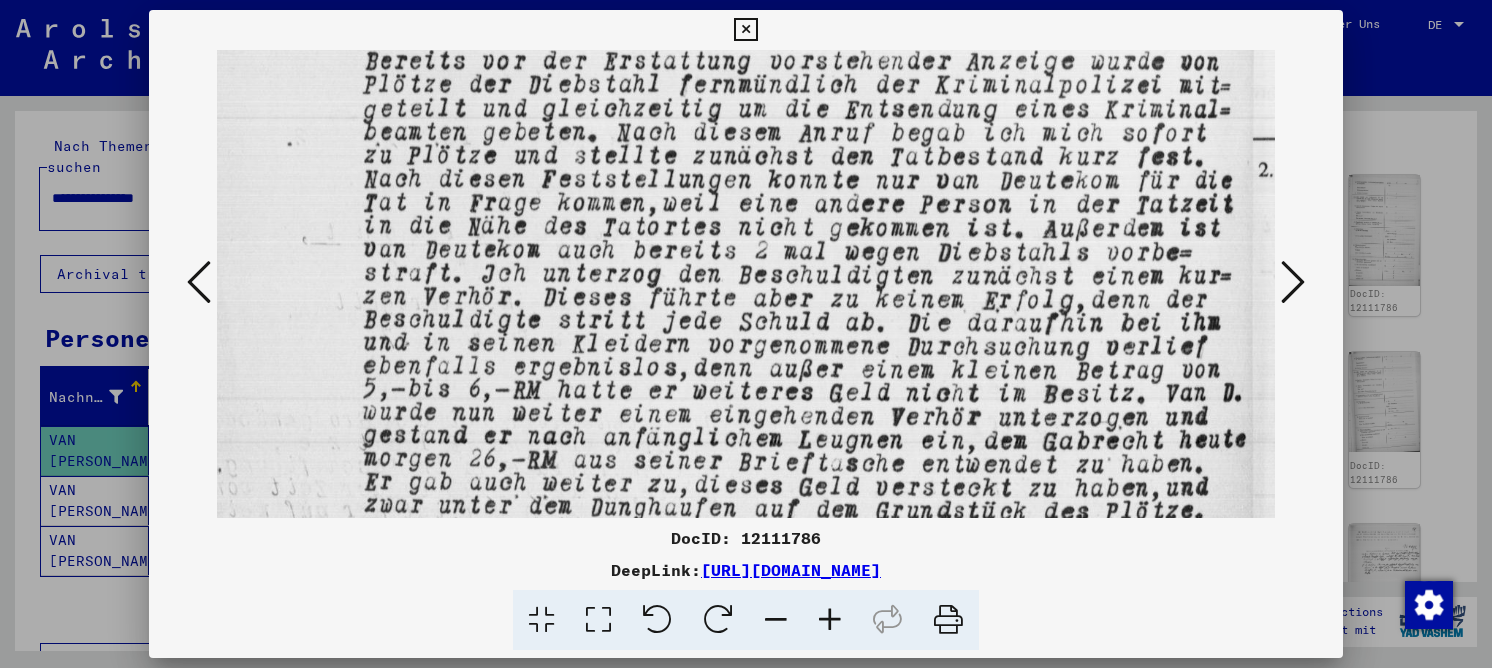 drag, startPoint x: 654, startPoint y: 281, endPoint x: 629, endPoint y: 161, distance: 122.57651 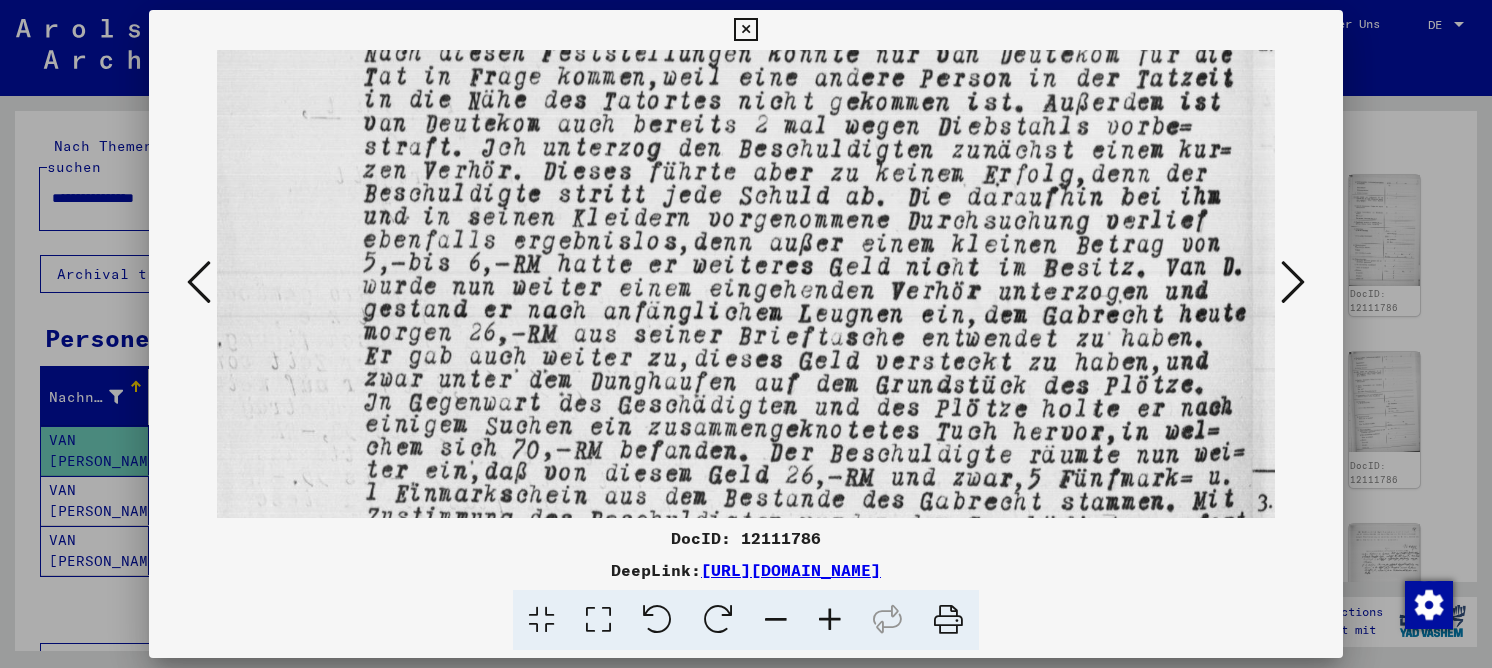 drag, startPoint x: 613, startPoint y: 298, endPoint x: 610, endPoint y: 172, distance: 126.035706 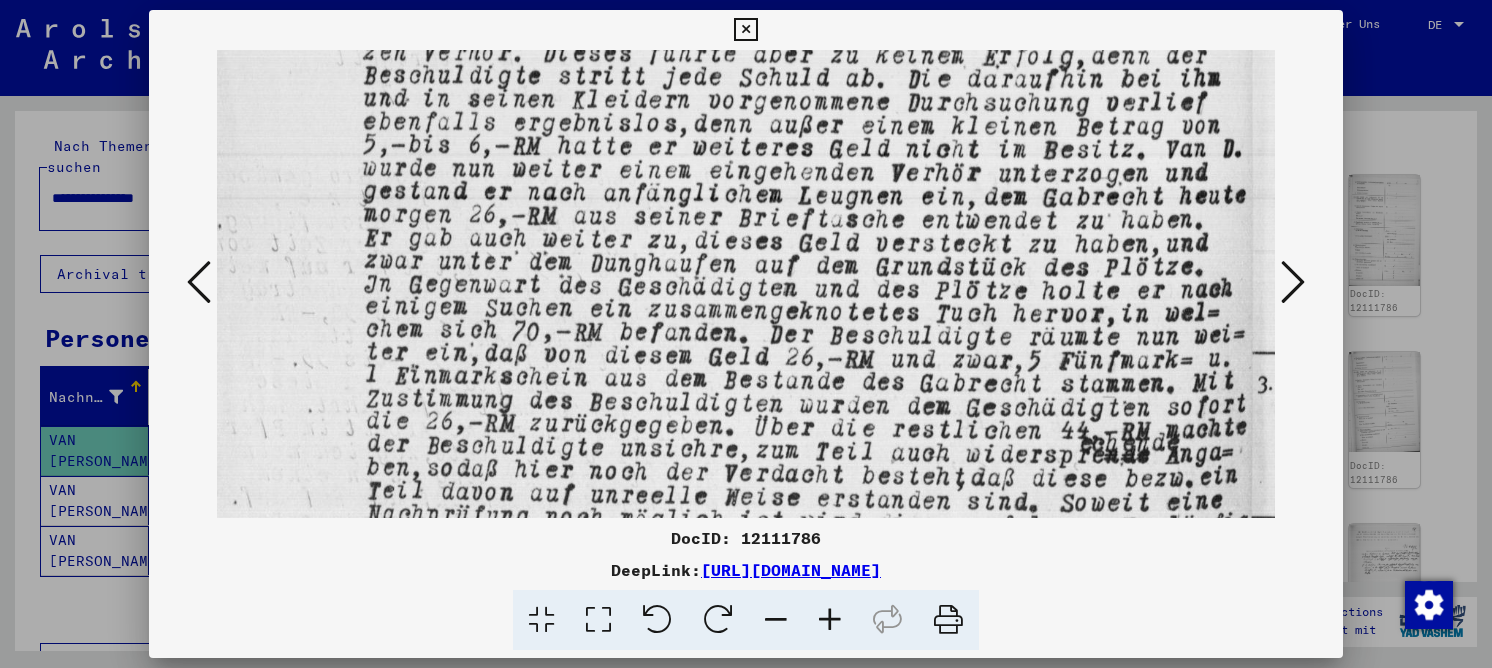 drag, startPoint x: 605, startPoint y: 175, endPoint x: 608, endPoint y: 148, distance: 27.166155 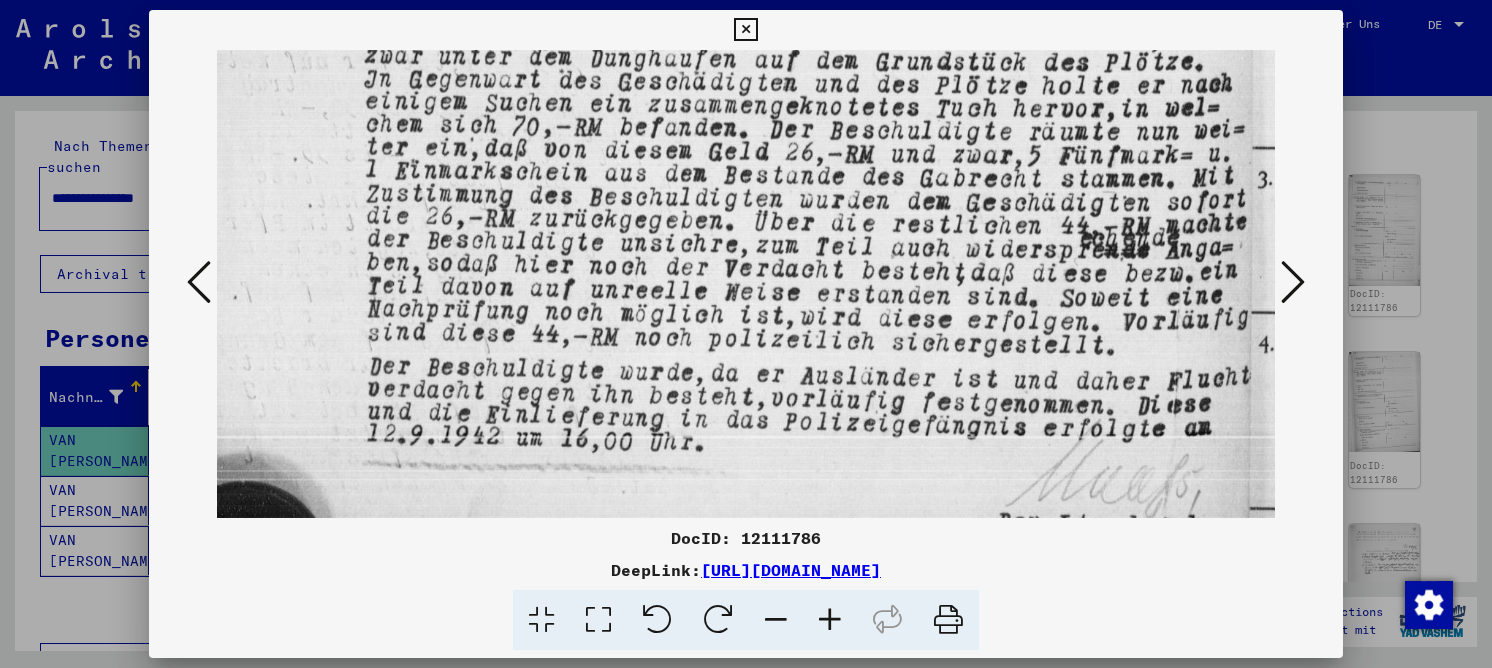 drag, startPoint x: 539, startPoint y: 317, endPoint x: 494, endPoint y: 93, distance: 228.47539 